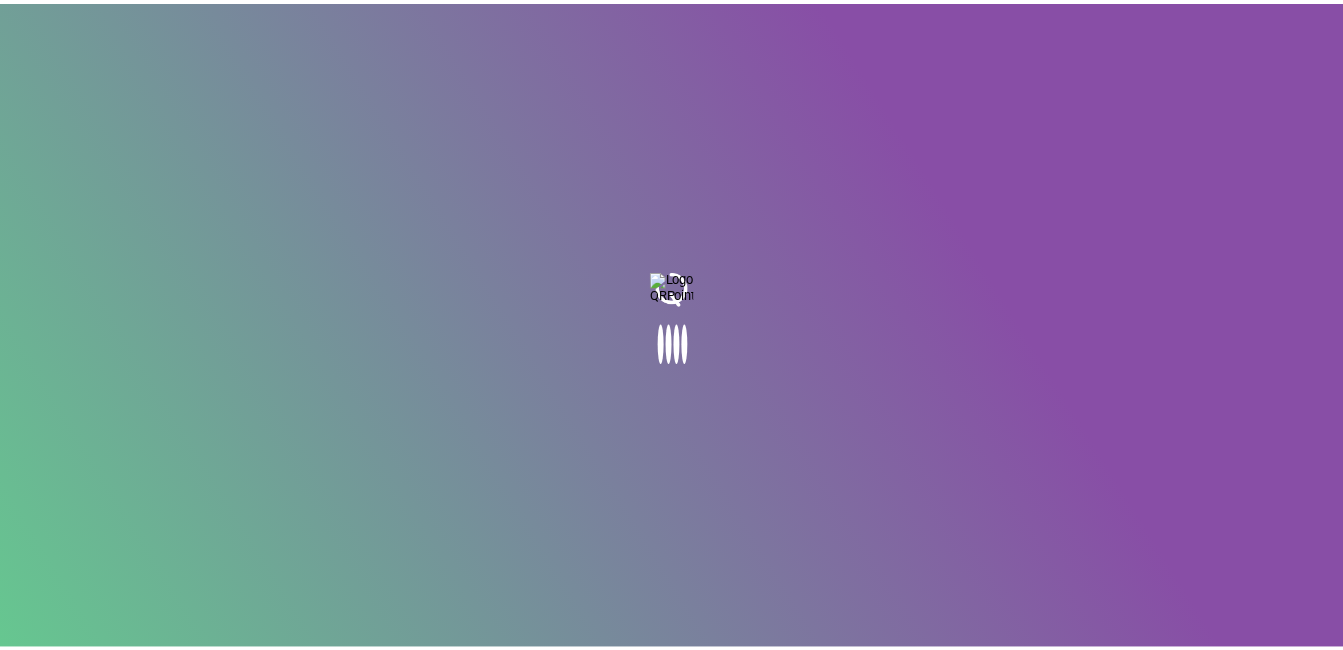 scroll, scrollTop: 0, scrollLeft: 0, axis: both 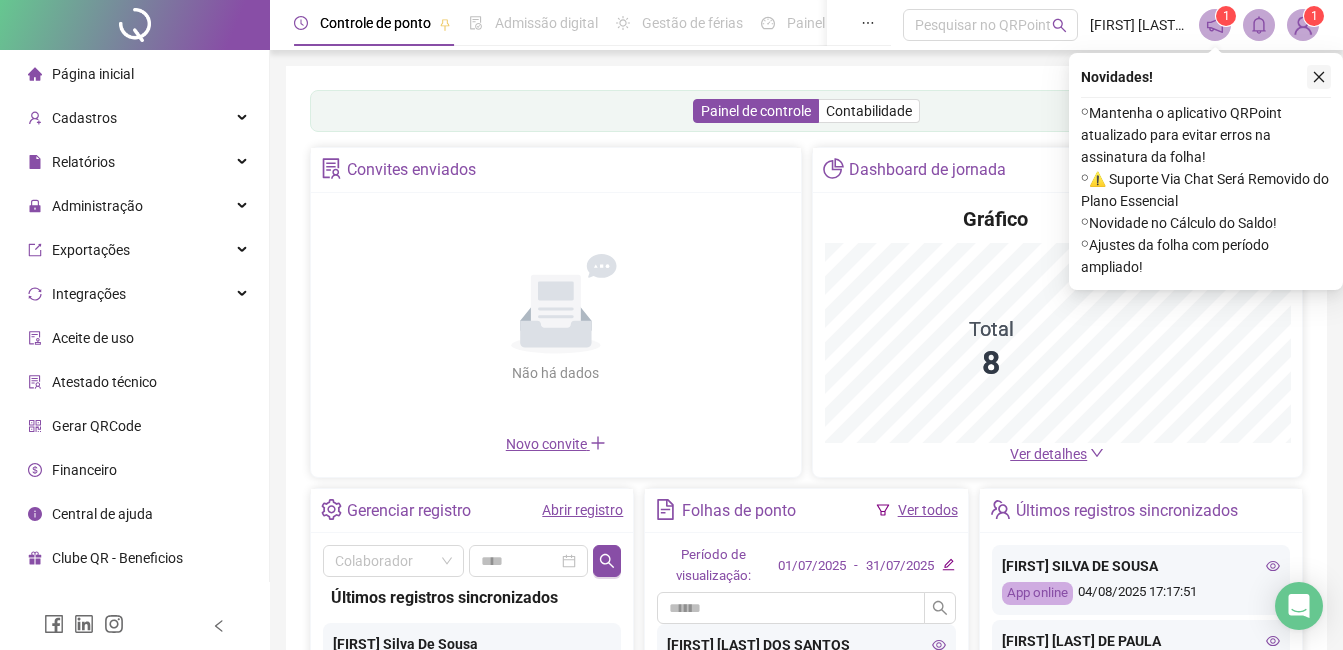 click 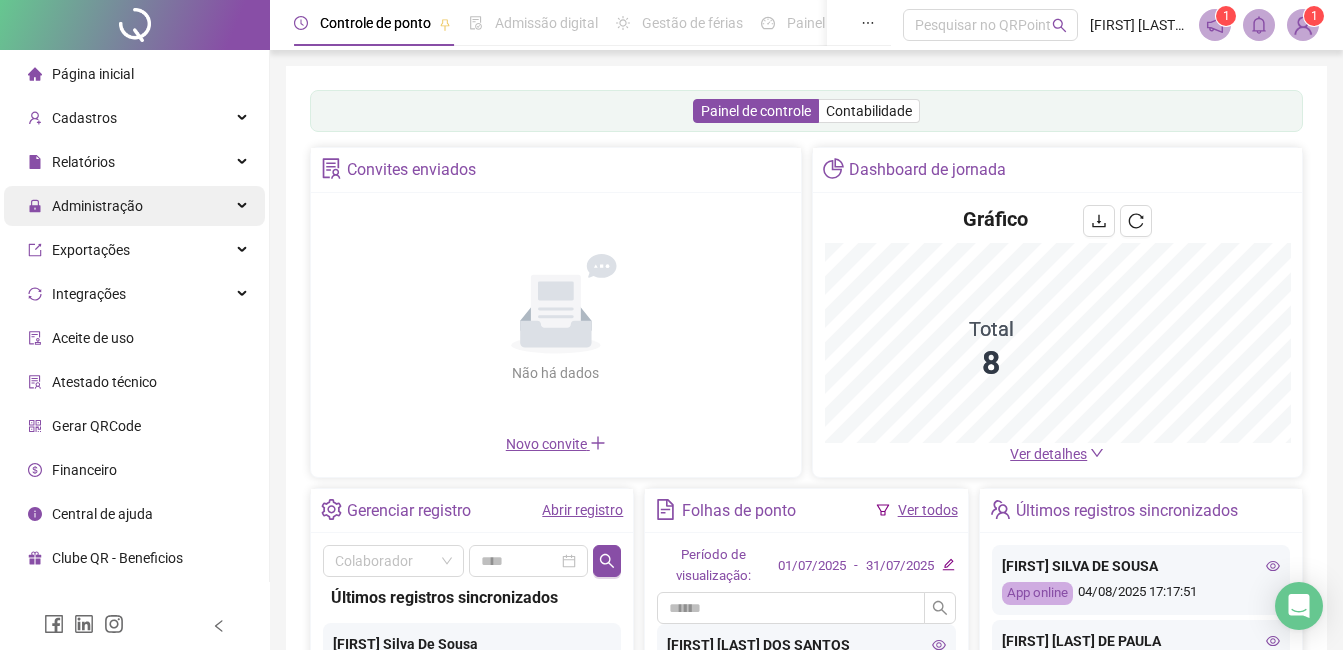 click on "Administração" at bounding box center [97, 206] 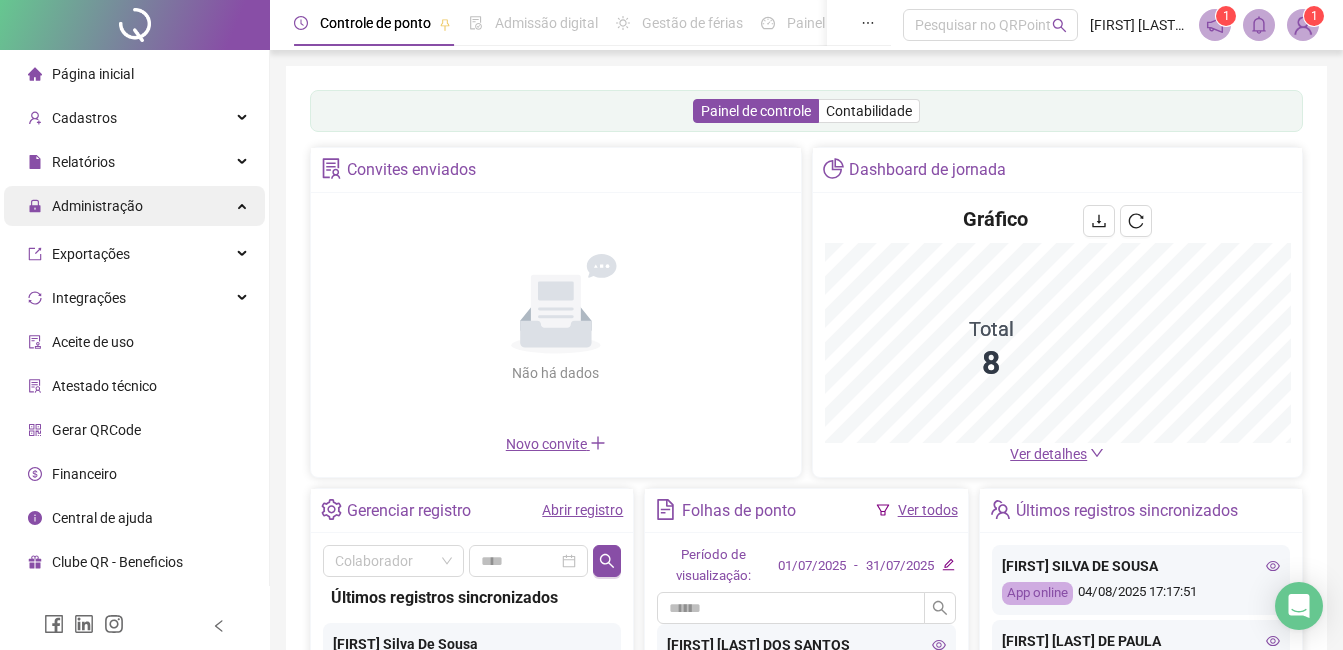 click on "Administração" at bounding box center [97, 206] 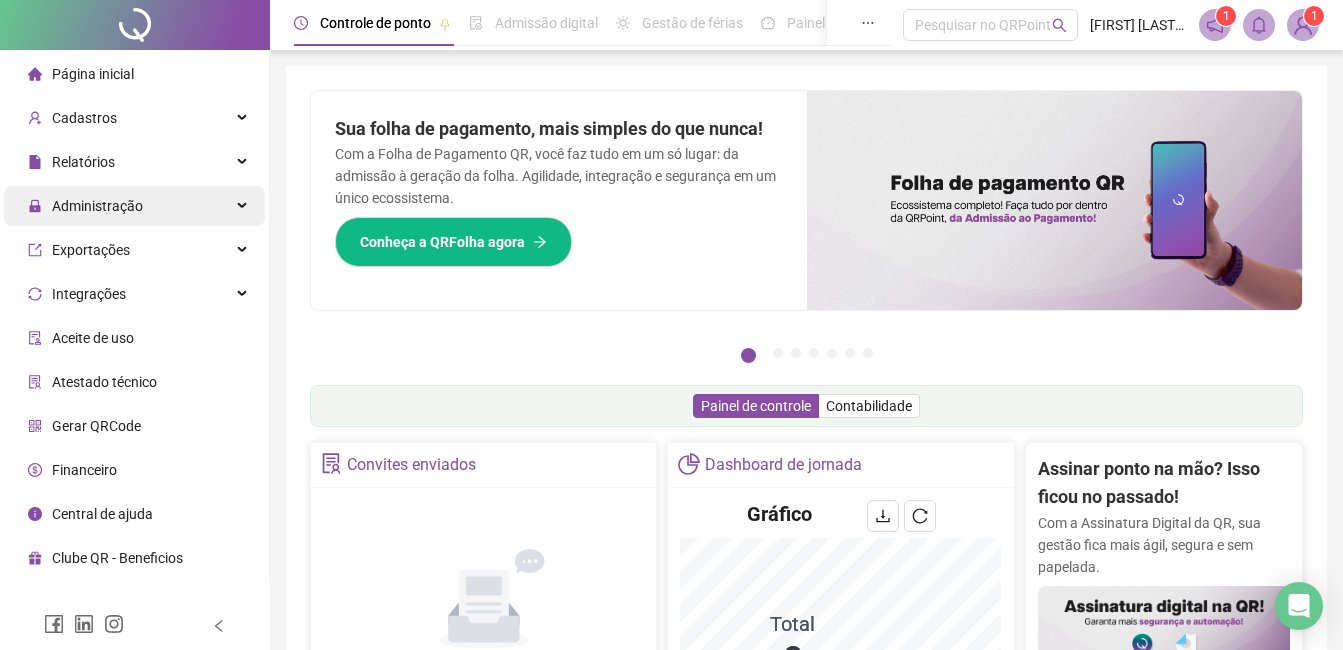 click on "Administração" at bounding box center (97, 206) 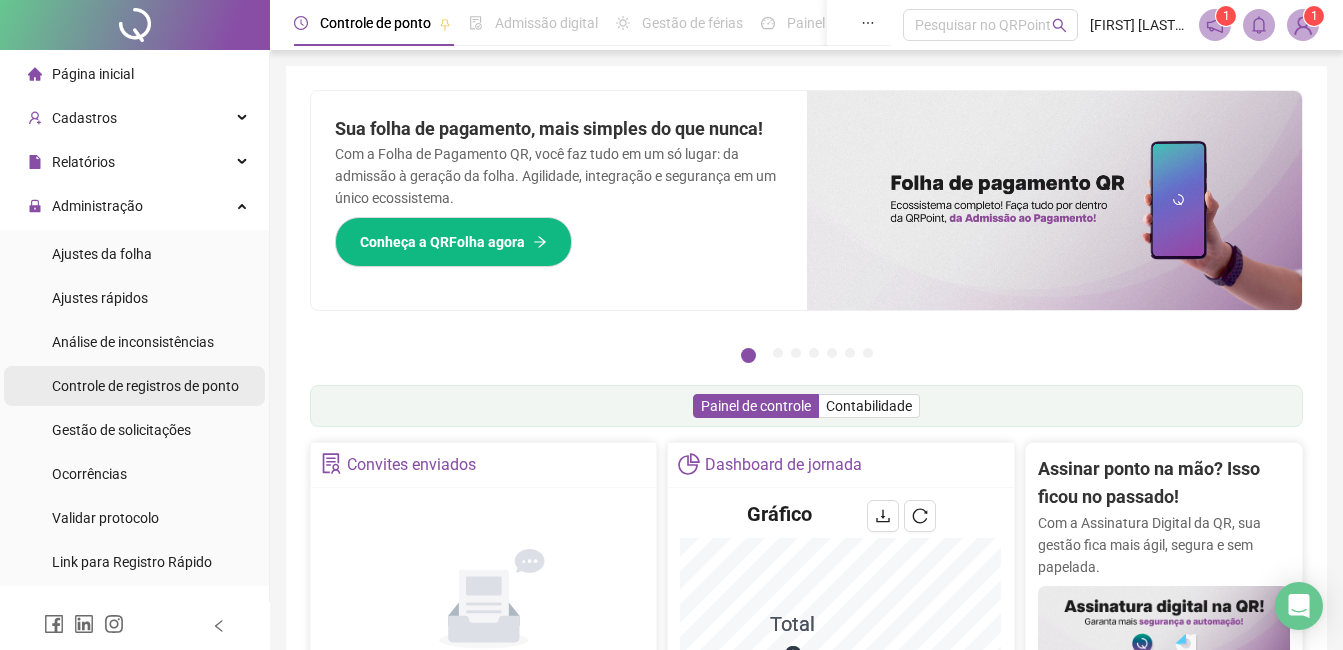 click on "Controle de registros de ponto" at bounding box center (145, 386) 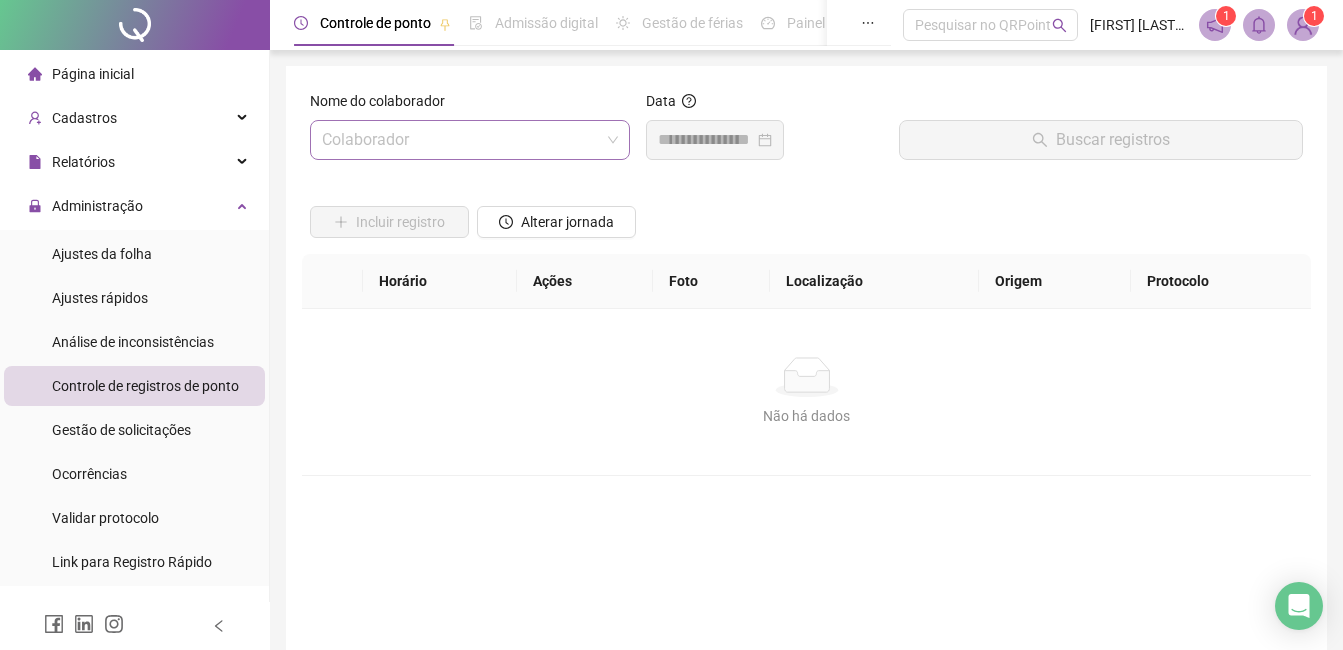click at bounding box center [461, 140] 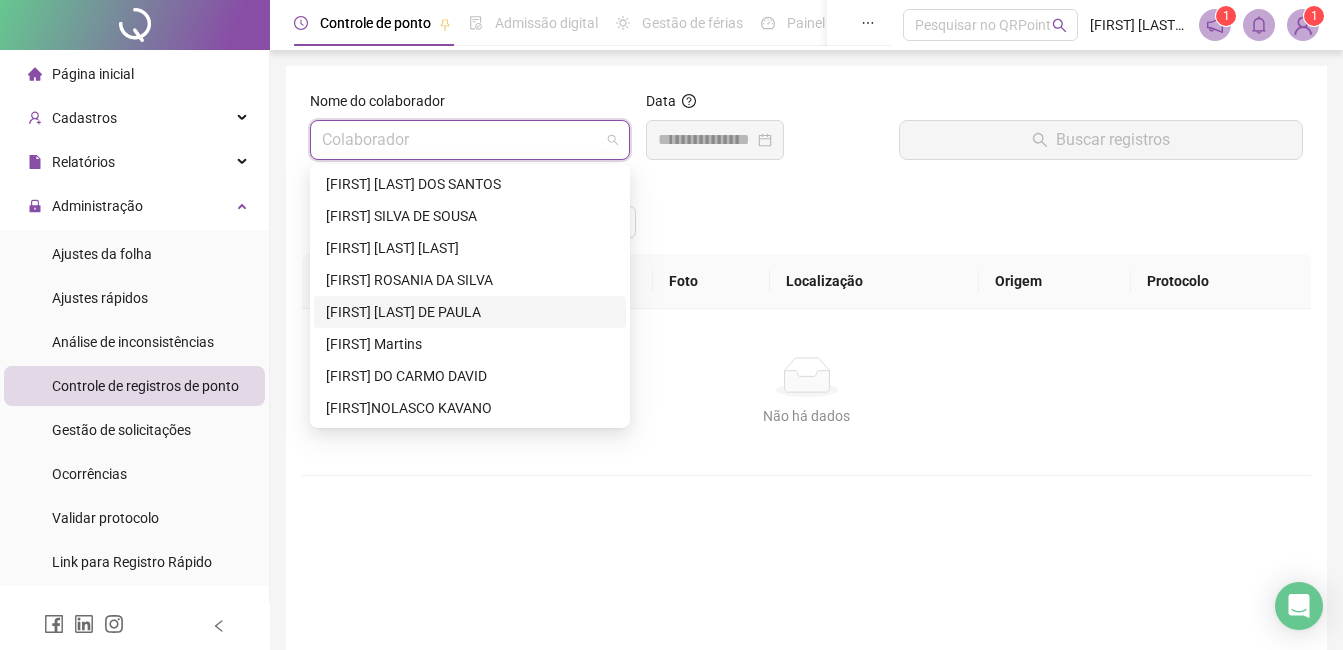 click on "[FIRST] [LAST] DE PAULA" at bounding box center (470, 312) 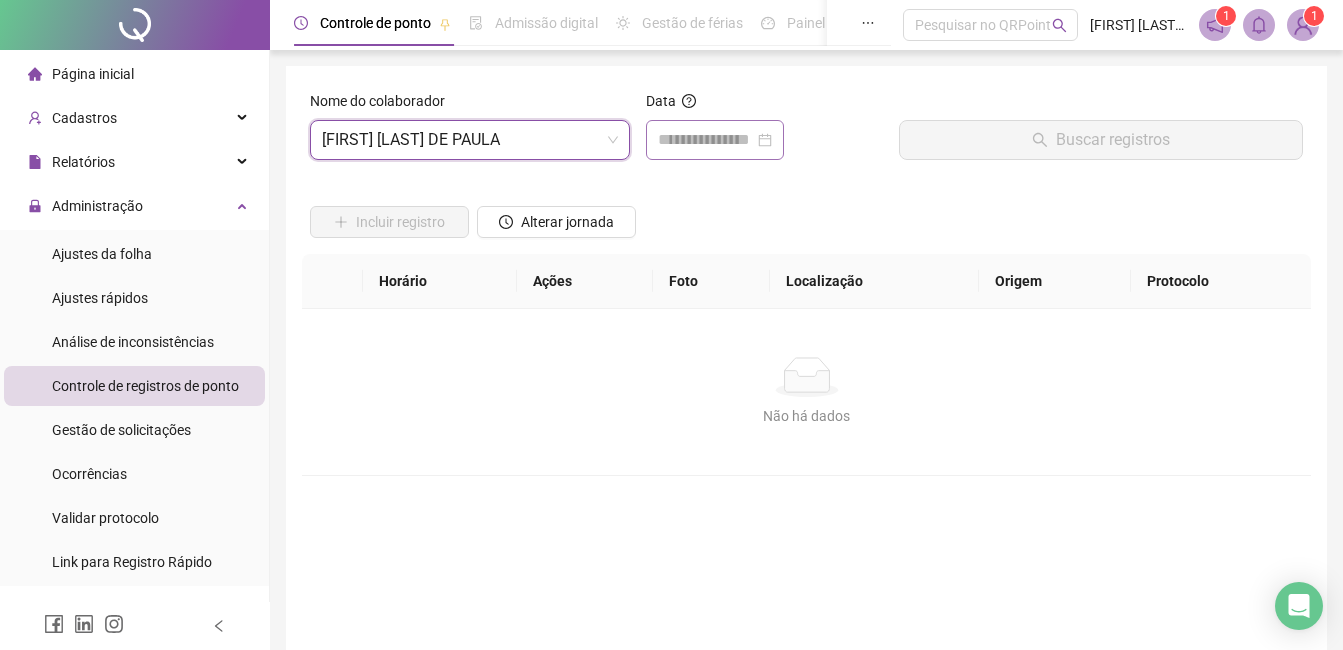 click at bounding box center [715, 140] 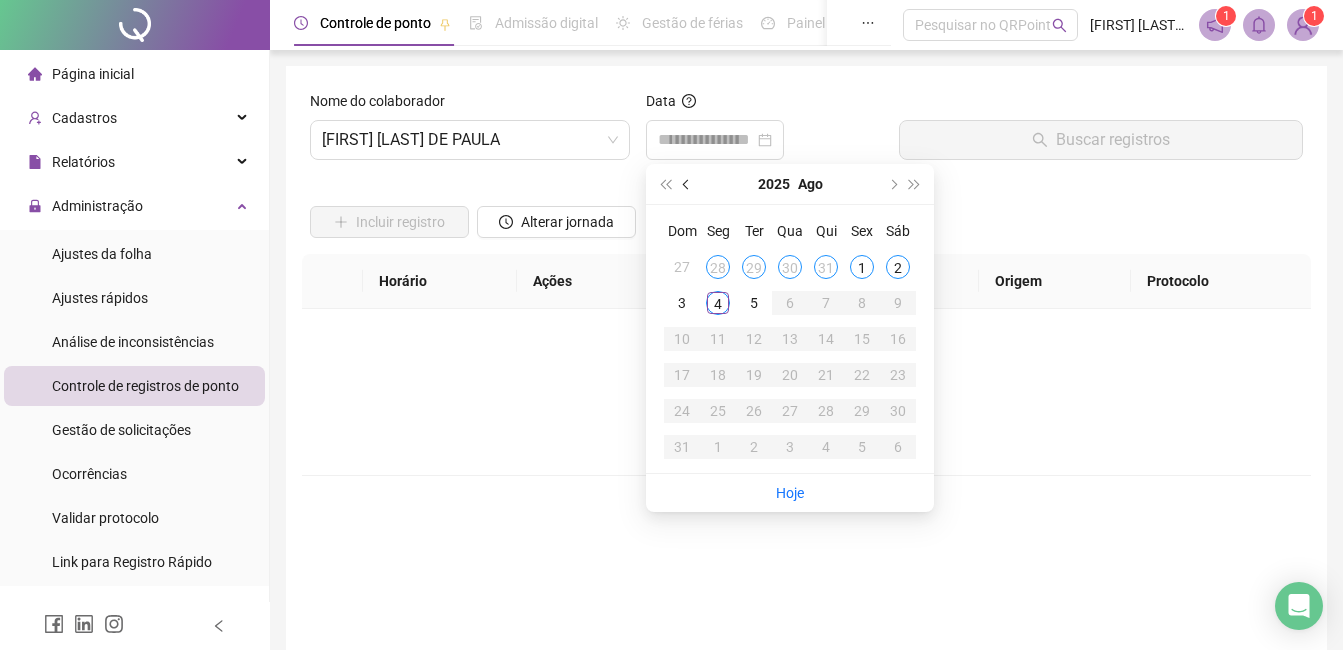 click at bounding box center (687, 184) 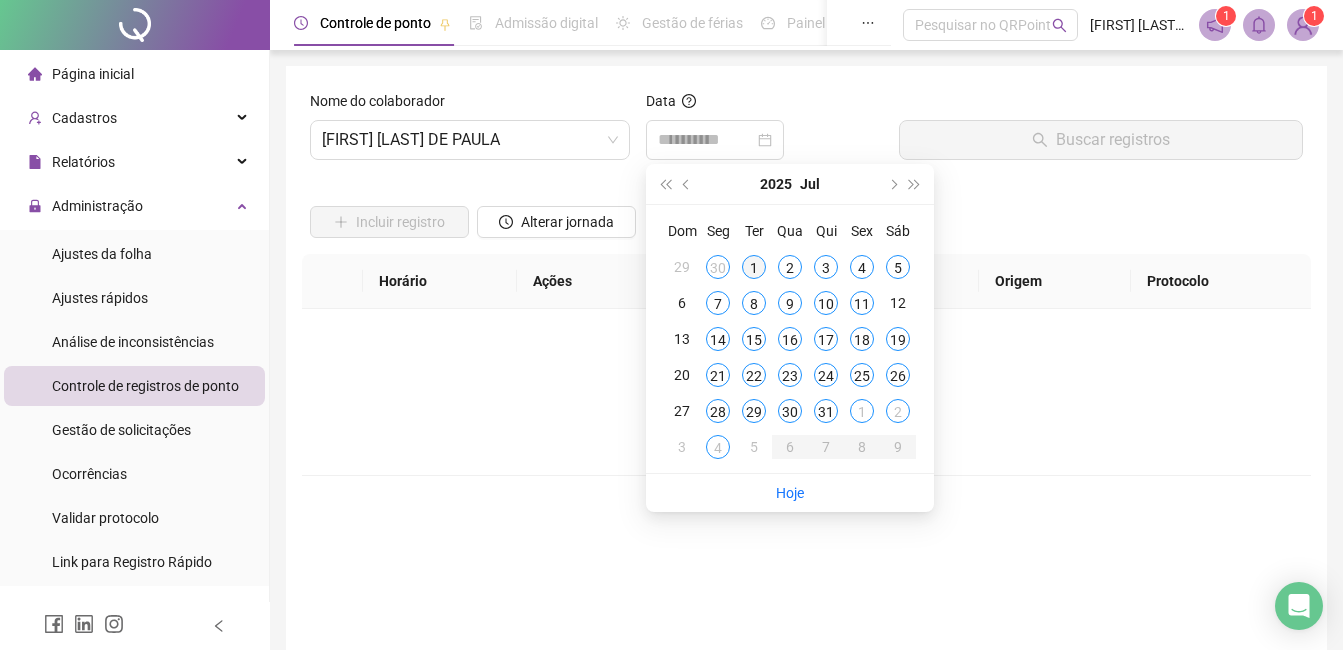 click on "1" at bounding box center [754, 267] 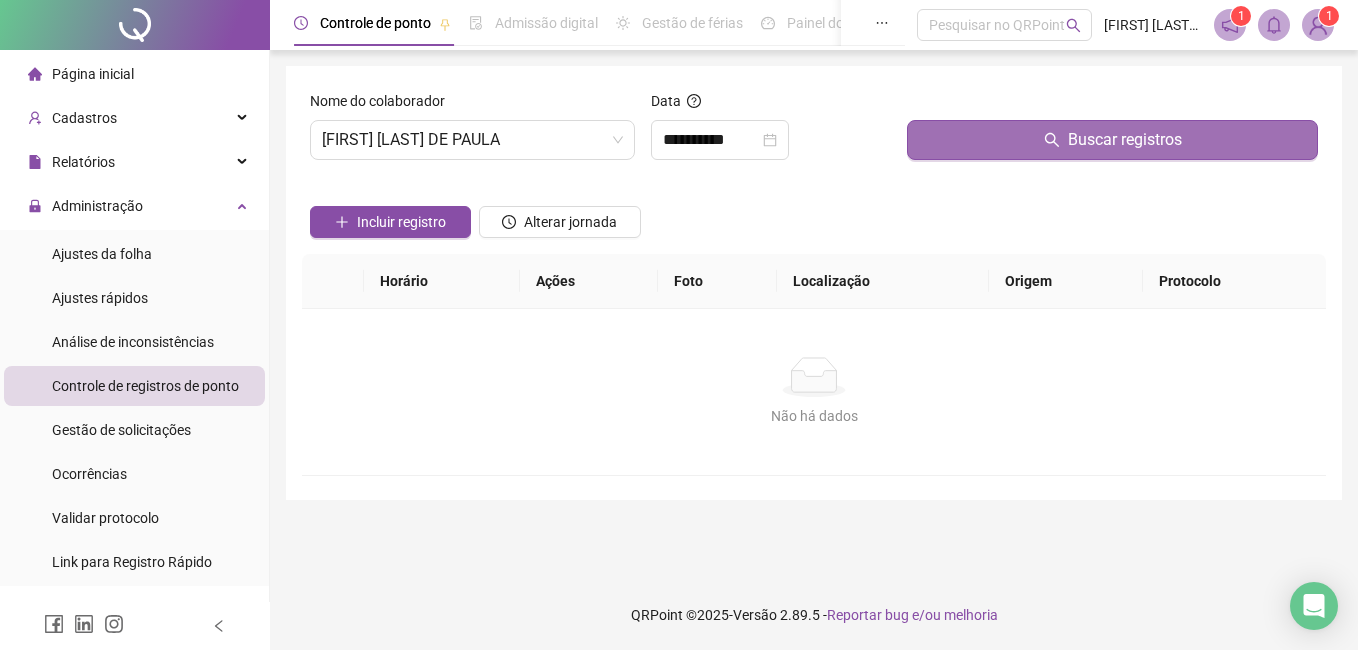 click on "Buscar registros" at bounding box center [1112, 140] 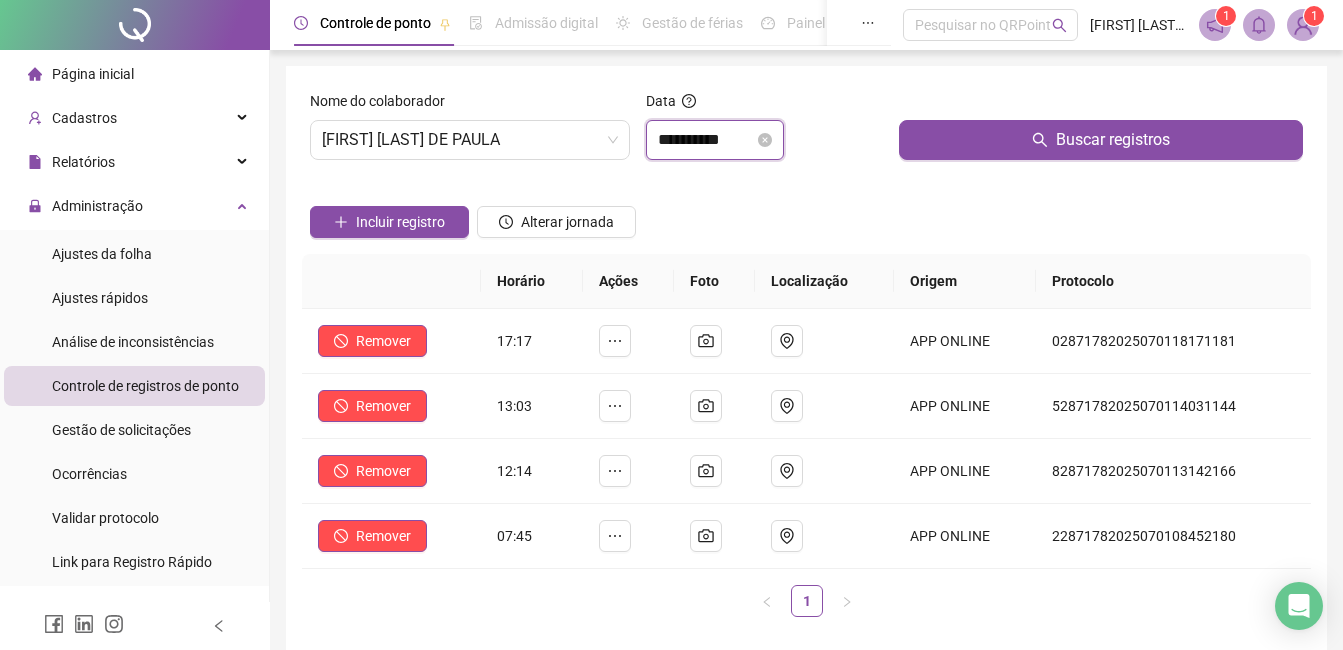 click on "**********" at bounding box center (671, 325) 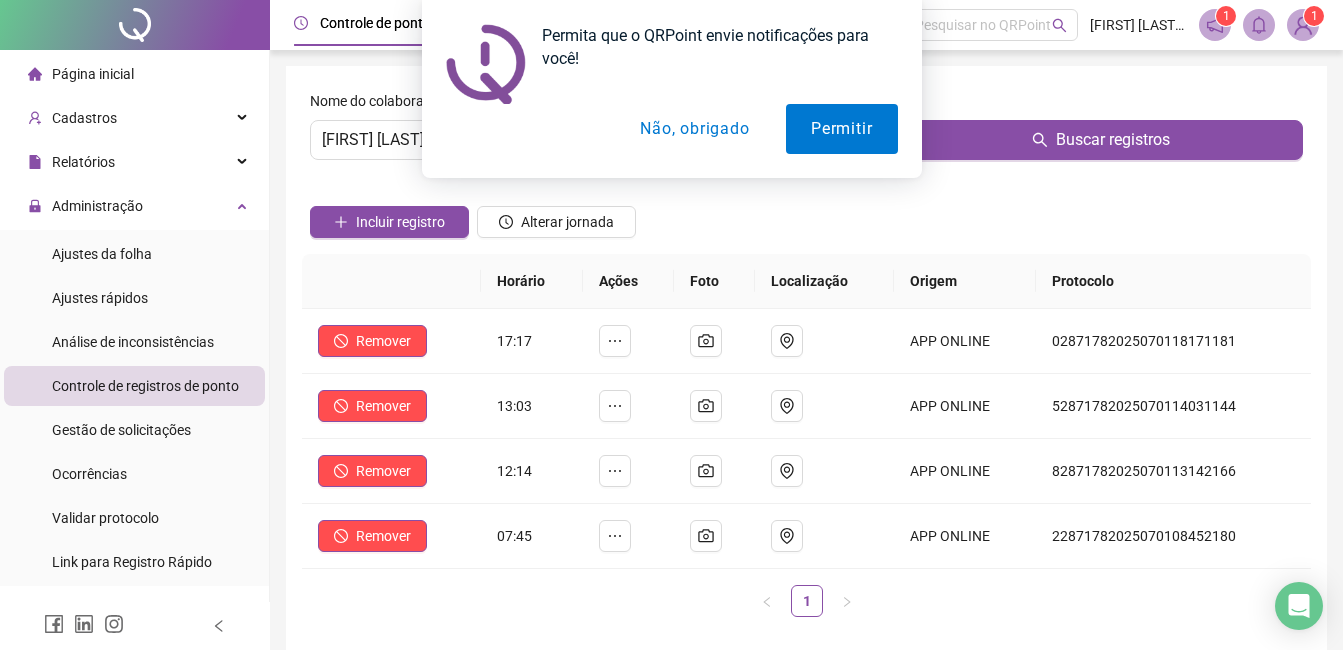 click on "Não, obrigado" at bounding box center (694, 129) 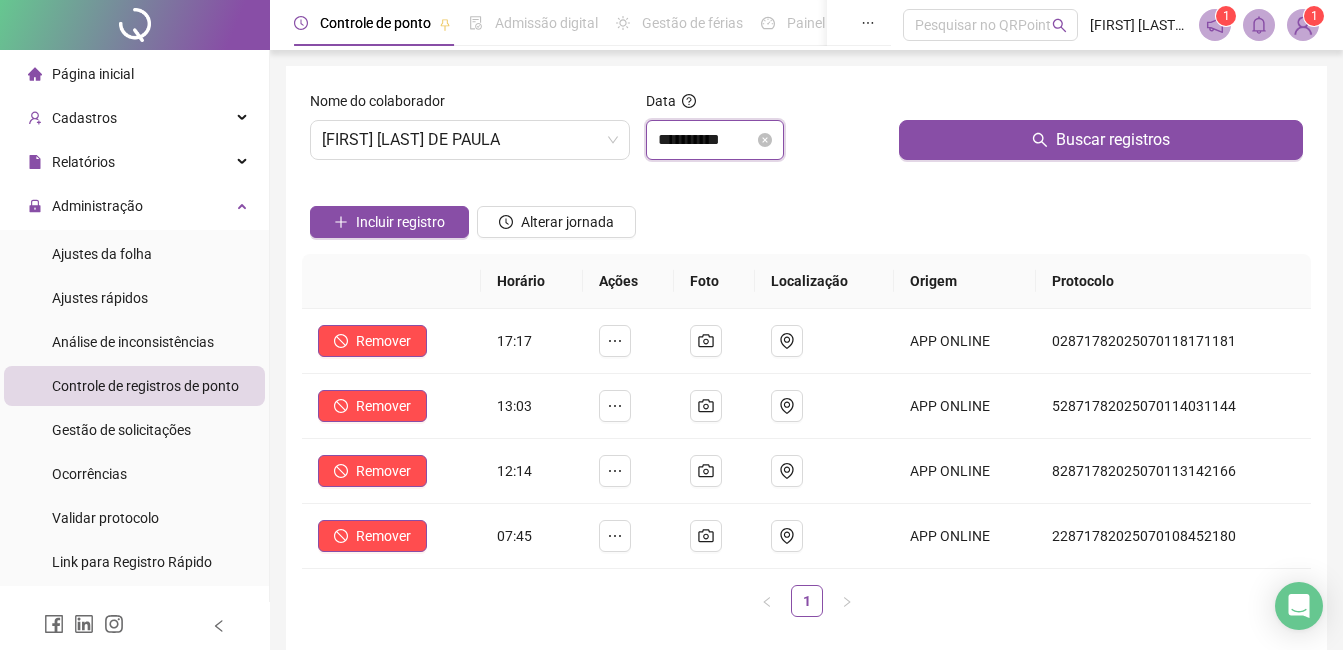 click on "**********" at bounding box center [706, 140] 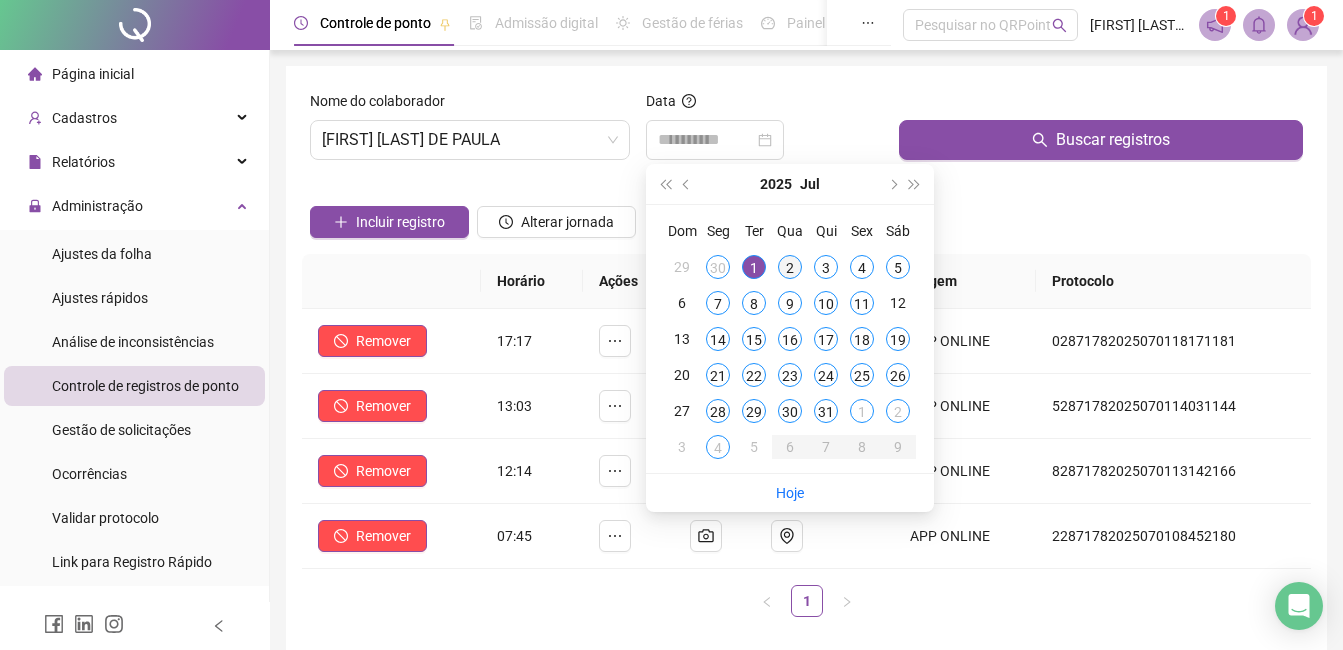 click on "2" at bounding box center [790, 267] 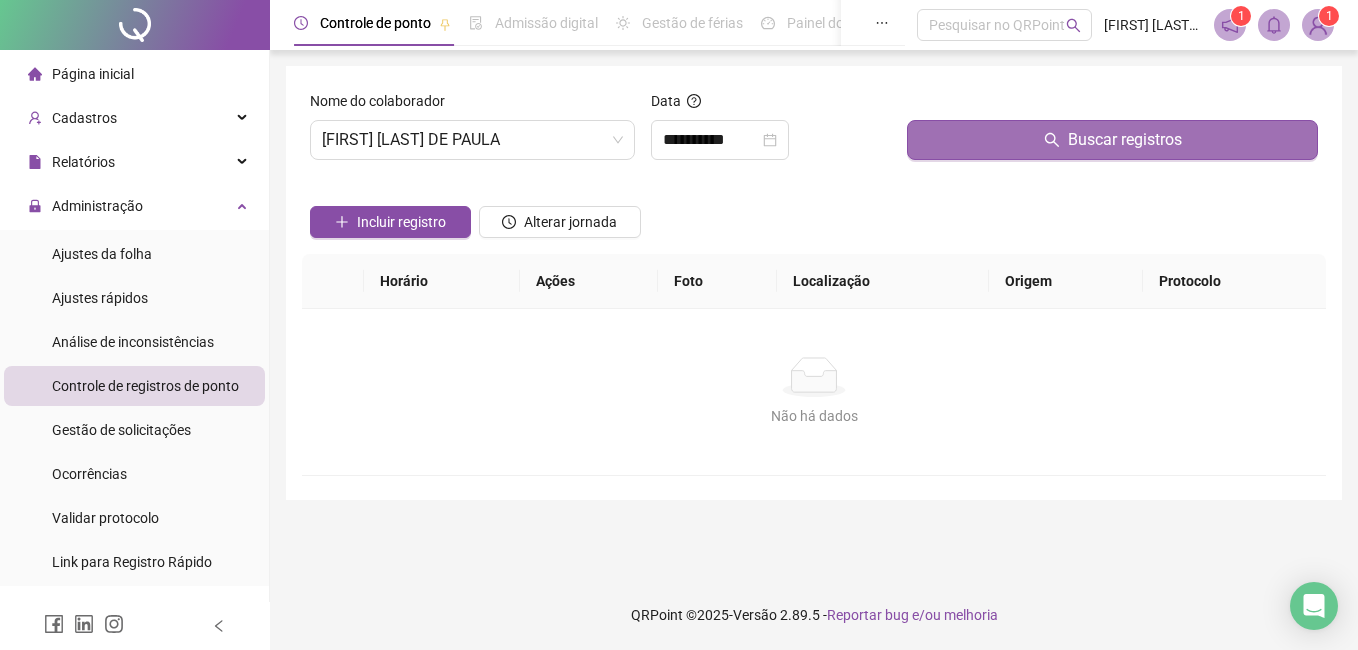 click on "Buscar registros" at bounding box center (1112, 140) 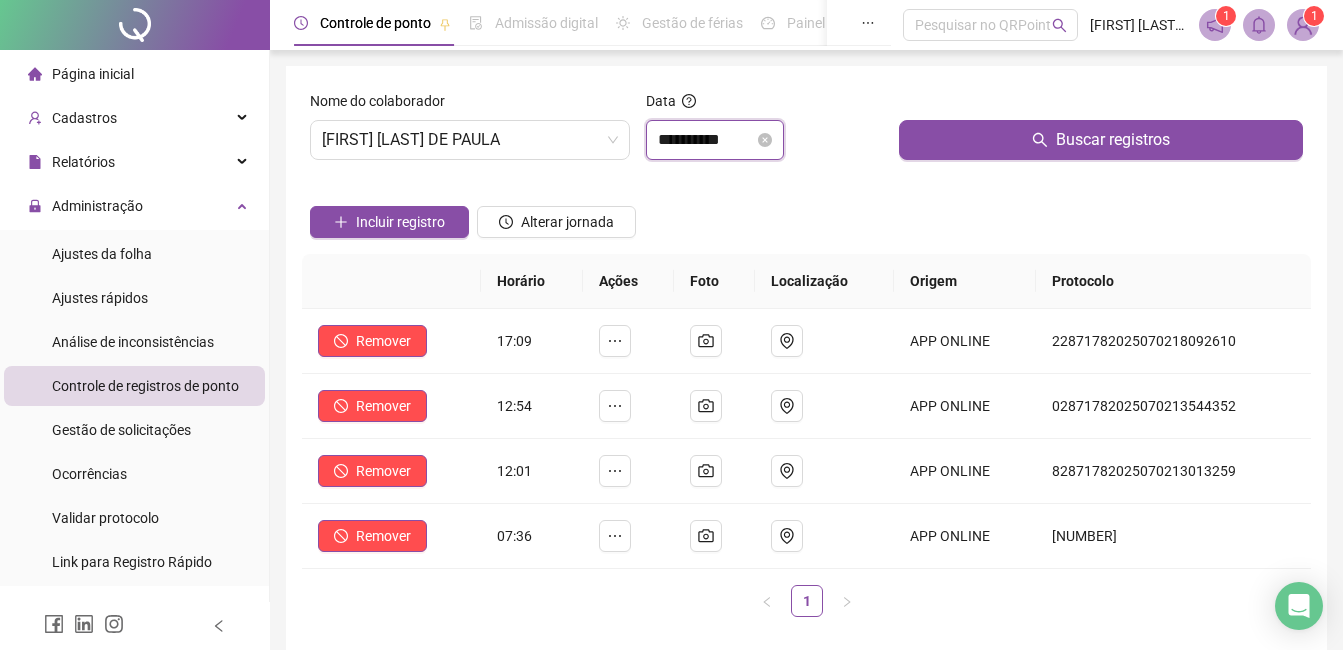click on "**********" at bounding box center (706, 140) 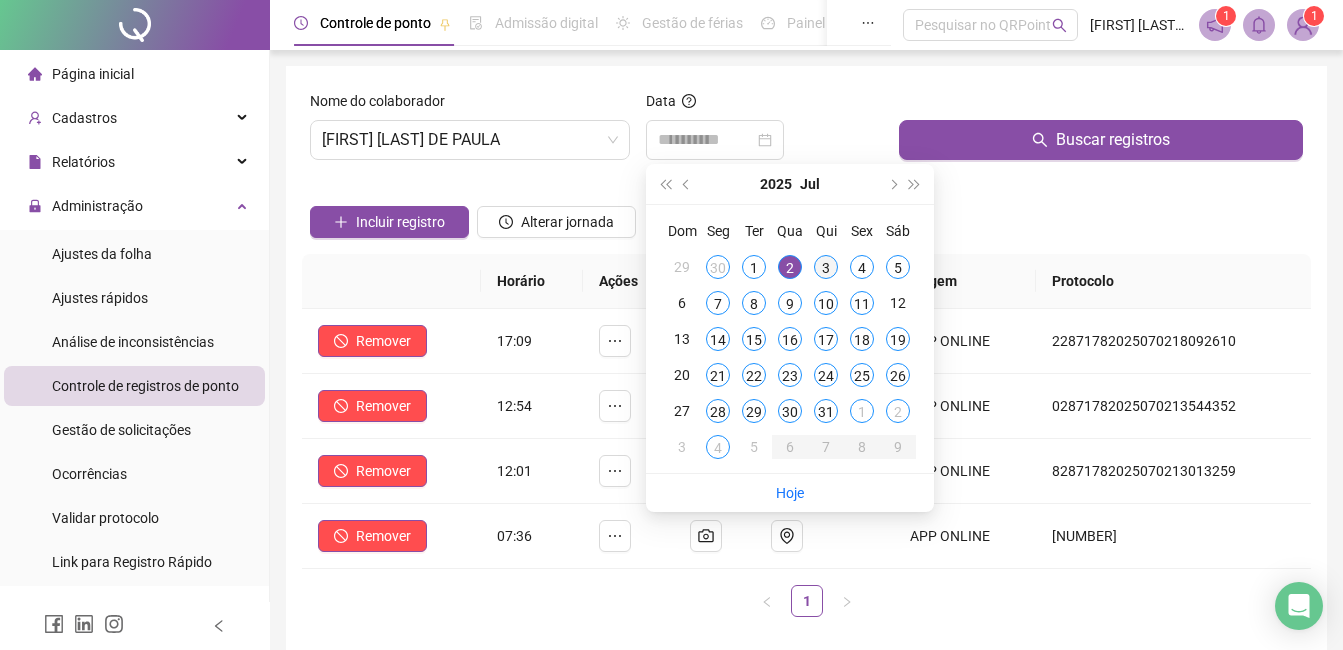 click on "3" at bounding box center (826, 267) 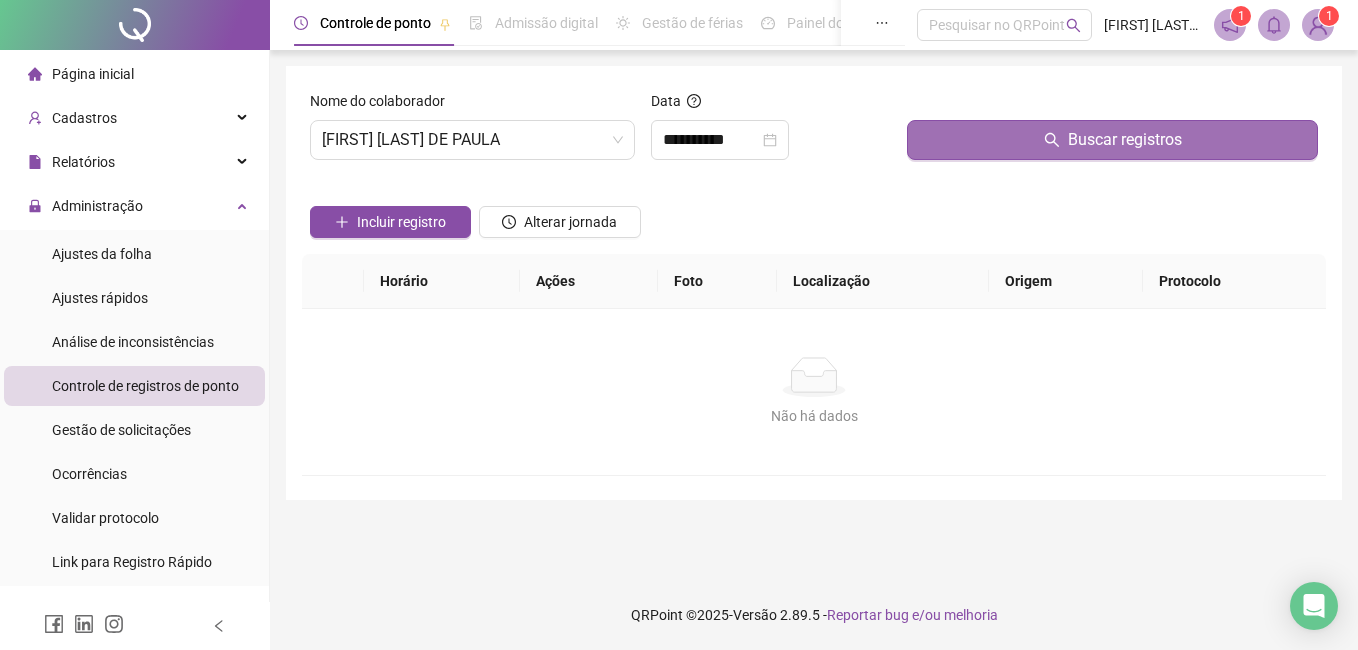 click on "Buscar registros" at bounding box center (1112, 140) 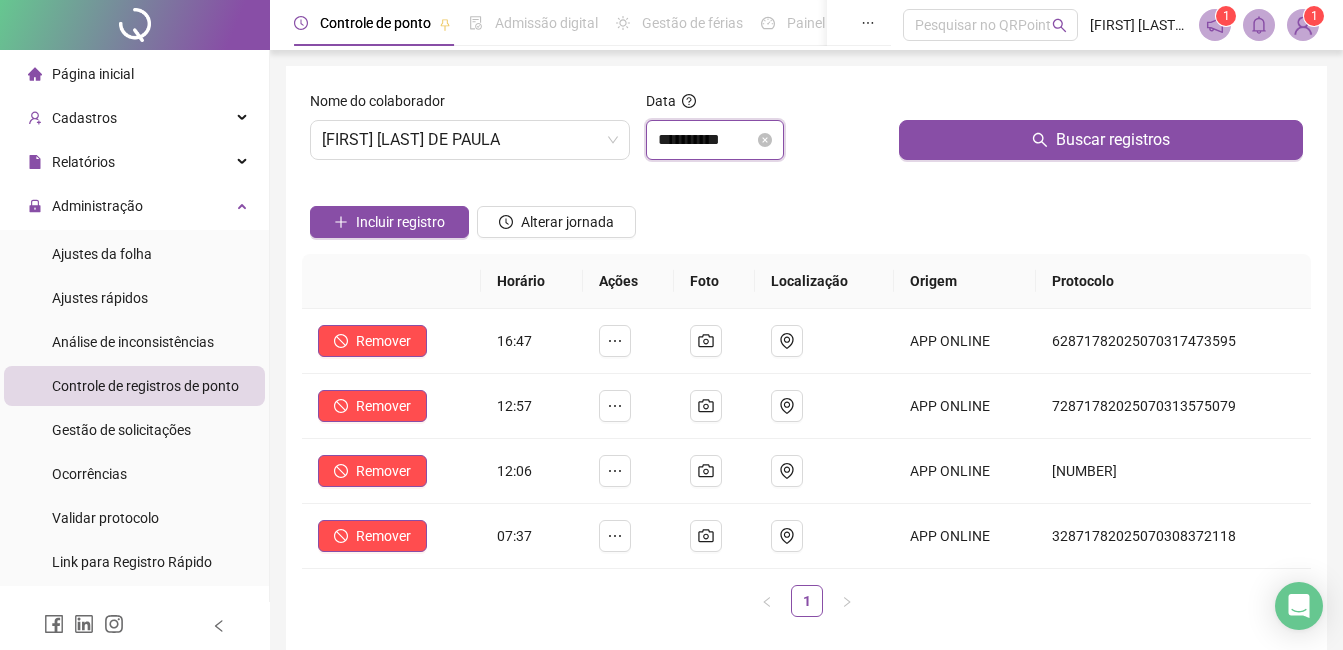 click on "**********" at bounding box center [706, 140] 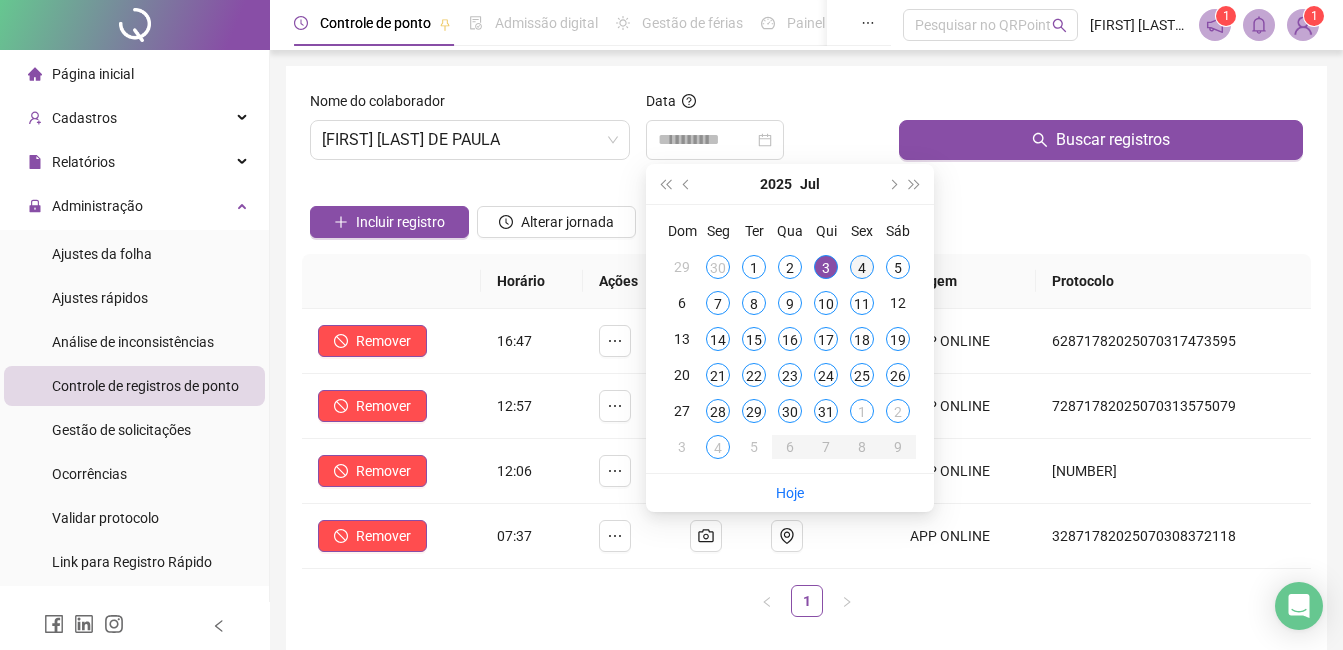 click on "4" at bounding box center [862, 267] 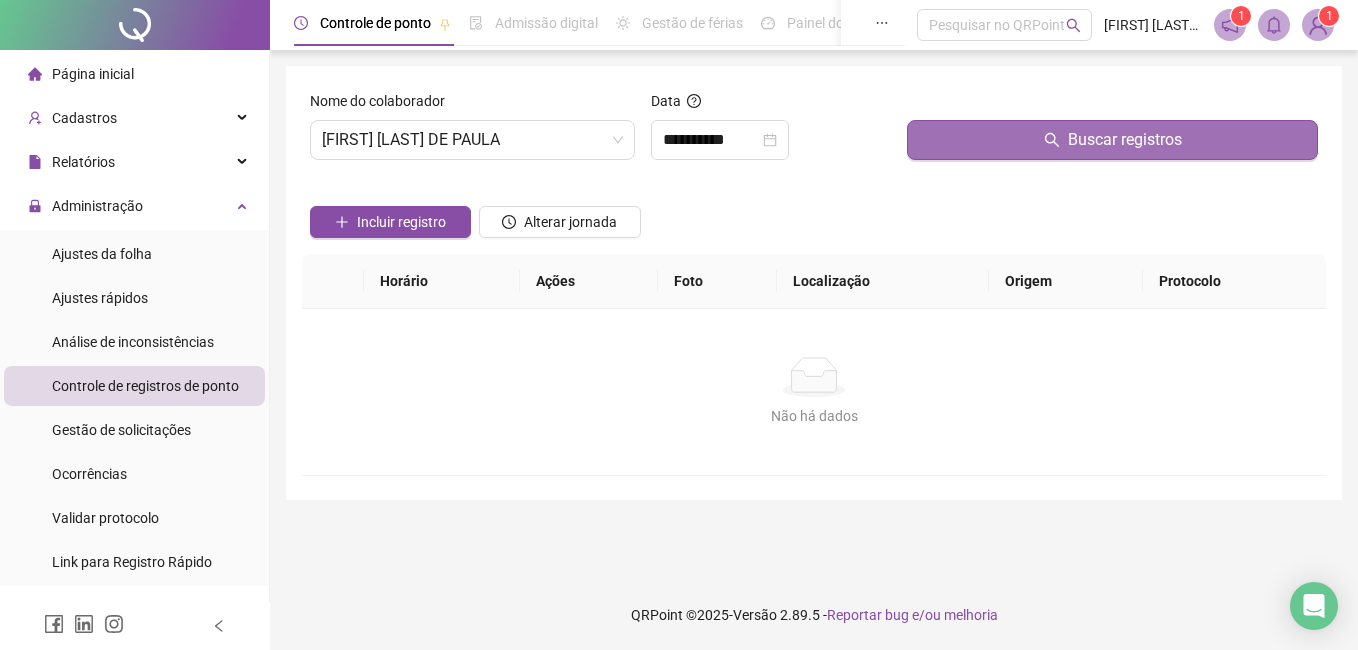click on "Buscar registros" at bounding box center [1112, 140] 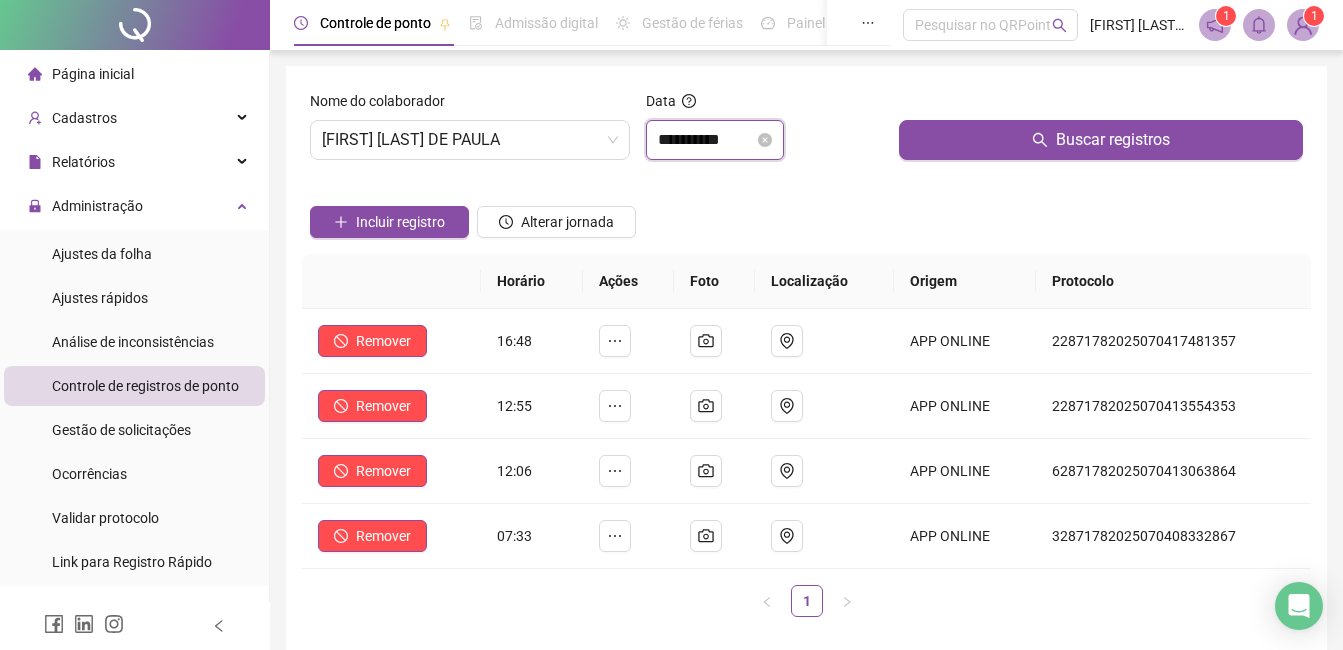 click on "**********" at bounding box center [706, 140] 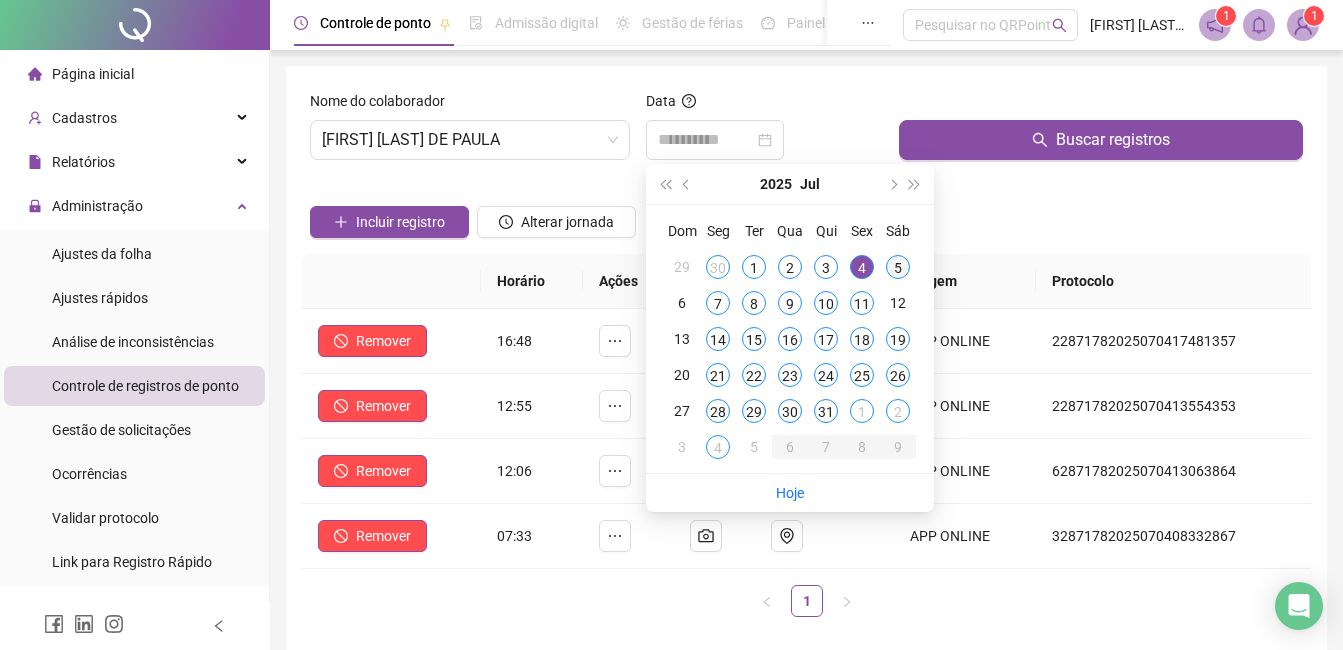 click on "5" at bounding box center [898, 267] 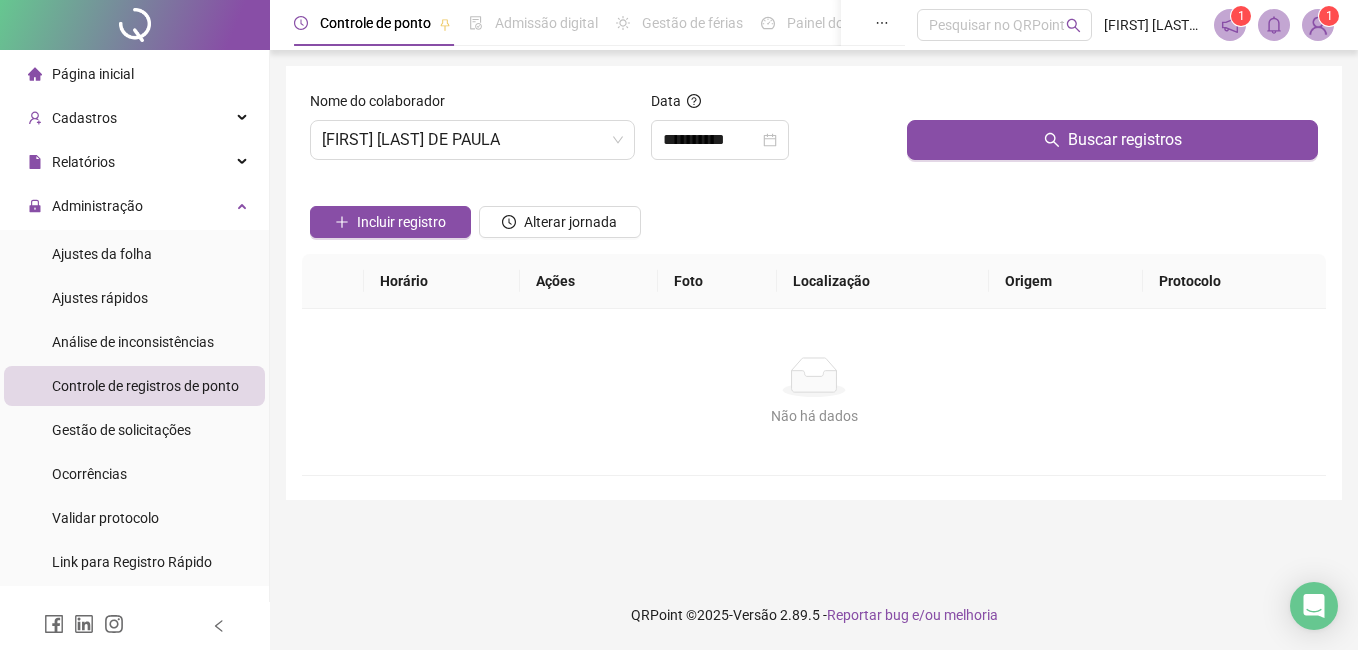 drag, startPoint x: 1017, startPoint y: 75, endPoint x: 1004, endPoint y: 136, distance: 62.369865 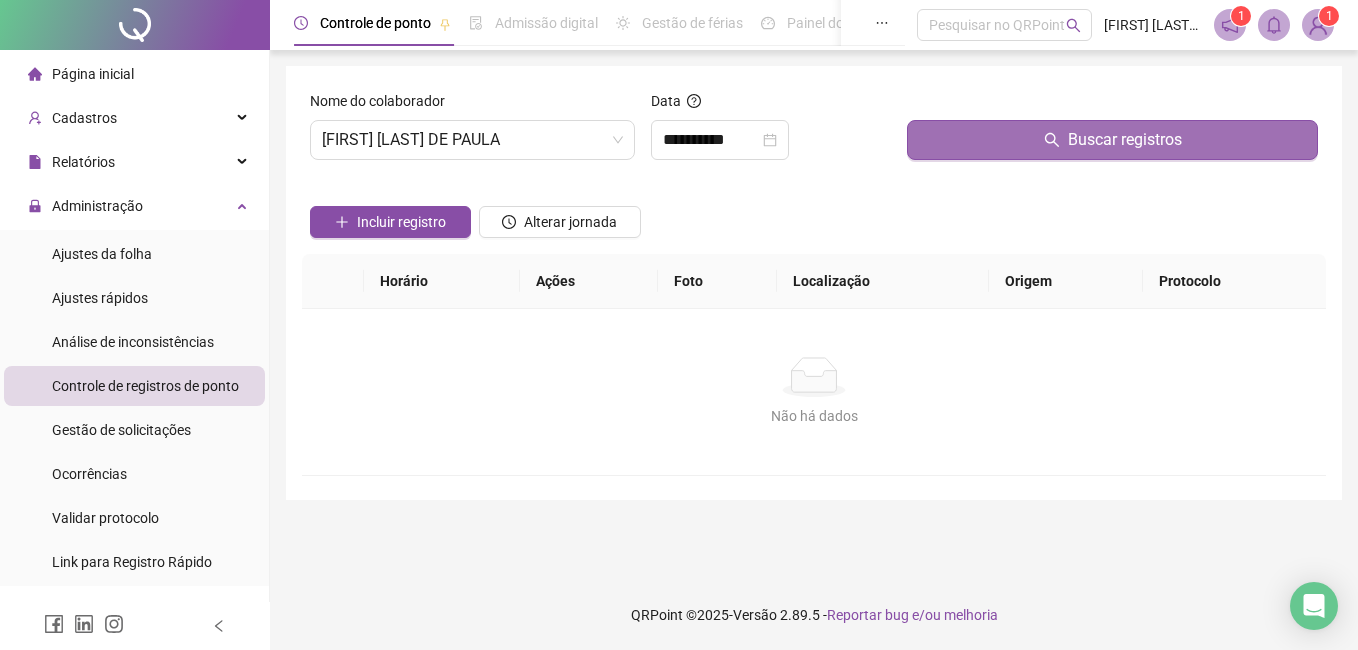 drag, startPoint x: 1004, startPoint y: 136, endPoint x: 750, endPoint y: 140, distance: 254.0315 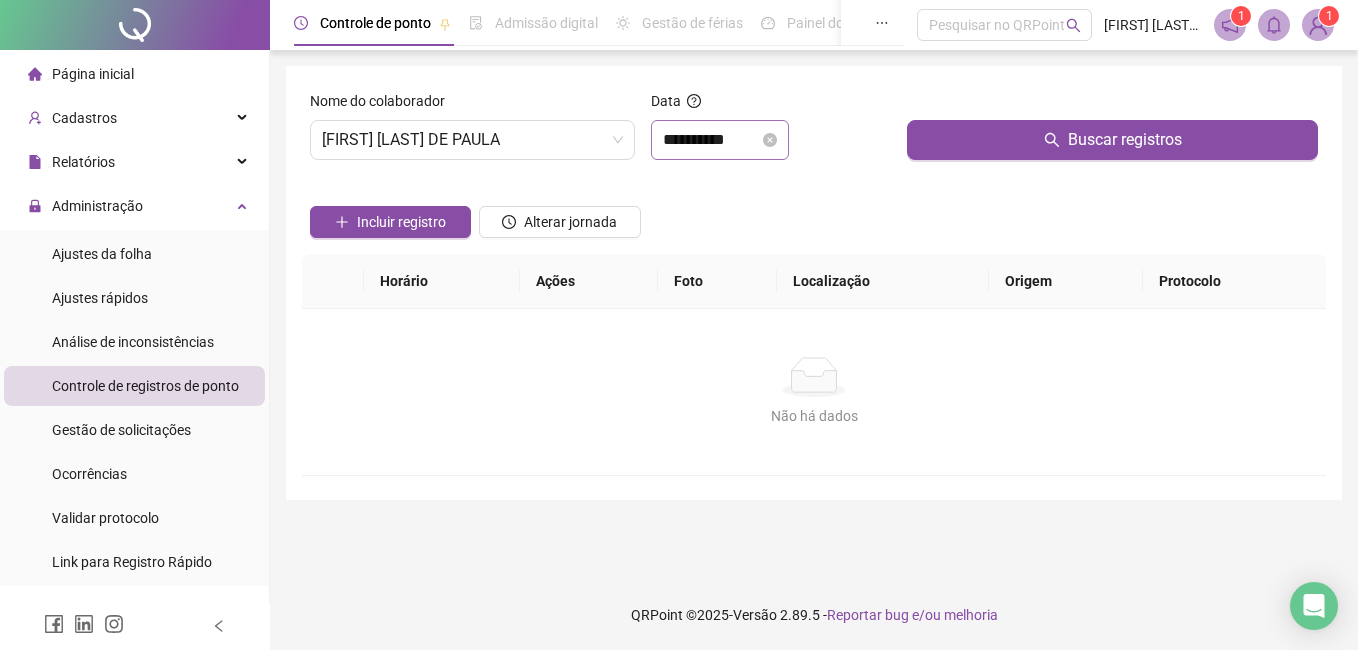click on "Buscar registros" at bounding box center [1112, 140] 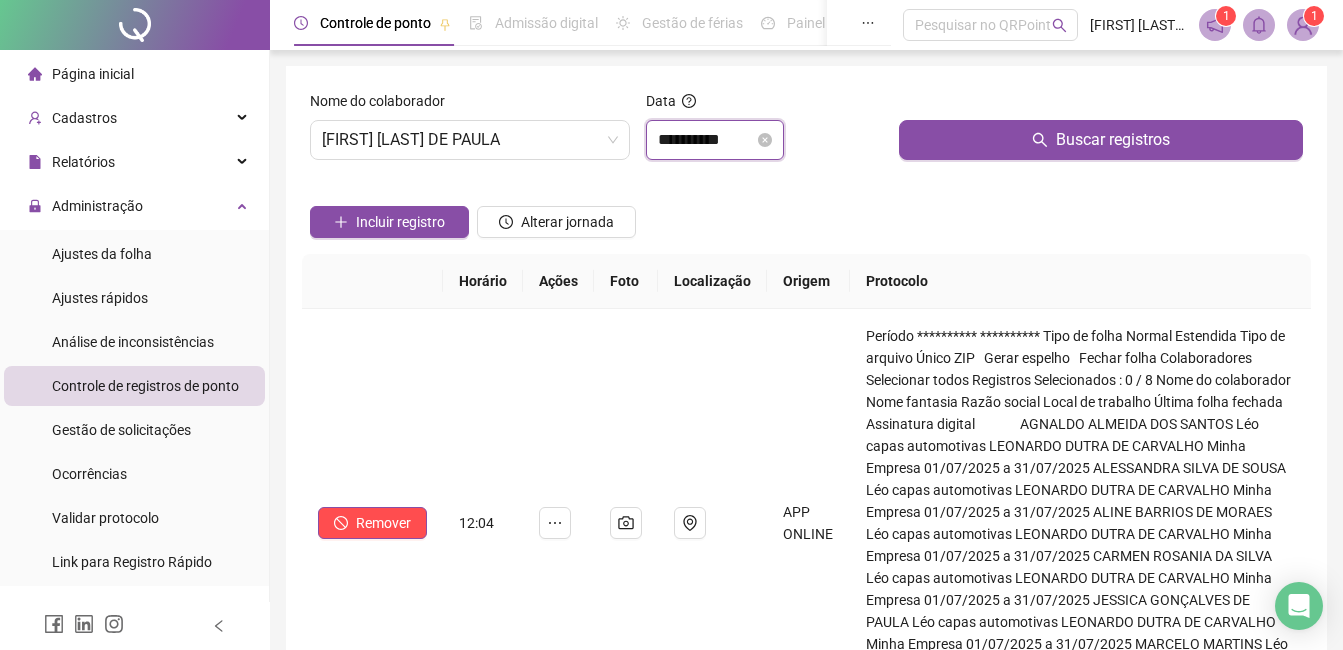 click on "**********" at bounding box center (706, 140) 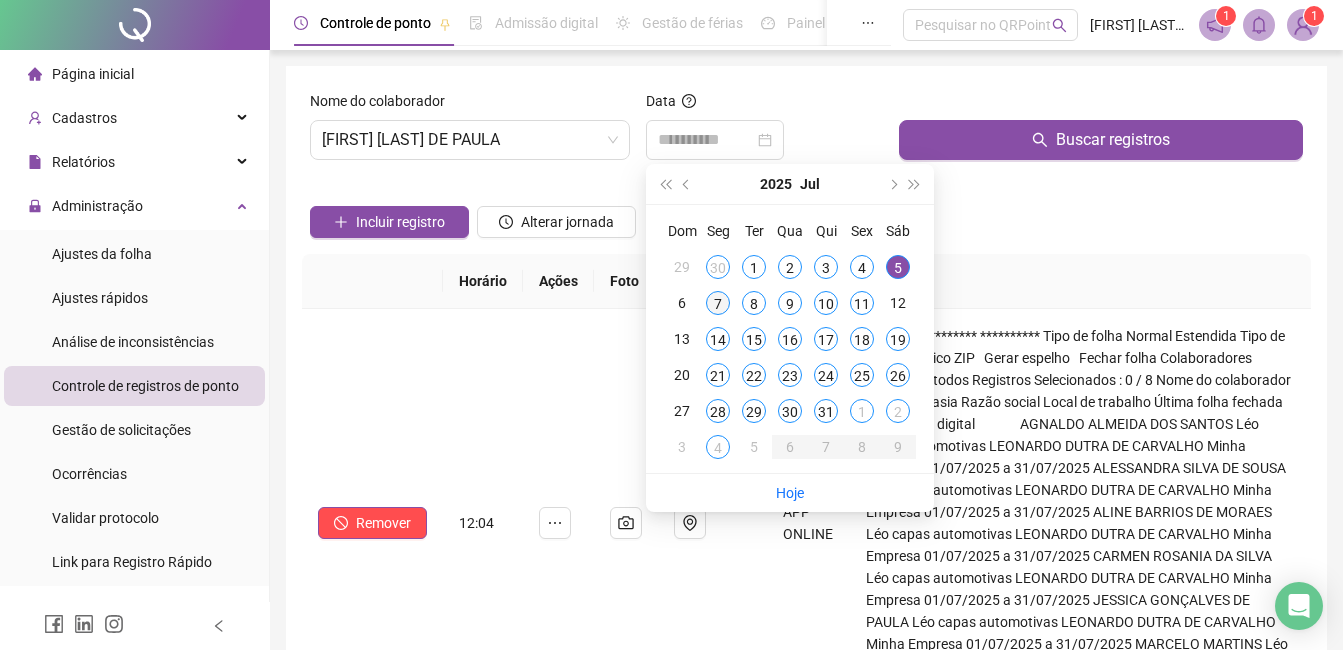 click on "7" at bounding box center (718, 303) 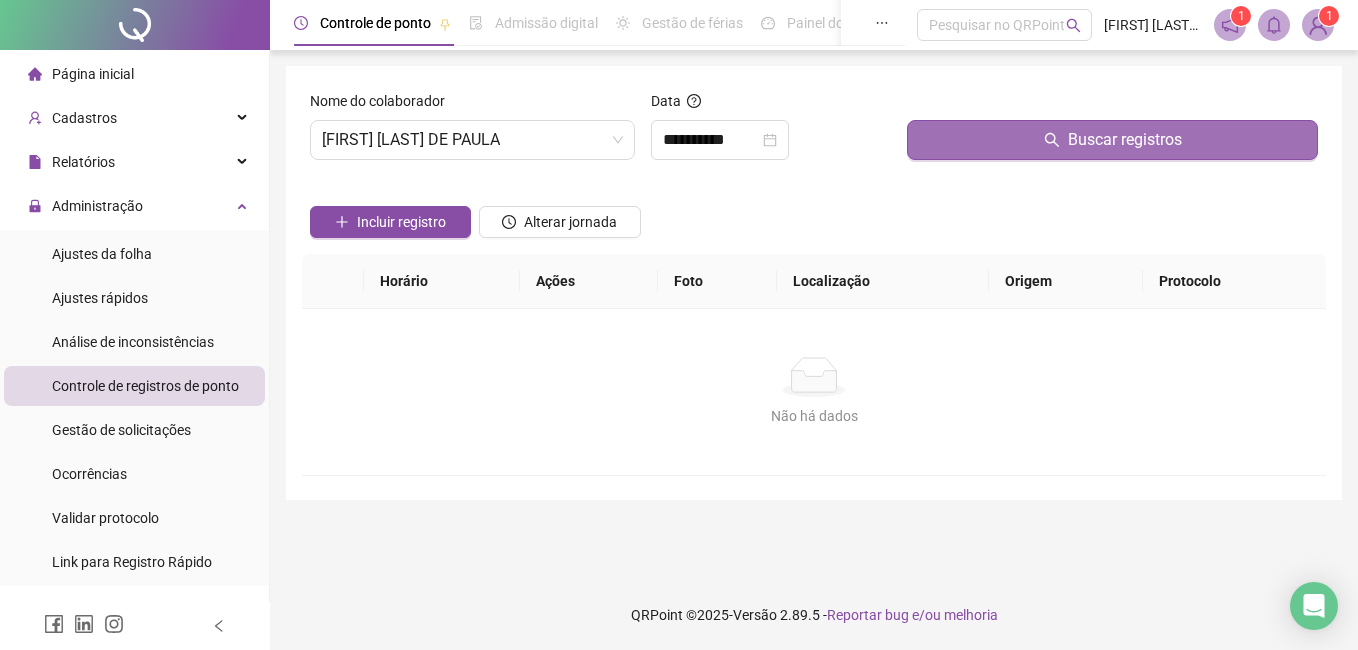 click on "Buscar registros" at bounding box center (1112, 140) 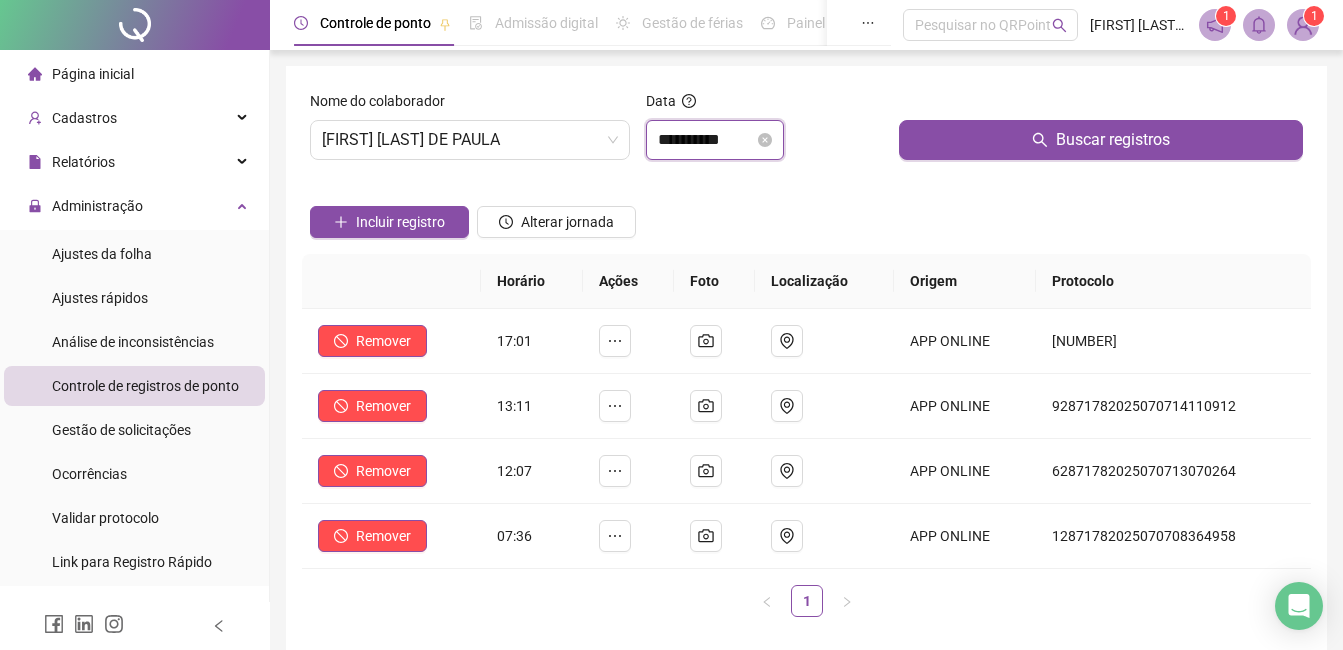 click on "**********" at bounding box center (706, 140) 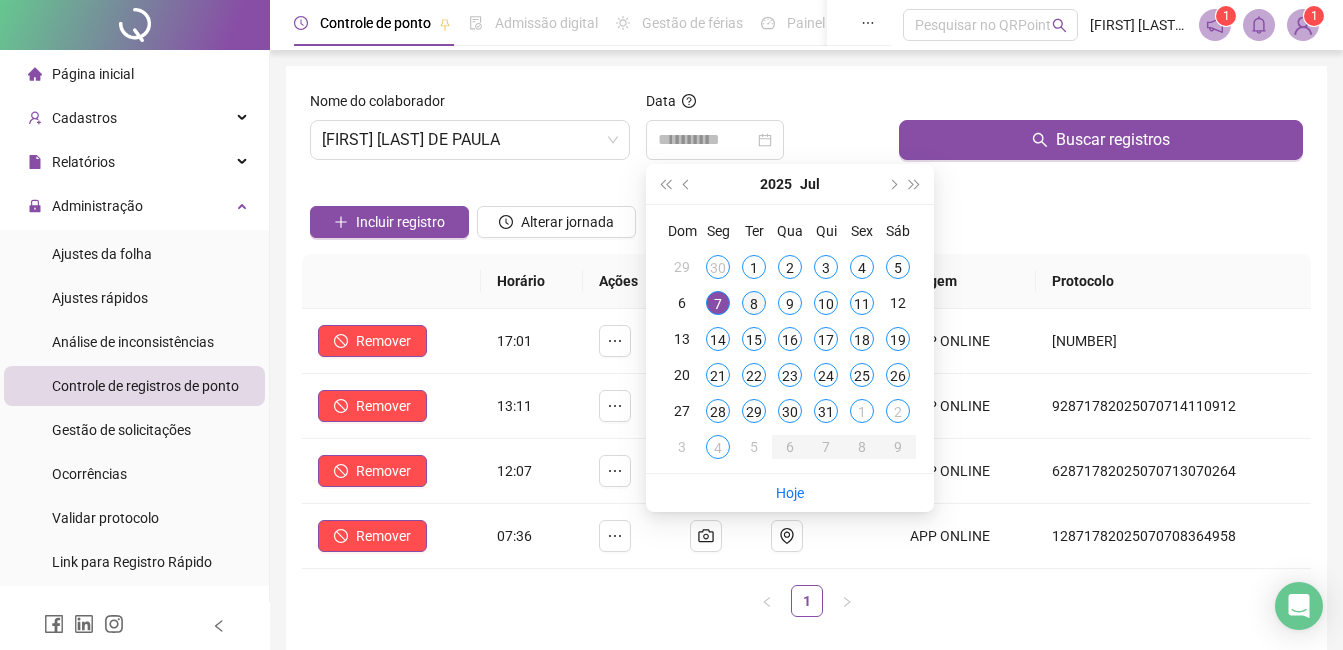 click on "8" at bounding box center [754, 303] 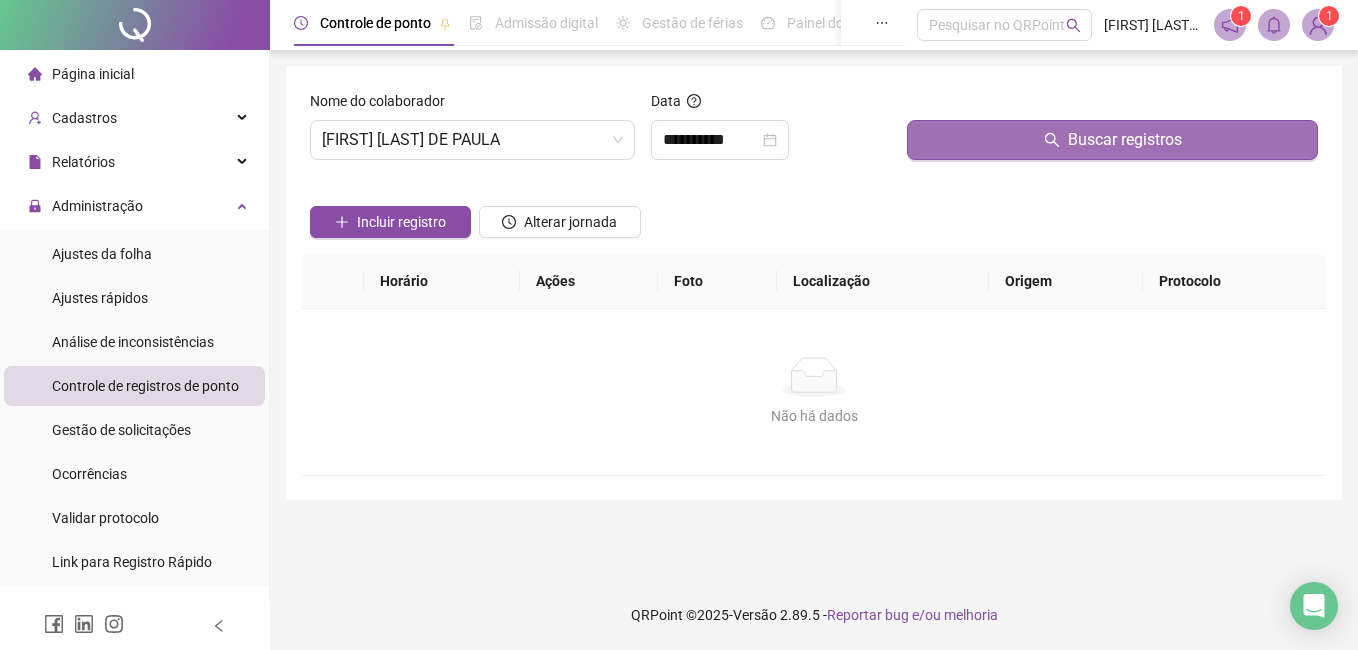 click on "Buscar registros" at bounding box center (1112, 140) 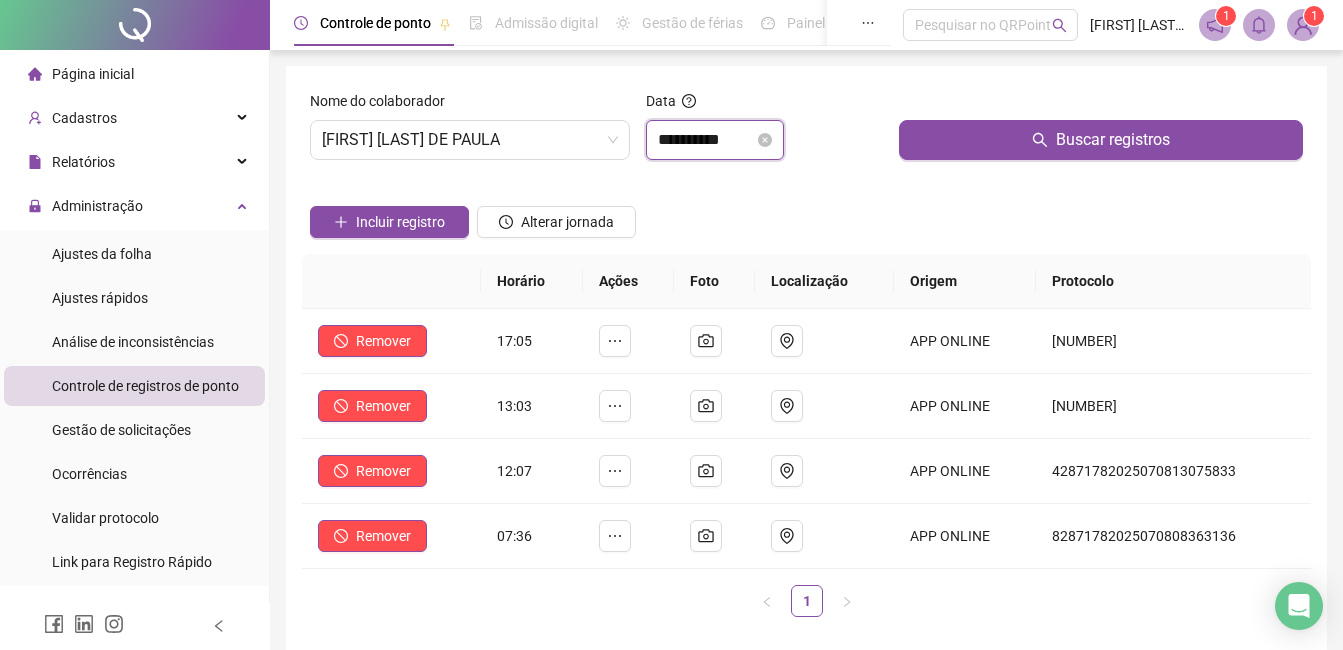 click on "**********" at bounding box center (706, 140) 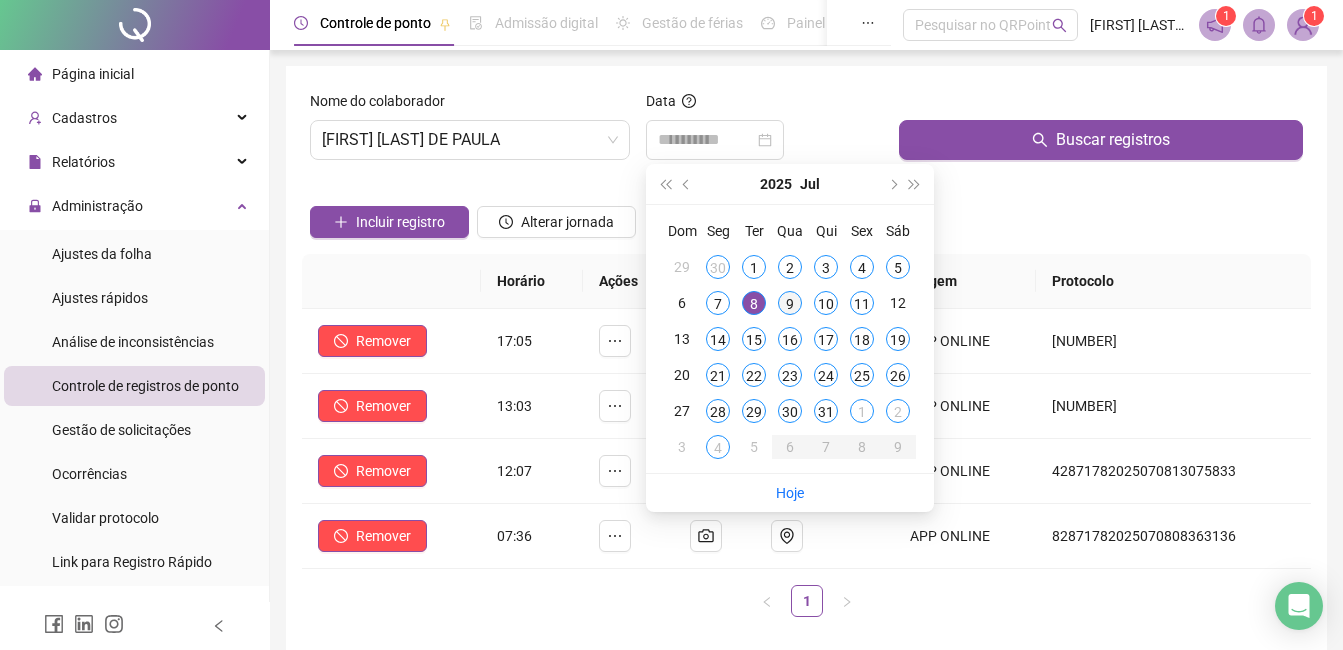 click on "9" at bounding box center [790, 303] 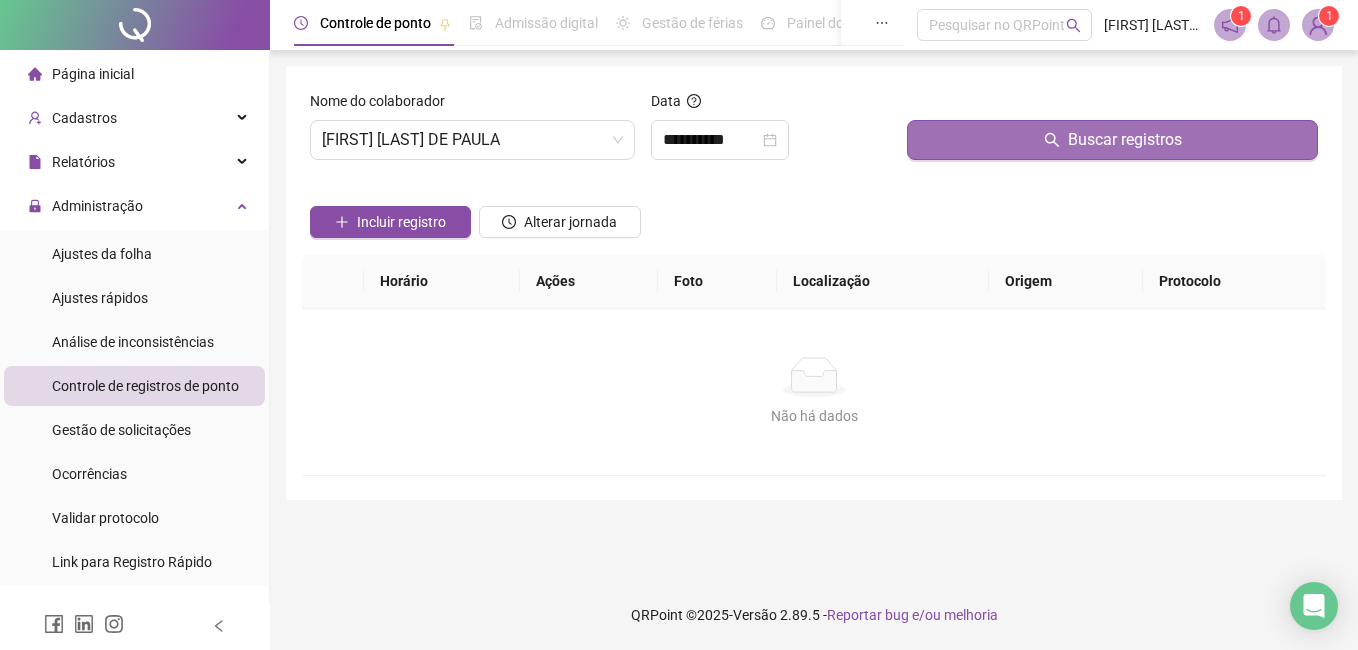 click on "Buscar registros" at bounding box center [1112, 140] 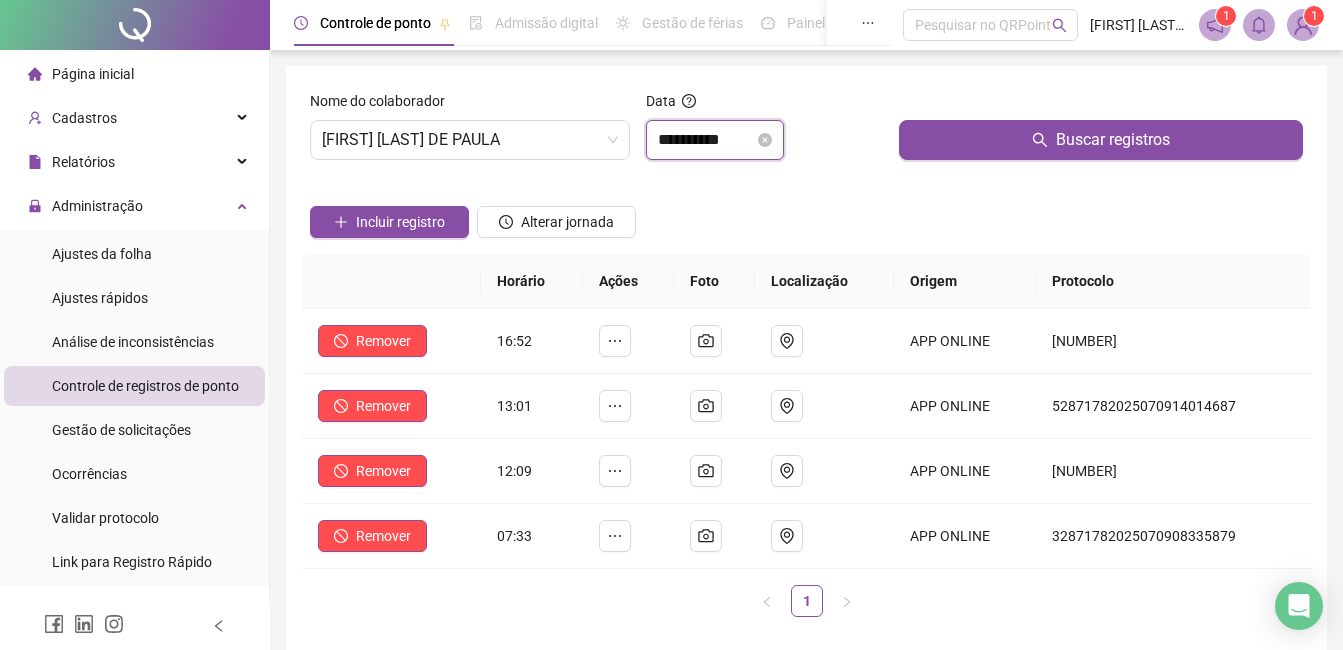 click on "**********" at bounding box center [706, 140] 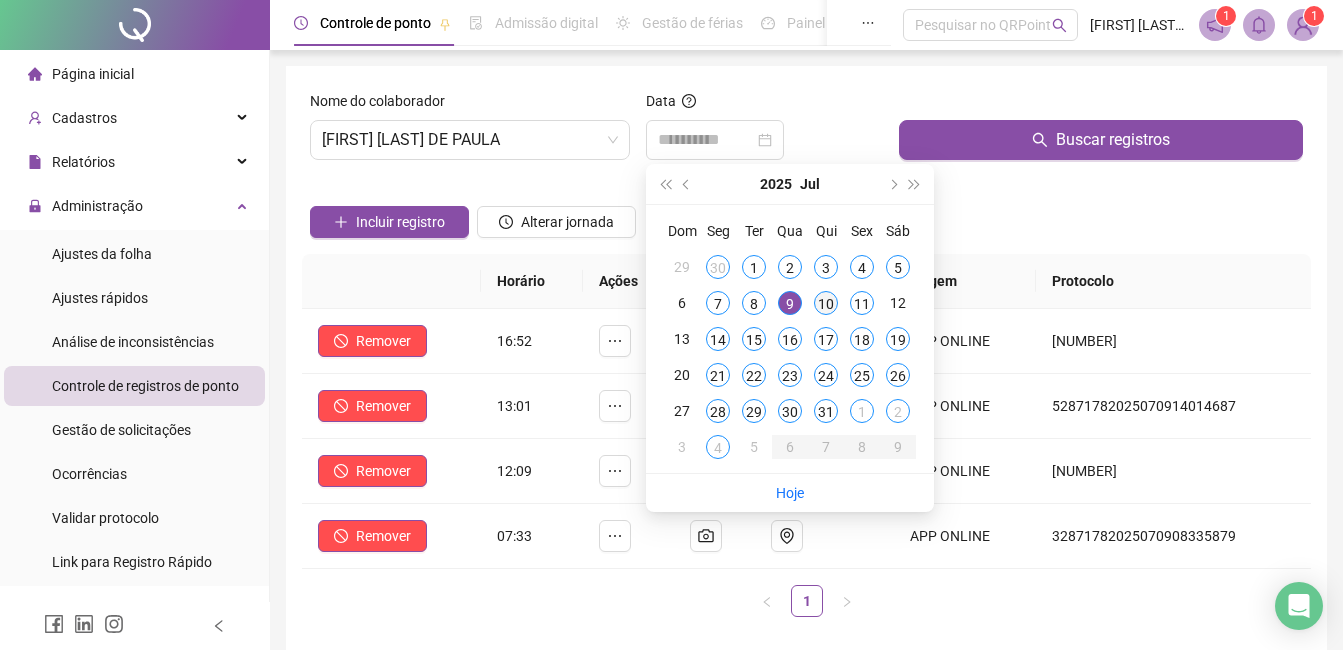 click on "10" at bounding box center (826, 303) 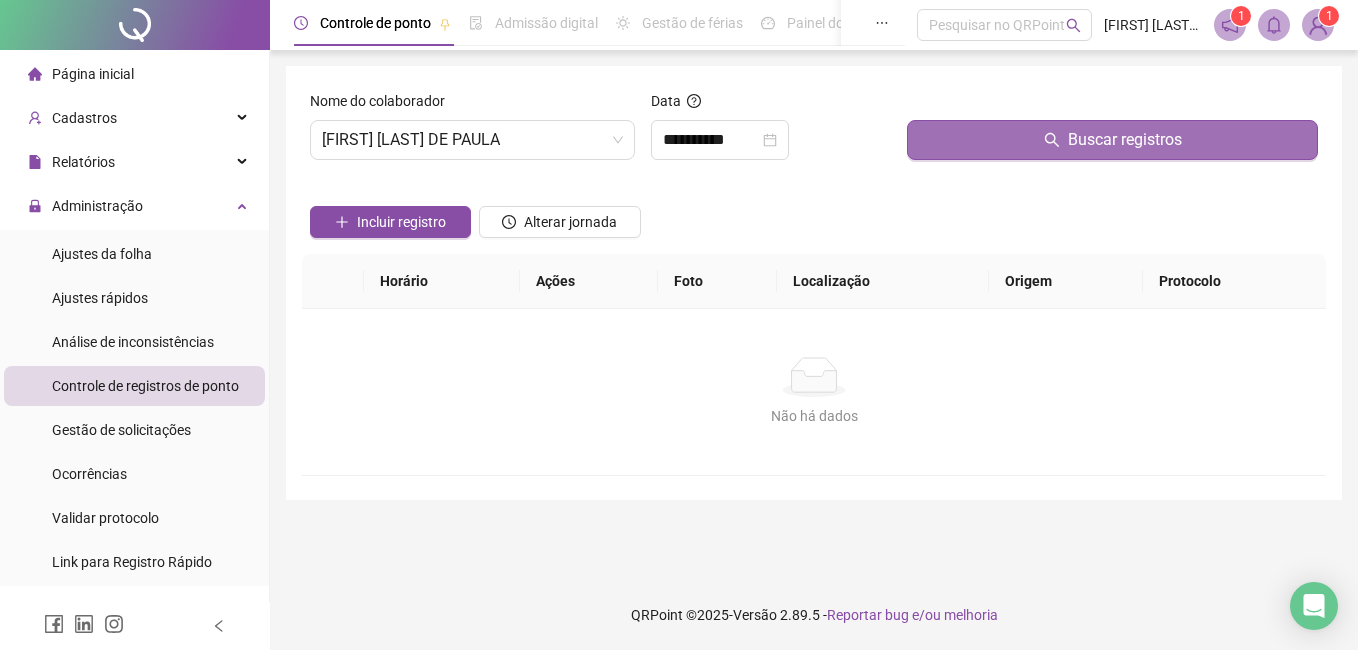 click on "Buscar registros" at bounding box center (1112, 140) 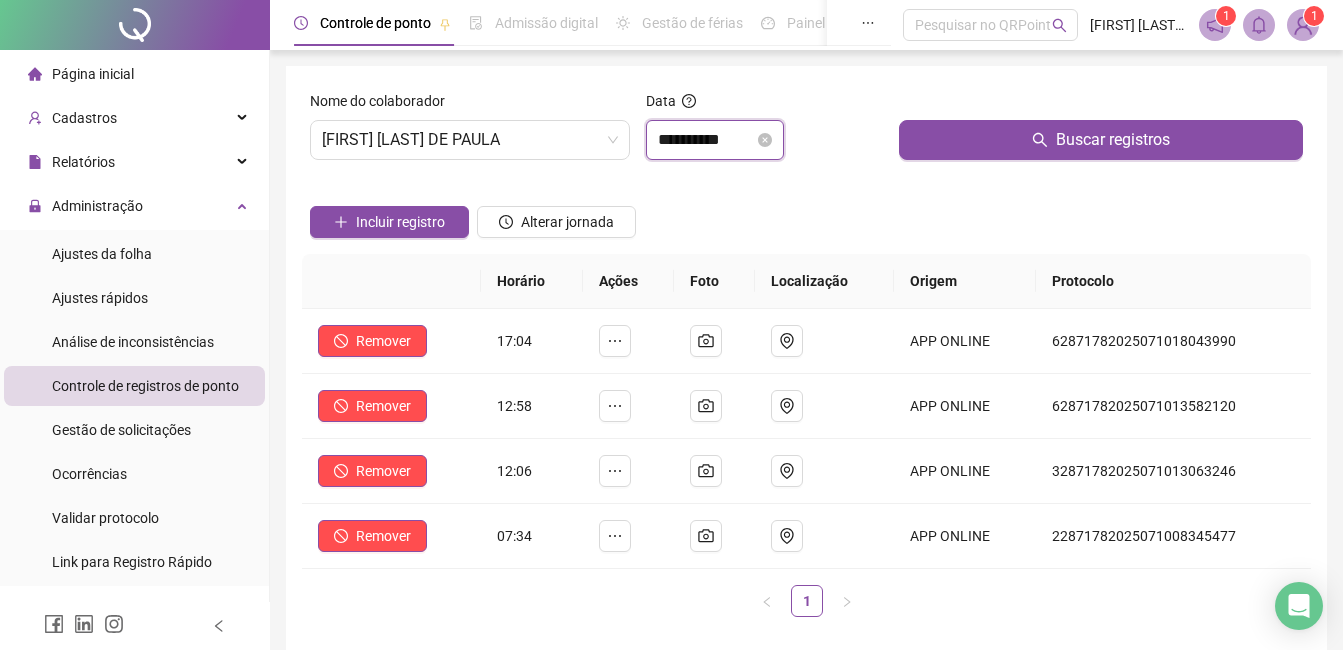 click on "**********" at bounding box center [706, 140] 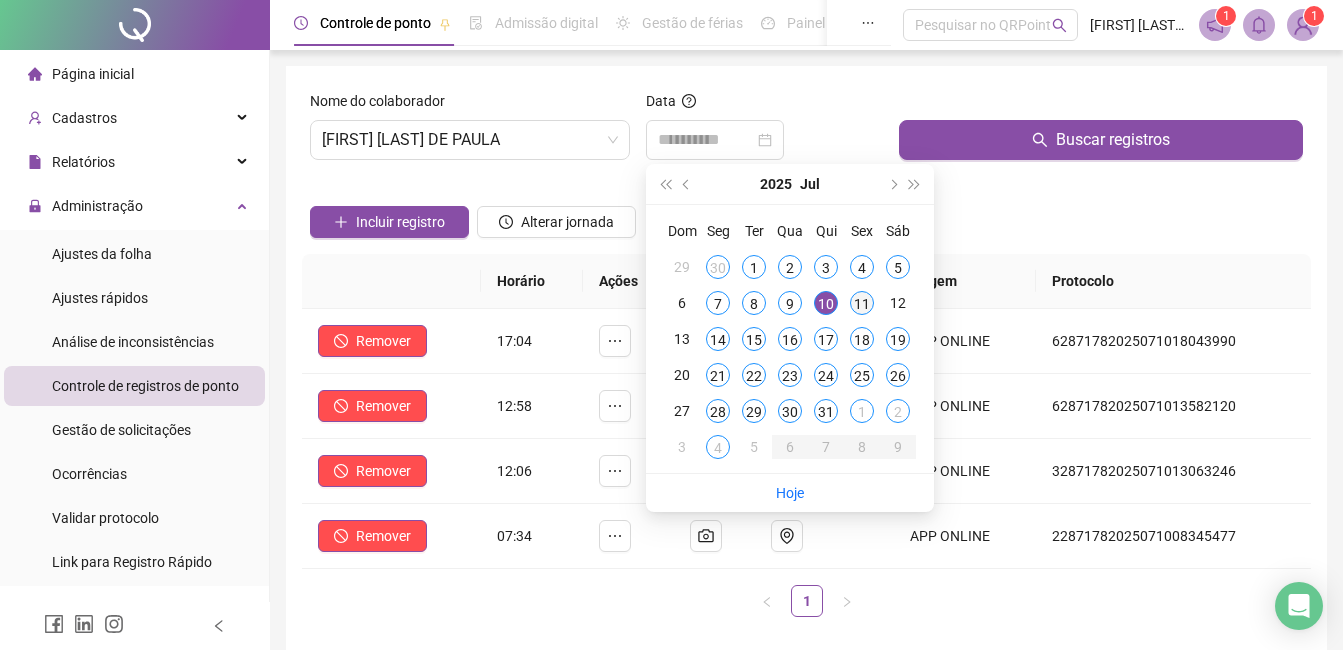 click on "11" at bounding box center [862, 303] 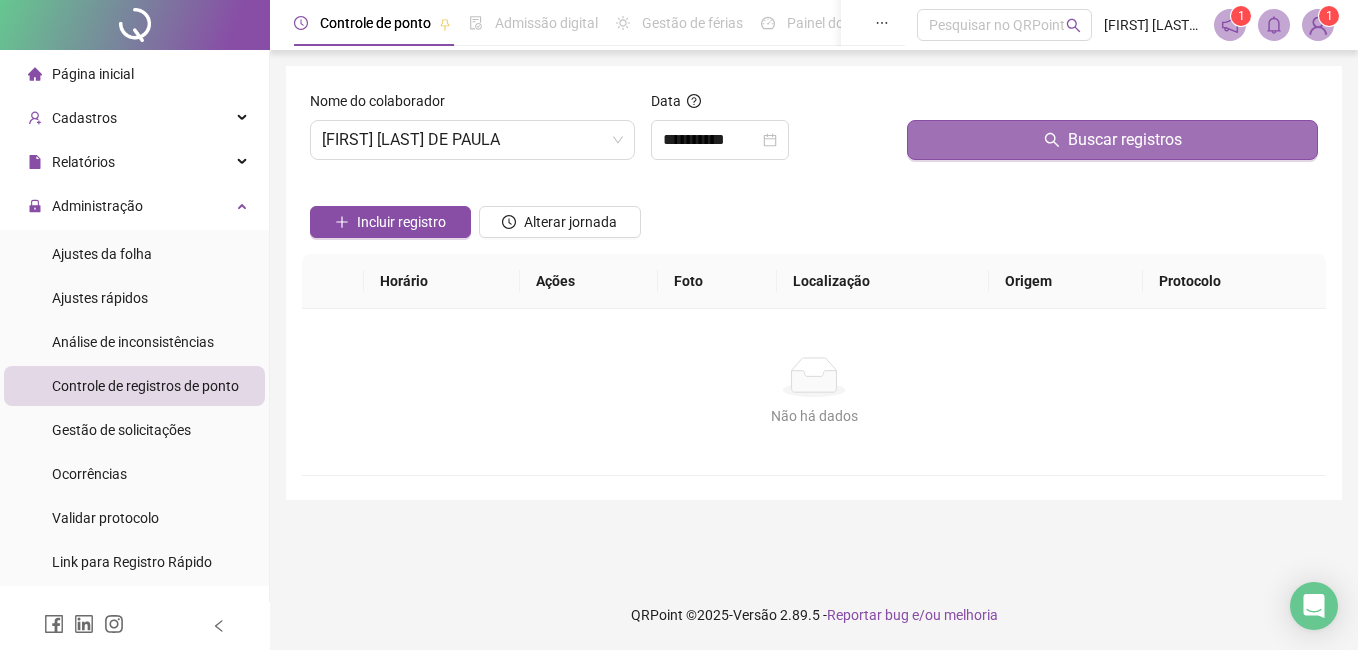 click 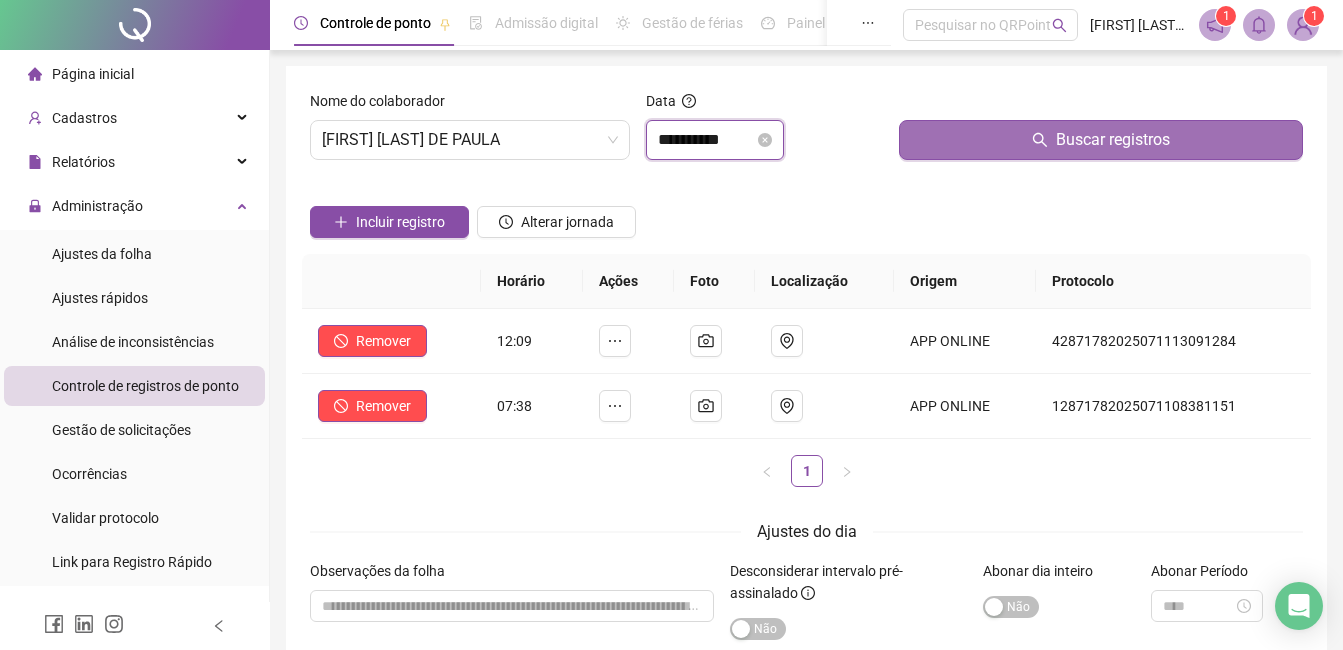 click on "**********" at bounding box center (706, 140) 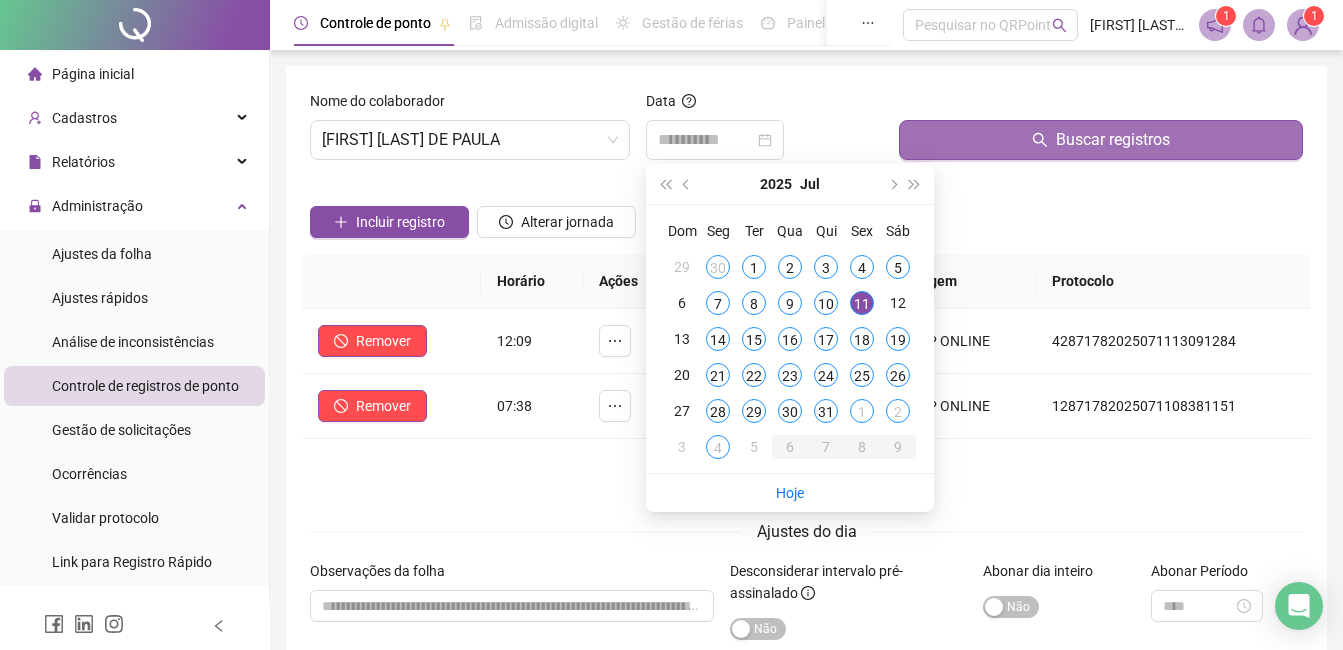 click on "12" at bounding box center (898, 303) 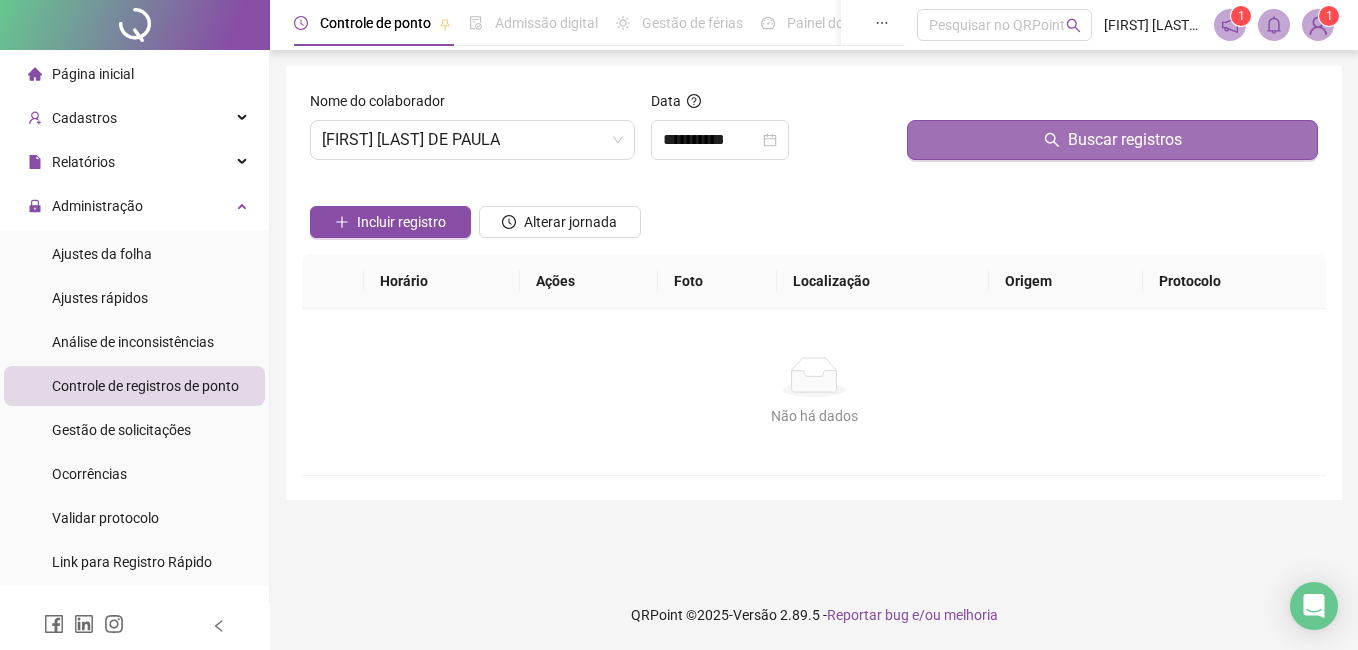 click on "Buscar registros" at bounding box center (1112, 140) 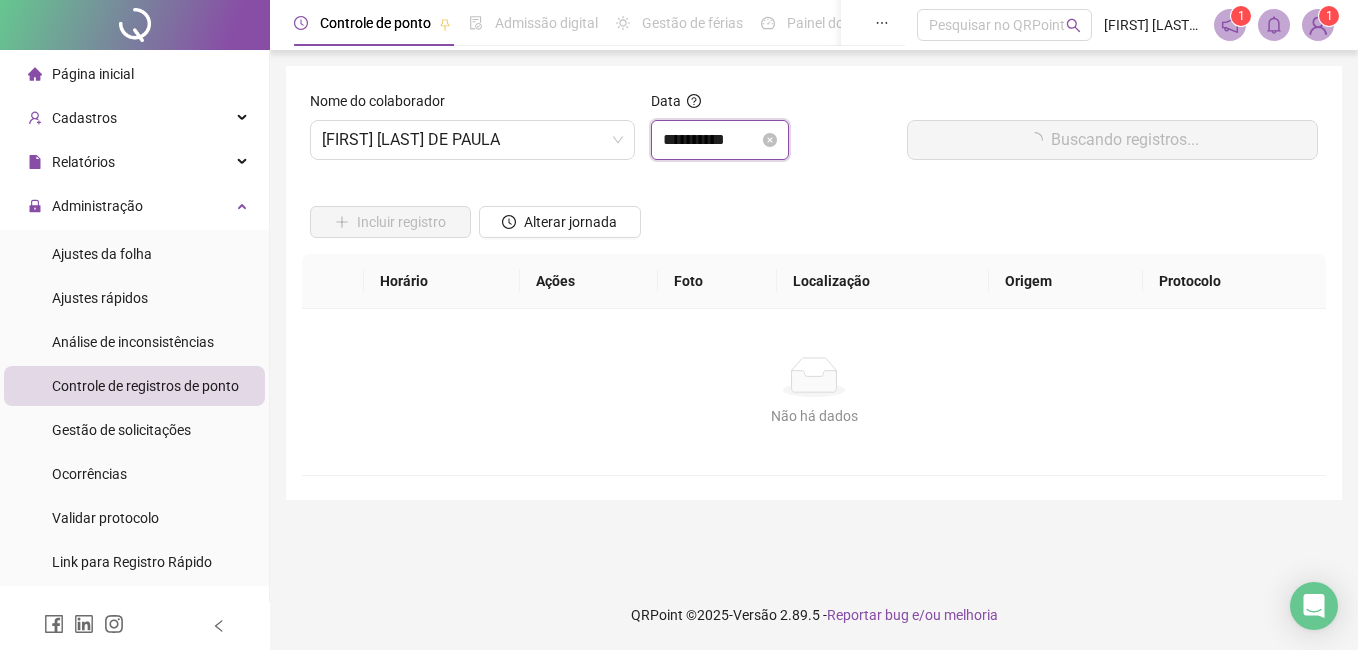 click on "**********" at bounding box center [711, 140] 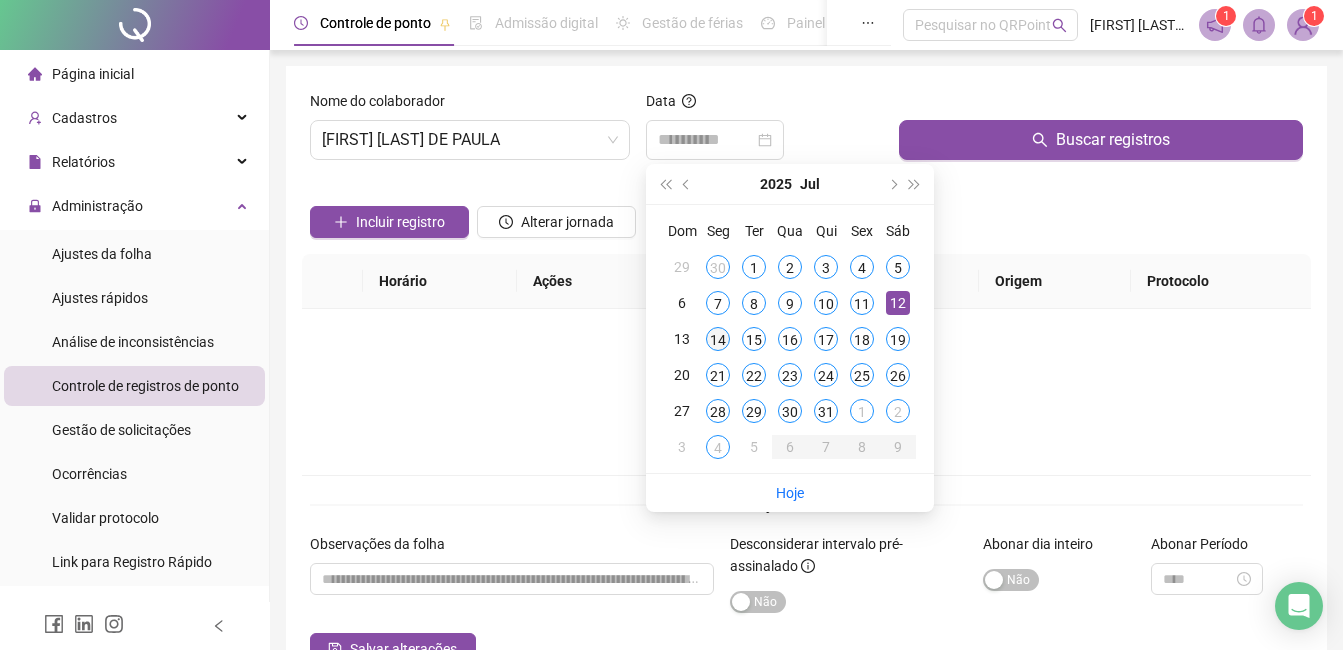 click on "14" at bounding box center [718, 339] 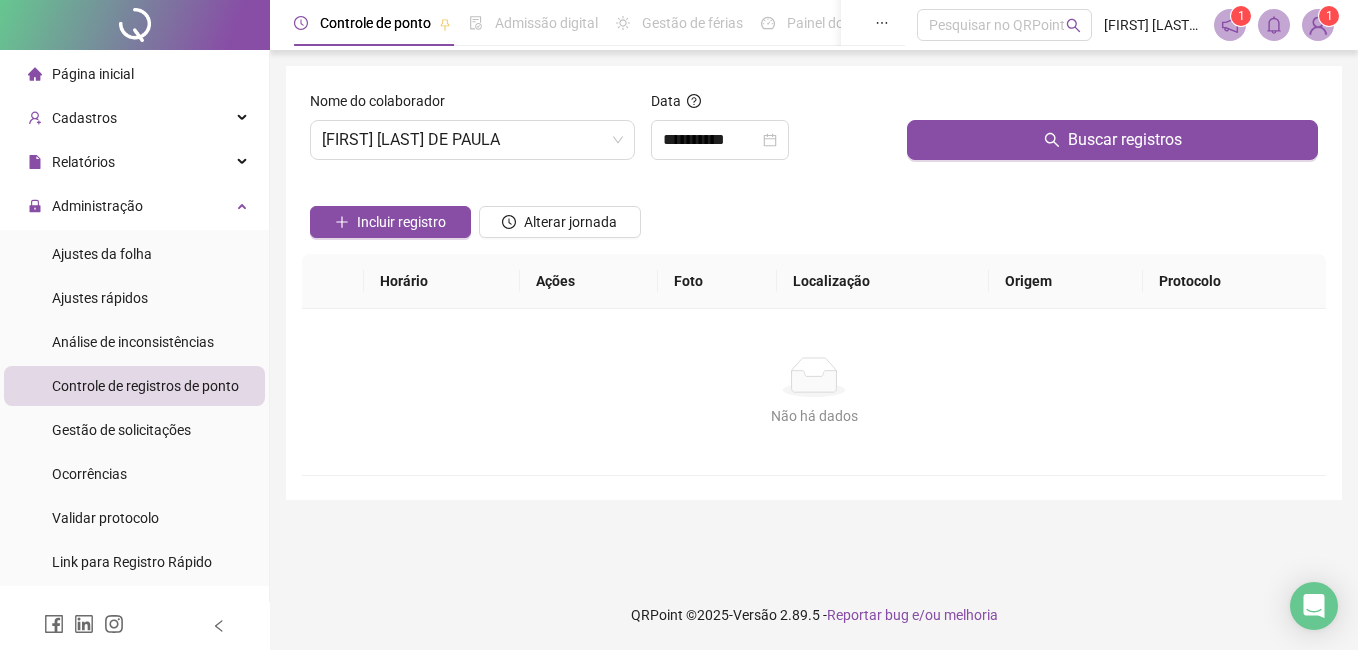 click at bounding box center [1112, 105] 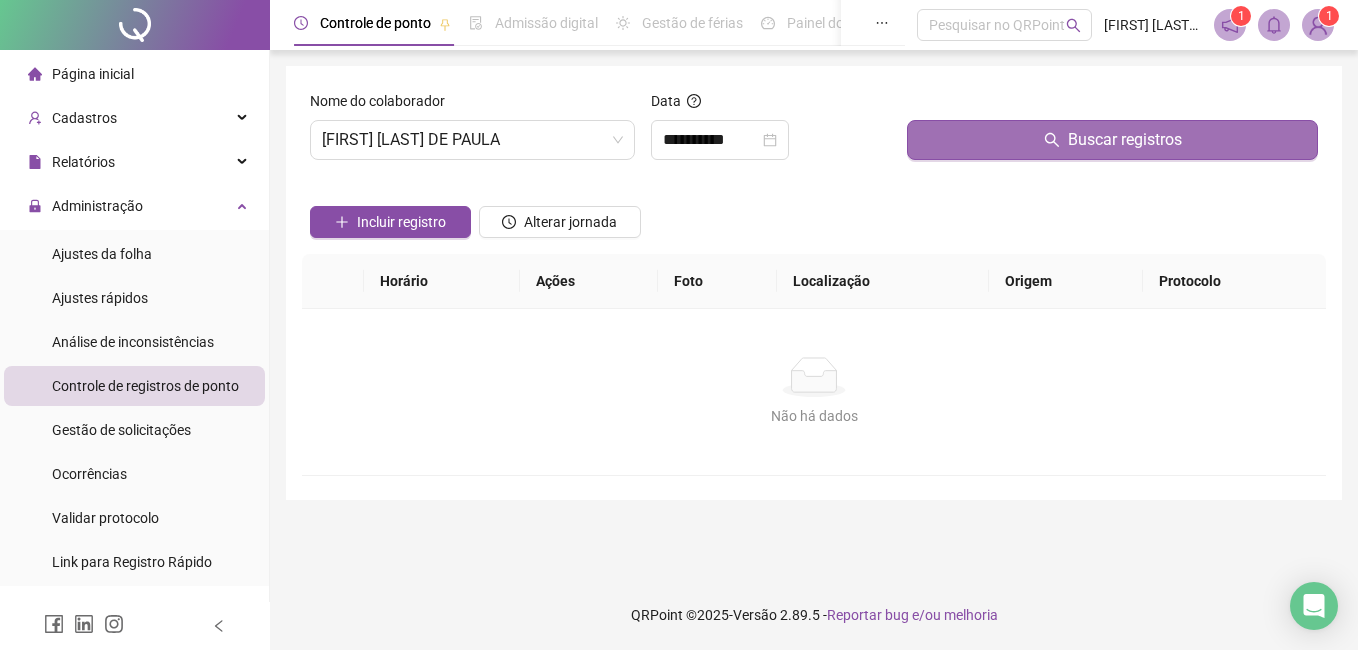click on "Buscar registros" at bounding box center [1125, 140] 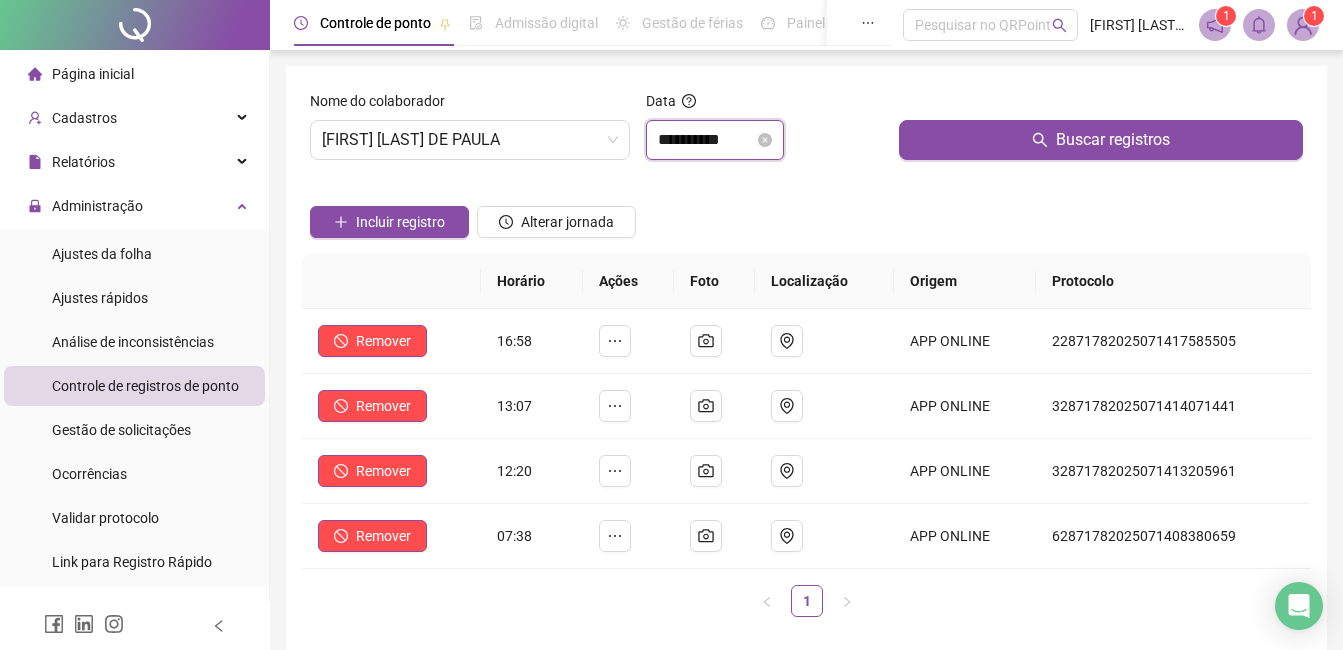 click on "**********" at bounding box center (706, 140) 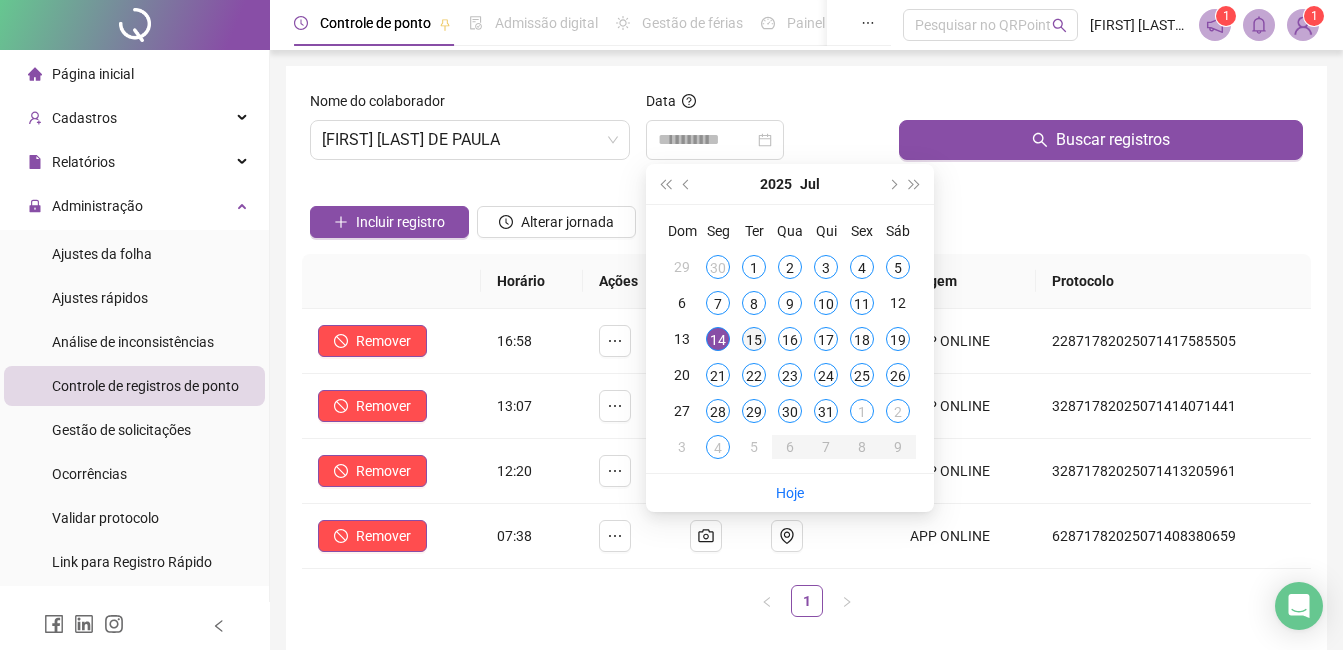 click on "15" at bounding box center (754, 339) 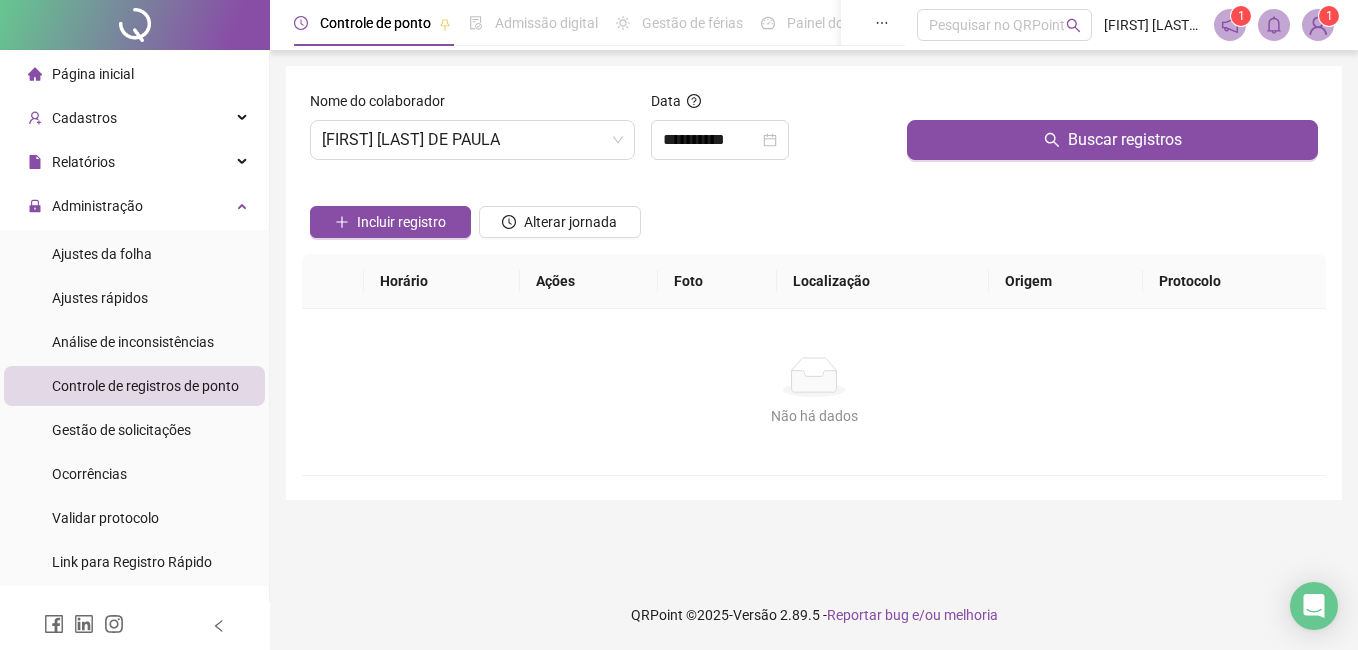 click at bounding box center (1112, 105) 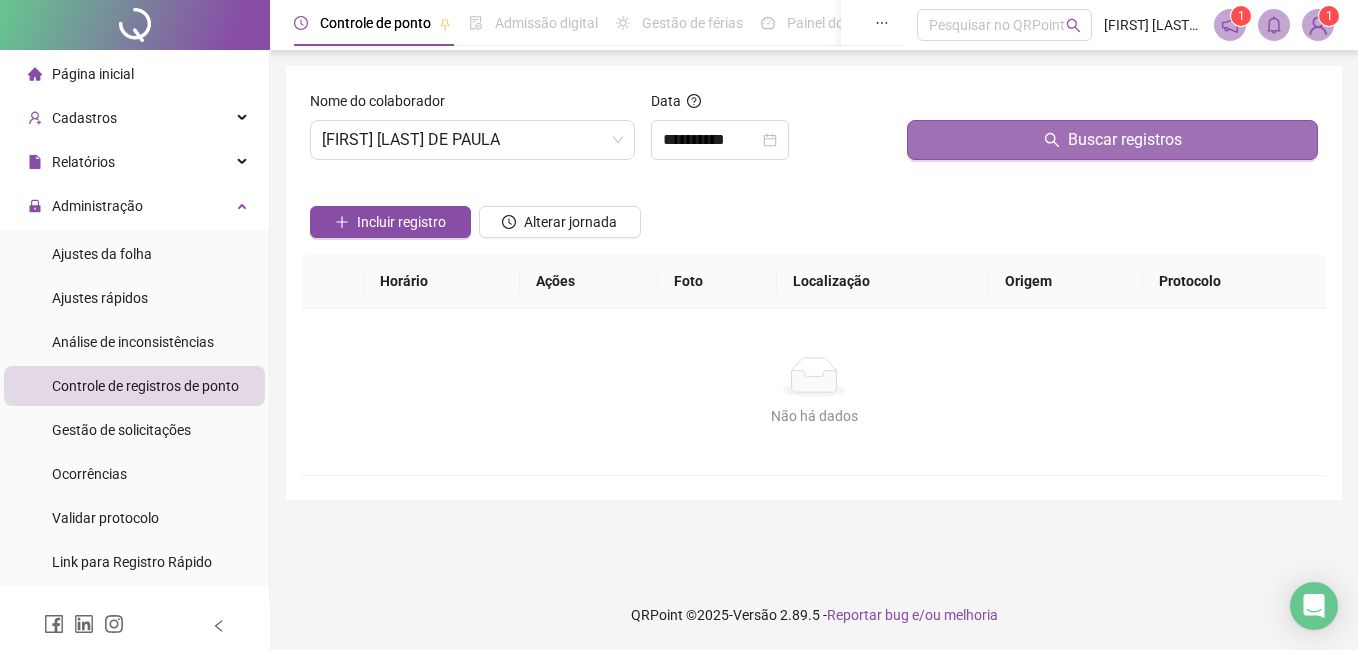 click on "Buscar registros" at bounding box center [1125, 140] 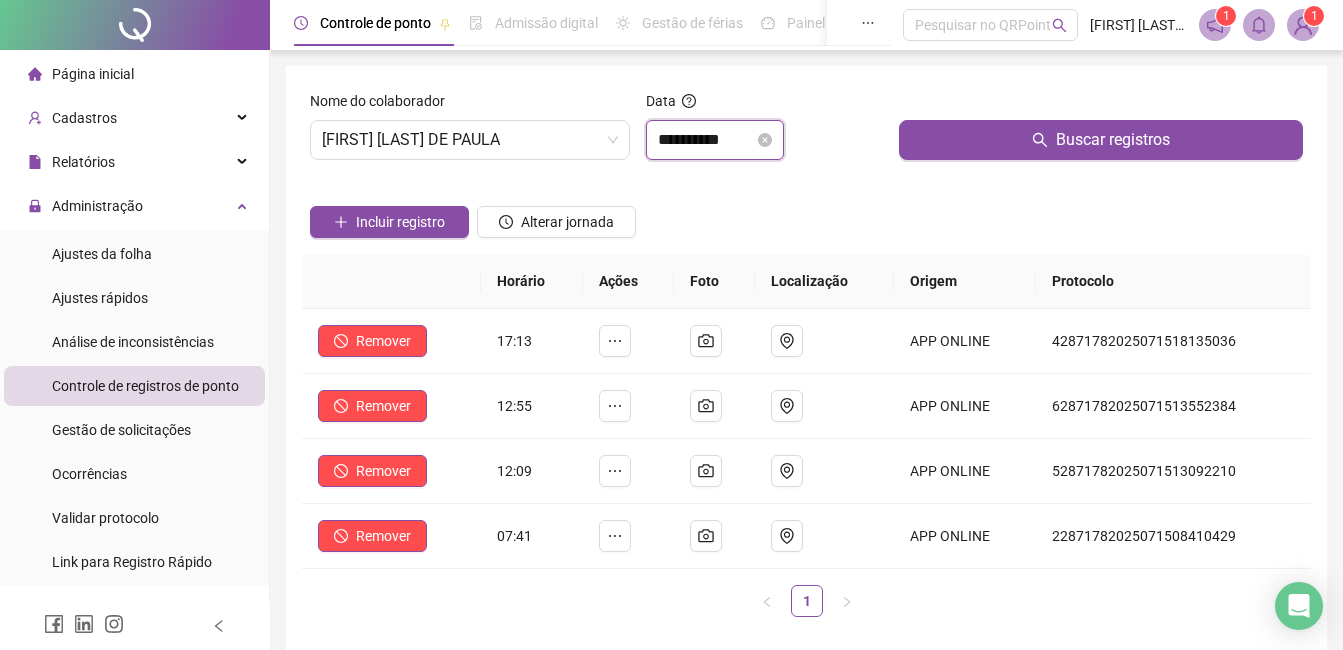click on "**********" at bounding box center [706, 140] 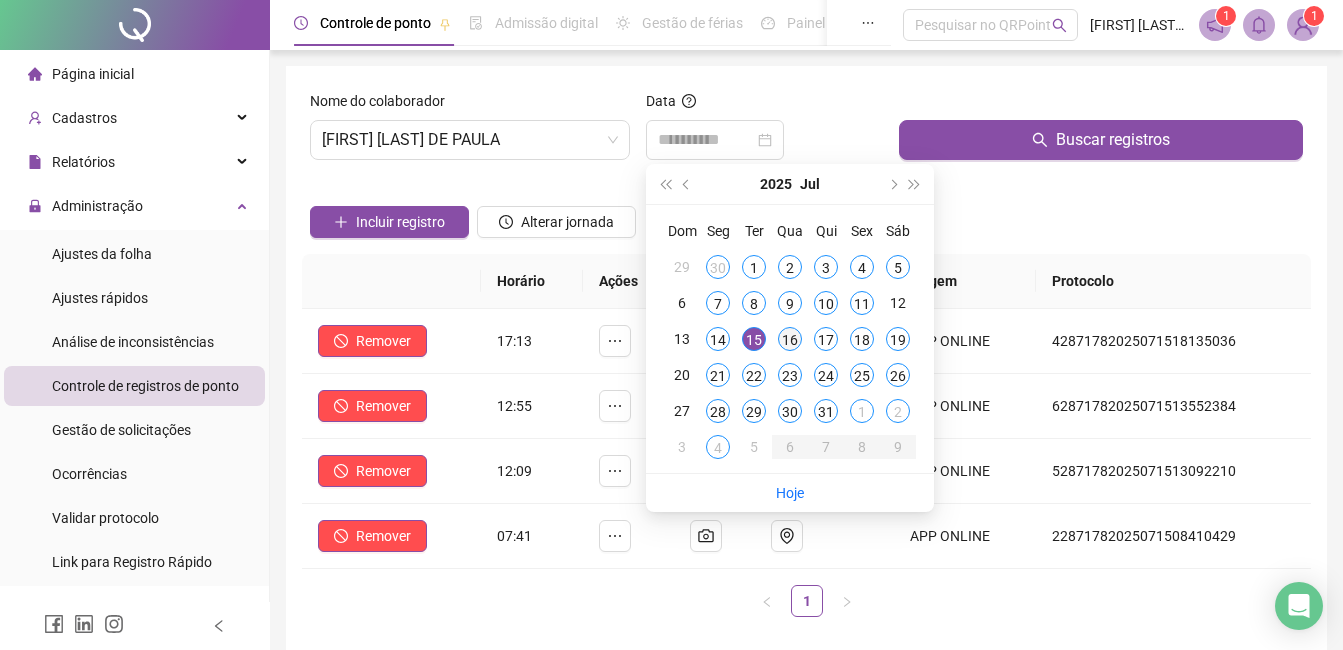 click on "16" at bounding box center (790, 339) 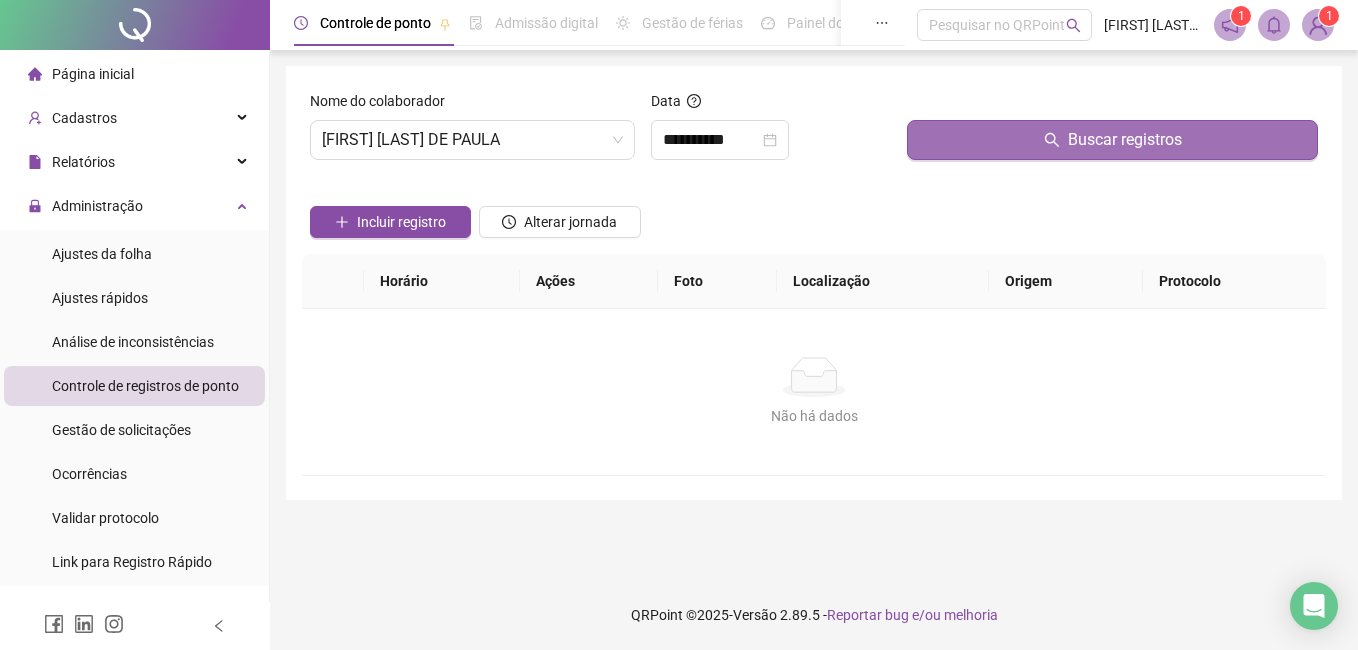 click on "Buscar registros" at bounding box center (1112, 140) 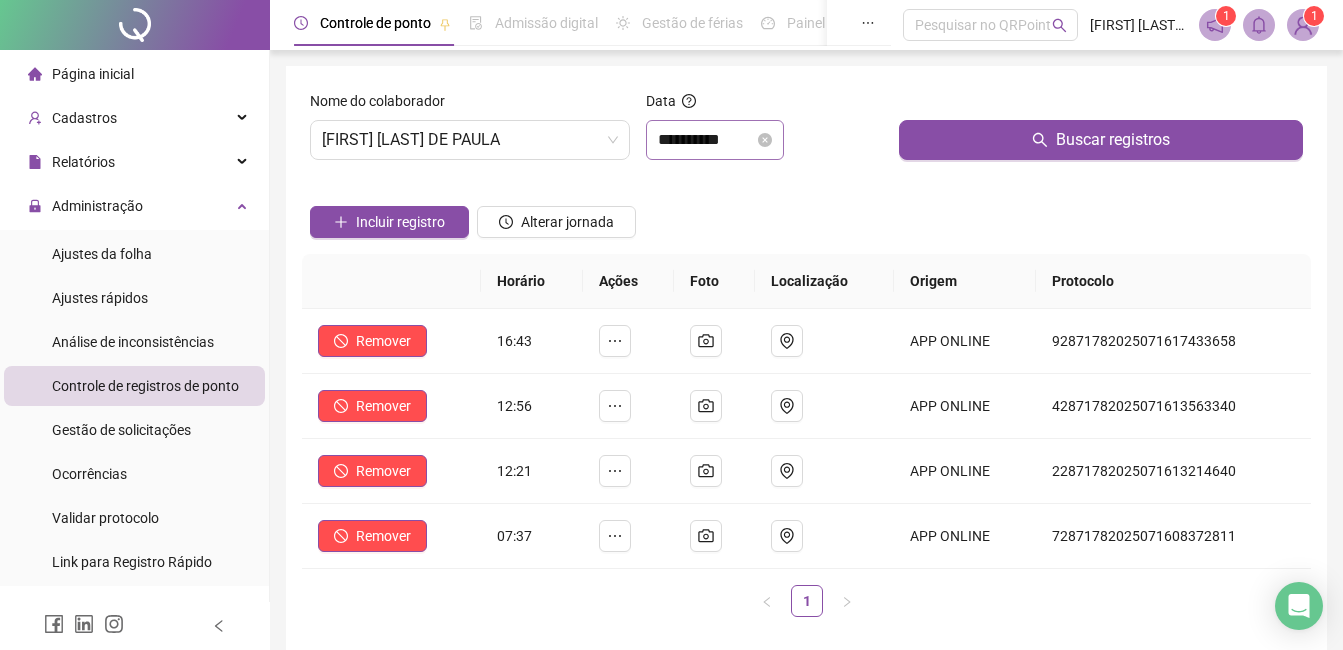 click on "**********" at bounding box center (715, 140) 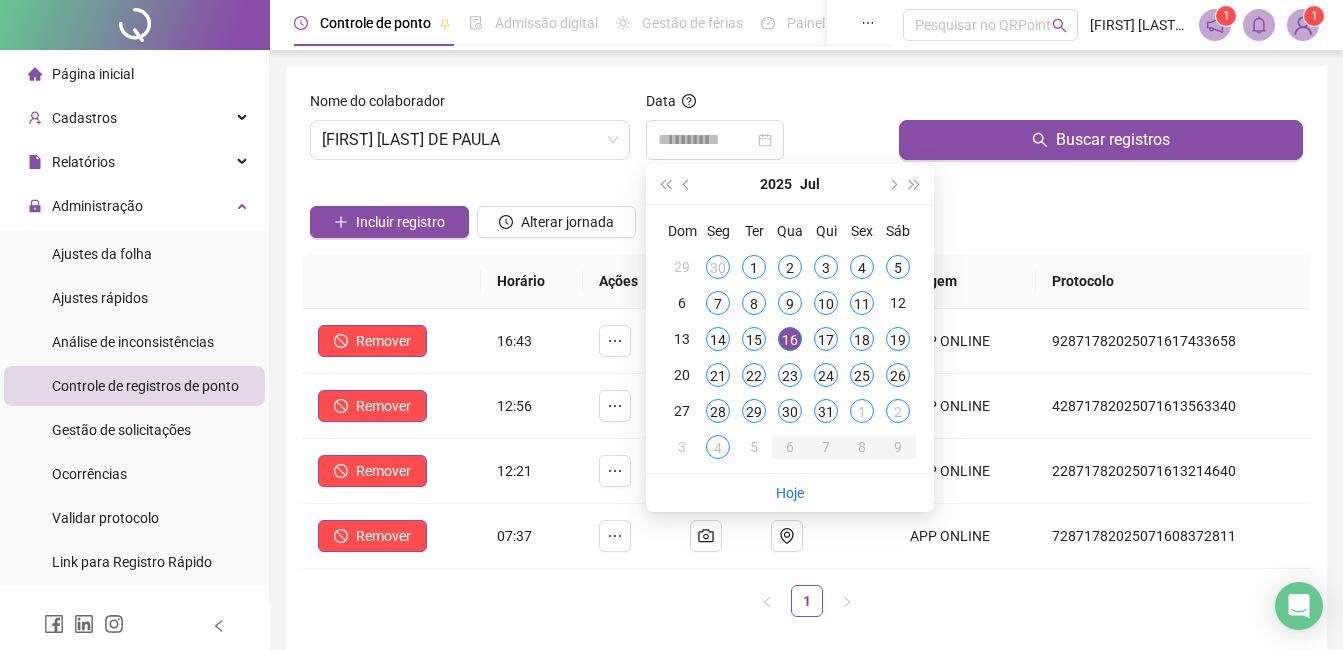 click on "17" at bounding box center [826, 339] 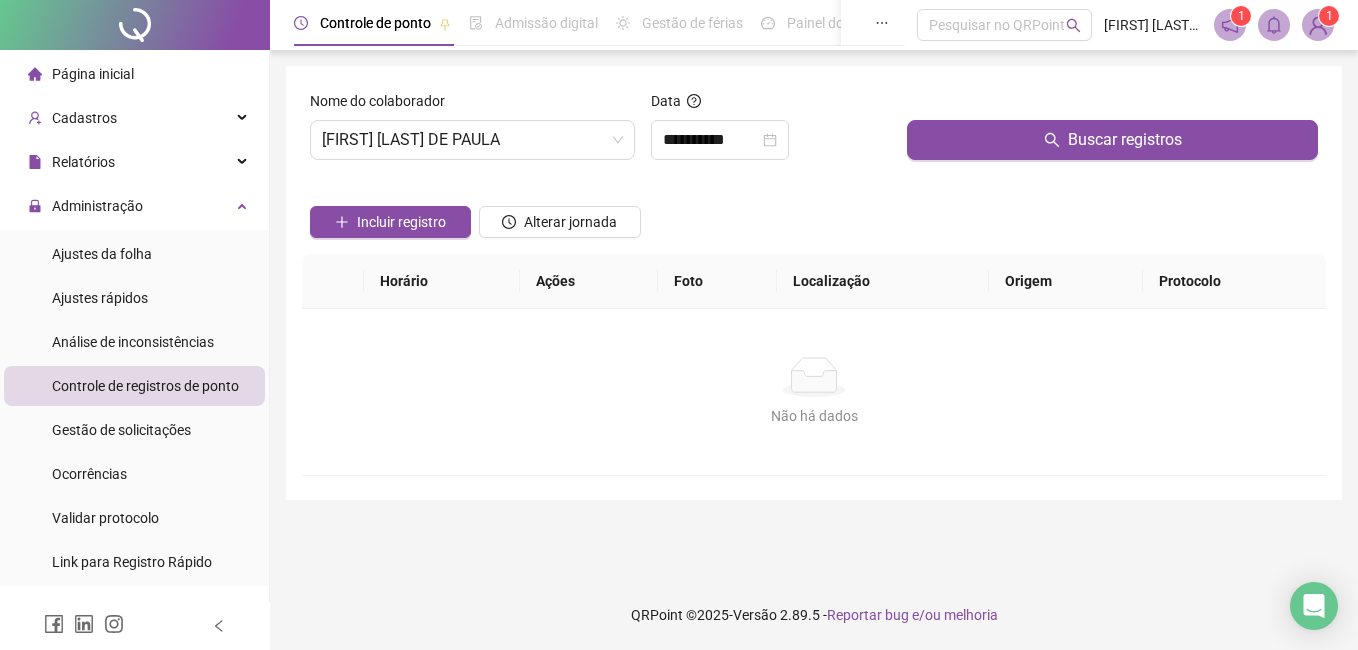 click on "Buscar registros" at bounding box center (1112, 133) 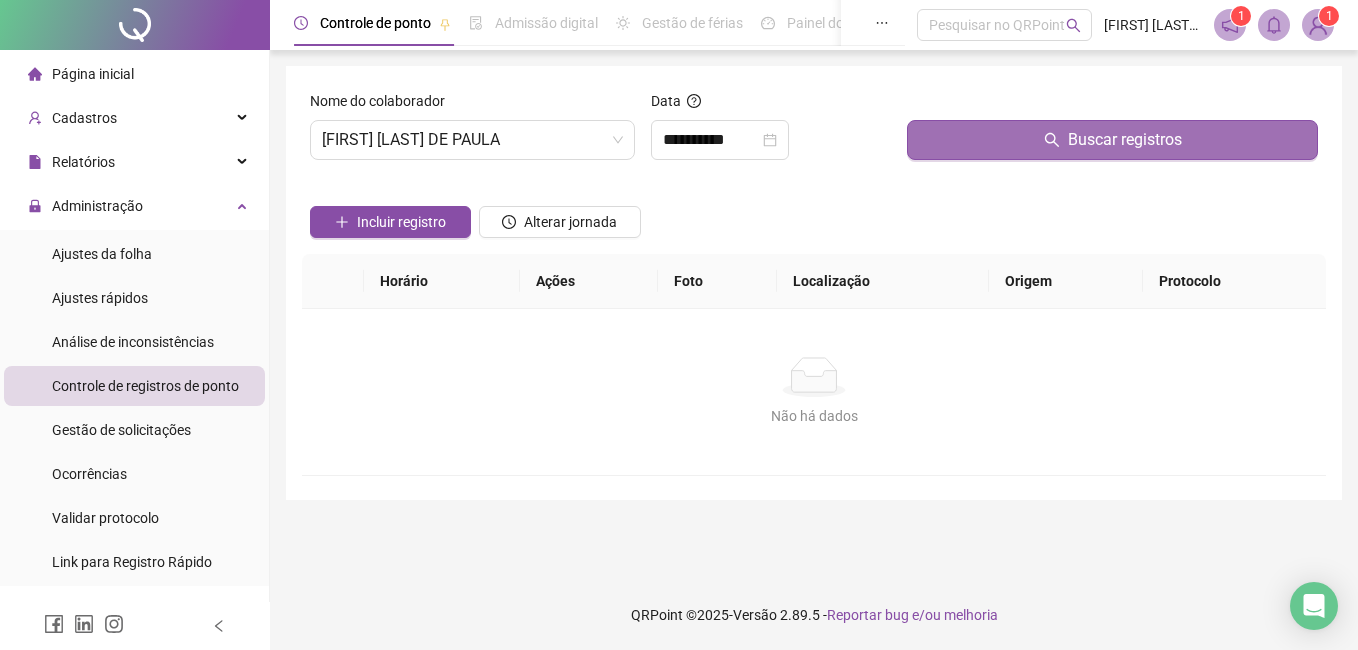 click on "Buscar registros" at bounding box center [1112, 140] 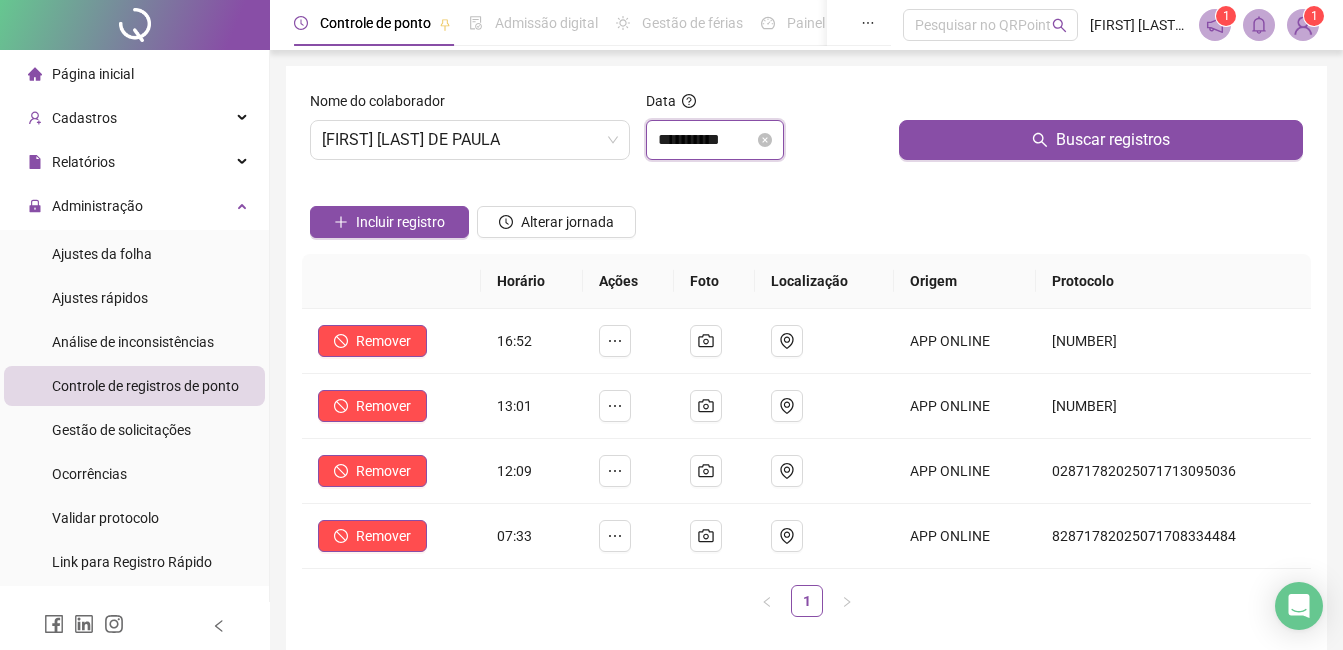 click on "**********" at bounding box center (706, 140) 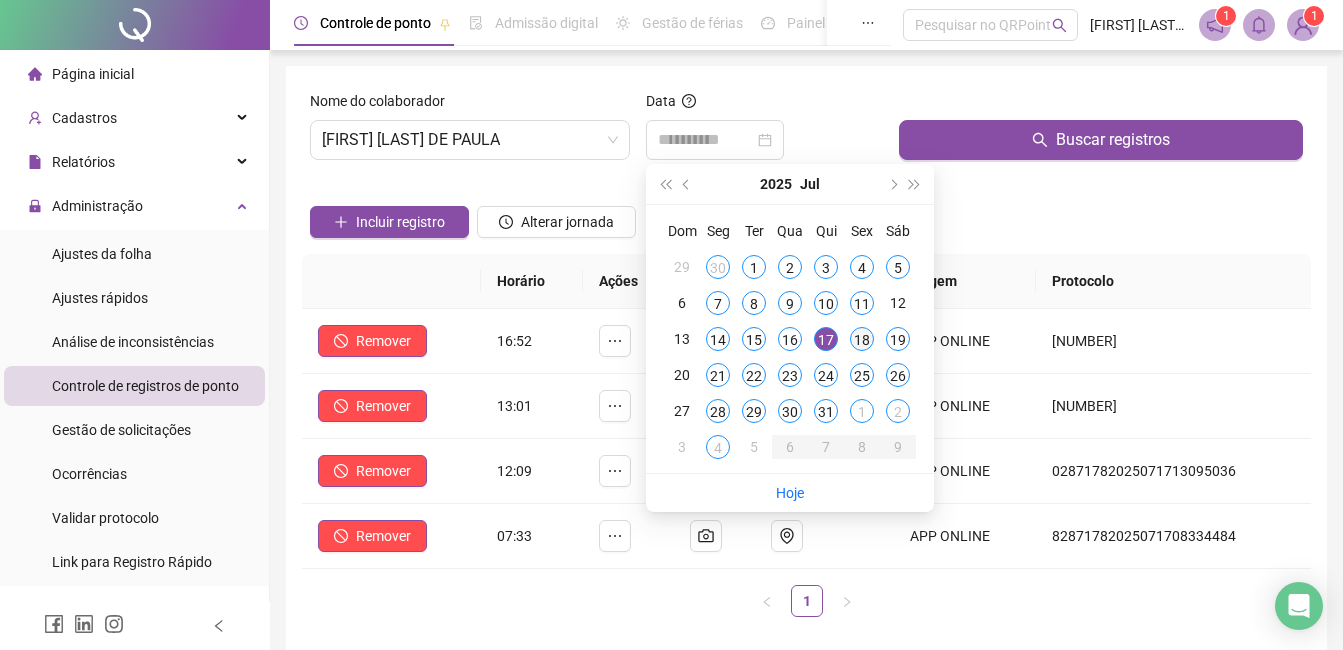 click on "18" at bounding box center (862, 339) 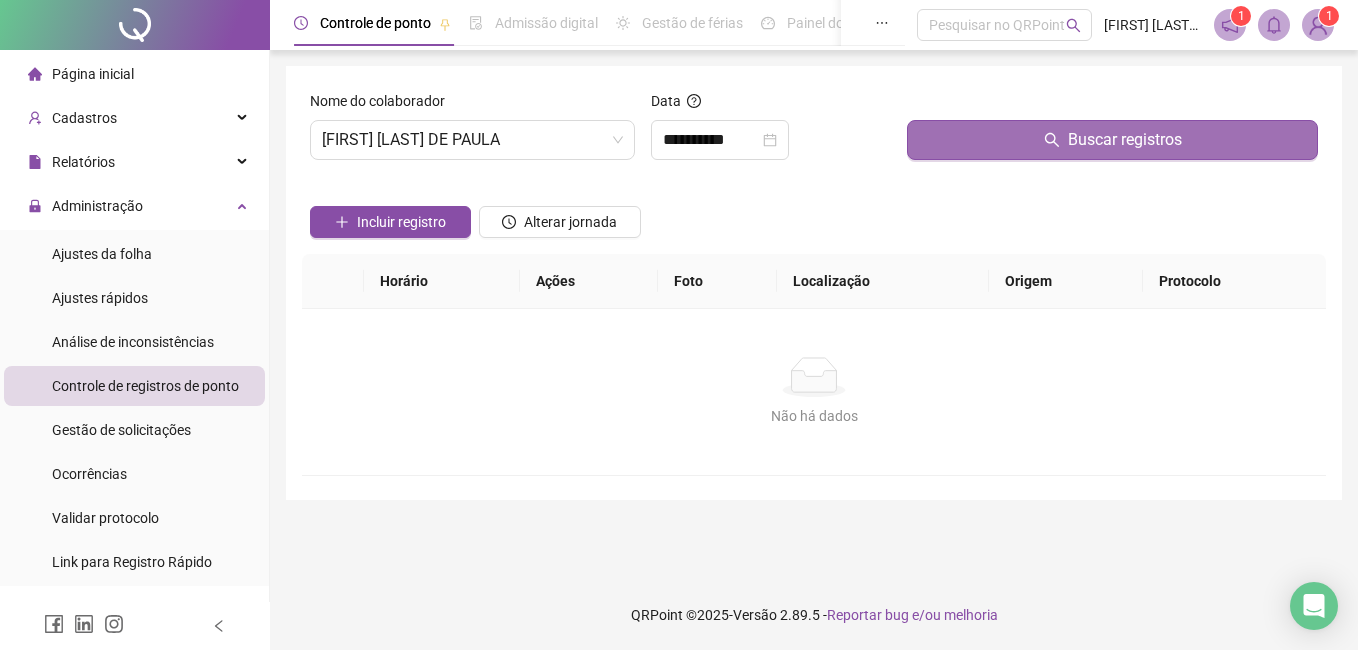 click on "Buscar registros" at bounding box center (1112, 140) 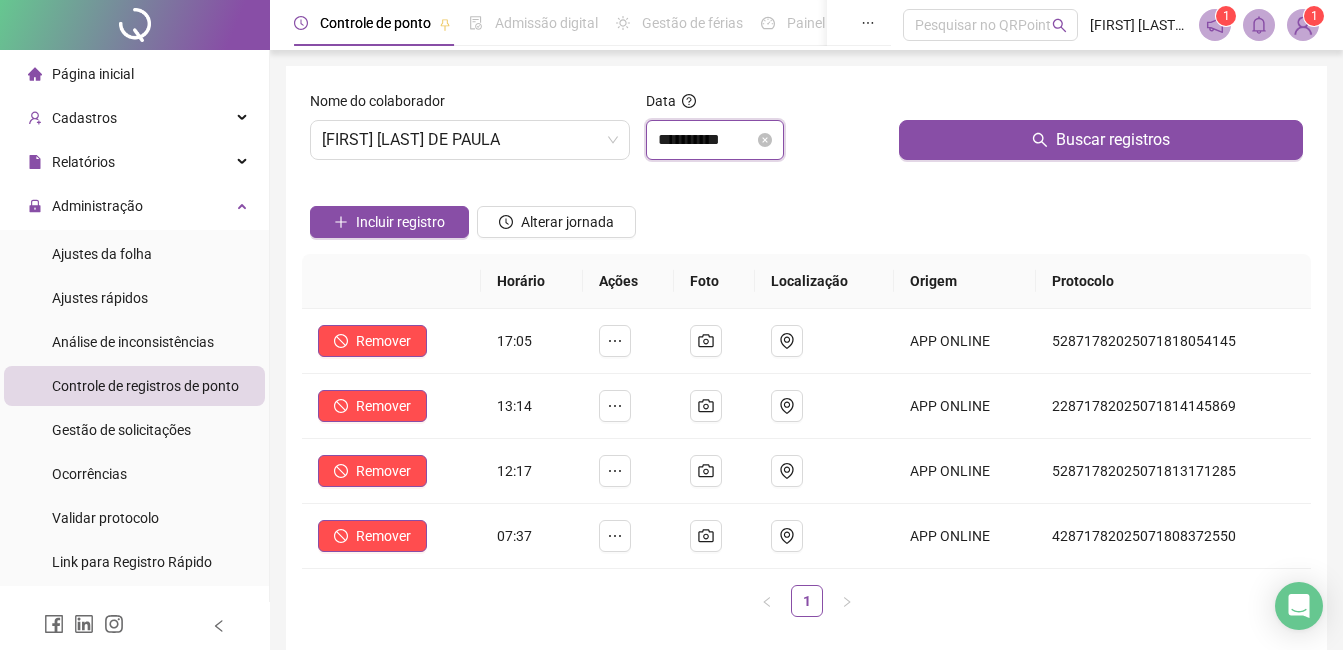 click on "**********" at bounding box center (706, 140) 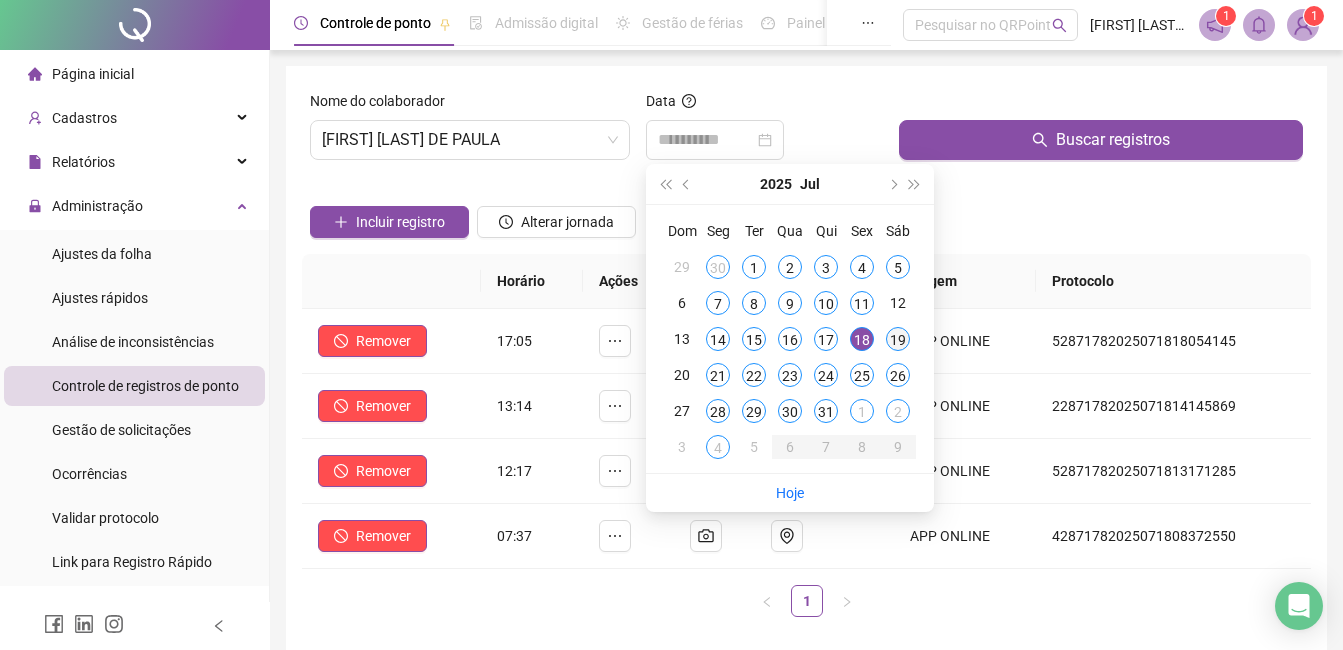 click on "19" at bounding box center [898, 339] 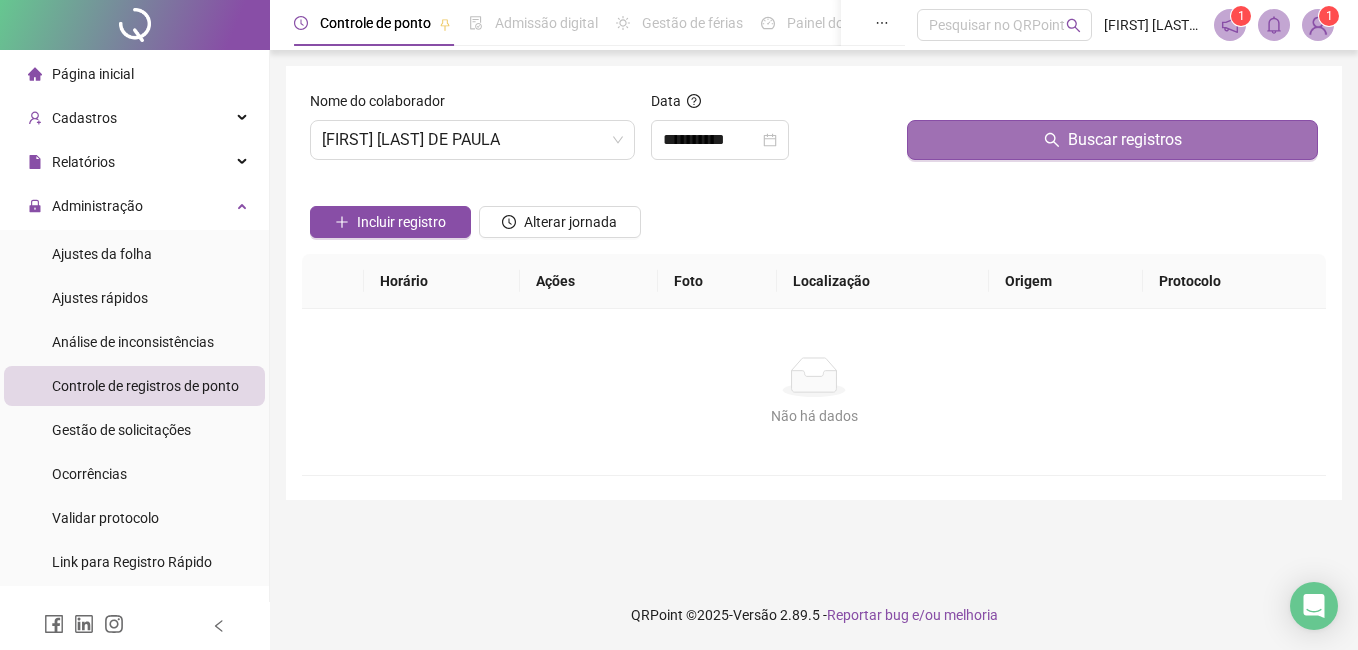 click on "Buscar registros" at bounding box center (1112, 140) 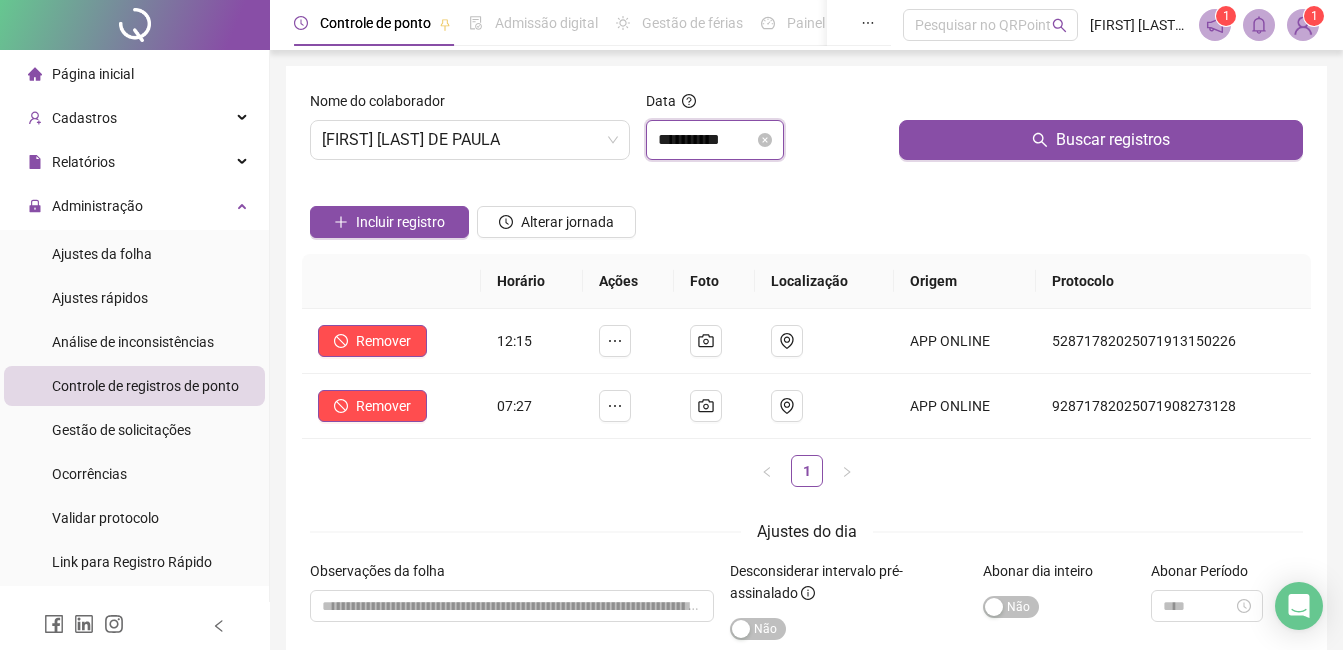 click on "**********" at bounding box center (706, 140) 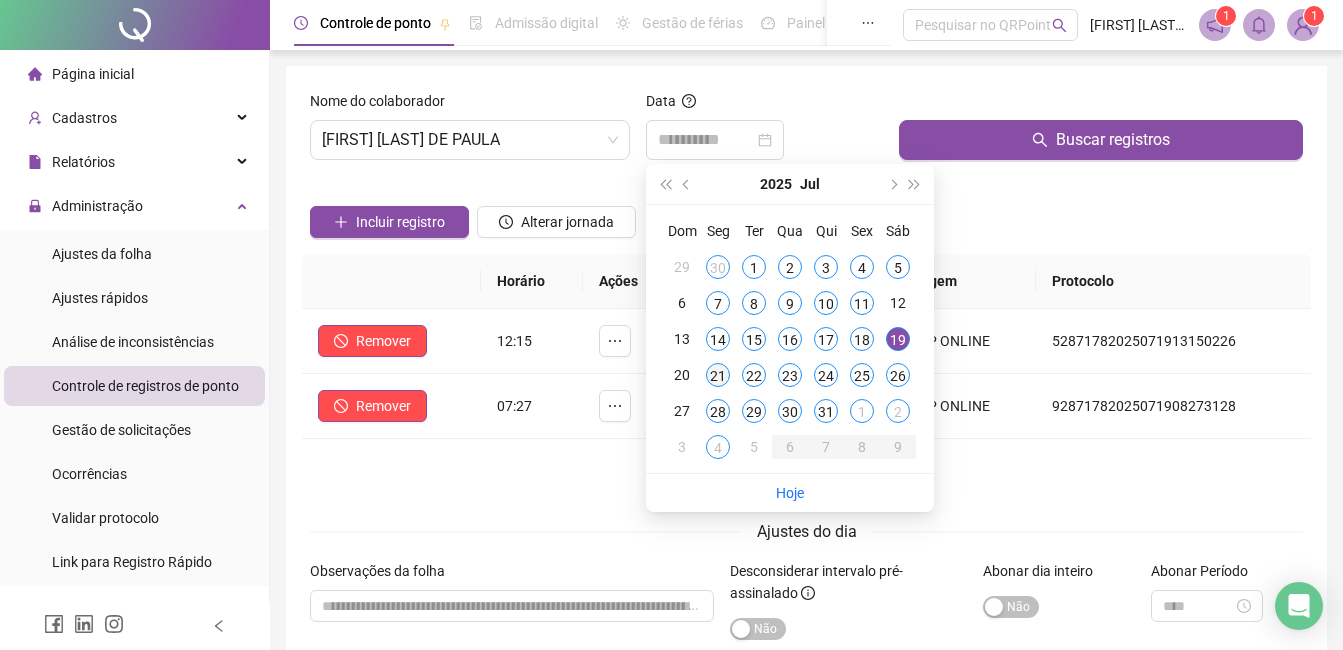 click on "21" at bounding box center (718, 375) 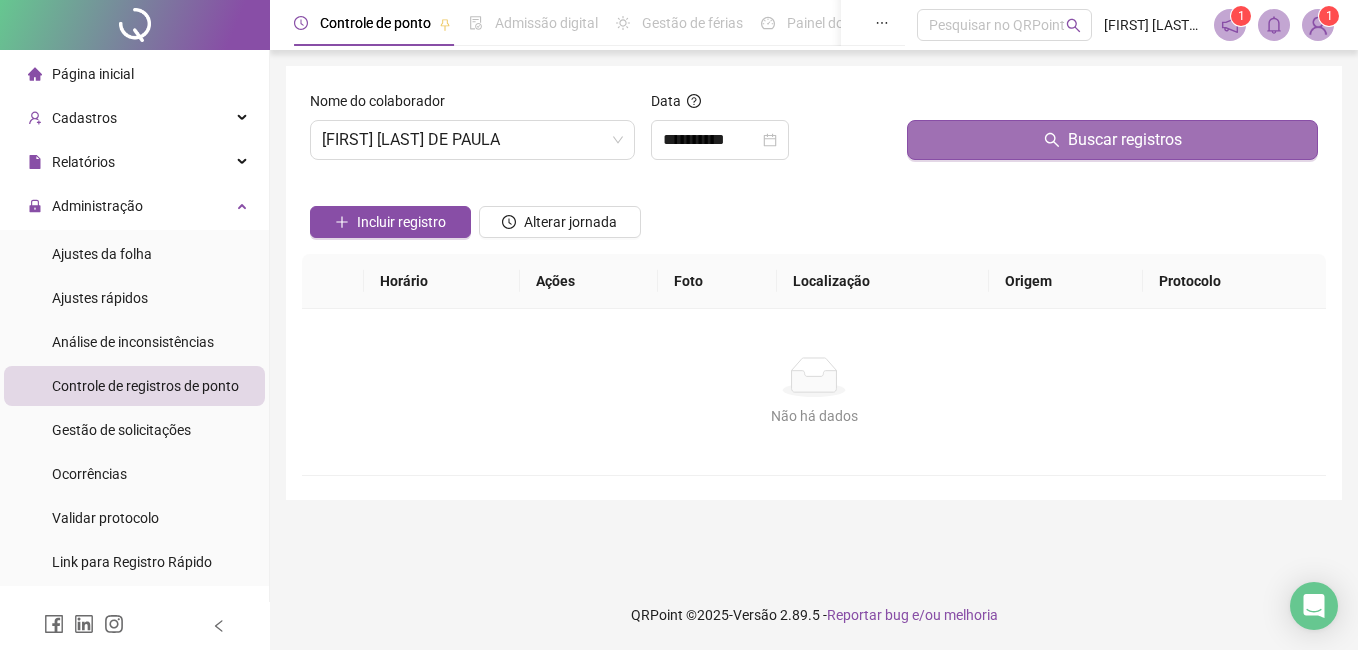 click on "Buscar registros" at bounding box center (1112, 140) 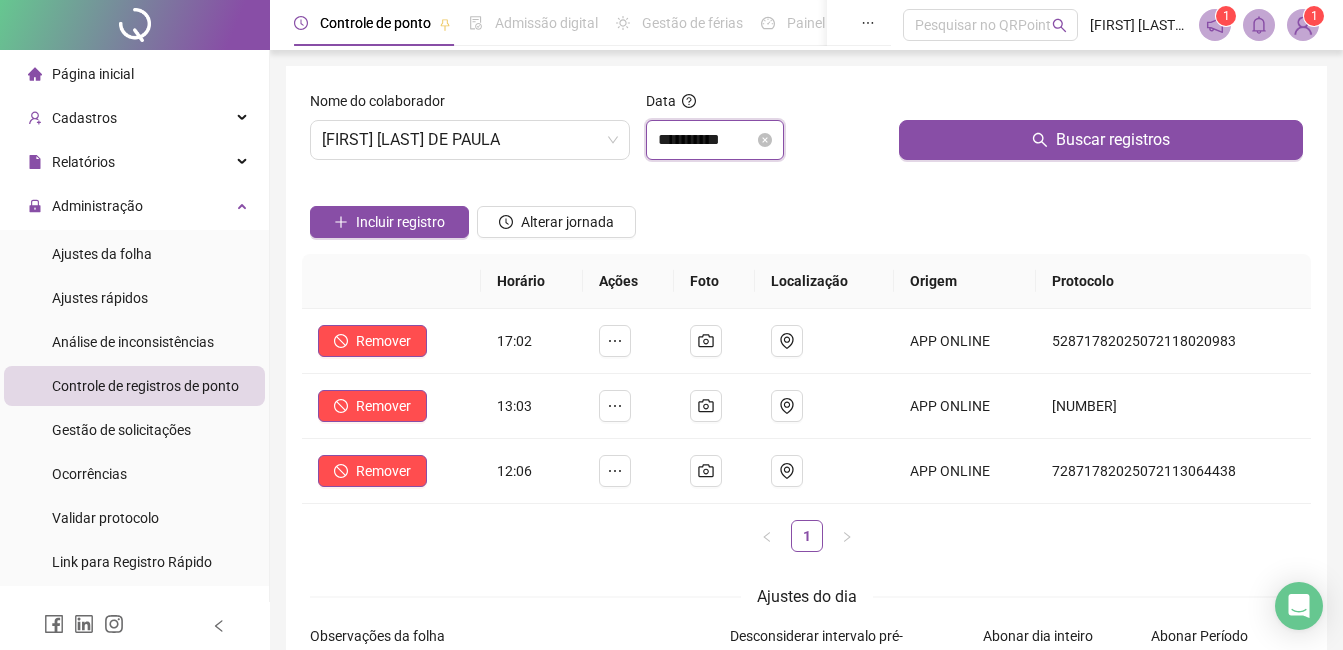 click on "**********" at bounding box center [706, 140] 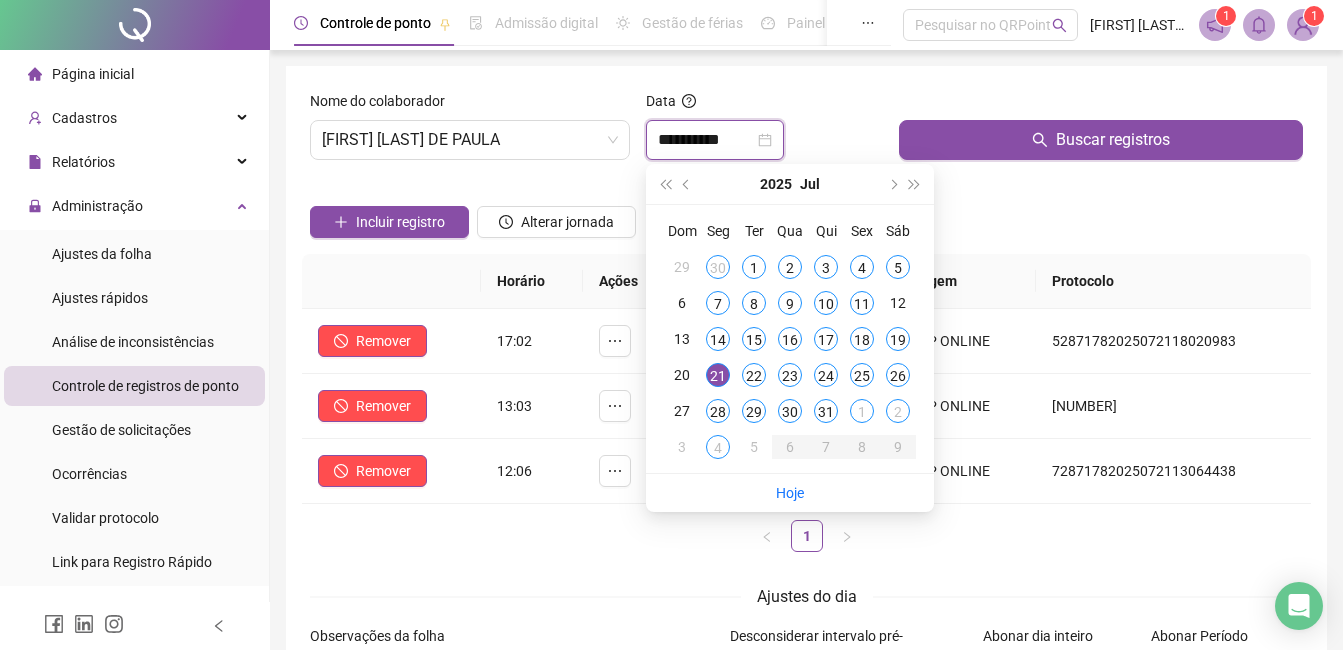 type on "**********" 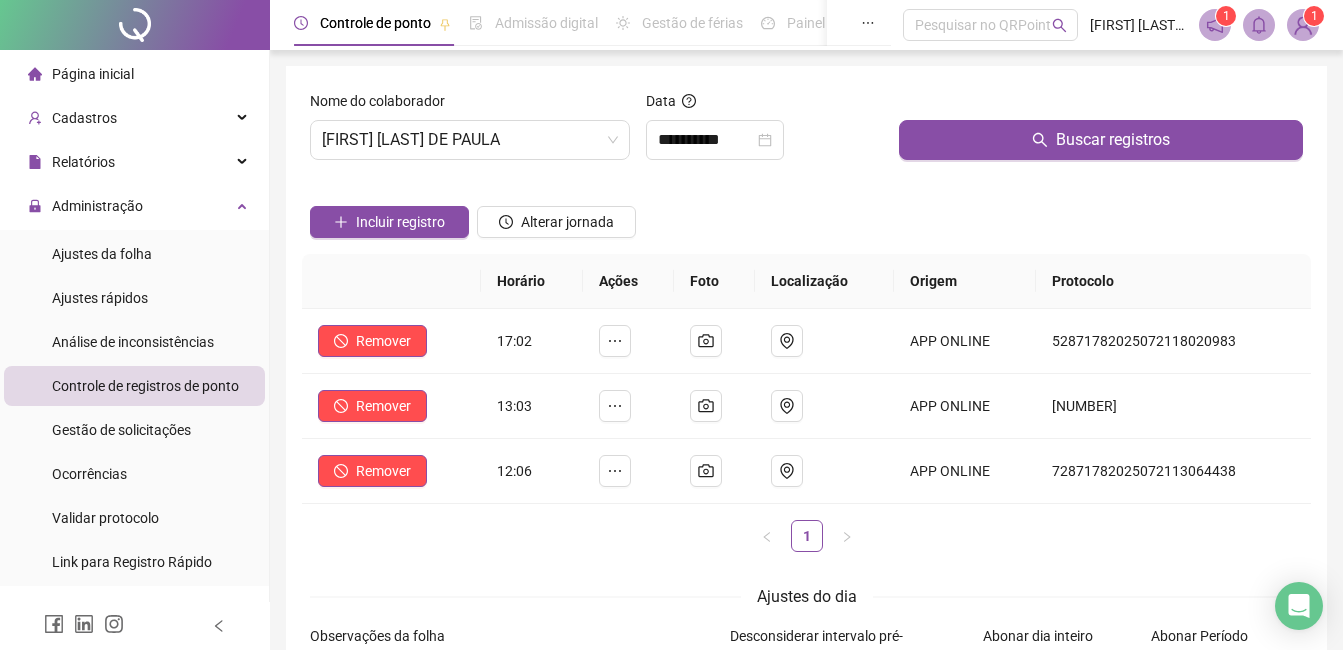 click on "Ajustes do dia" at bounding box center [806, 596] 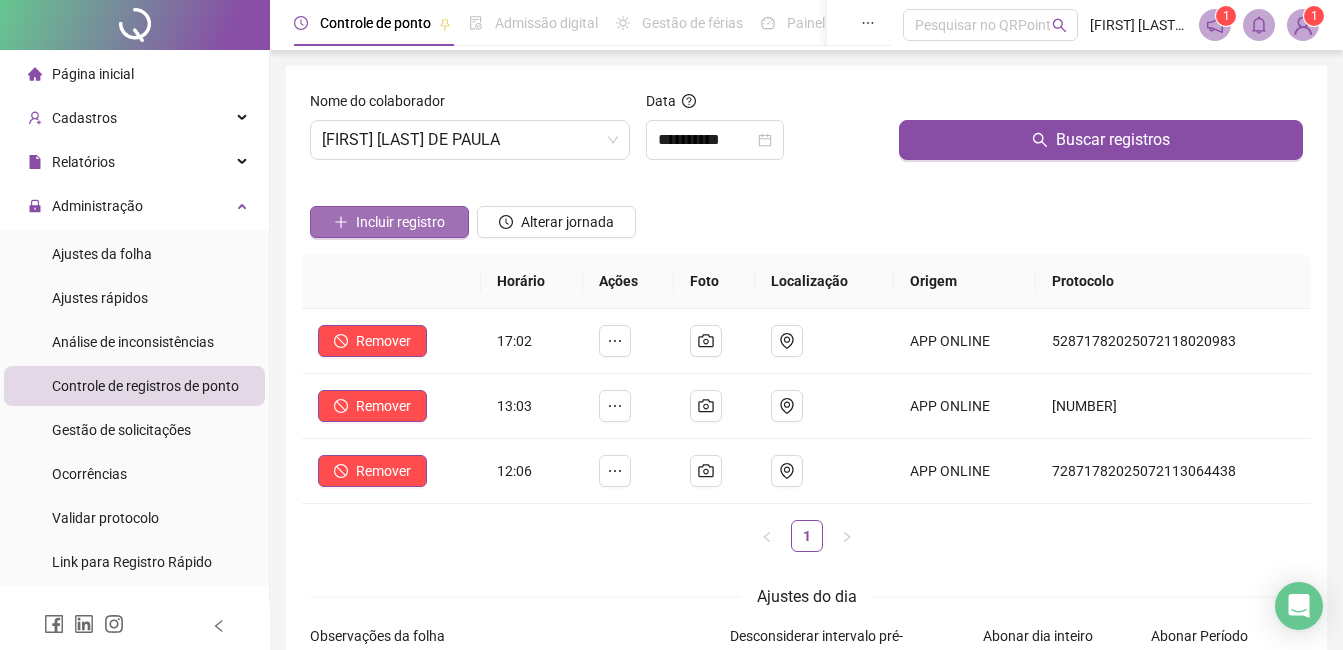 click on "Incluir registro" at bounding box center (400, 222) 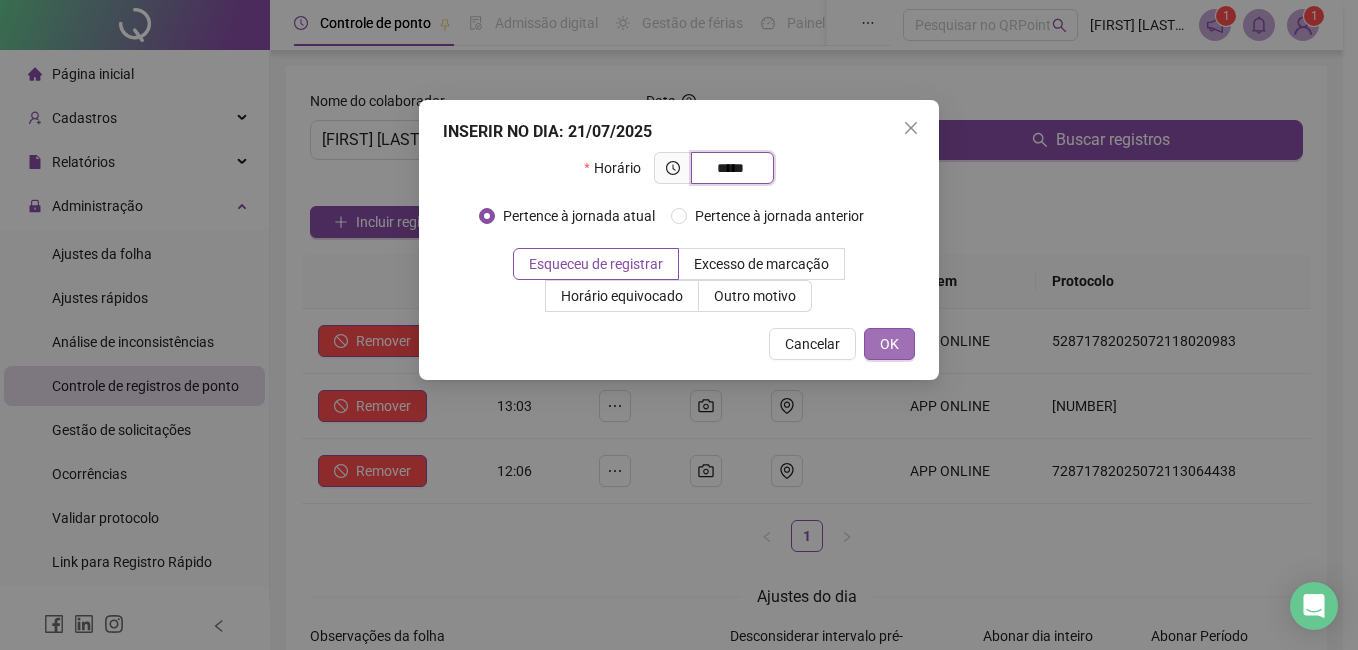type on "*****" 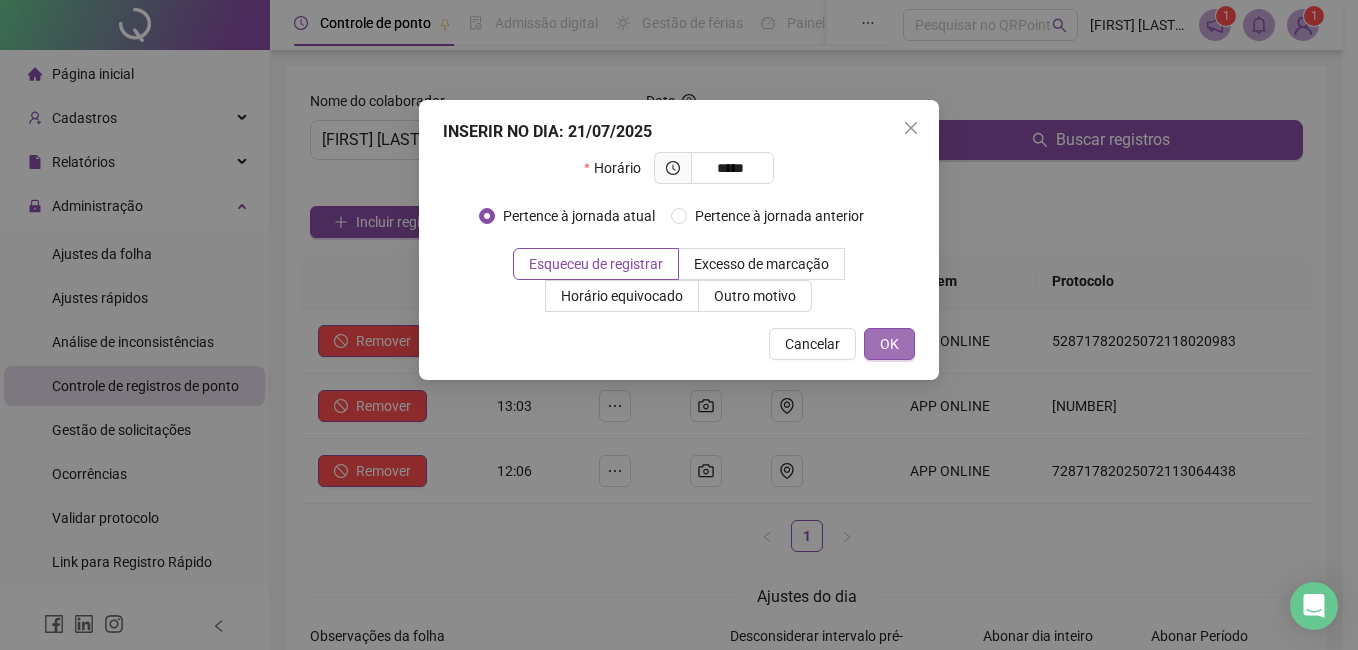 click on "OK" at bounding box center [889, 344] 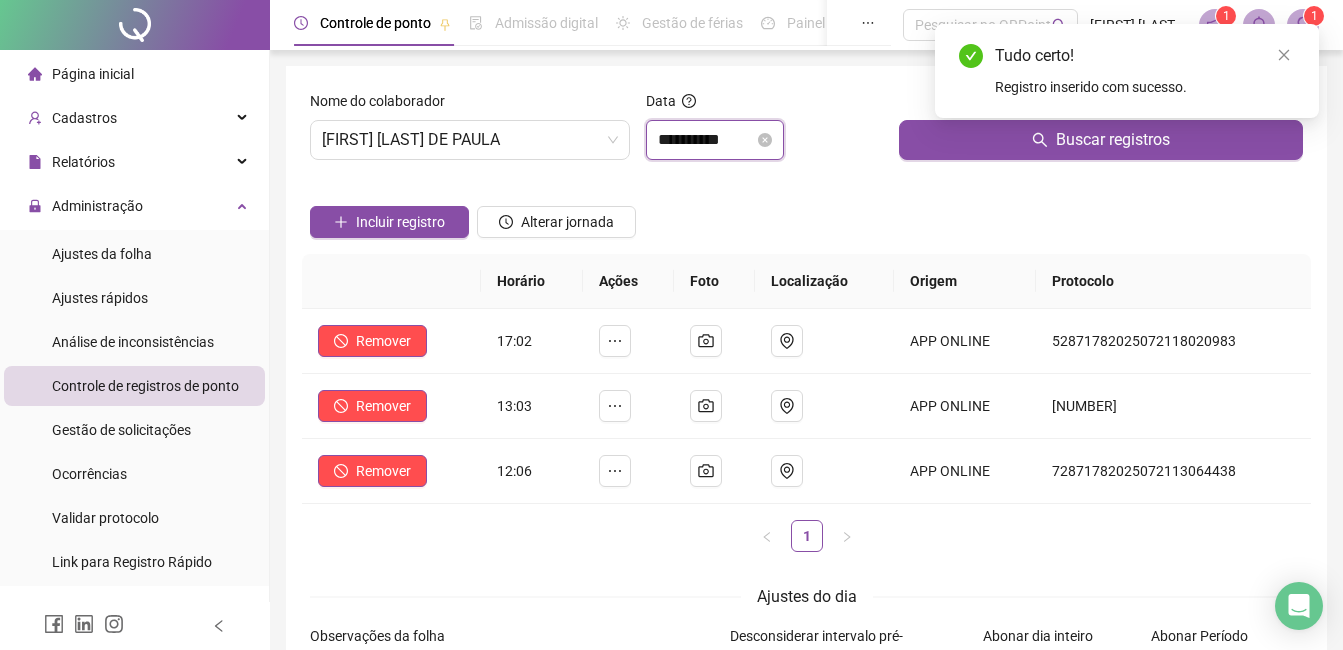 click on "**********" at bounding box center [706, 140] 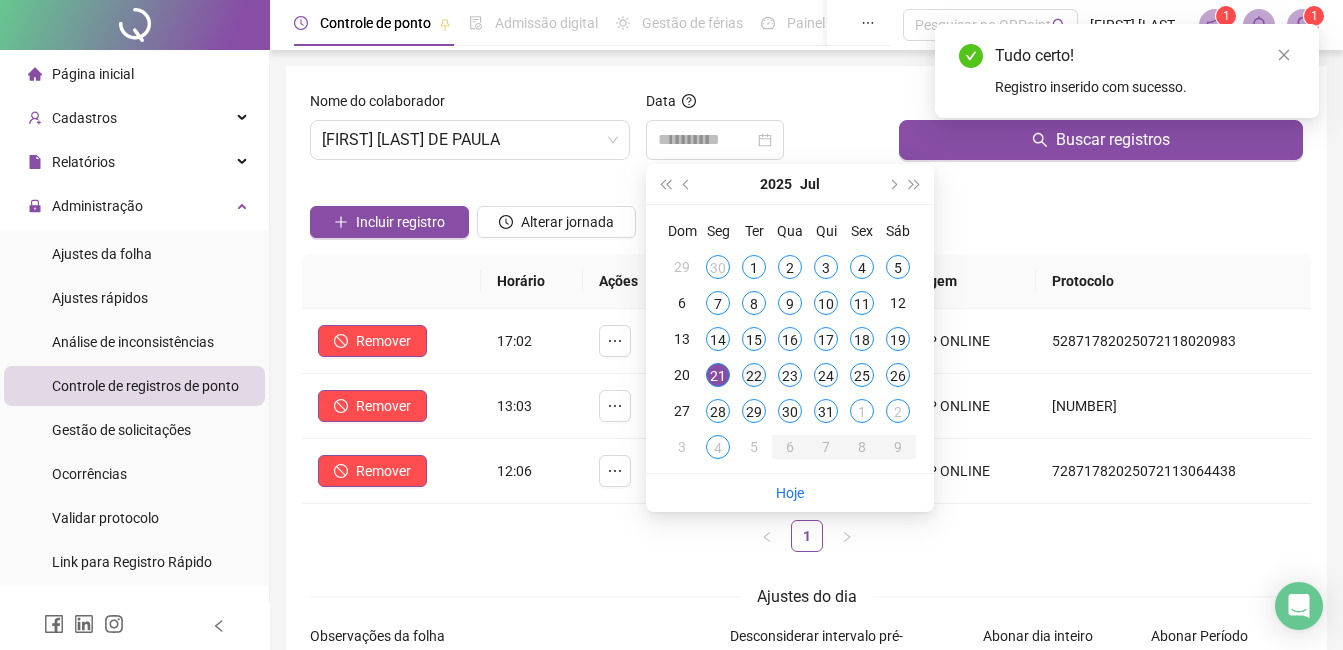 click on "22" at bounding box center (754, 375) 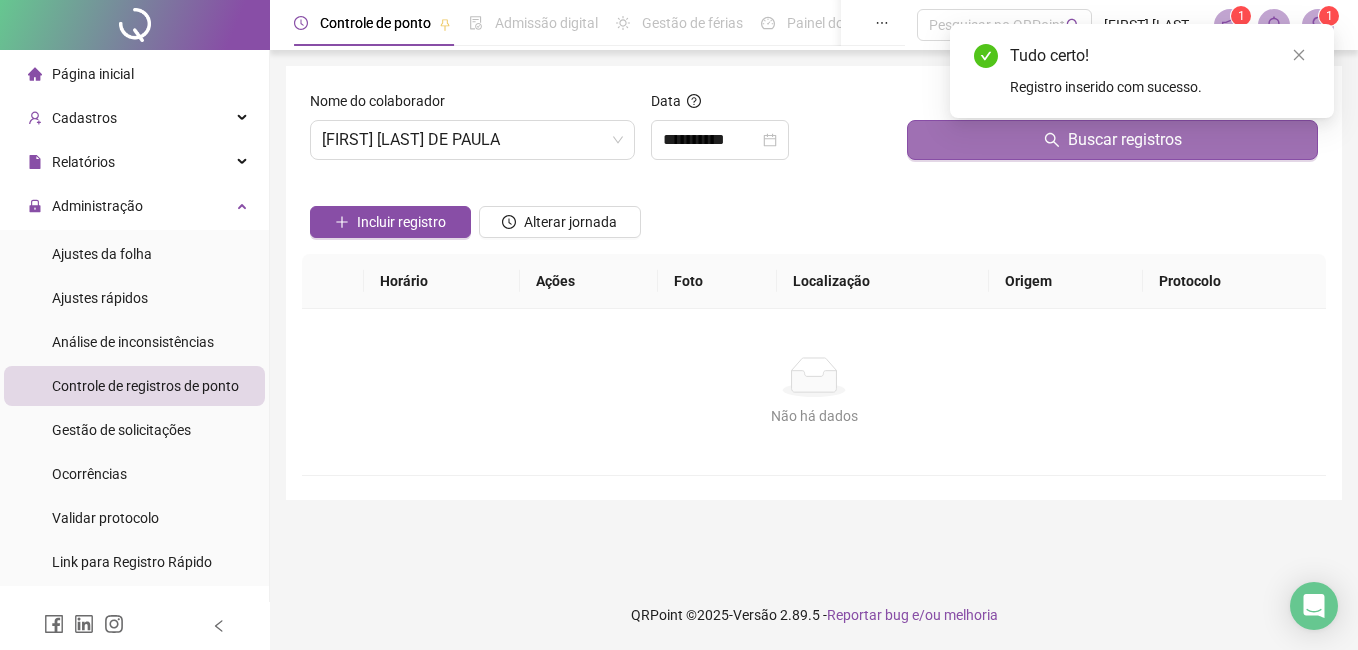 click on "Buscar registros" at bounding box center (1125, 140) 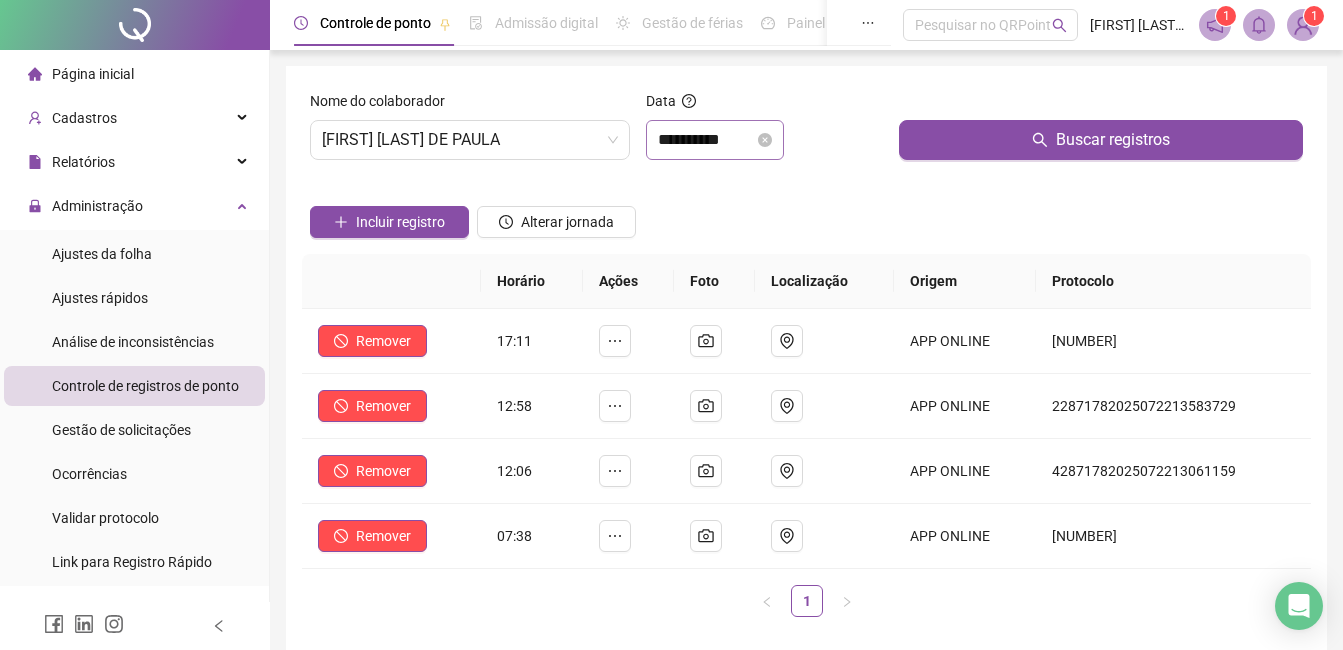 click on "**********" at bounding box center (715, 140) 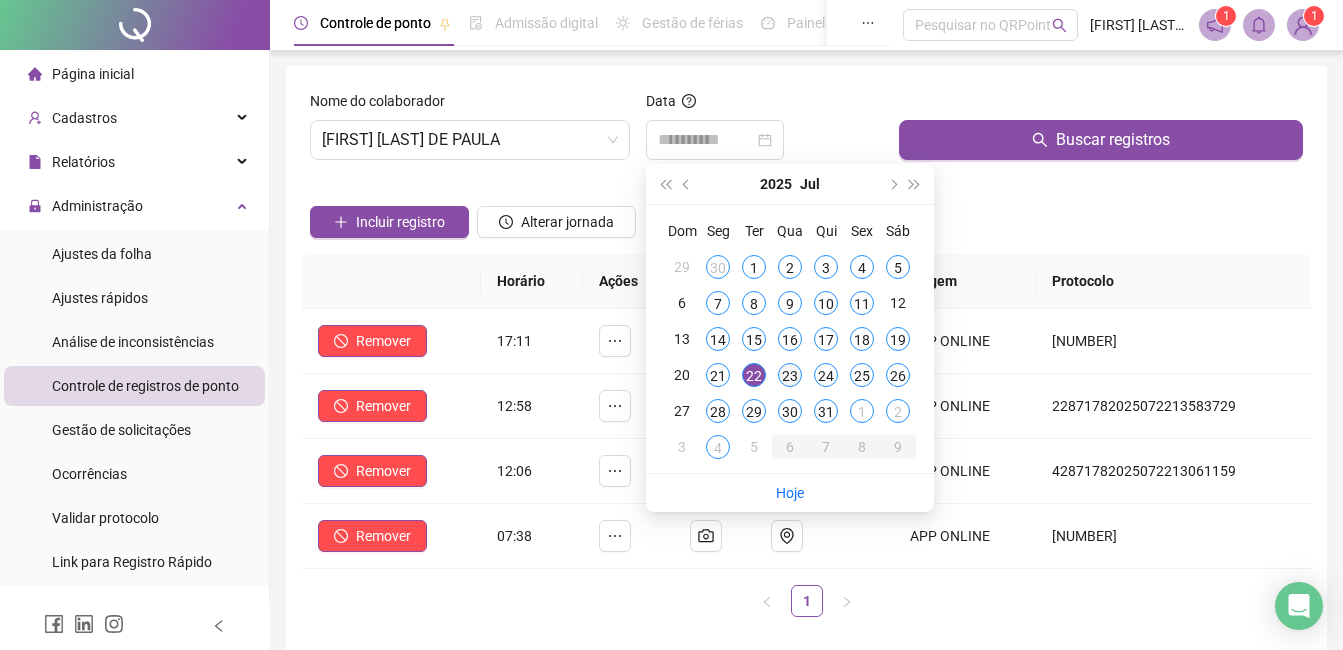 click on "23" at bounding box center (790, 375) 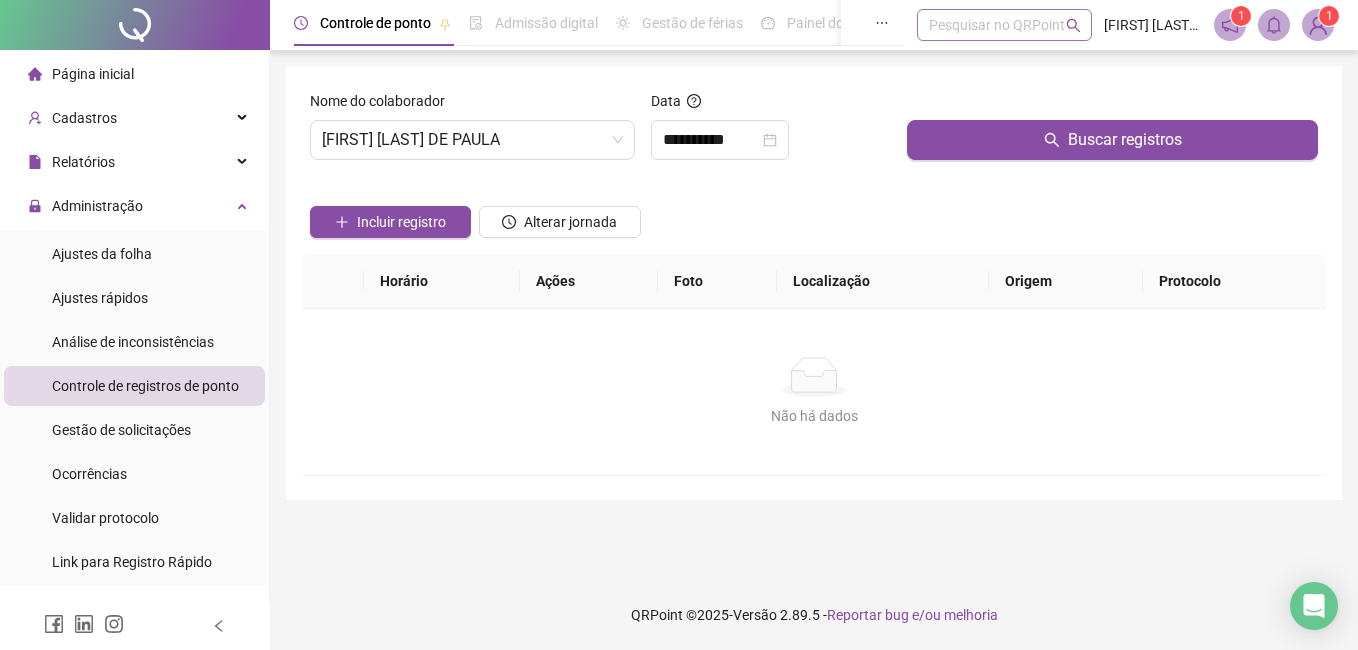 drag, startPoint x: 1077, startPoint y: 22, endPoint x: 1077, endPoint y: 36, distance: 14 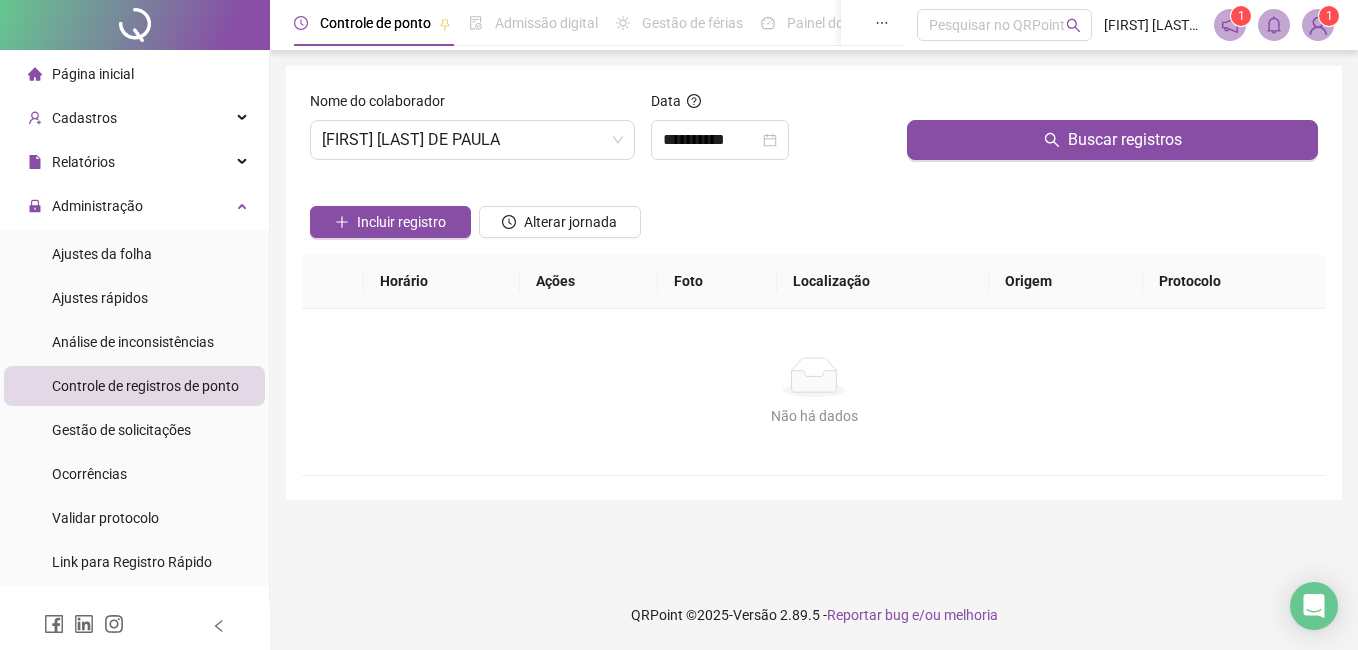click on "Buscar registros" at bounding box center [1112, 133] 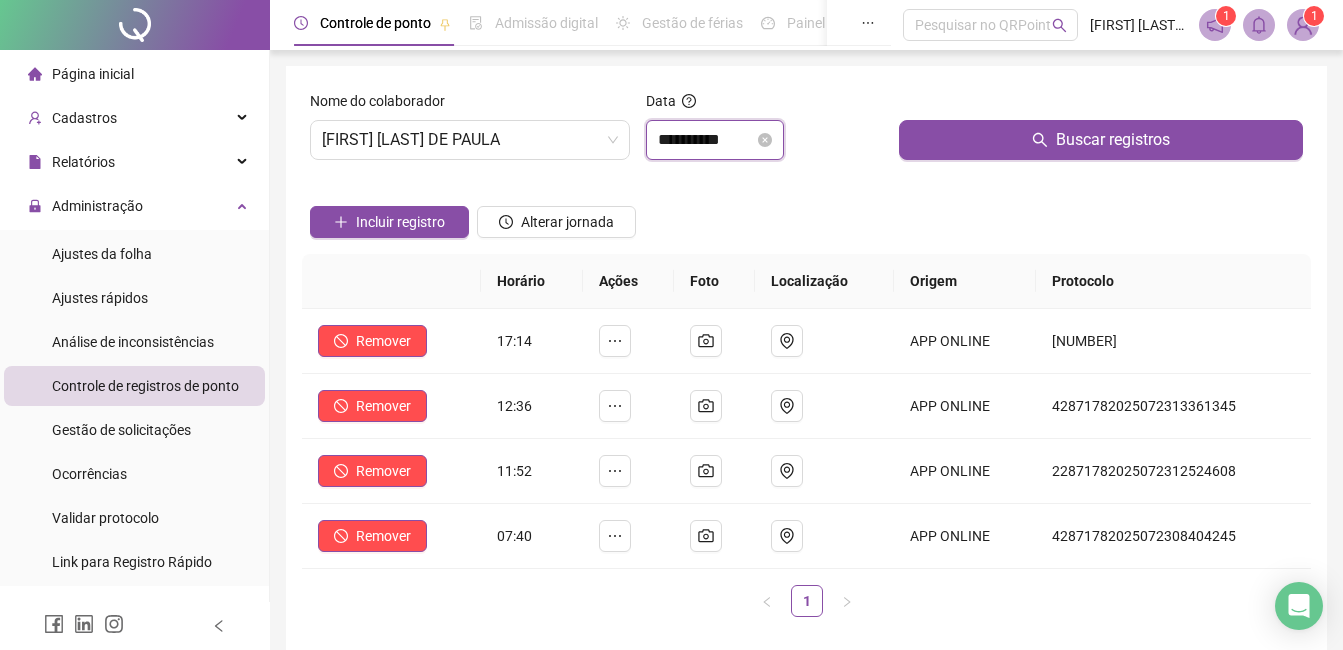 click on "**********" at bounding box center [706, 140] 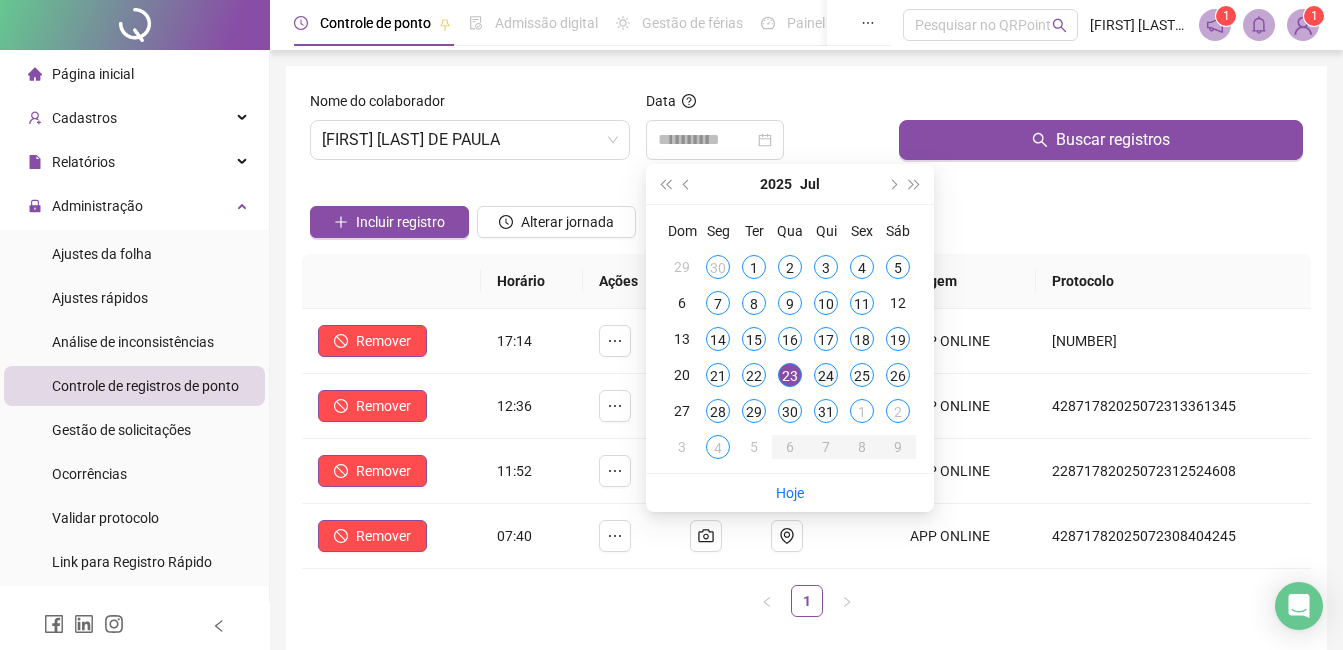 click on "24" at bounding box center [826, 375] 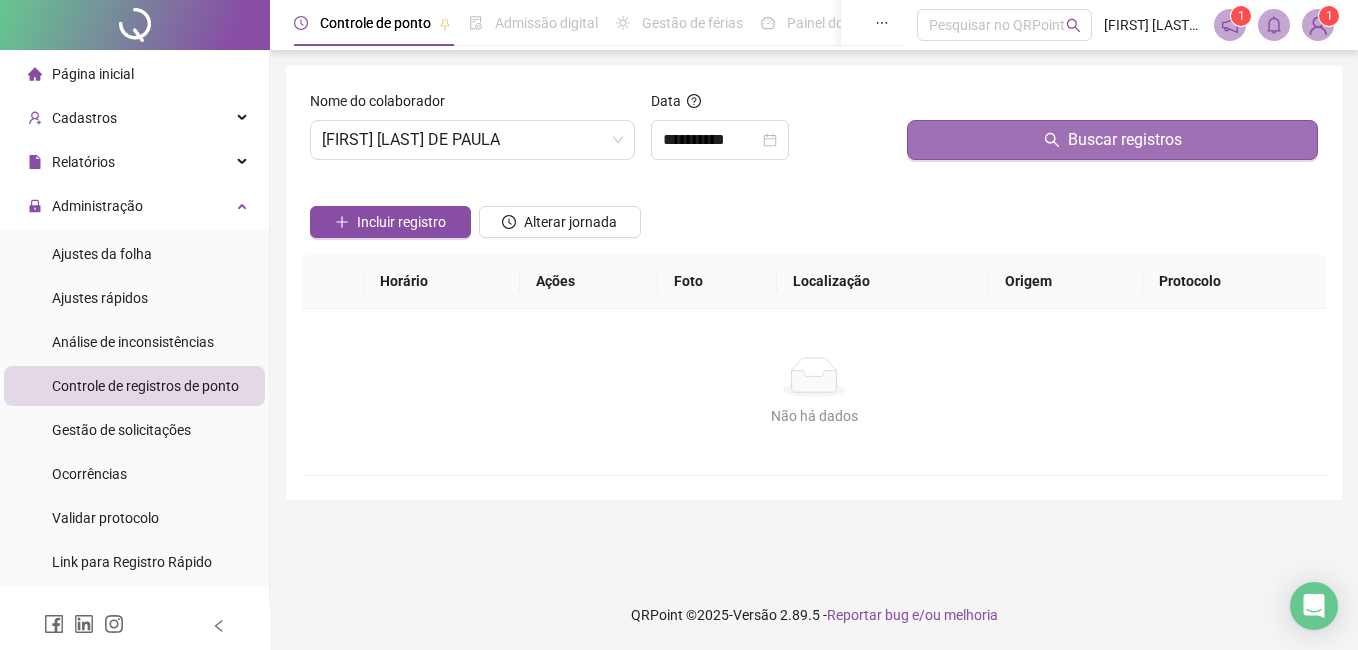 click on "Buscar registros" at bounding box center [1112, 140] 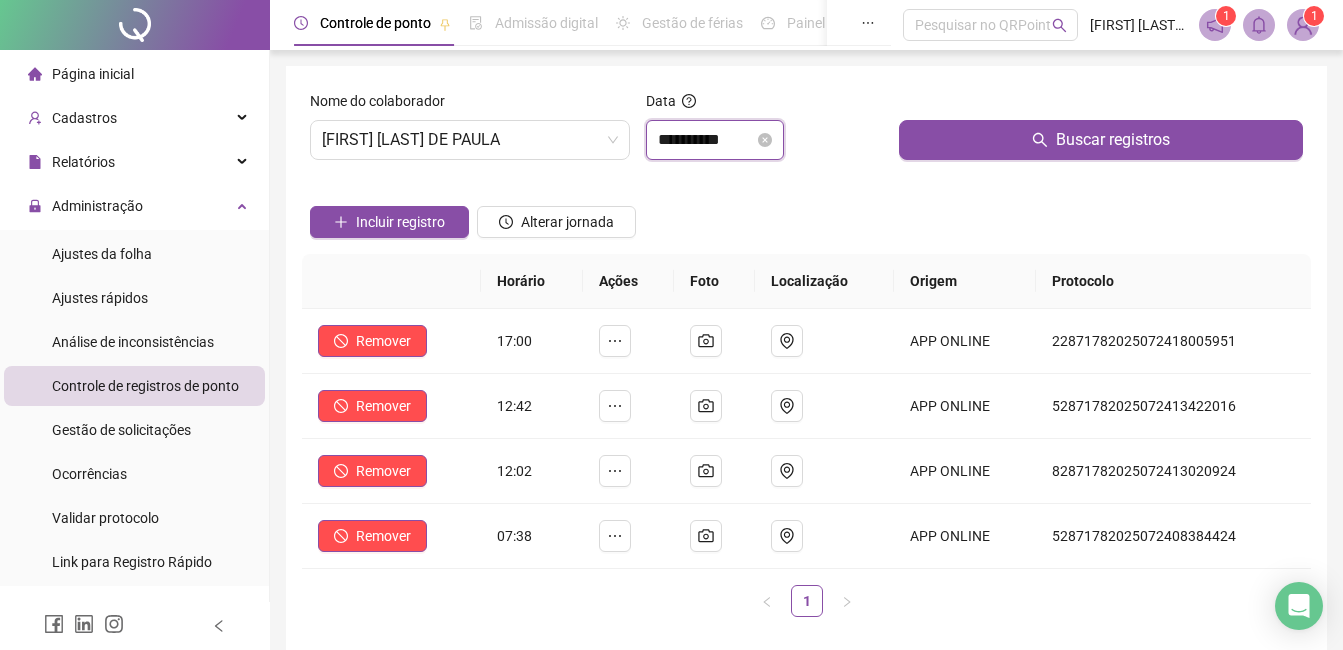 click on "**********" at bounding box center (706, 140) 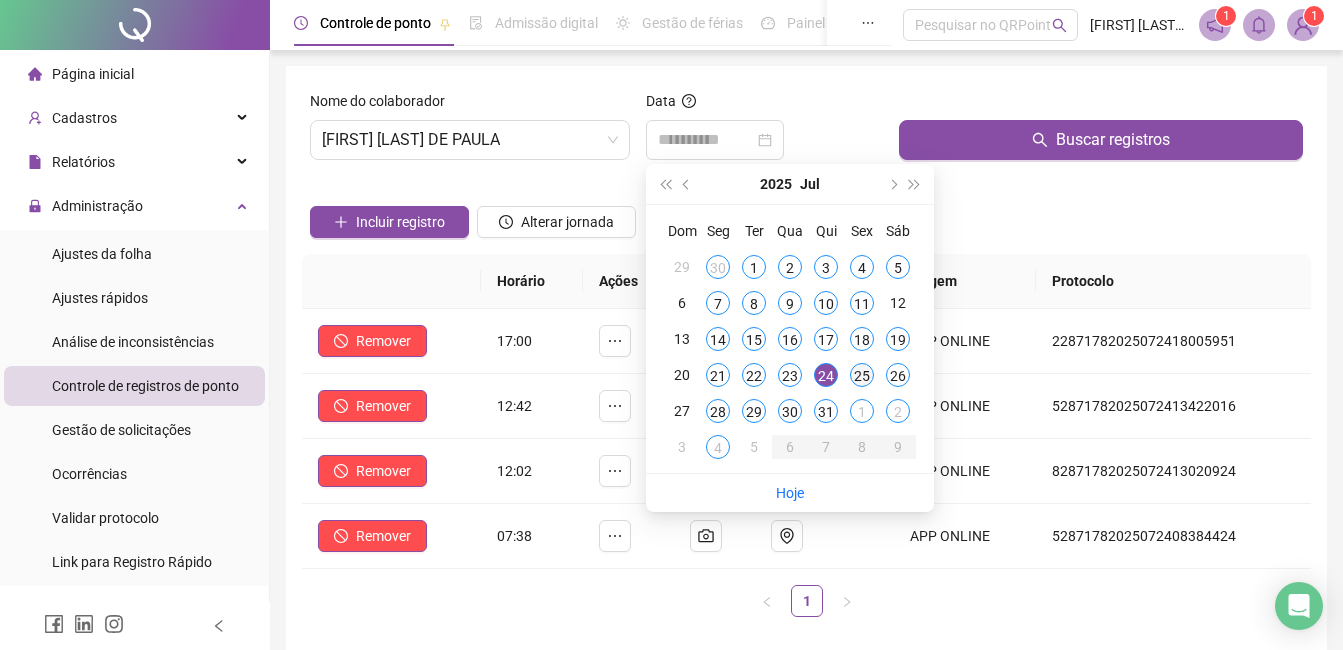 click on "25" at bounding box center [862, 375] 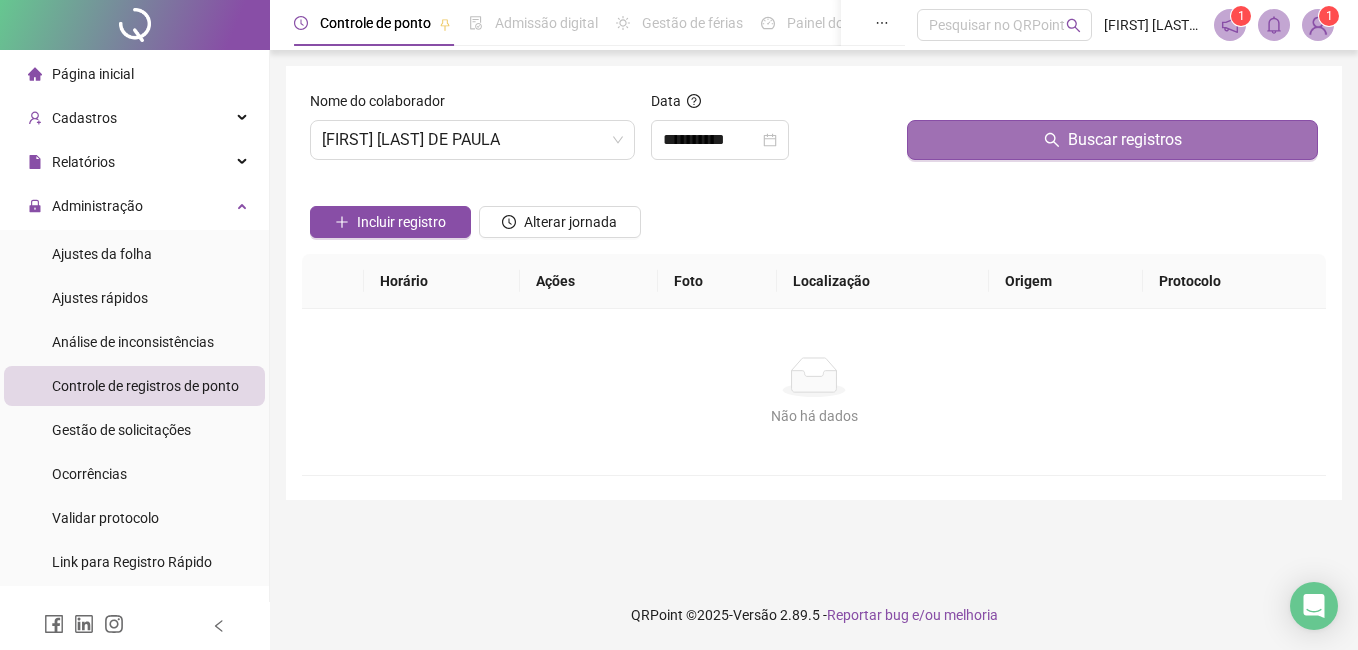 click on "Buscar registros" at bounding box center [1112, 140] 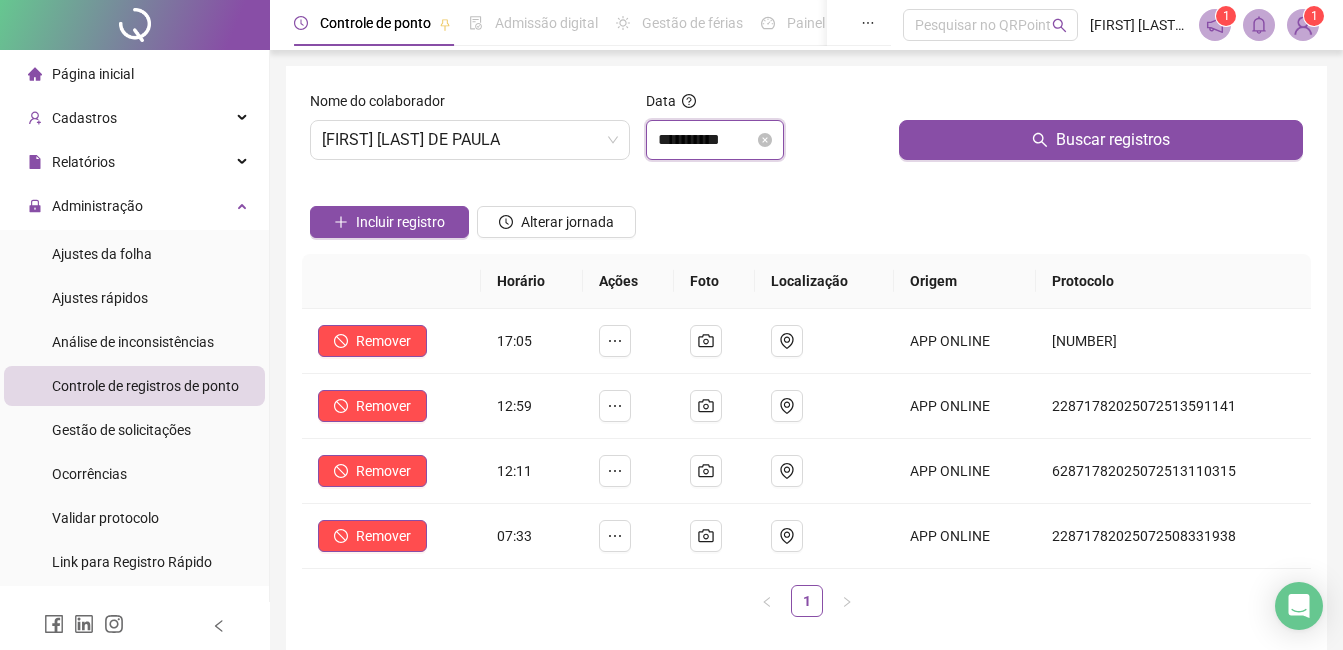 click on "**********" at bounding box center (706, 140) 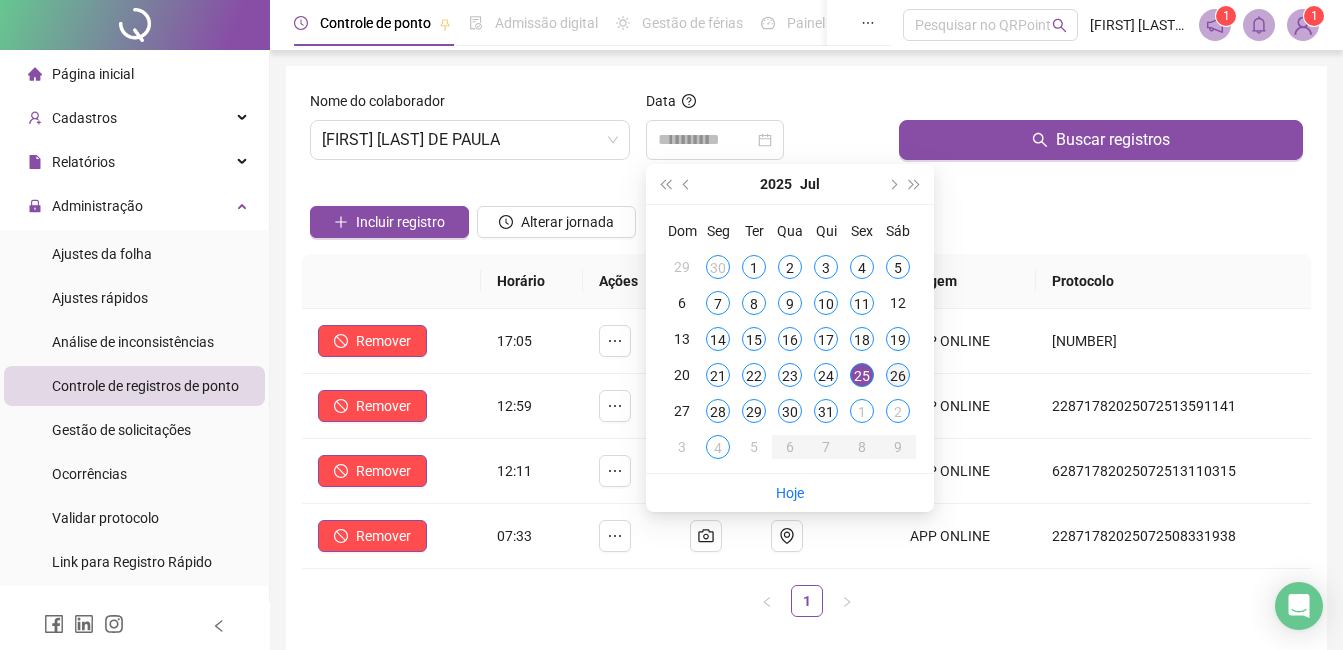 click on "26" at bounding box center (898, 375) 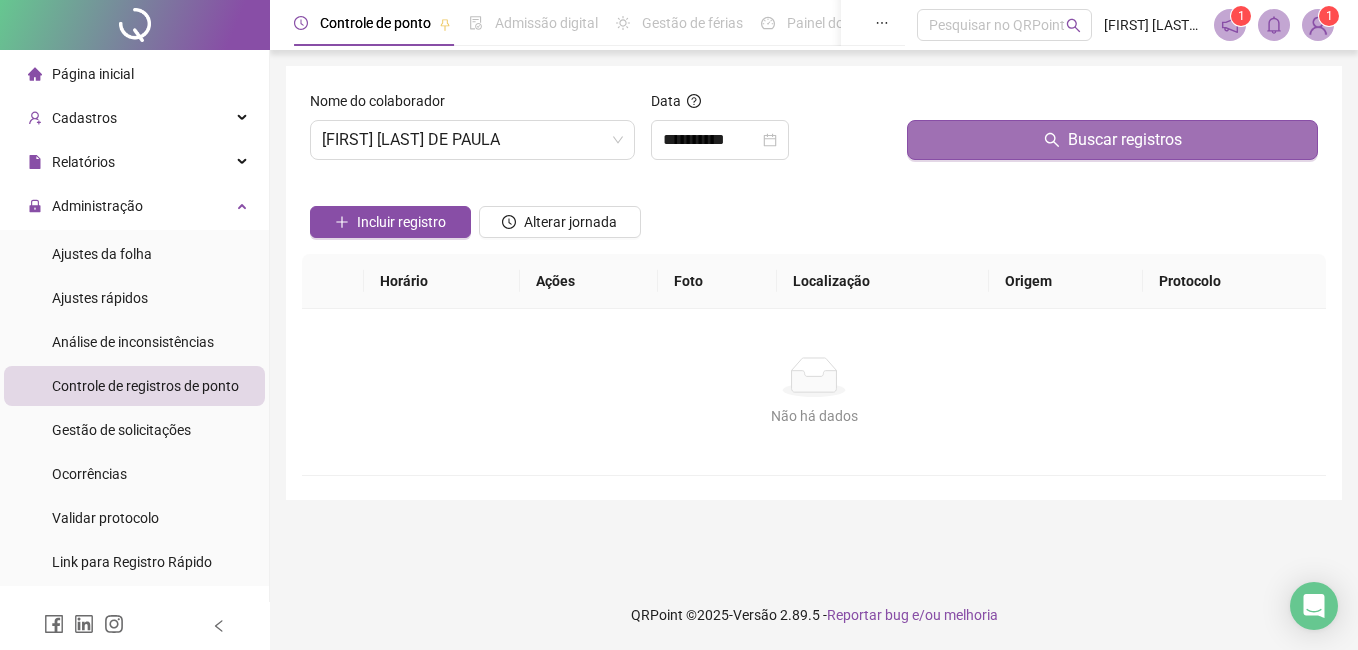 click on "Buscar registros" at bounding box center (1112, 140) 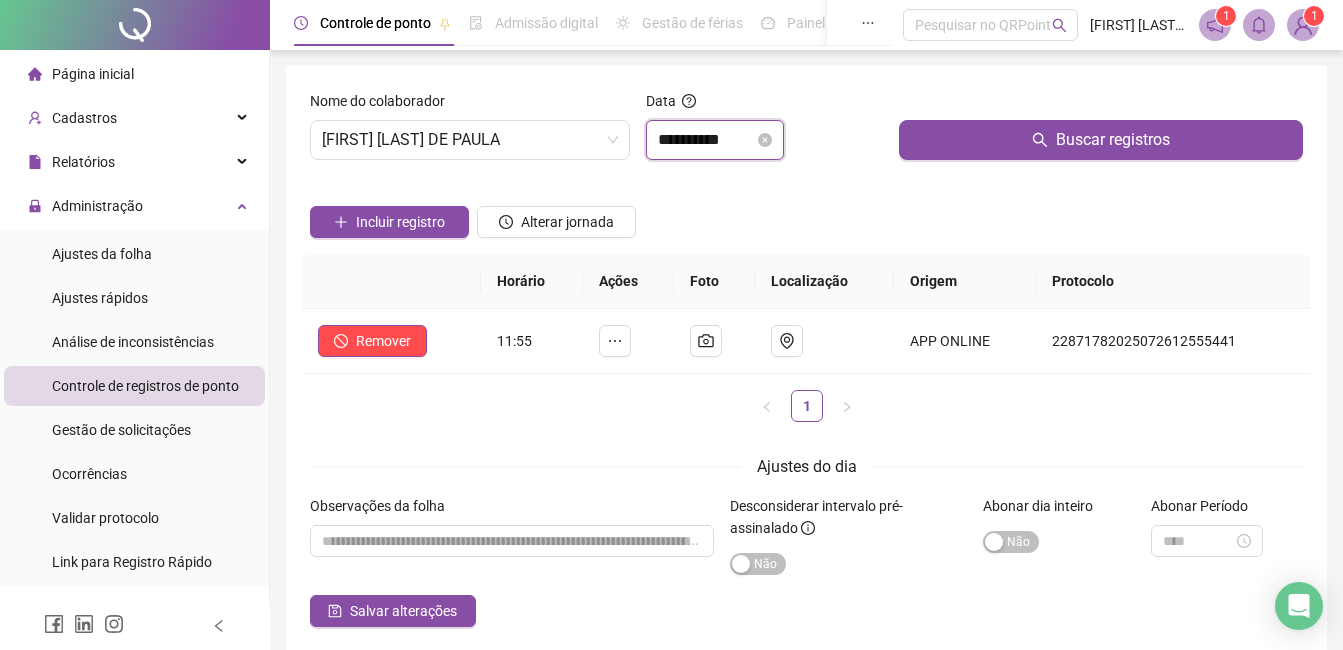 click on "**********" at bounding box center (706, 140) 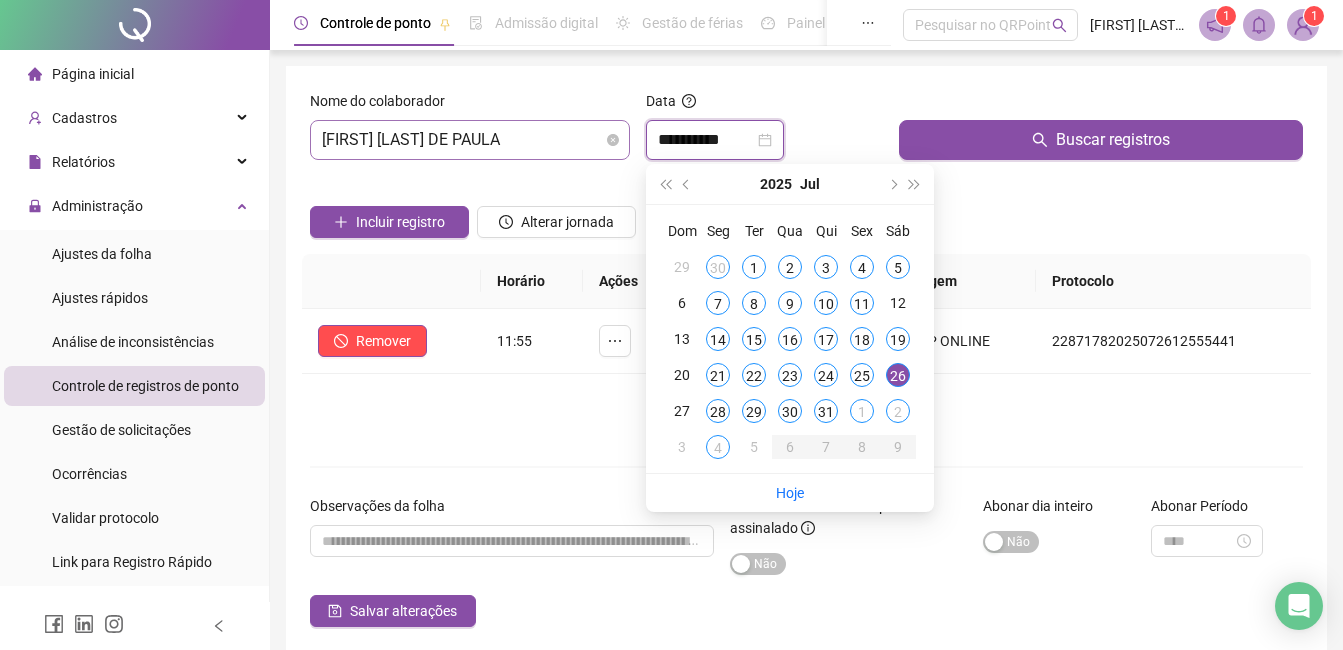 type on "**********" 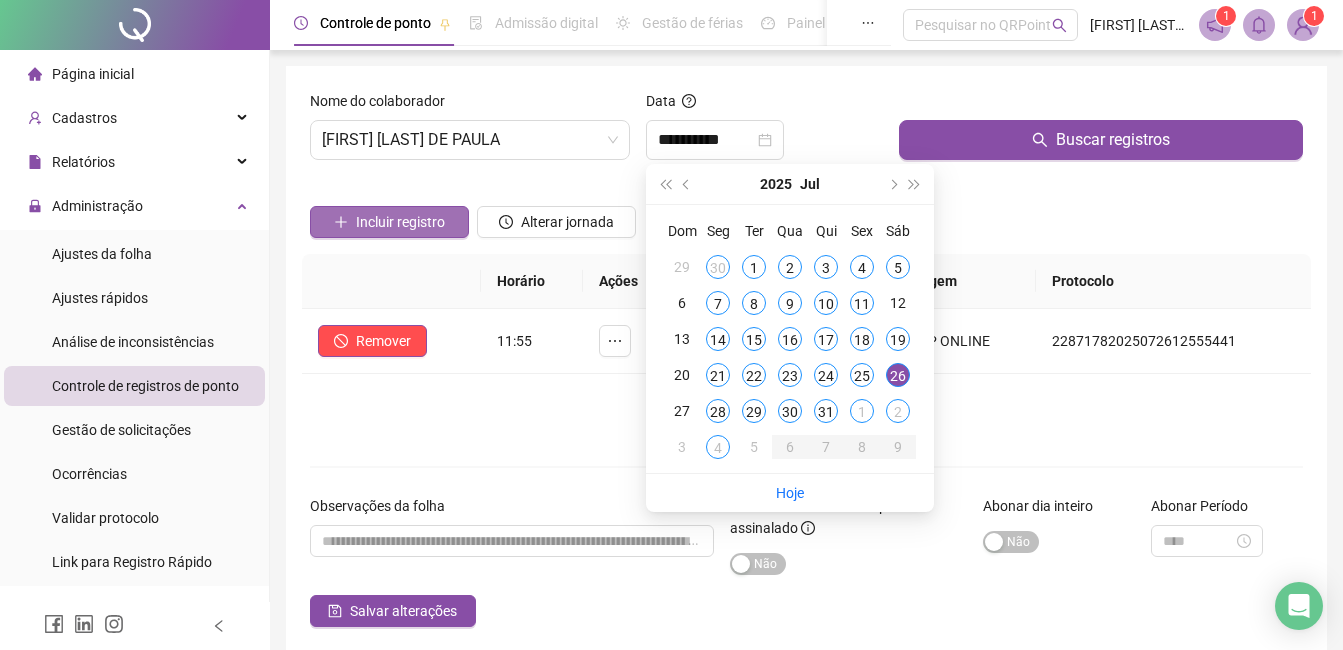 click on "Incluir registro" at bounding box center (400, 222) 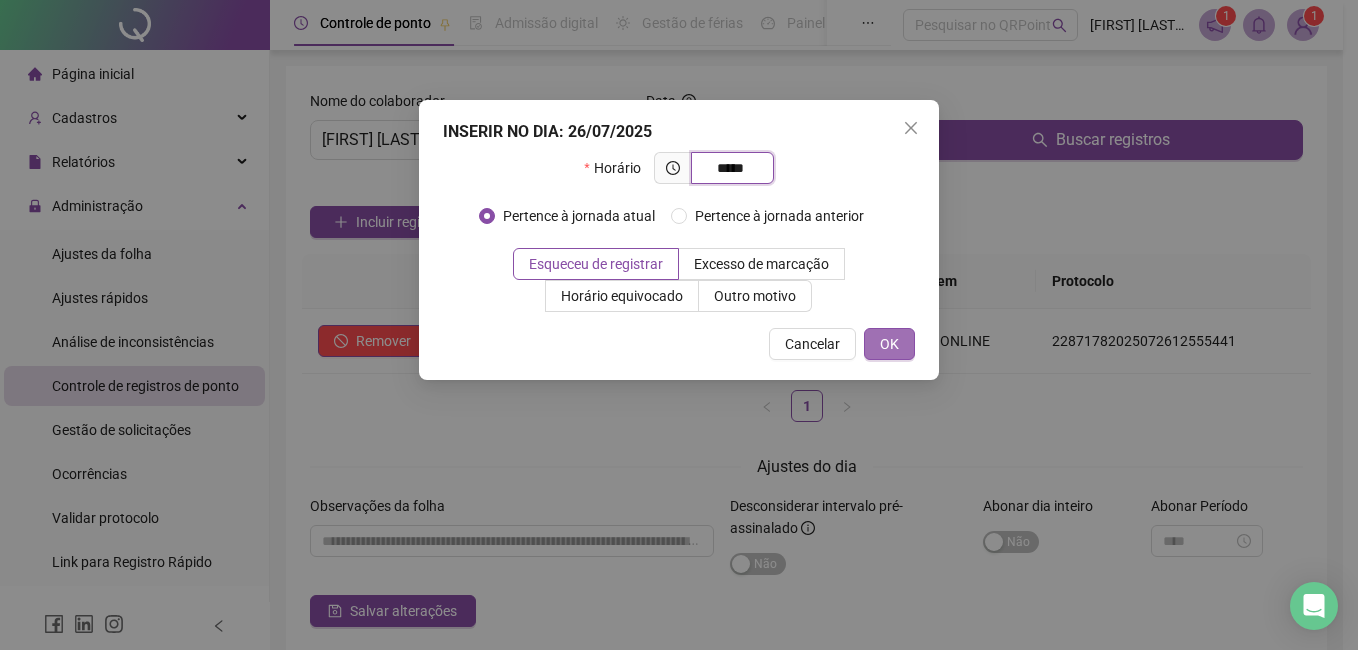type on "*****" 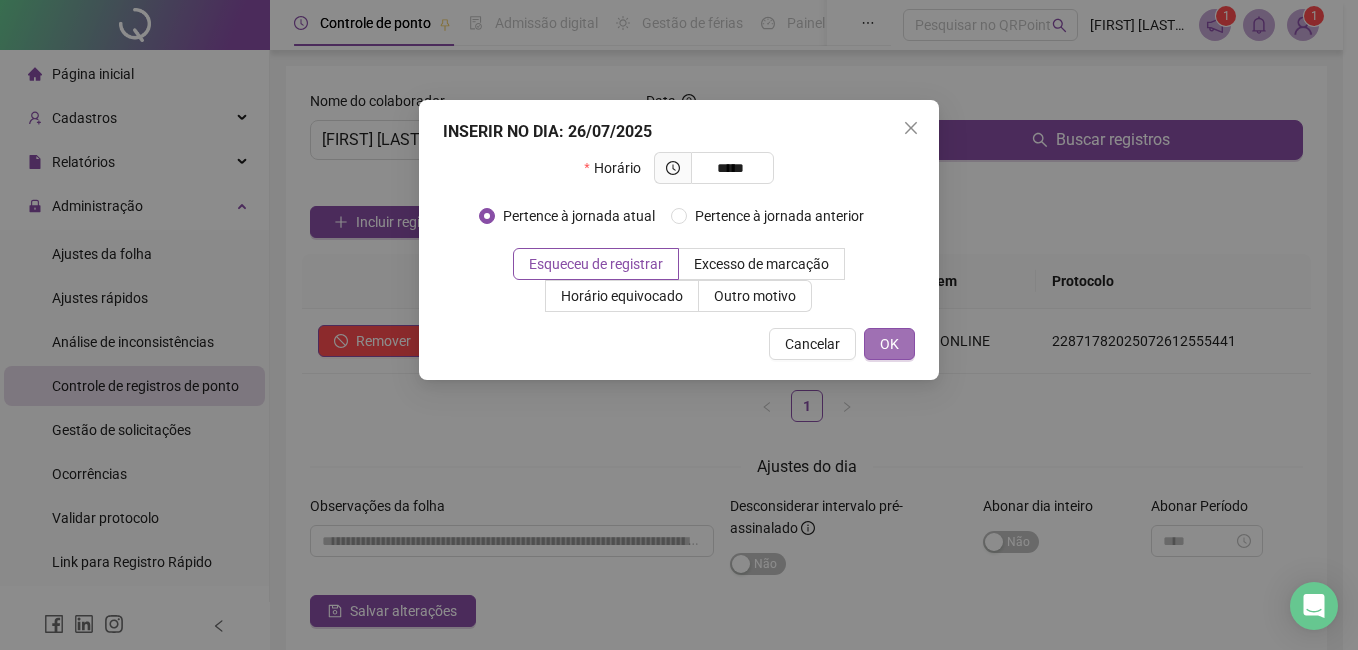 click on "OK" at bounding box center [889, 344] 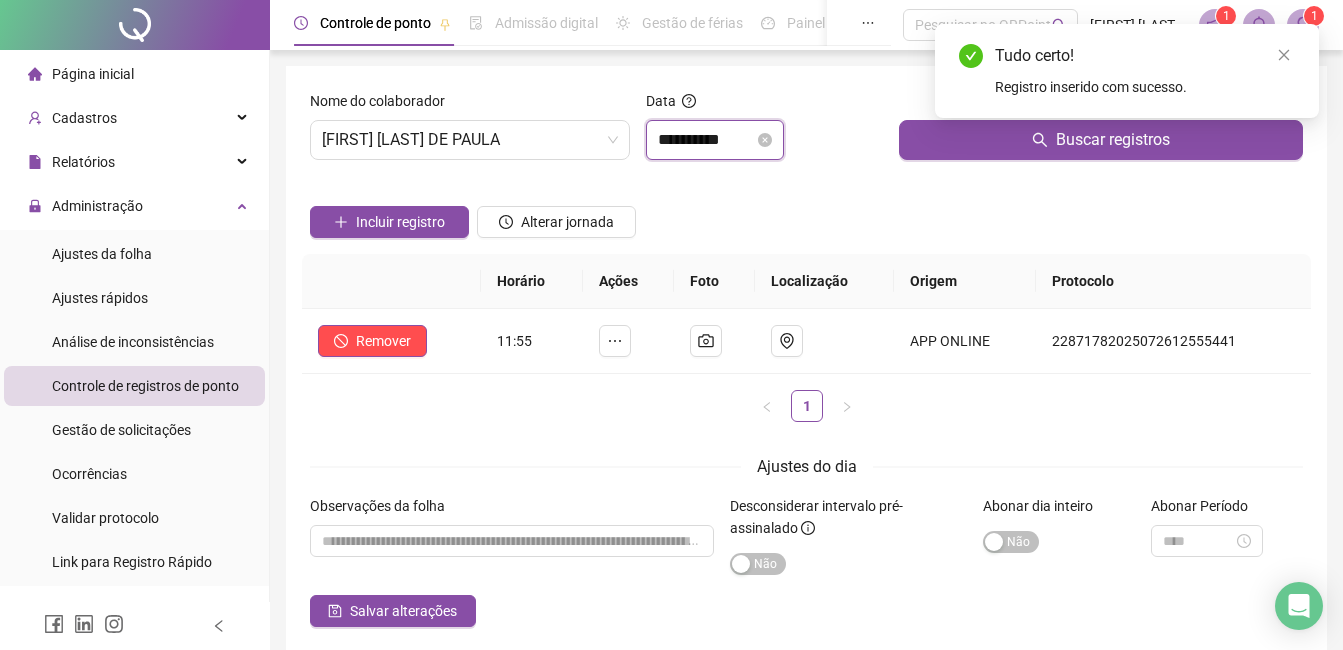 click on "**********" at bounding box center [706, 140] 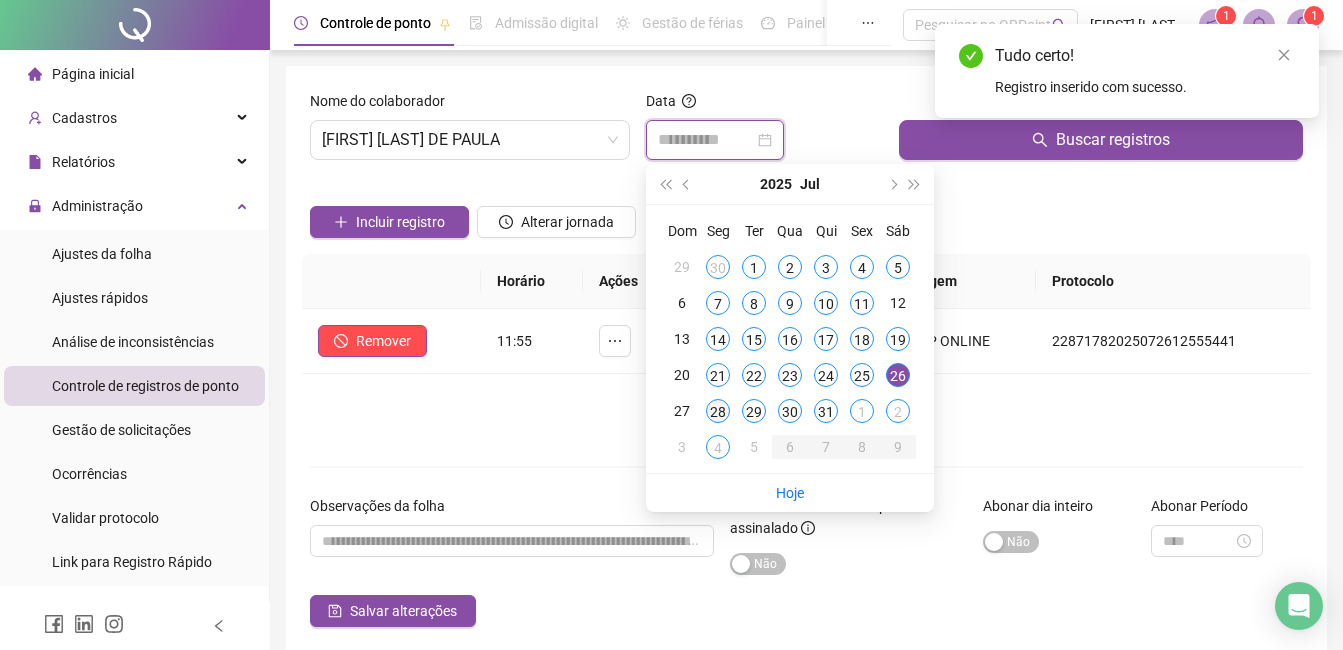 type on "**********" 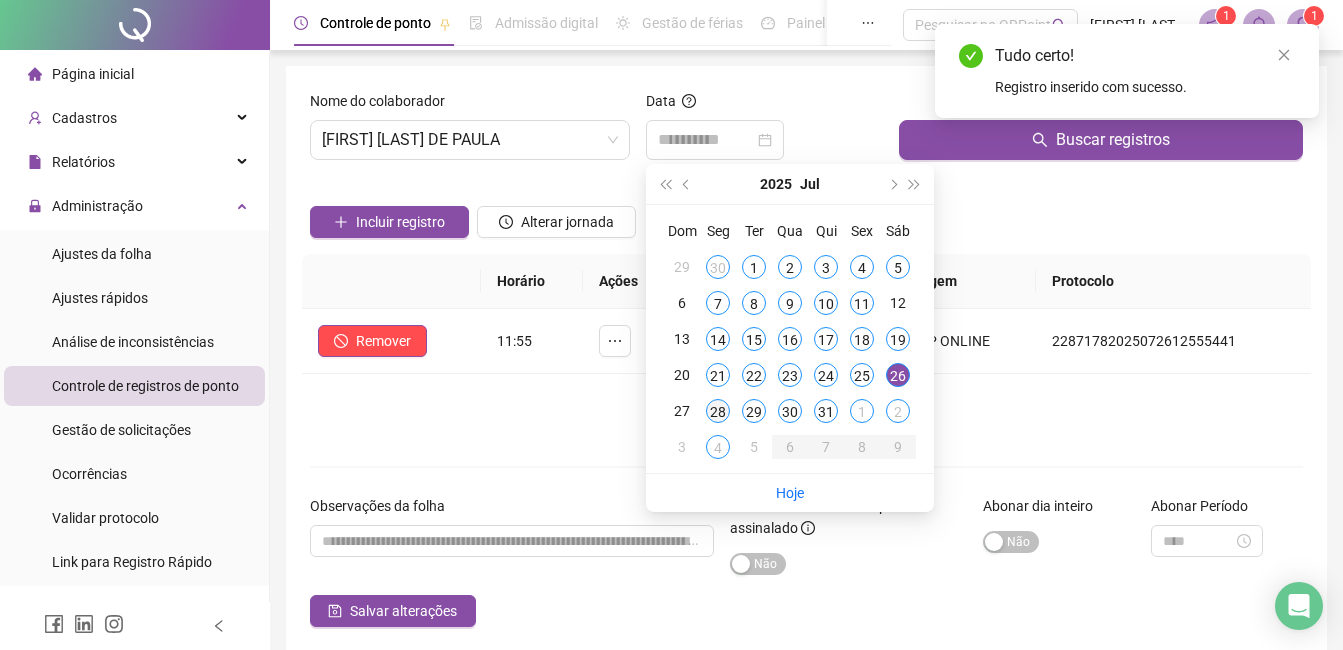 click on "28" at bounding box center [718, 411] 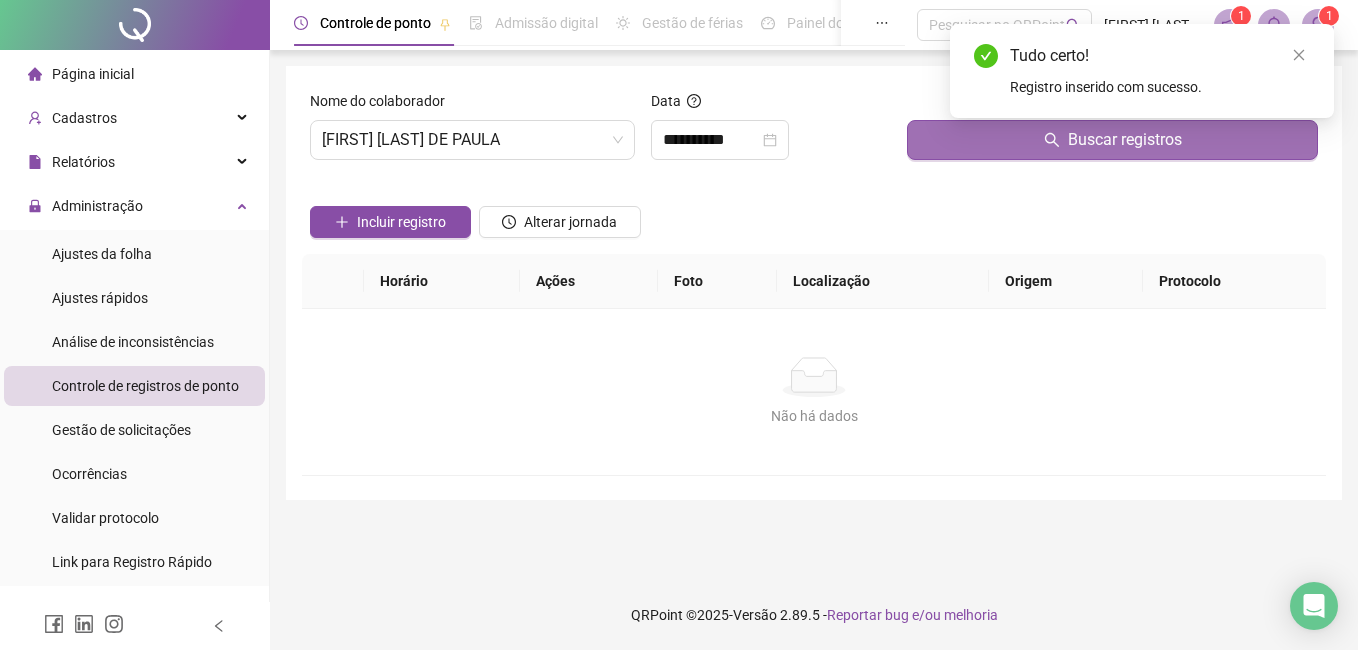 drag, startPoint x: 1034, startPoint y: 160, endPoint x: 1044, endPoint y: 149, distance: 14.866069 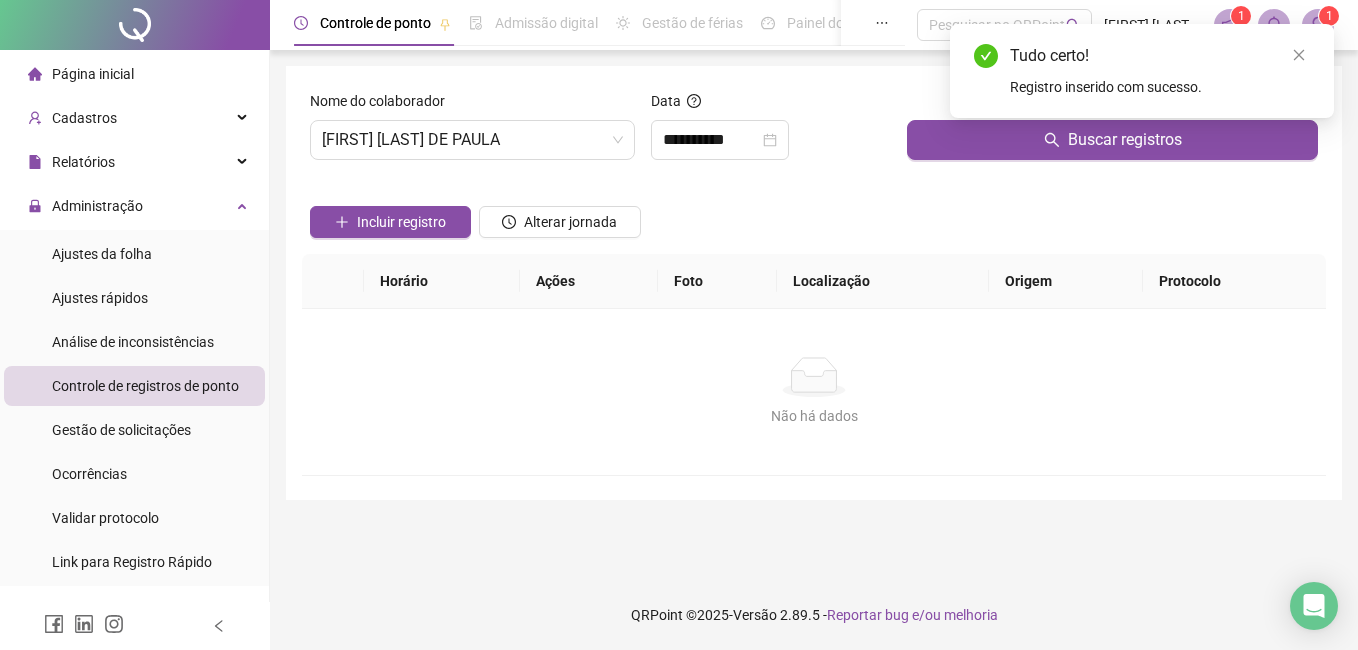 click 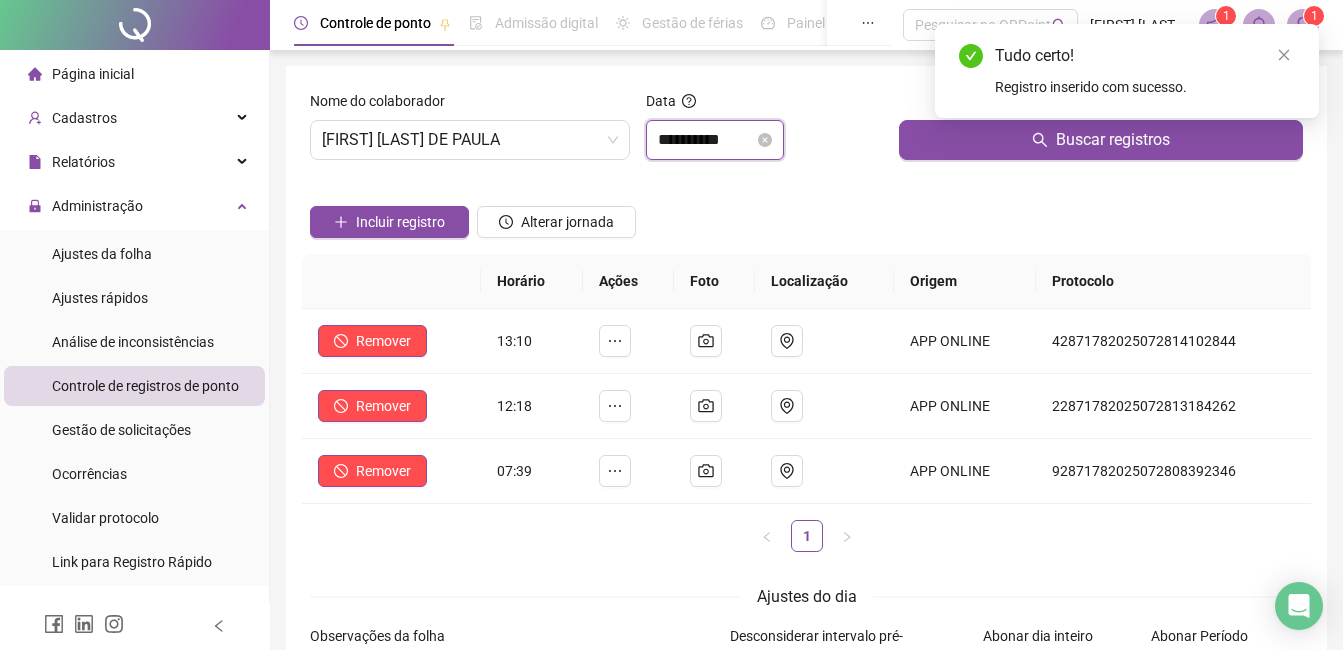 click on "**********" at bounding box center (706, 140) 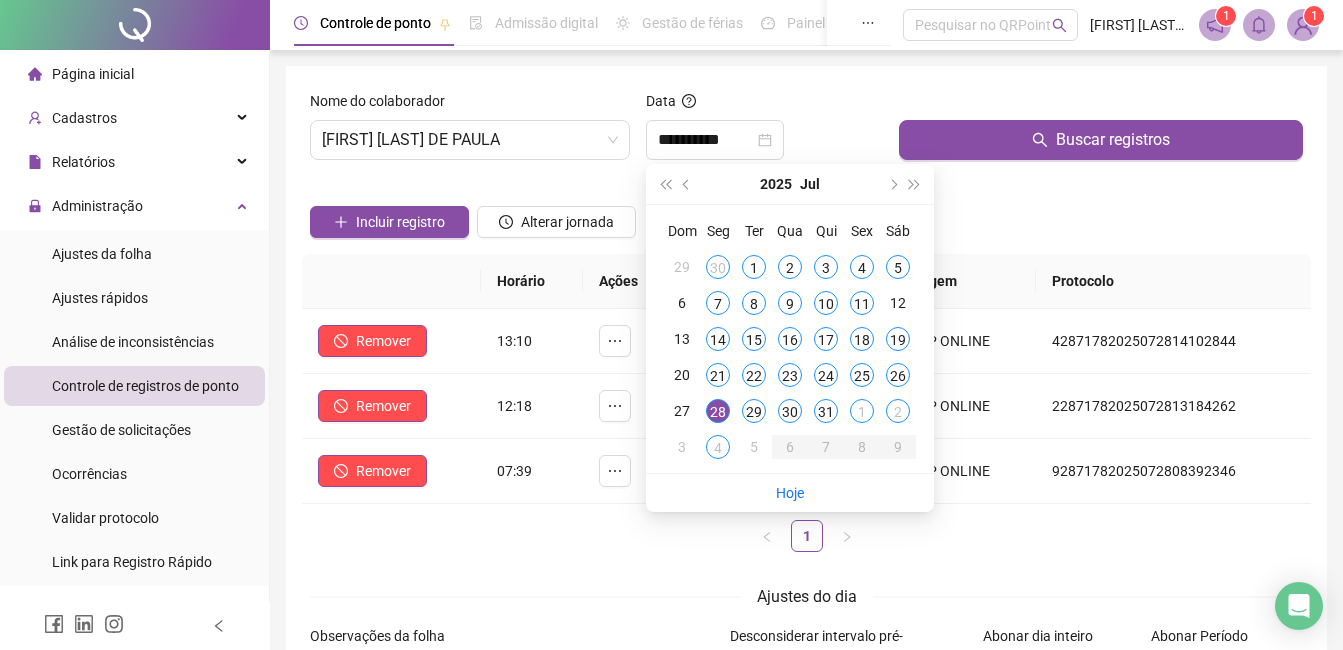 click on "1" at bounding box center (806, 536) 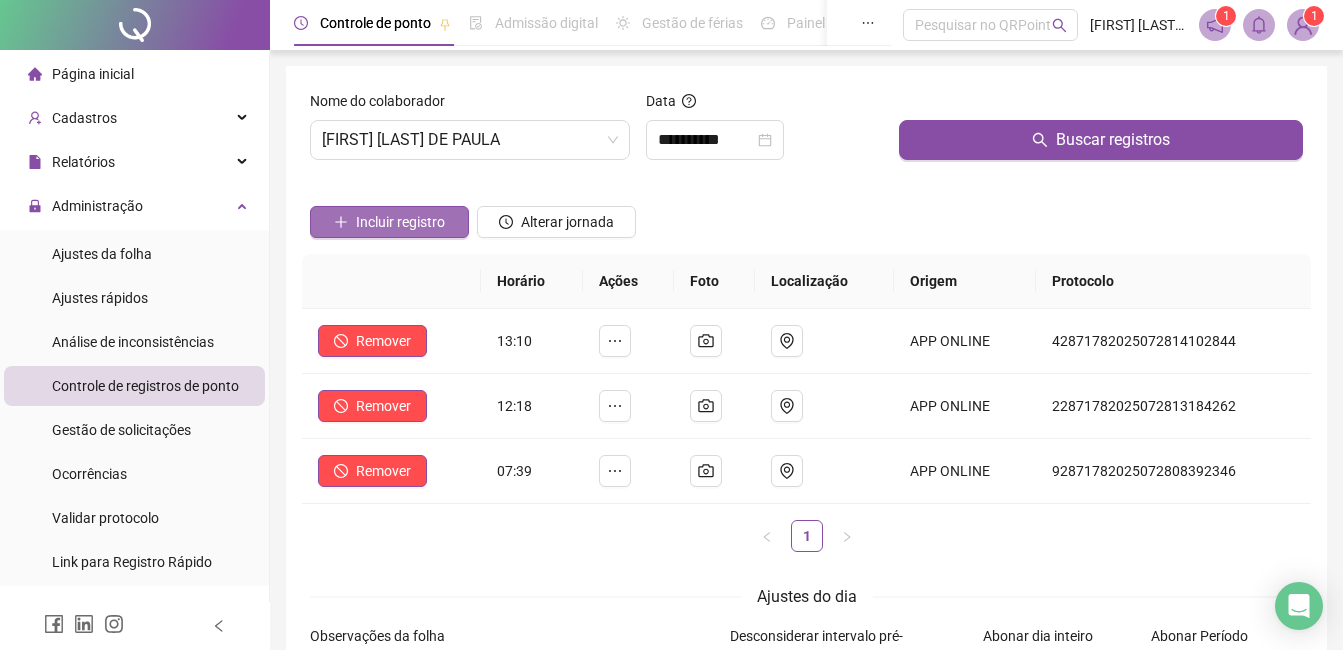 click on "Incluir registro" at bounding box center (400, 222) 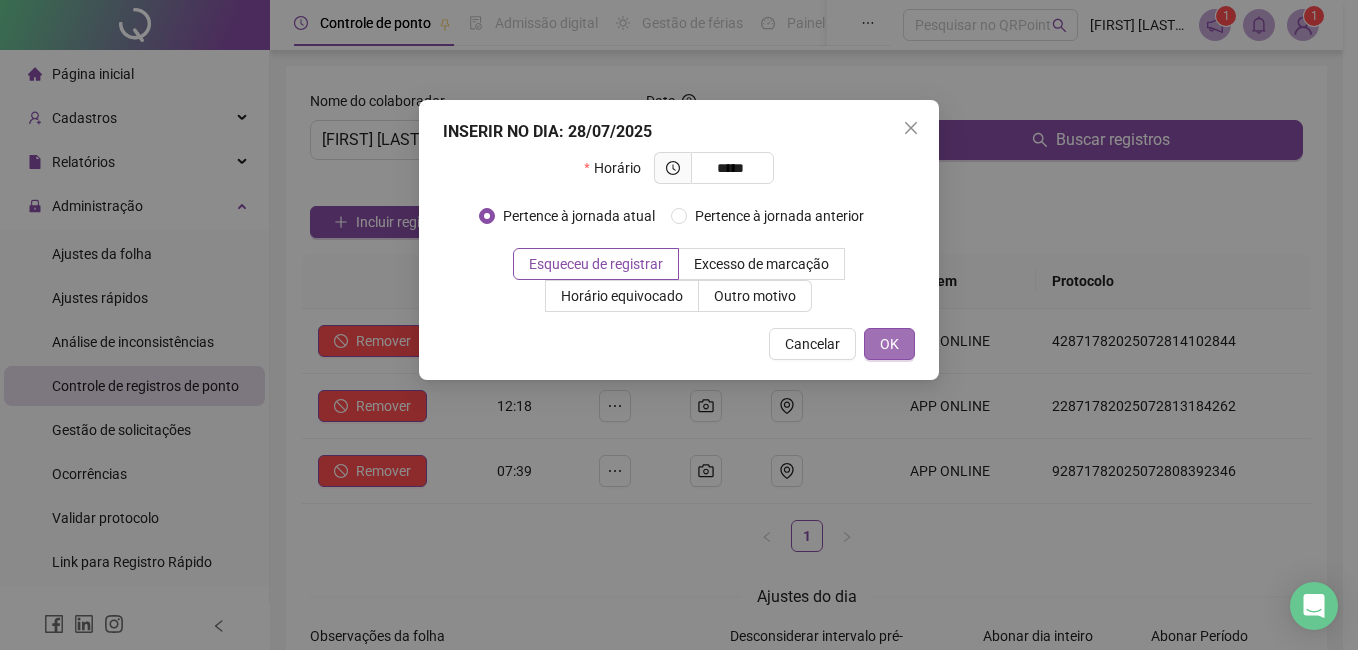 type on "*****" 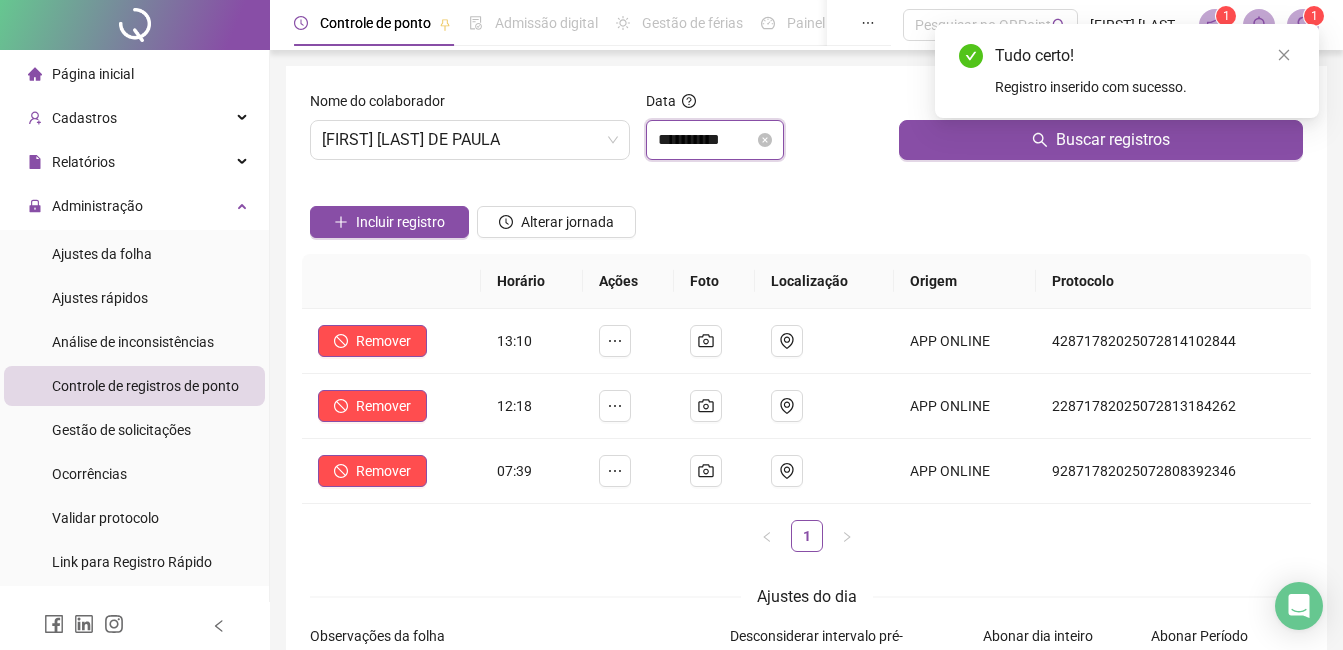 click on "**********" at bounding box center [706, 140] 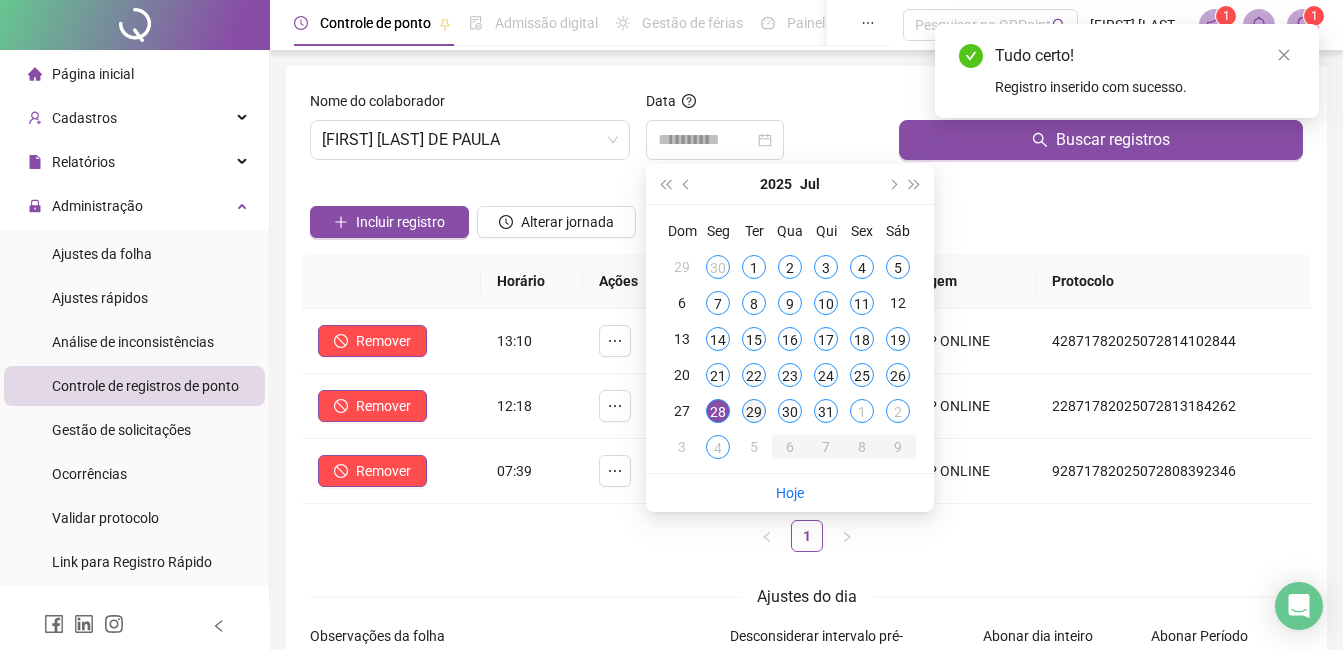 click on "29" at bounding box center [754, 411] 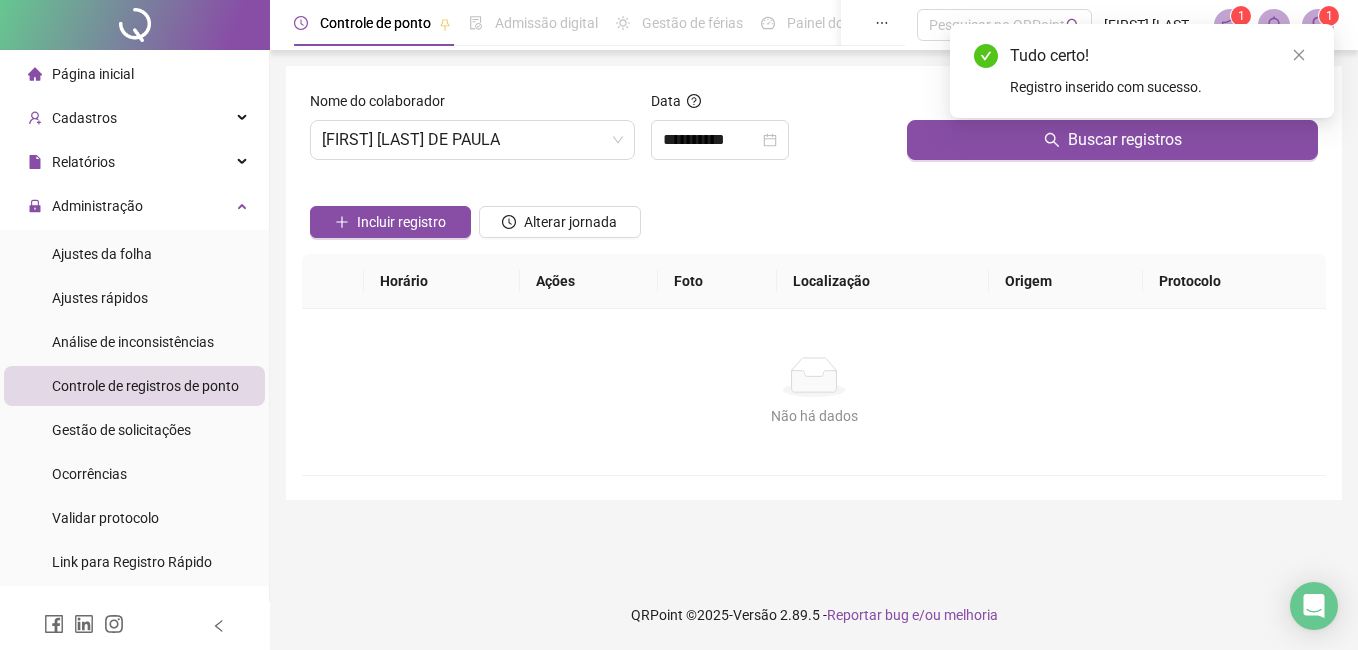 click on "Tudo certo! Registro inserido com sucesso." at bounding box center (1142, 71) 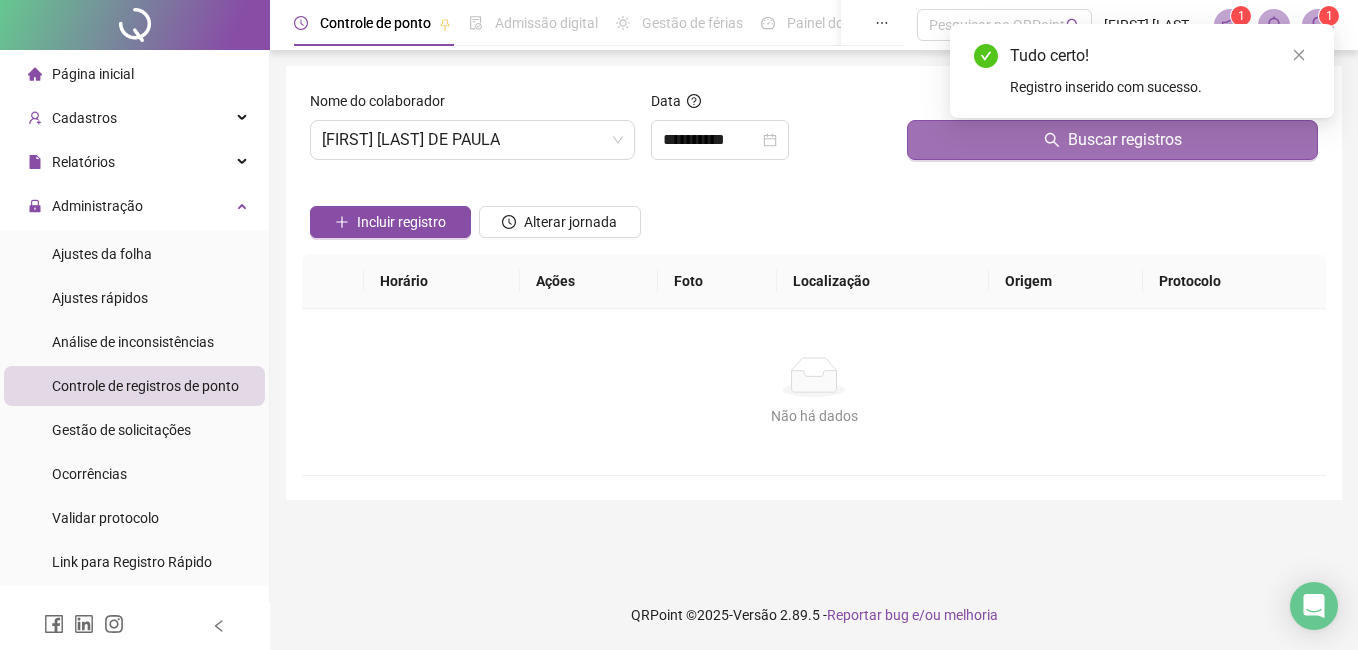 click on "Buscar registros" at bounding box center [1112, 140] 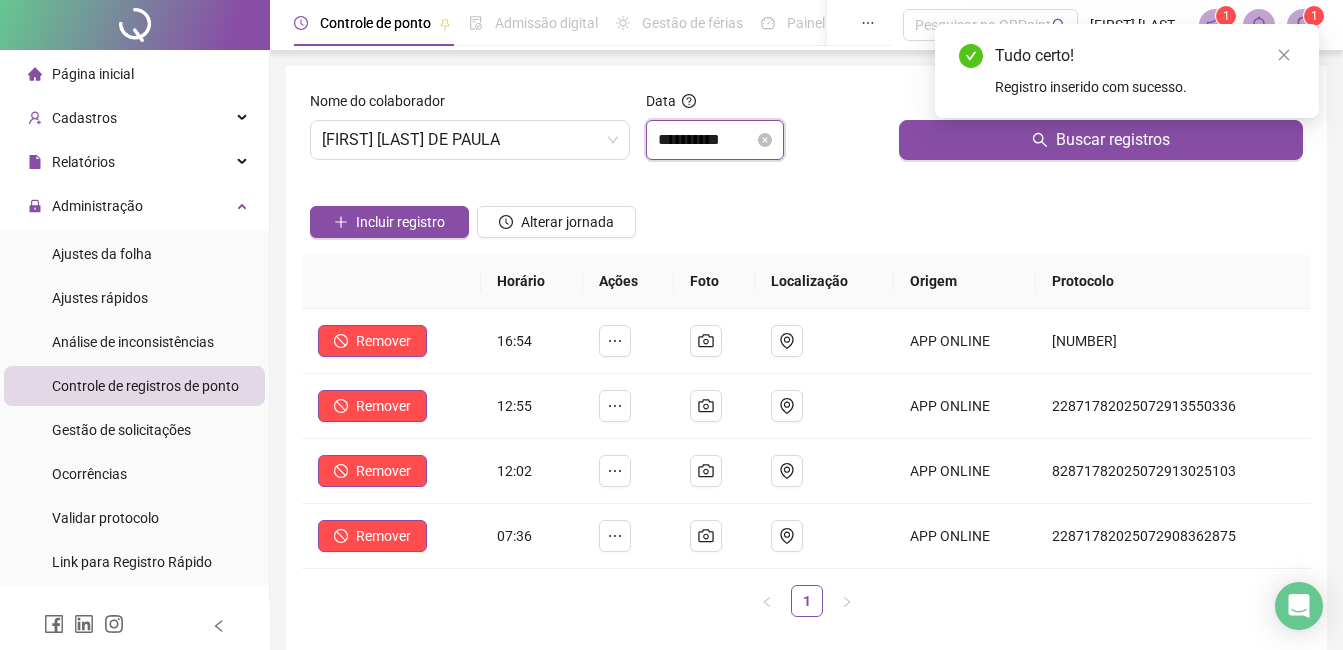 click on "**********" at bounding box center (706, 140) 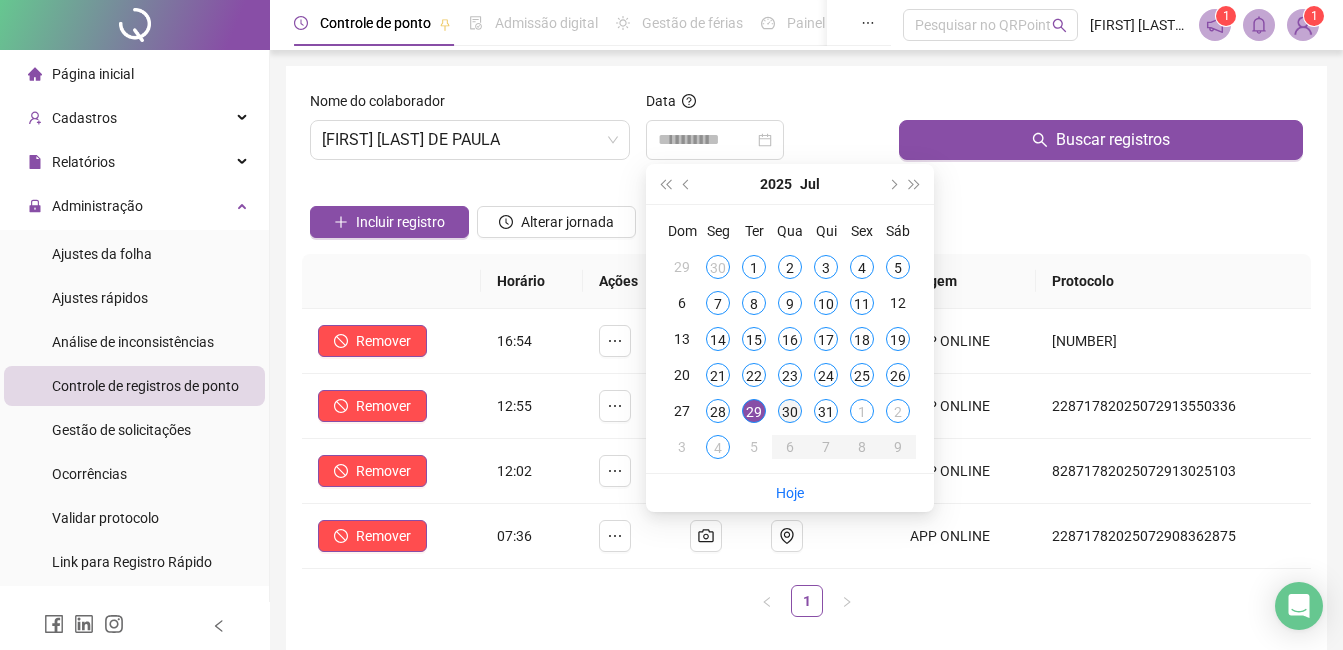 click on "30" at bounding box center (790, 411) 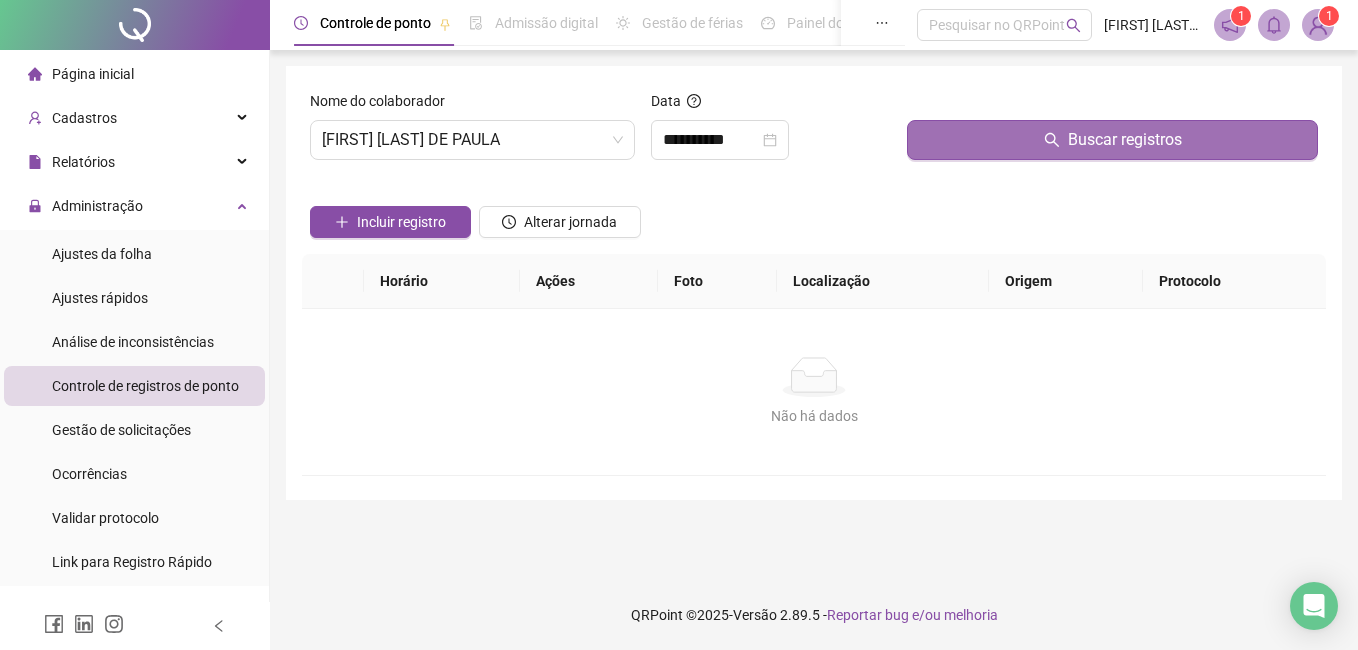 click on "Buscar registros" at bounding box center (1112, 140) 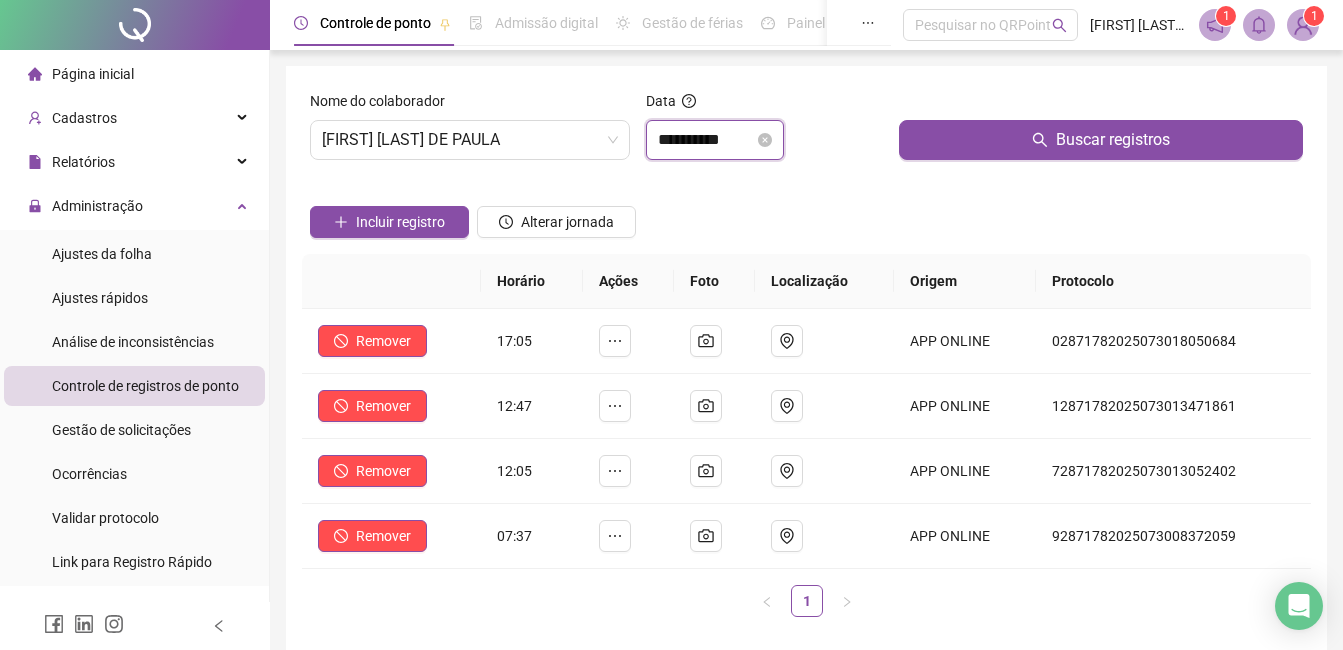 click on "**********" at bounding box center [706, 140] 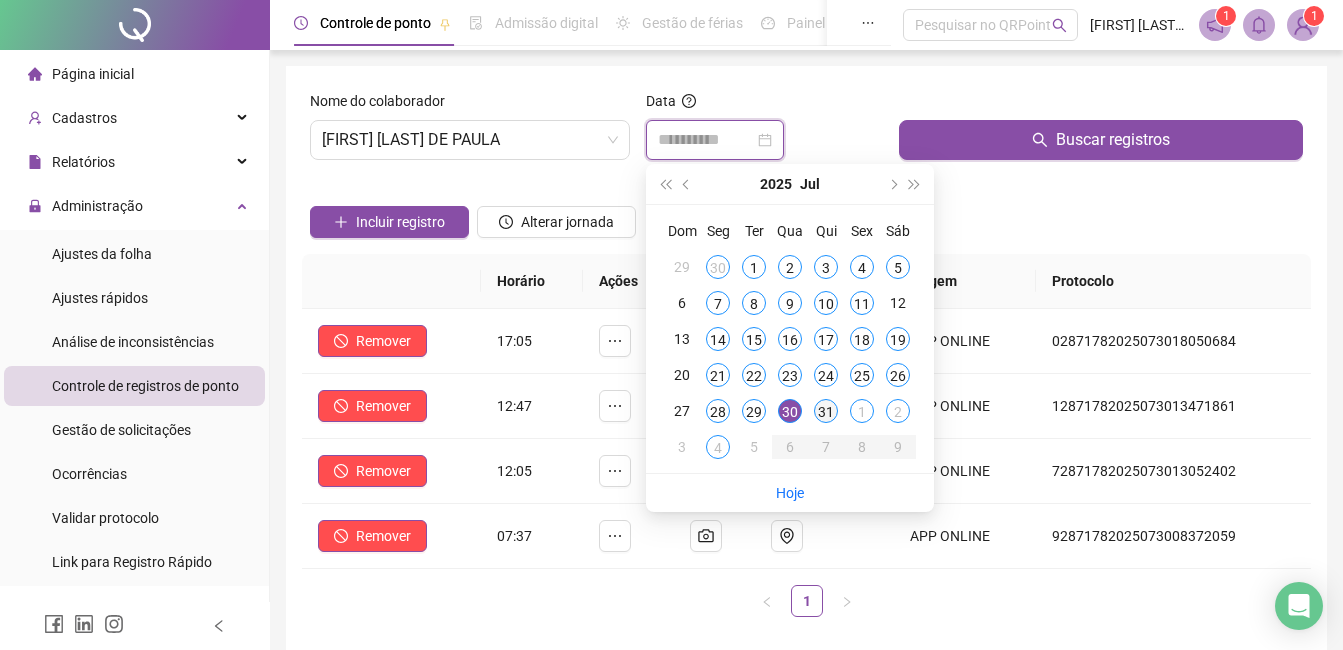 type on "**********" 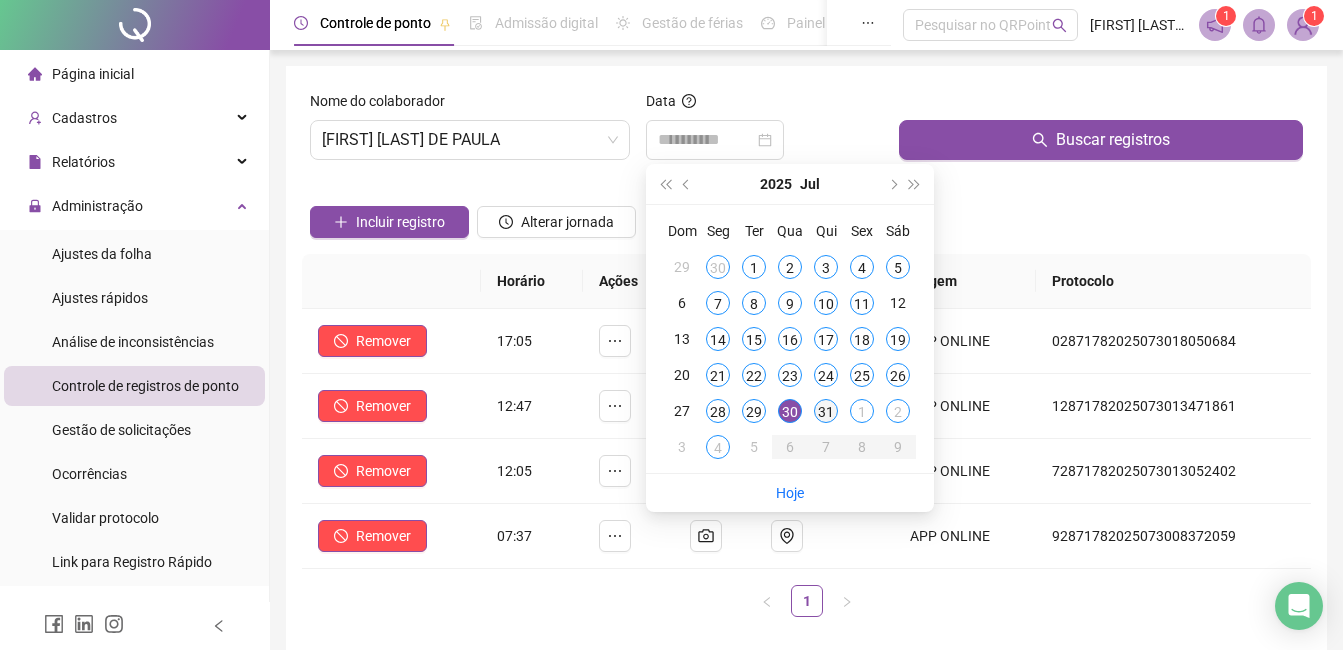 click on "31" at bounding box center (826, 411) 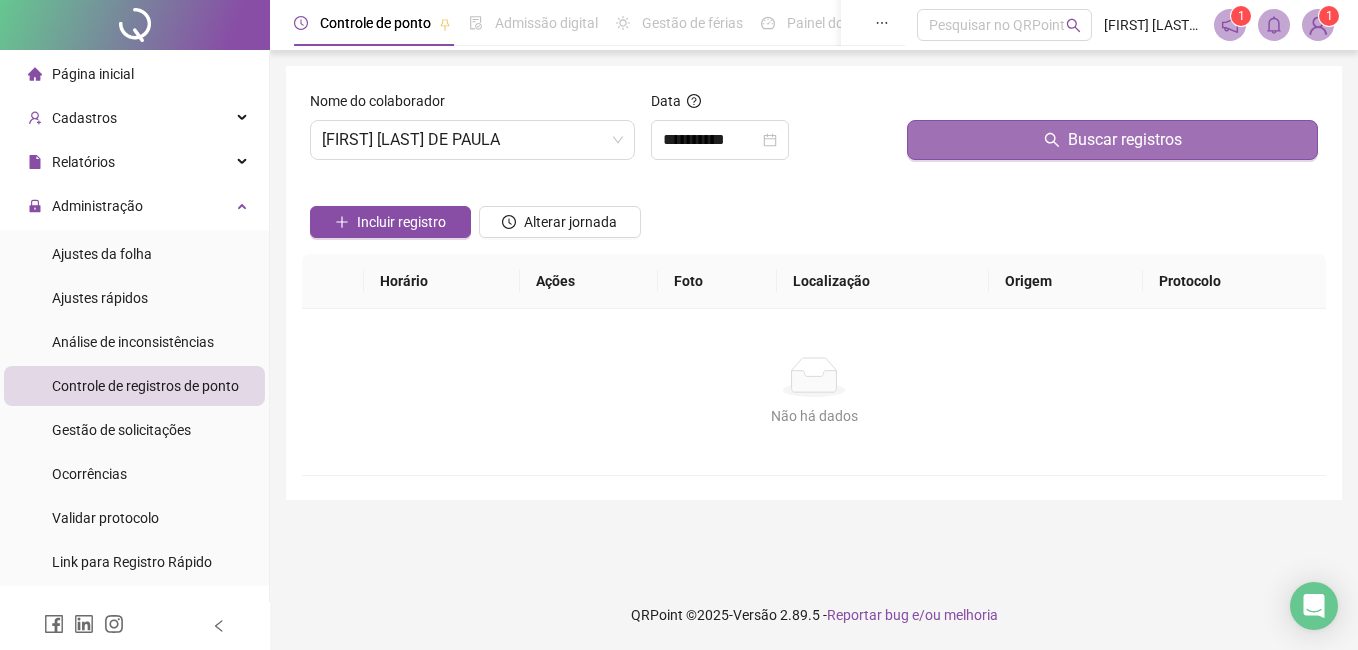 drag, startPoint x: 1085, startPoint y: 172, endPoint x: 1097, endPoint y: 130, distance: 43.68066 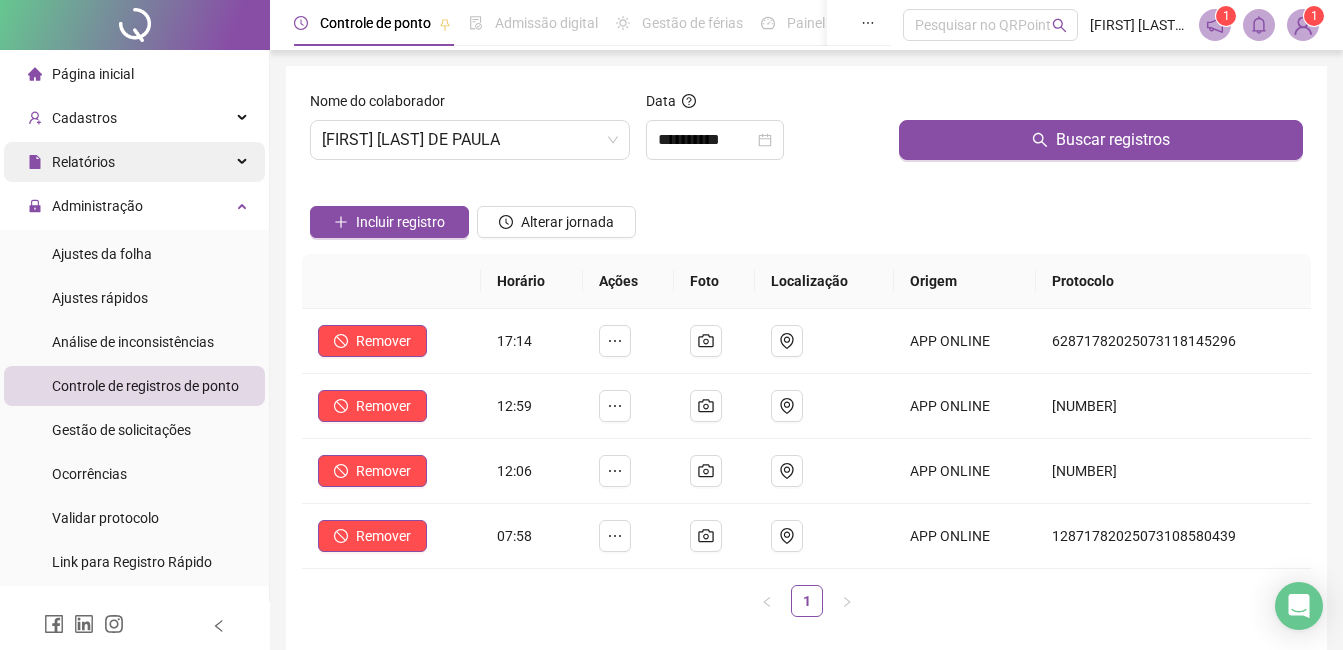 click on "Relatórios" at bounding box center (134, 162) 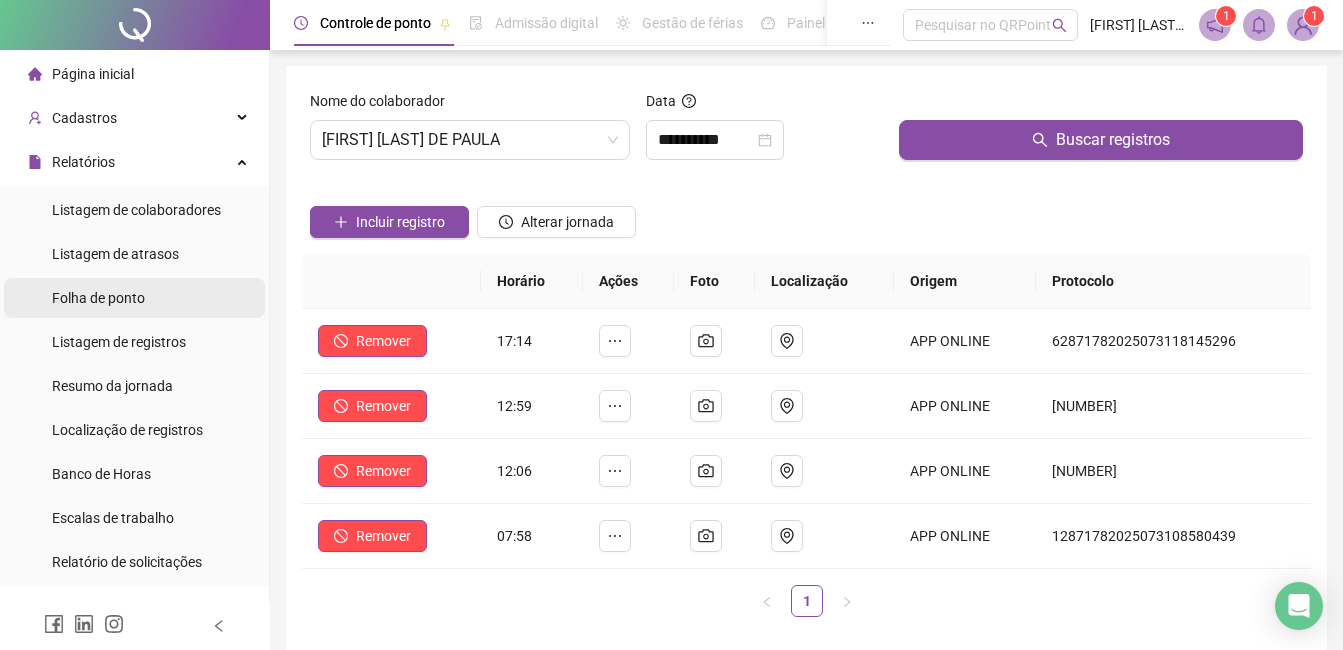 click on "Folha de ponto" at bounding box center (98, 298) 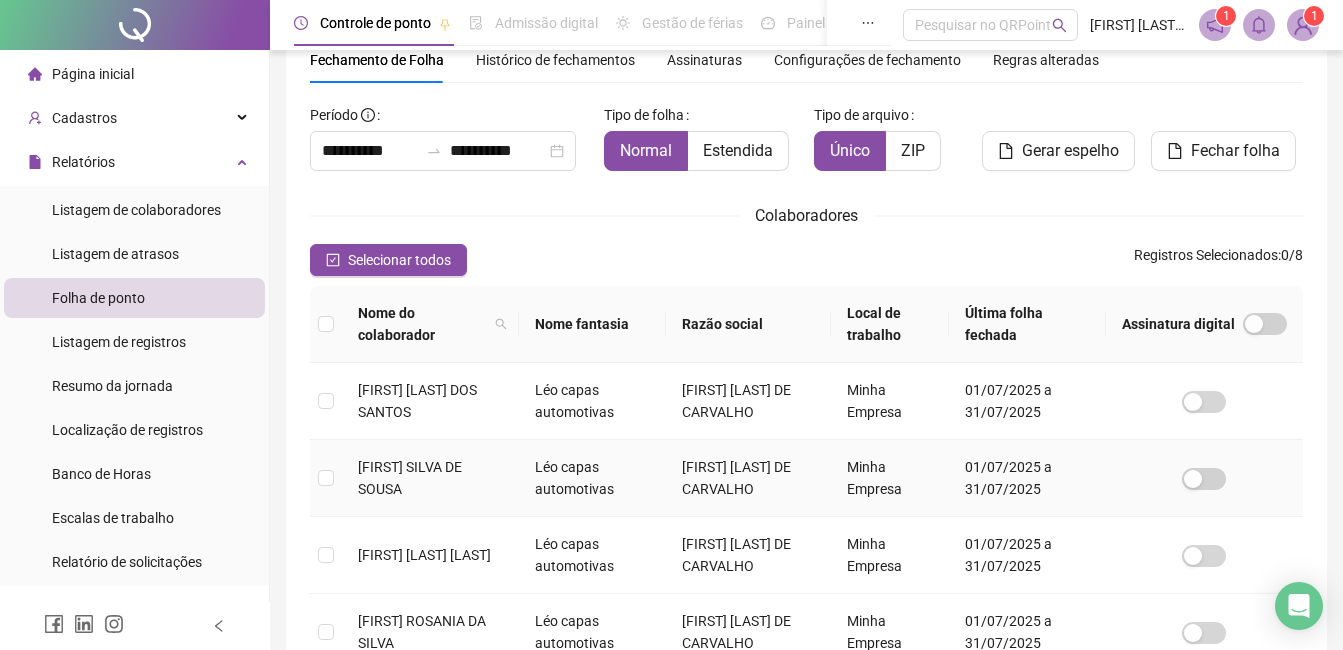 scroll, scrollTop: 588, scrollLeft: 0, axis: vertical 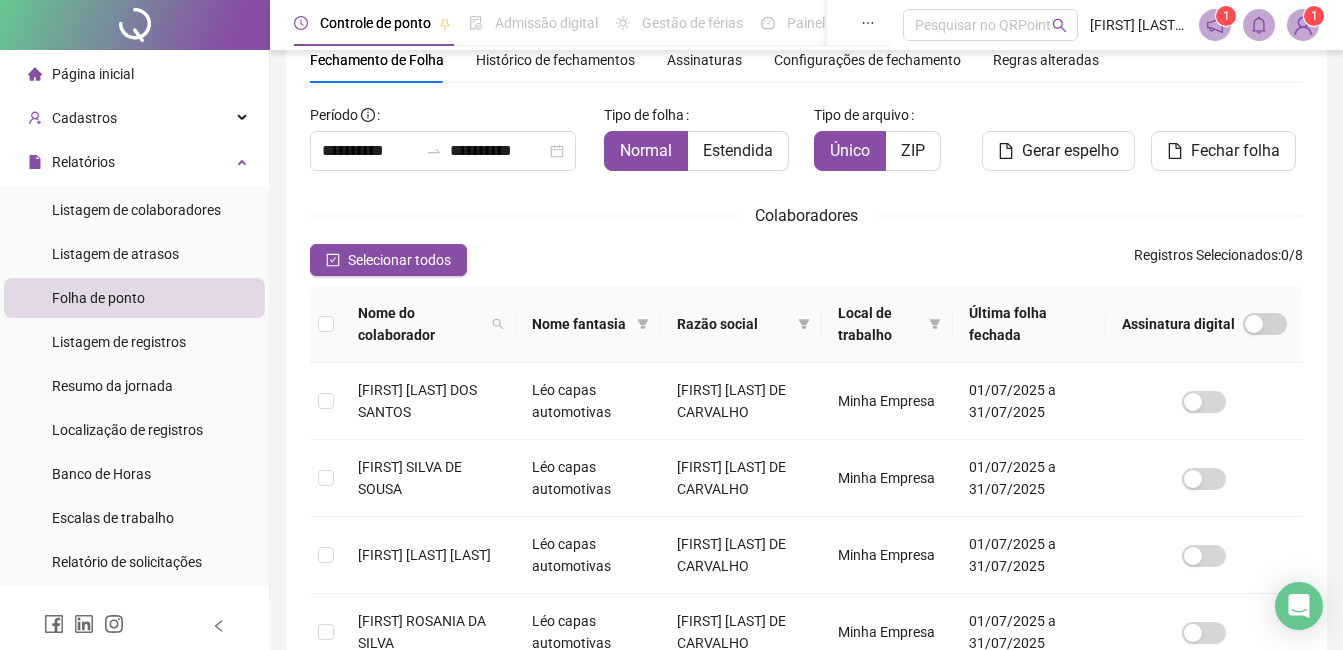click on "Colaboradores" at bounding box center (806, 215) 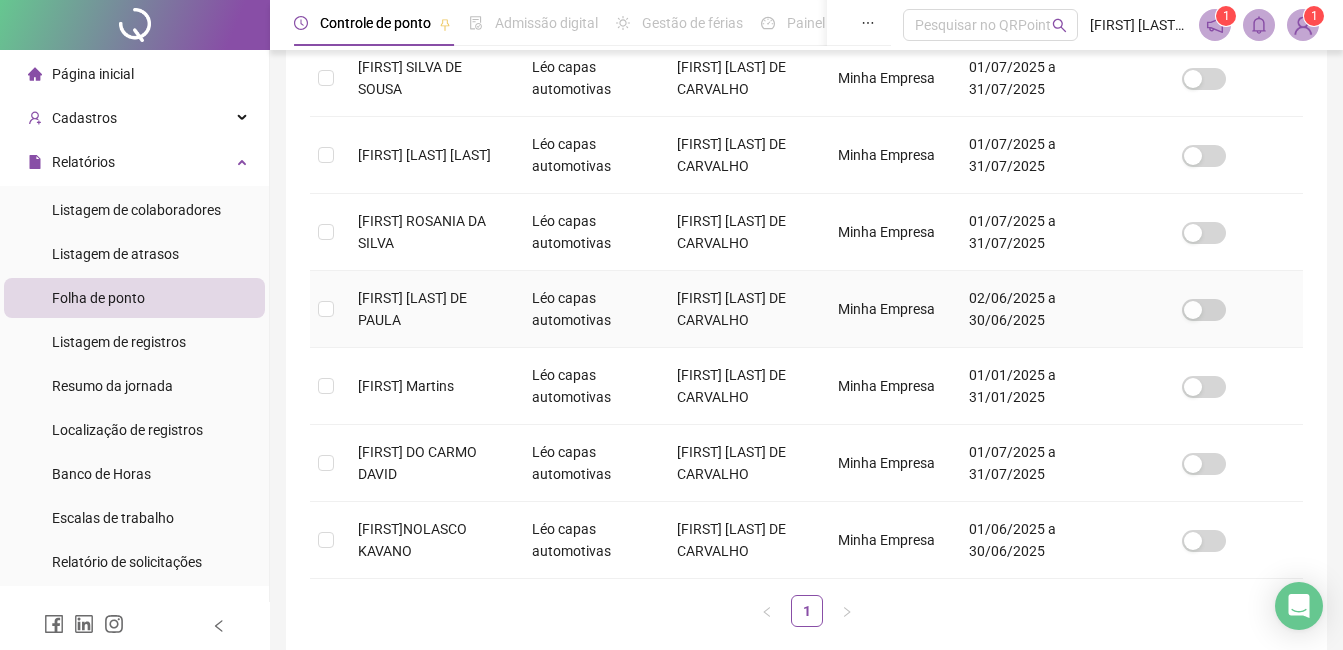 click on "[FIRST] [LAST] DE PAULA" at bounding box center [429, 309] 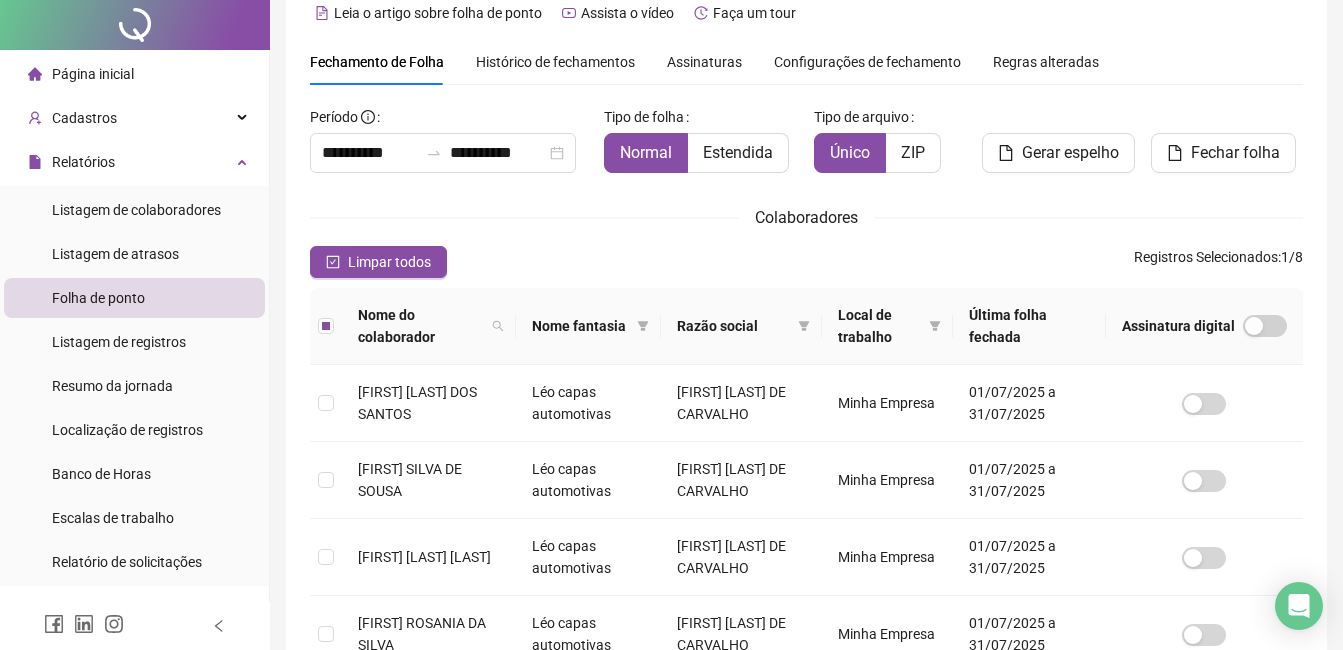scroll, scrollTop: 0, scrollLeft: 0, axis: both 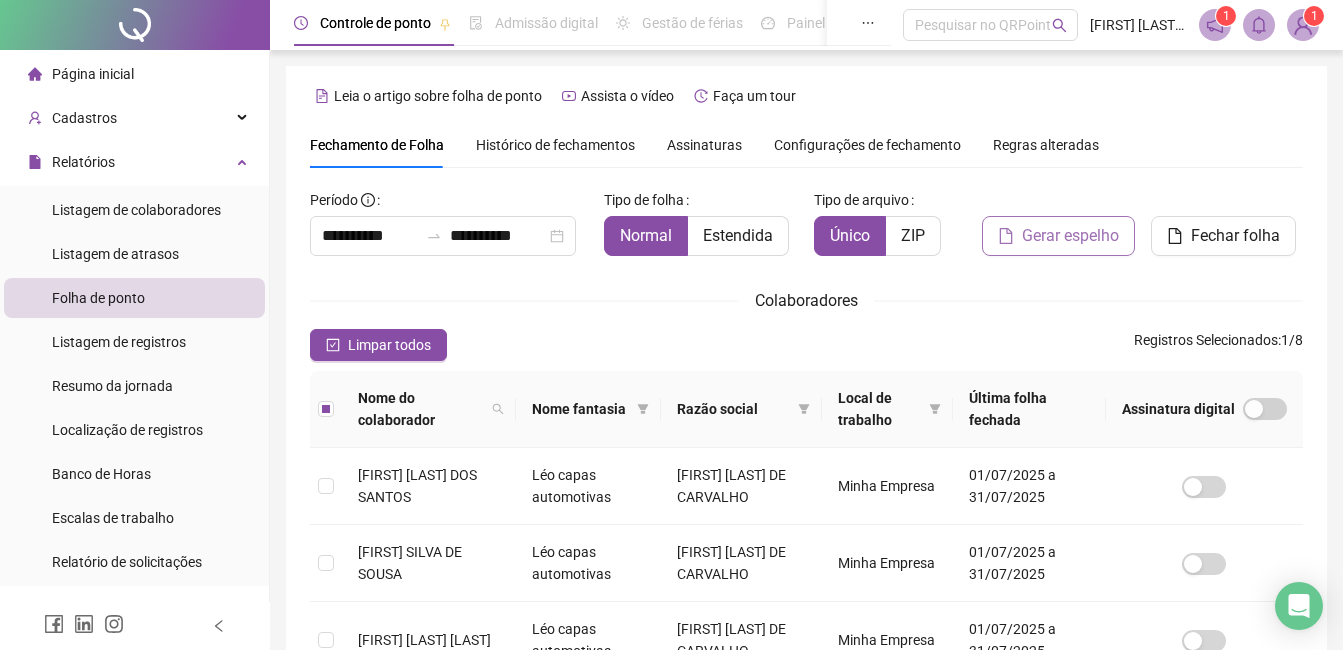 click on "Gerar espelho" at bounding box center [1070, 236] 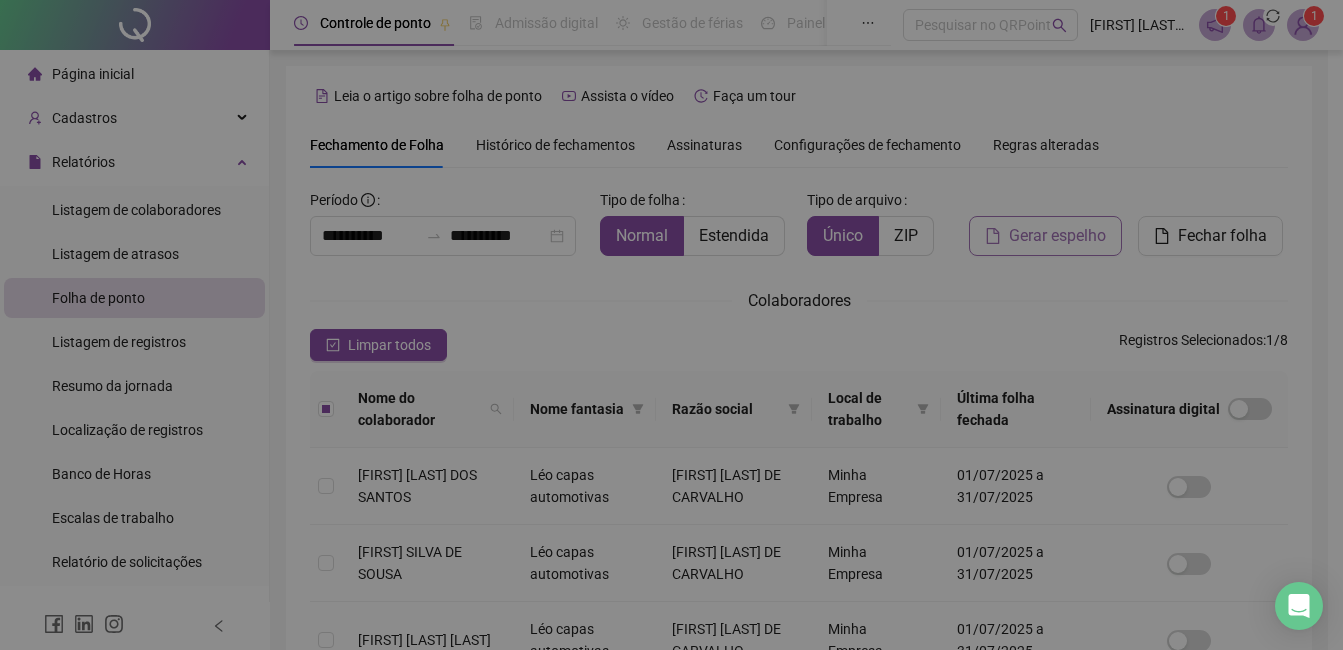 scroll, scrollTop: 85, scrollLeft: 0, axis: vertical 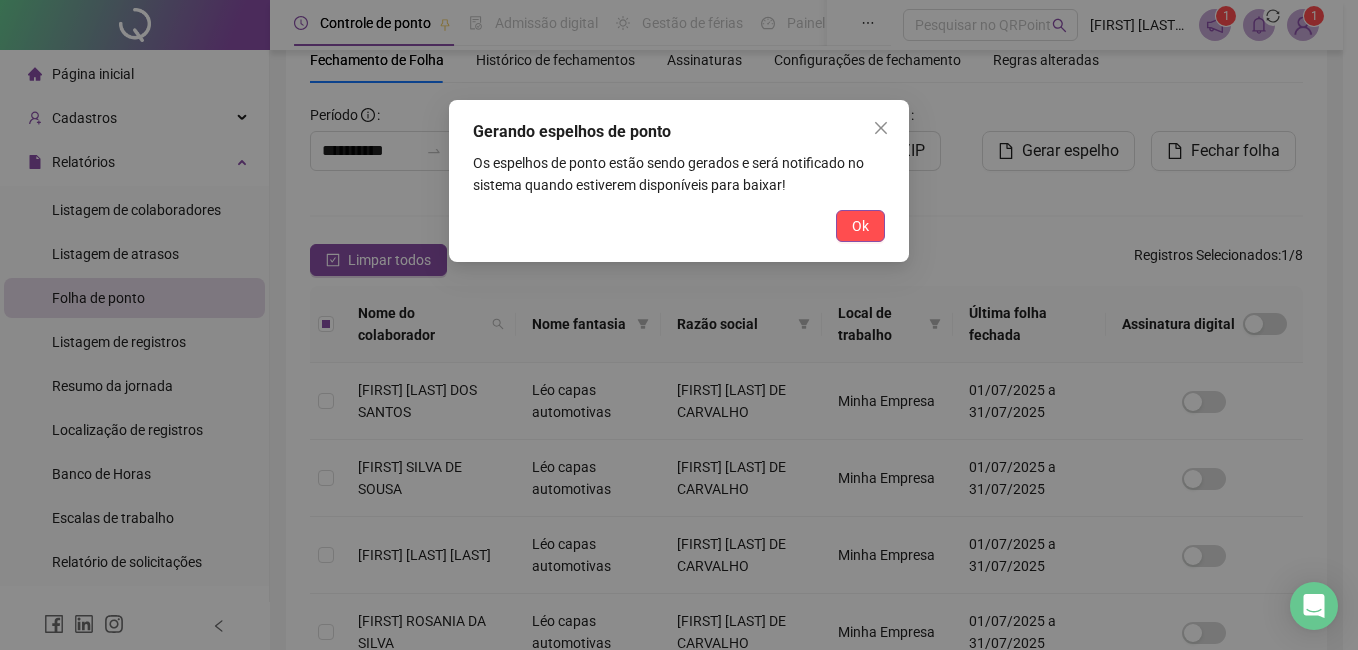 click on "Gerando espelhos de ponto Os espelhos de ponto estão sendo gerados e será notificado no
sistema quando estiverem disponíveis para baixar! Ok" at bounding box center [679, 181] 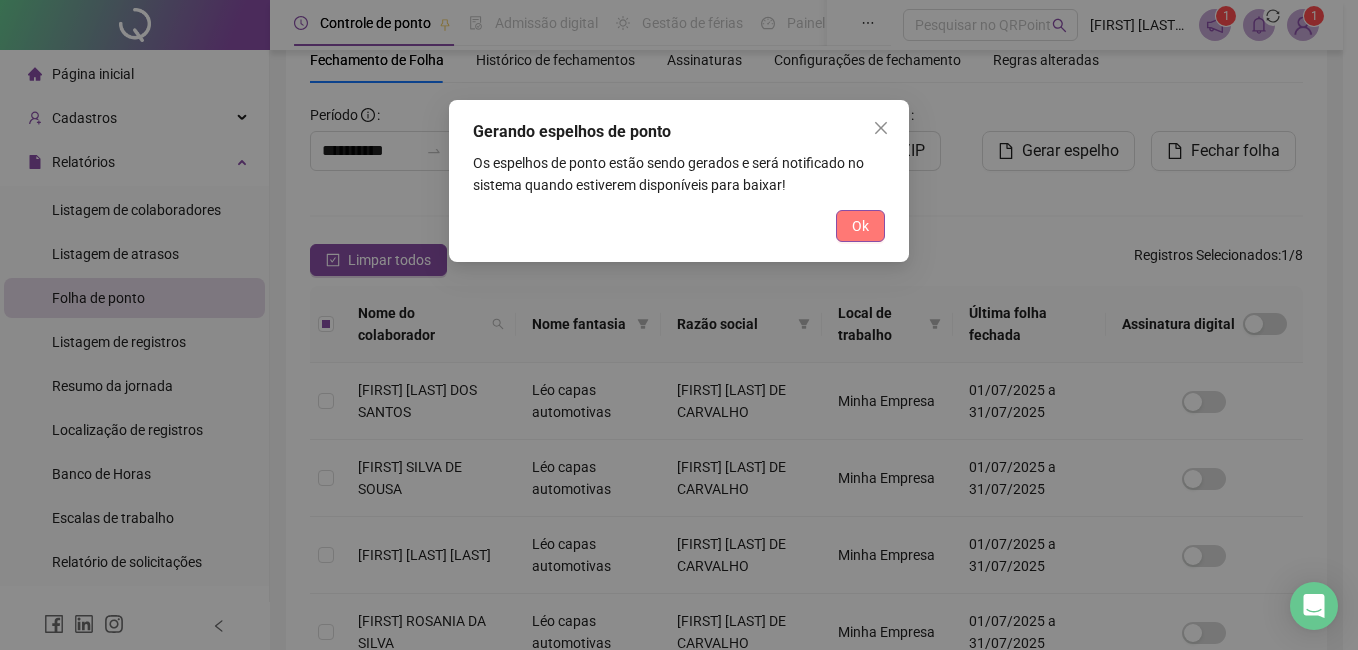 click on "Ok" at bounding box center (860, 226) 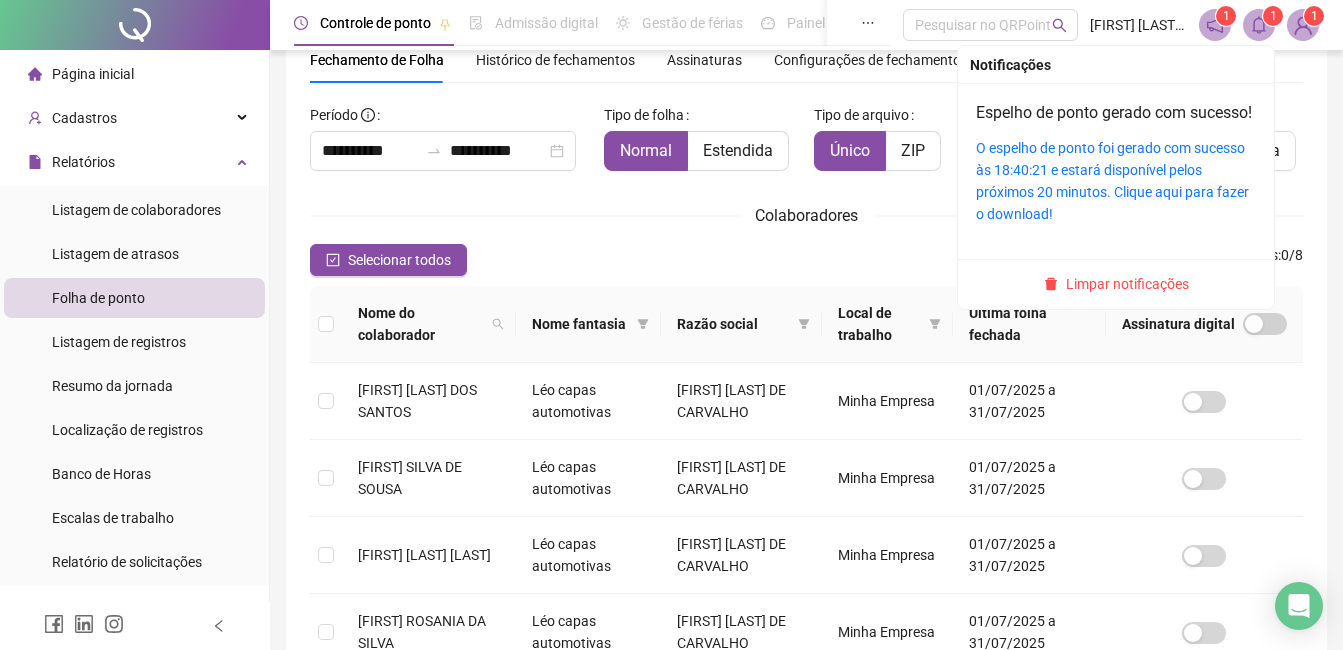click 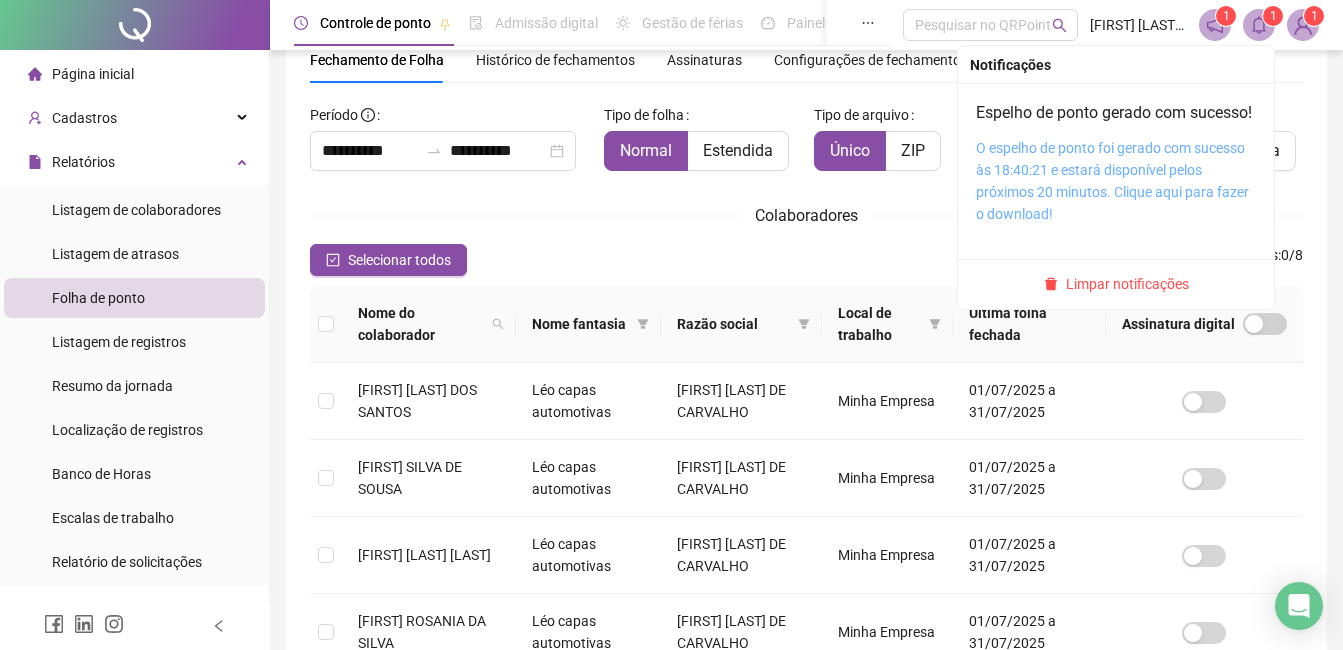 click on "O espelho de ponto foi gerado com sucesso às 18:40:21 e estará disponível pelos próximos 20 minutos.
Clique aqui para fazer o download!" at bounding box center [1112, 181] 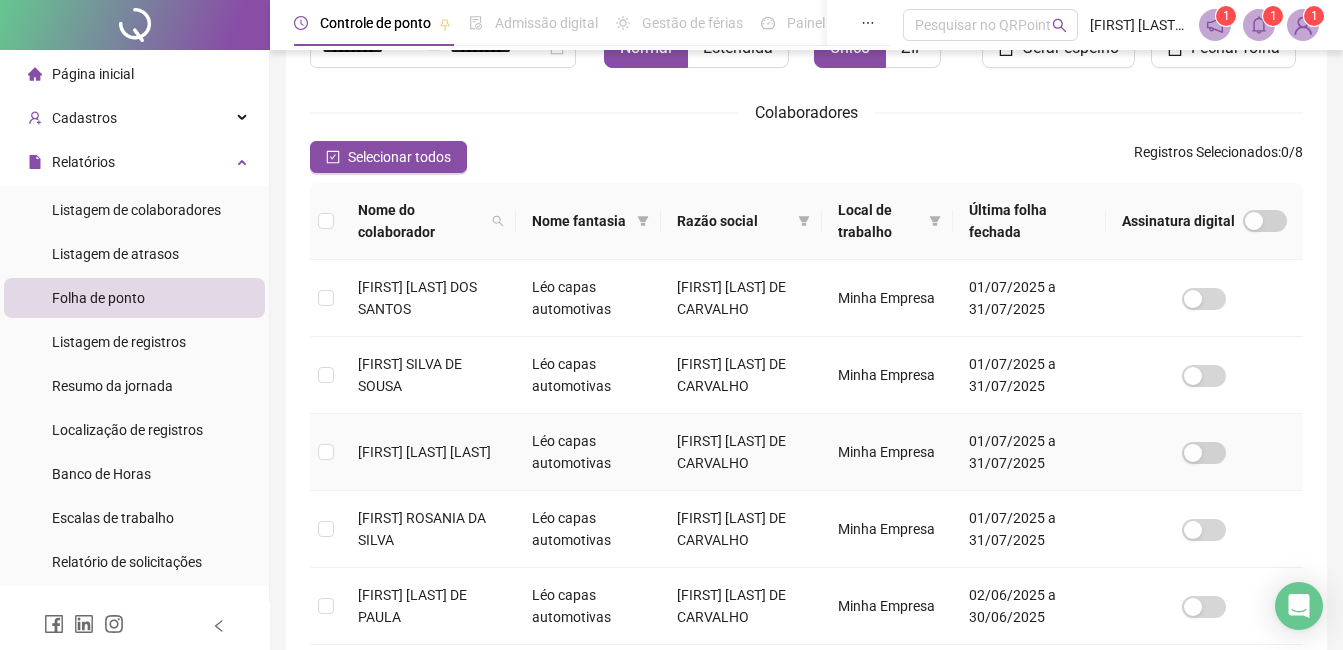 scroll, scrollTop: 285, scrollLeft: 0, axis: vertical 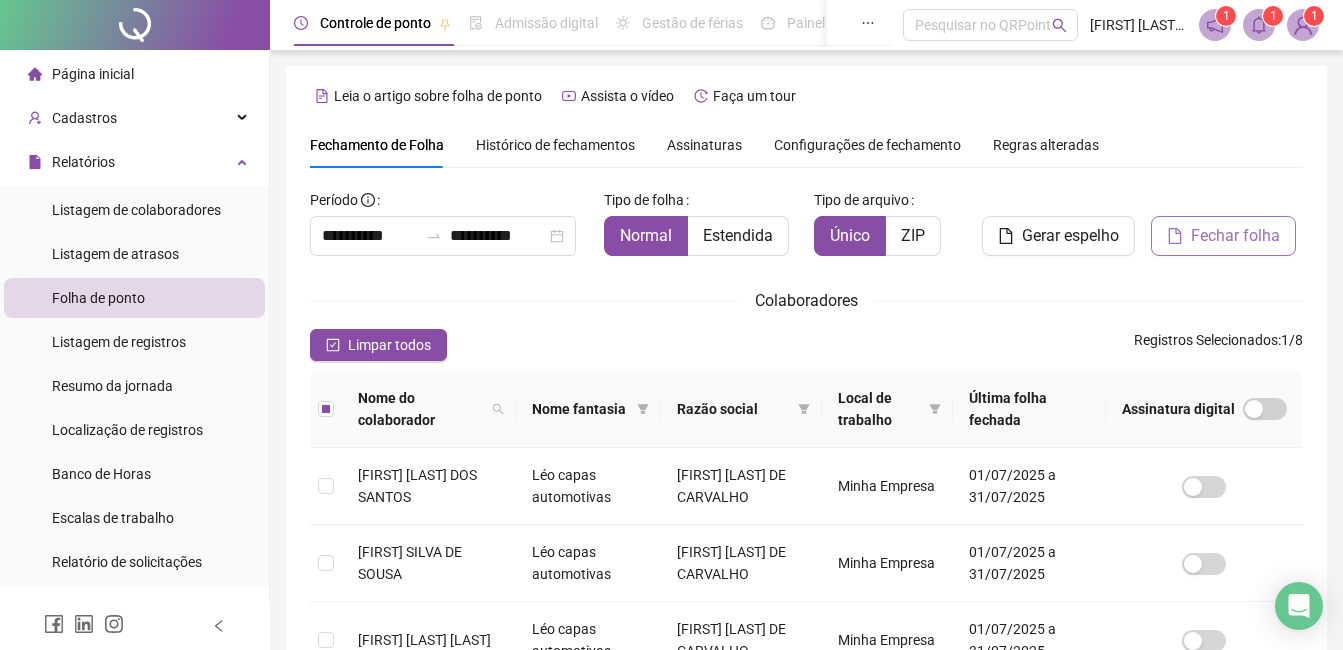 click on "Fechar folha" at bounding box center (1235, 236) 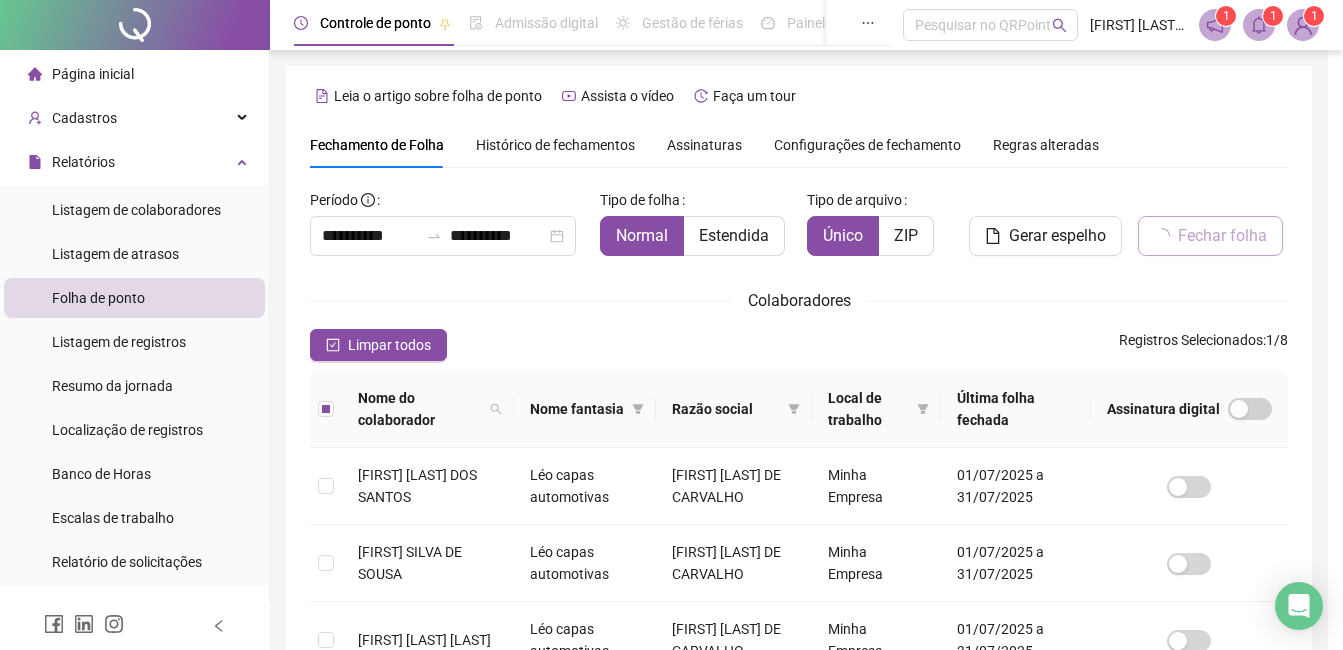 scroll, scrollTop: 85, scrollLeft: 0, axis: vertical 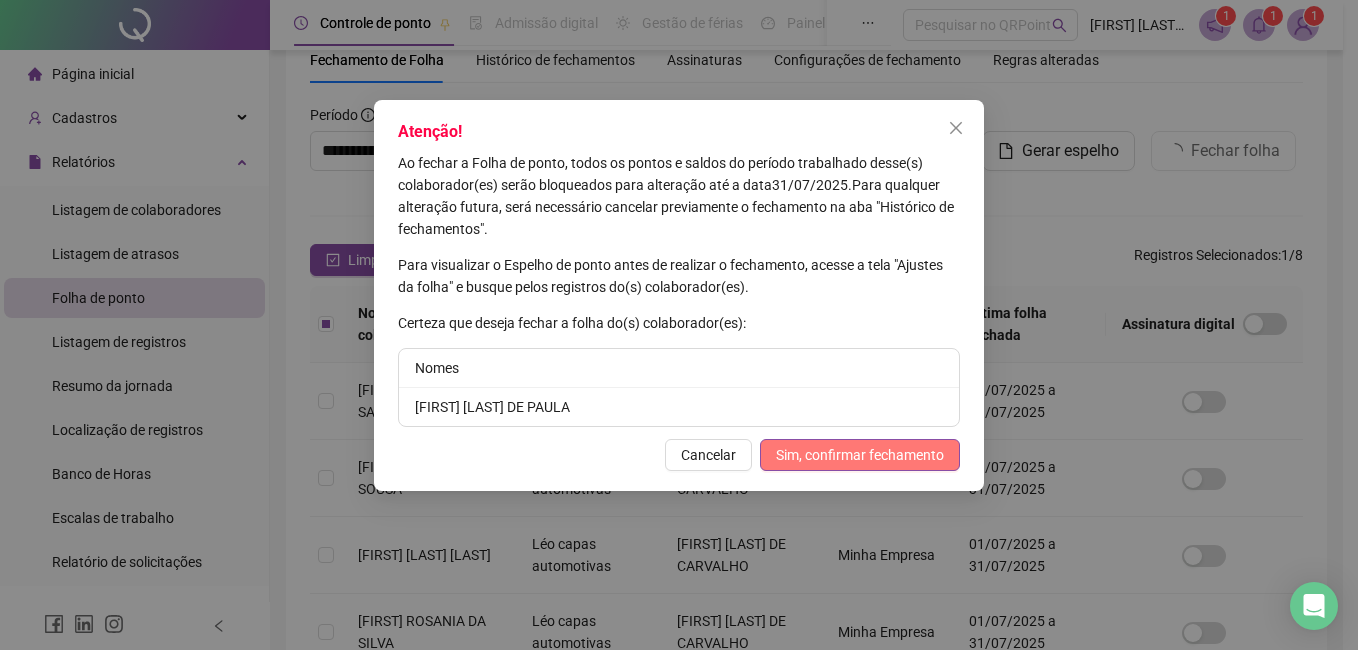 click on "Sim, confirmar fechamento" at bounding box center [860, 455] 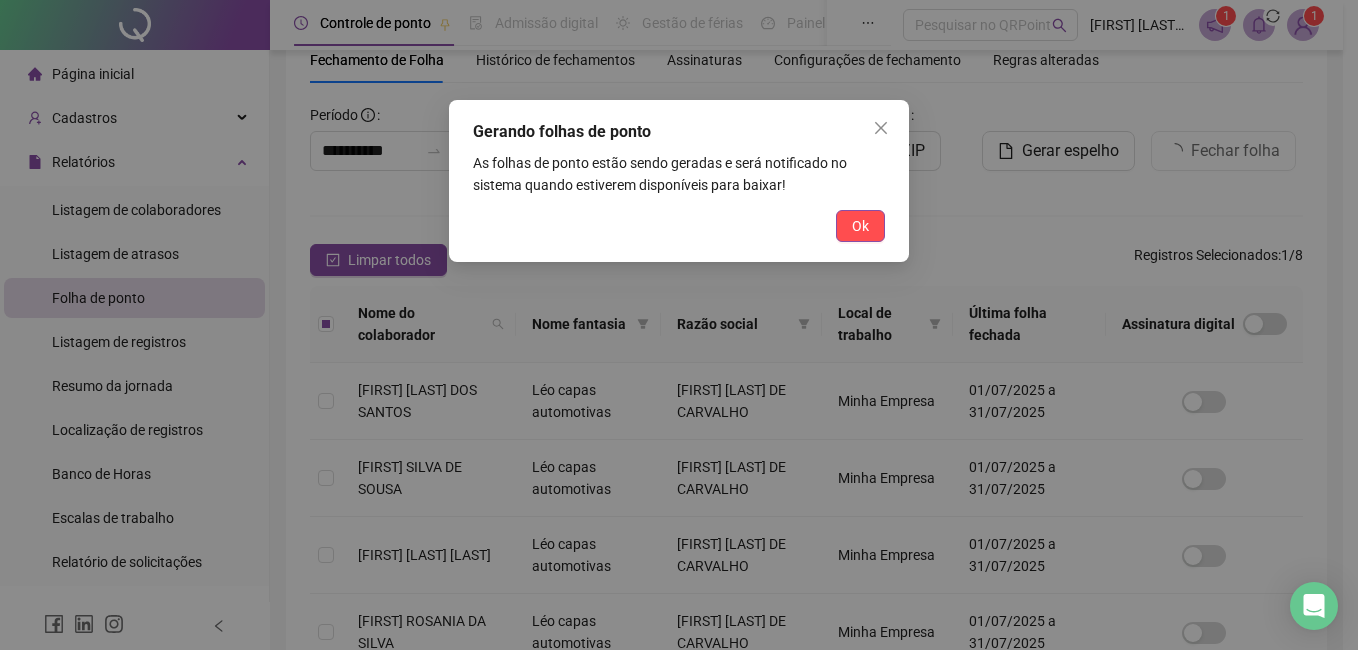 click on "Gerando folhas de ponto As folhas de ponto estão sendo geradas e será notificado no
sistema quando estiverem disponíveis para baixar! Ok" at bounding box center (679, 181) 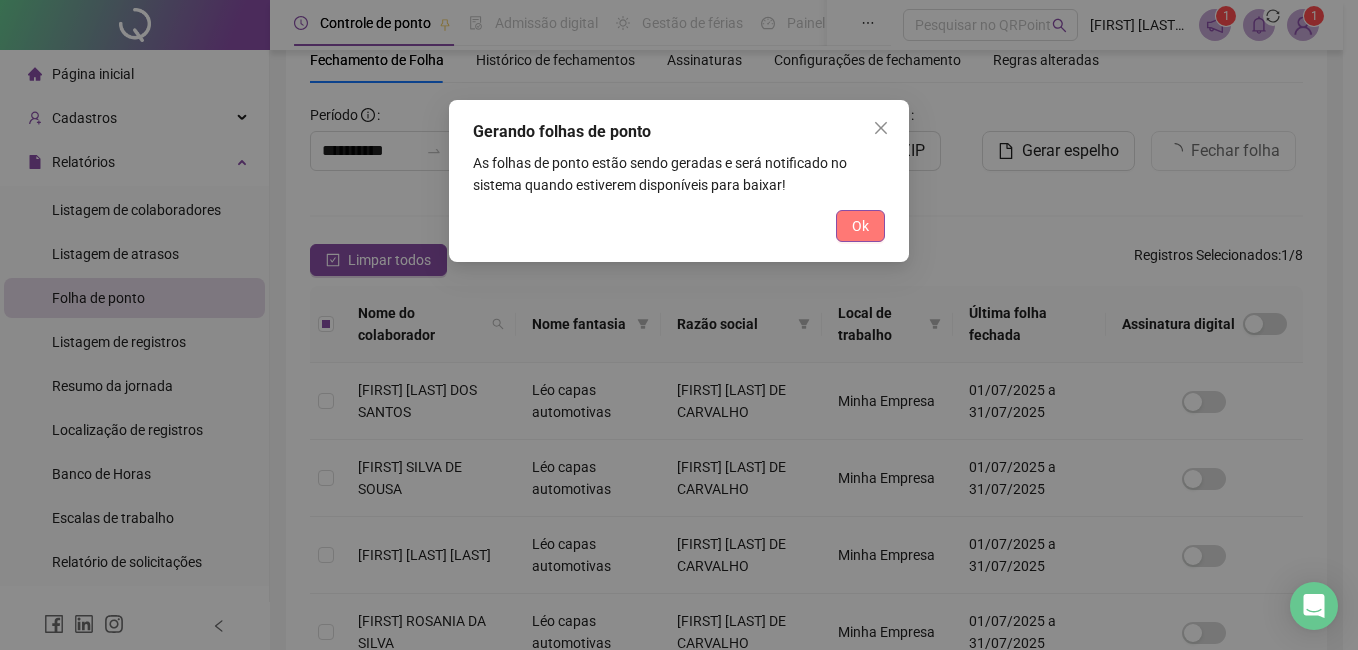 click on "Ok" at bounding box center (860, 226) 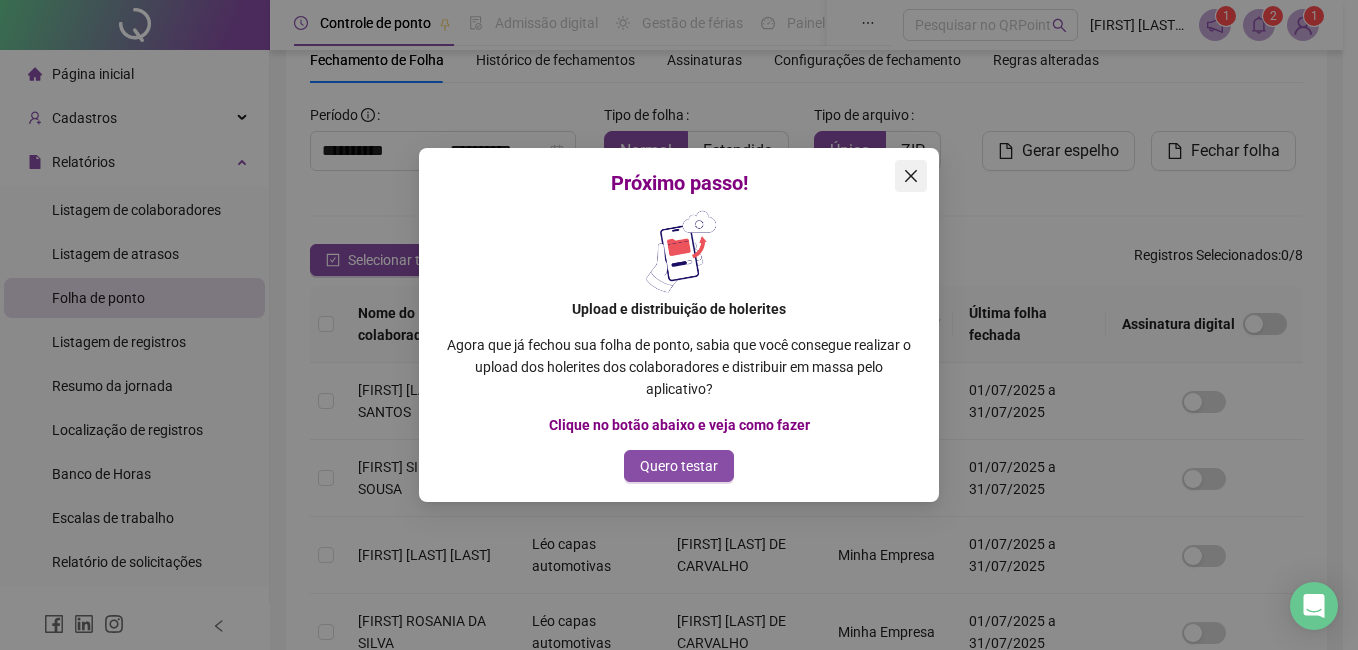 click 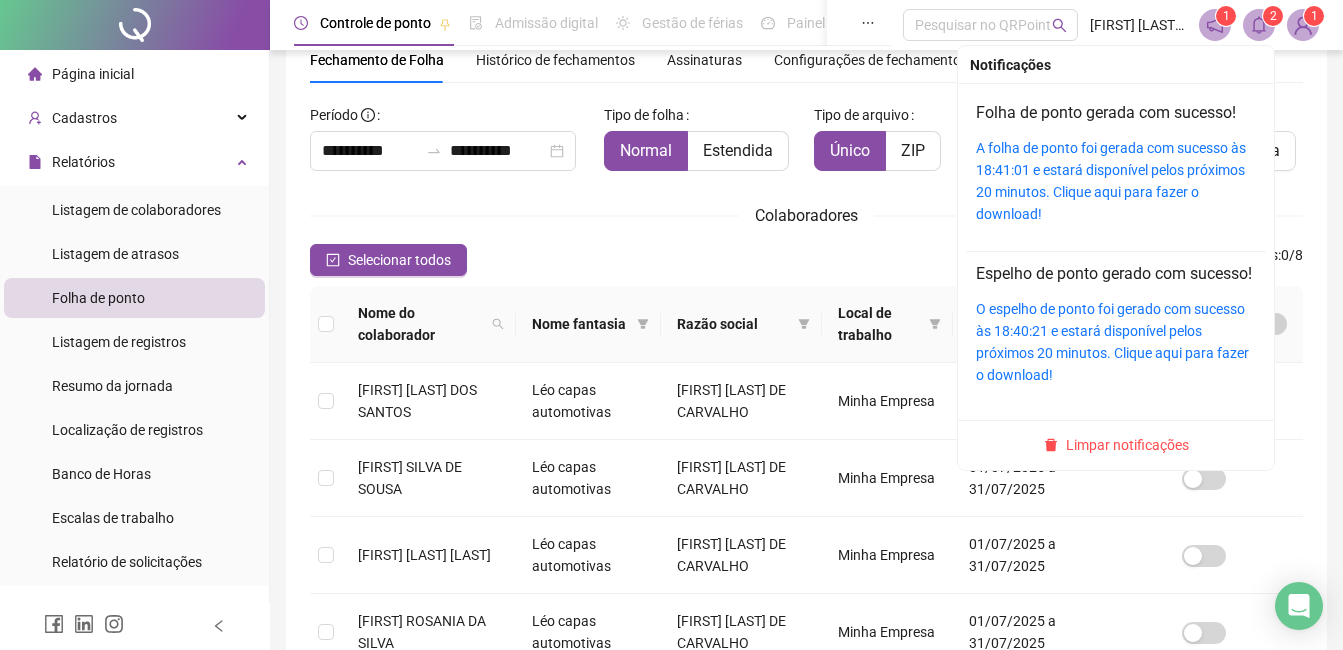 click on "2" at bounding box center (1273, 16) 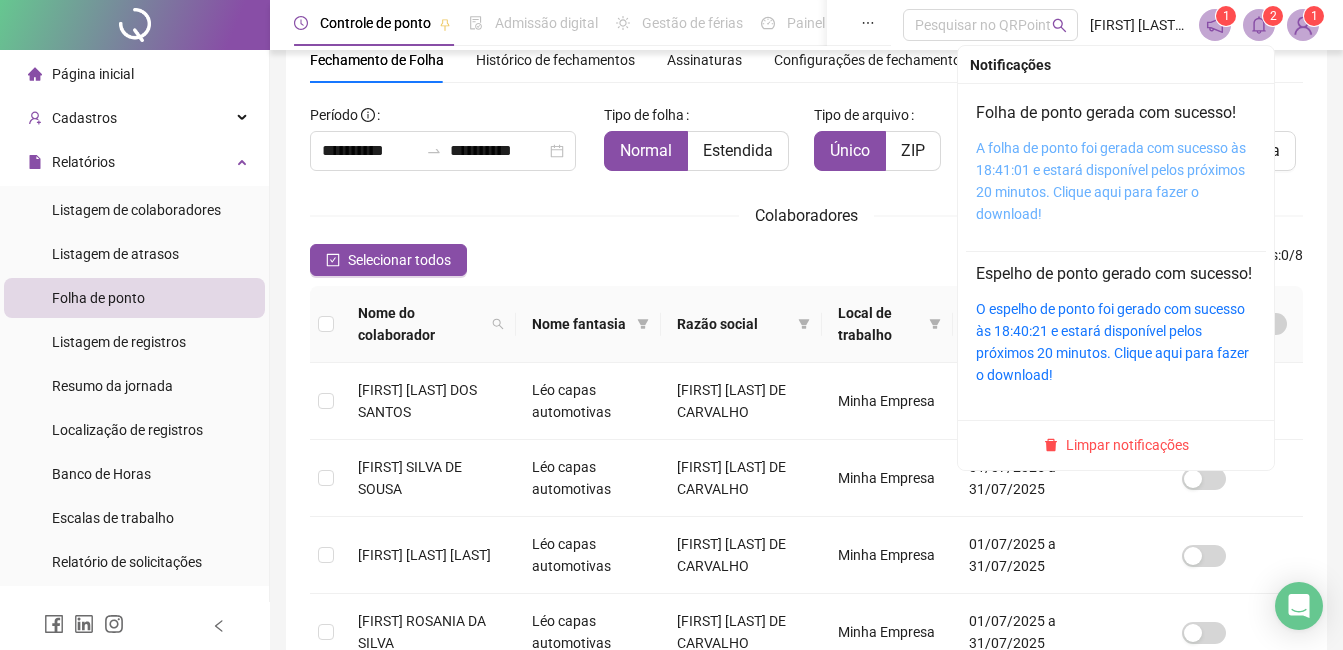 click on "A folha de ponto foi gerada com sucesso às 18:41:01 e estará disponível pelos próximos 20 minutos.
Clique aqui para fazer o download!" at bounding box center (1111, 181) 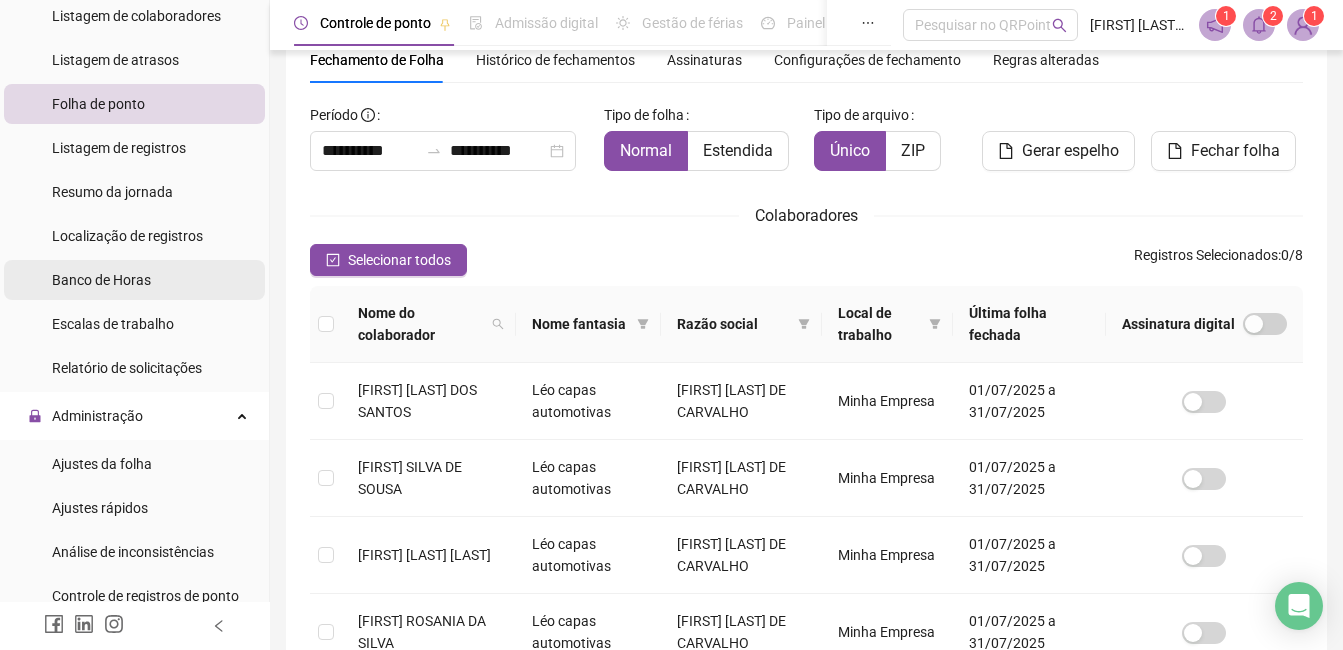scroll, scrollTop: 400, scrollLeft: 0, axis: vertical 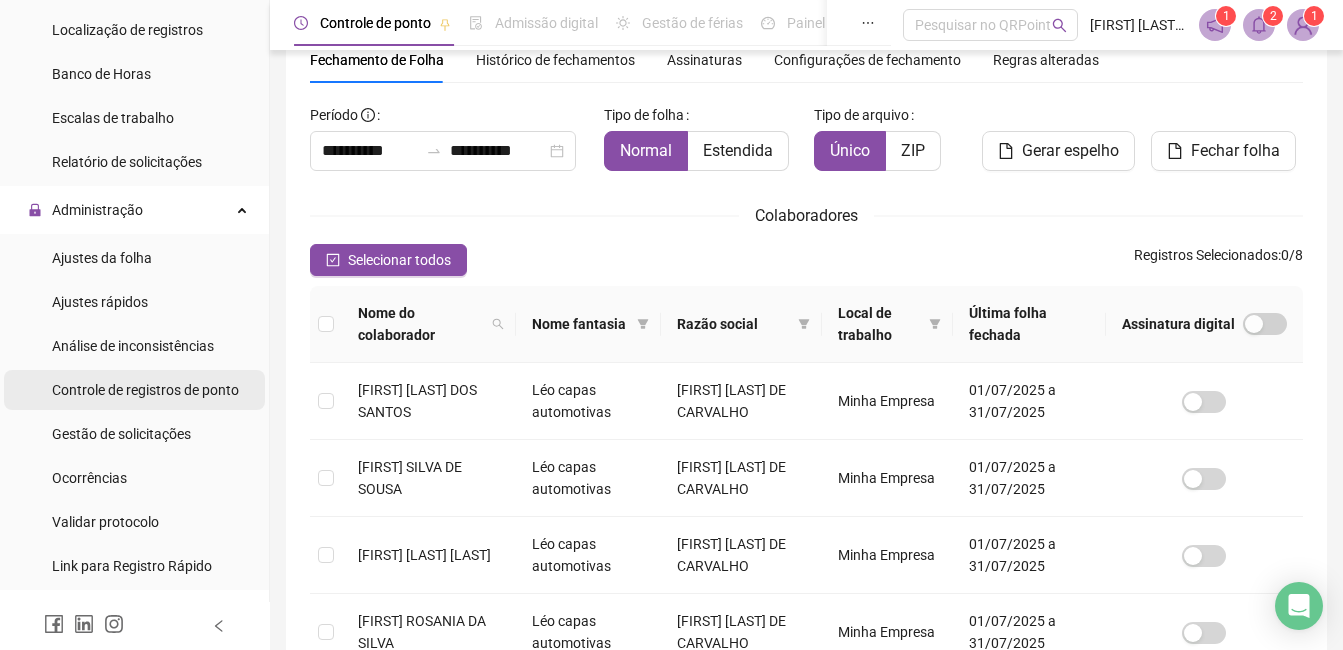 click on "Controle de registros de ponto" at bounding box center [145, 390] 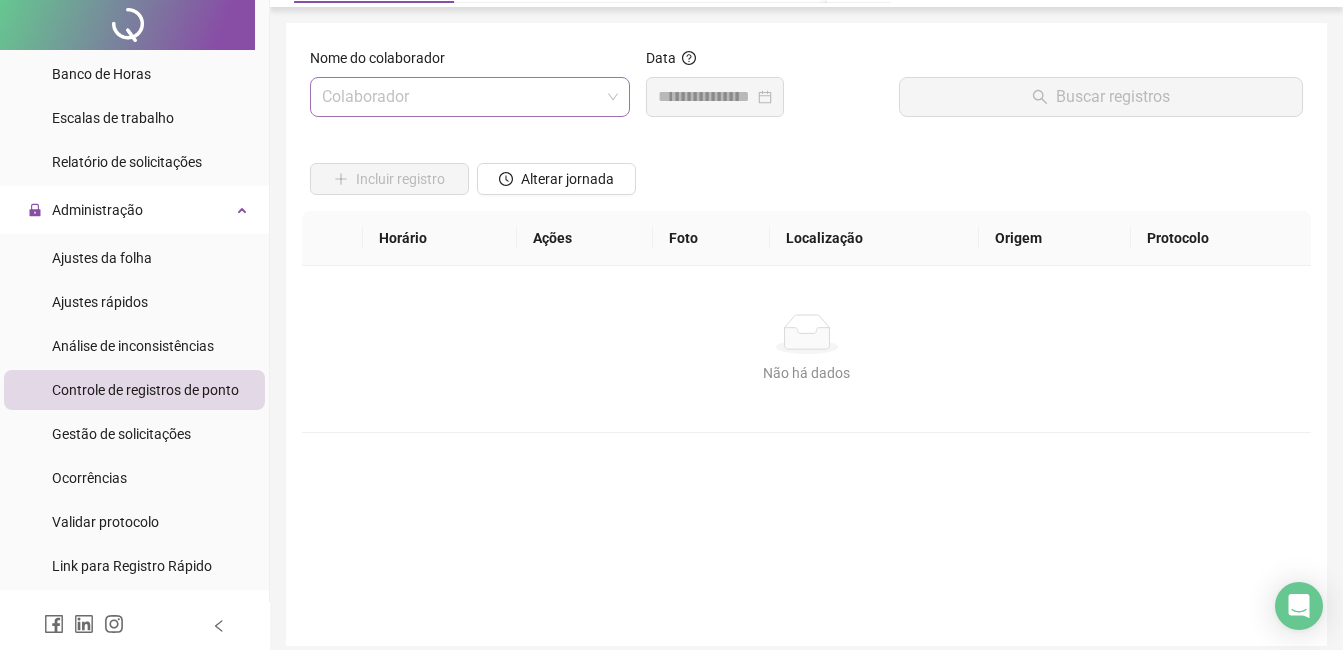 scroll, scrollTop: 0, scrollLeft: 0, axis: both 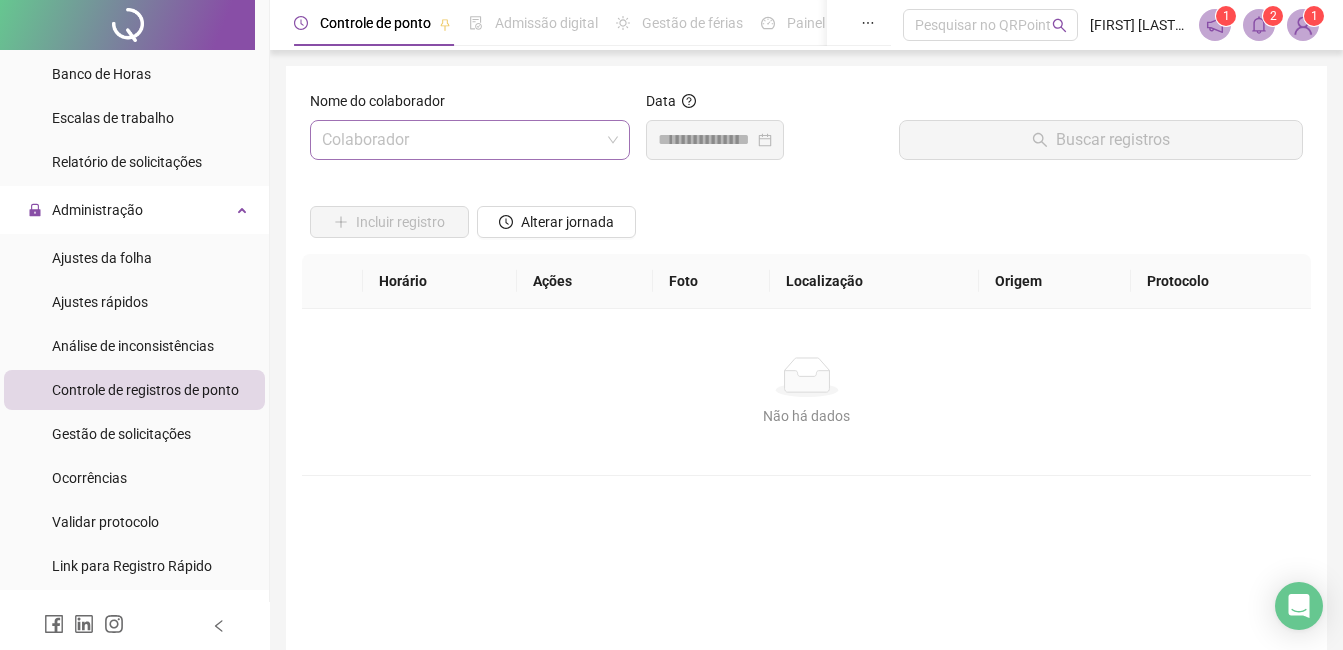 click at bounding box center (461, 140) 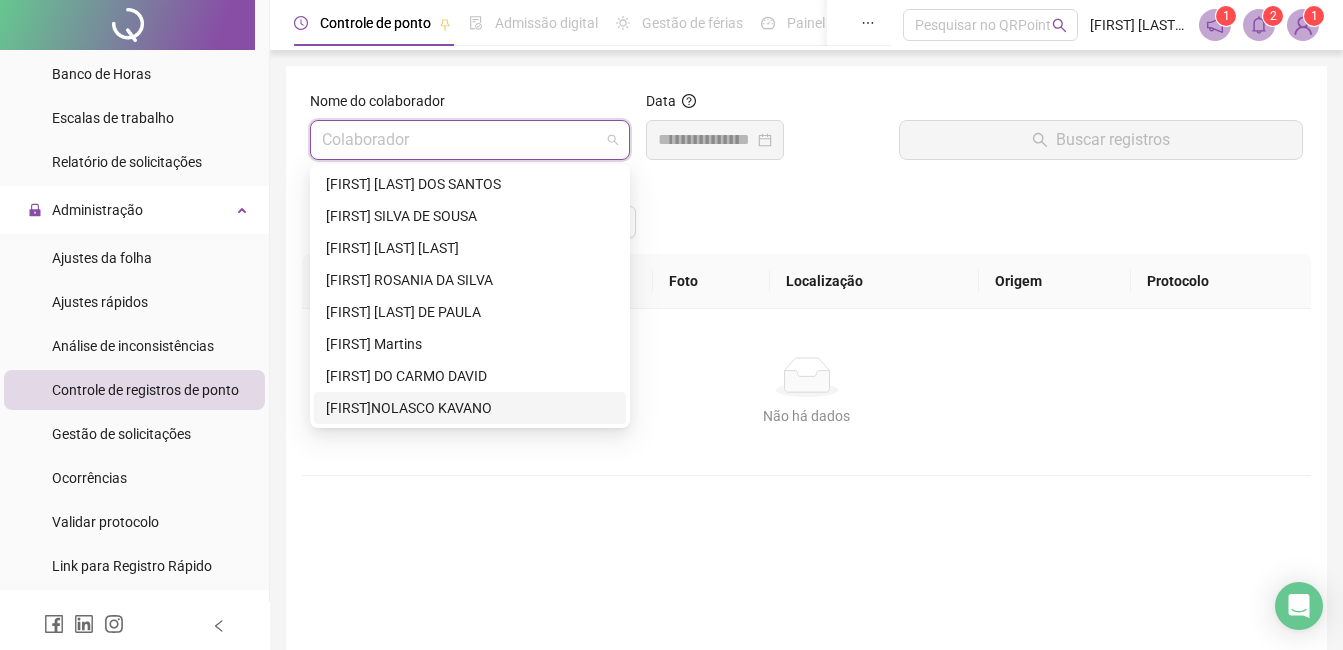 click on "[FIRST]NOLASCO KAVANO" at bounding box center [470, 408] 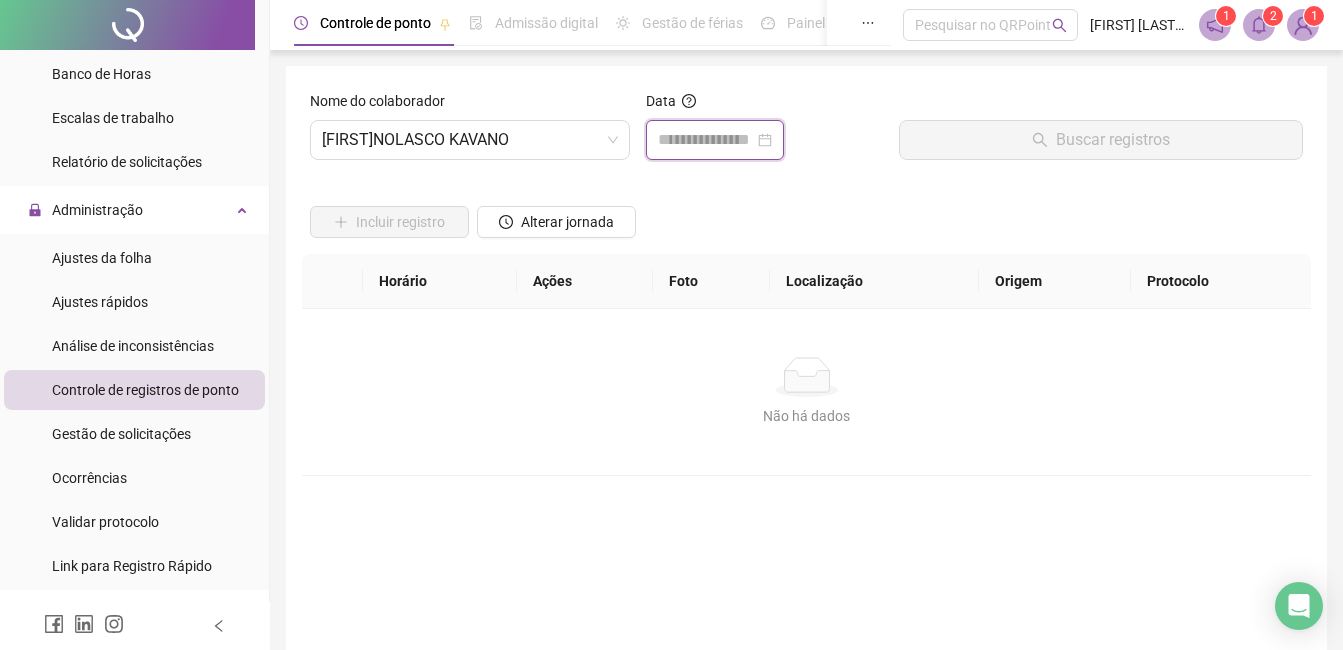 click at bounding box center (706, 140) 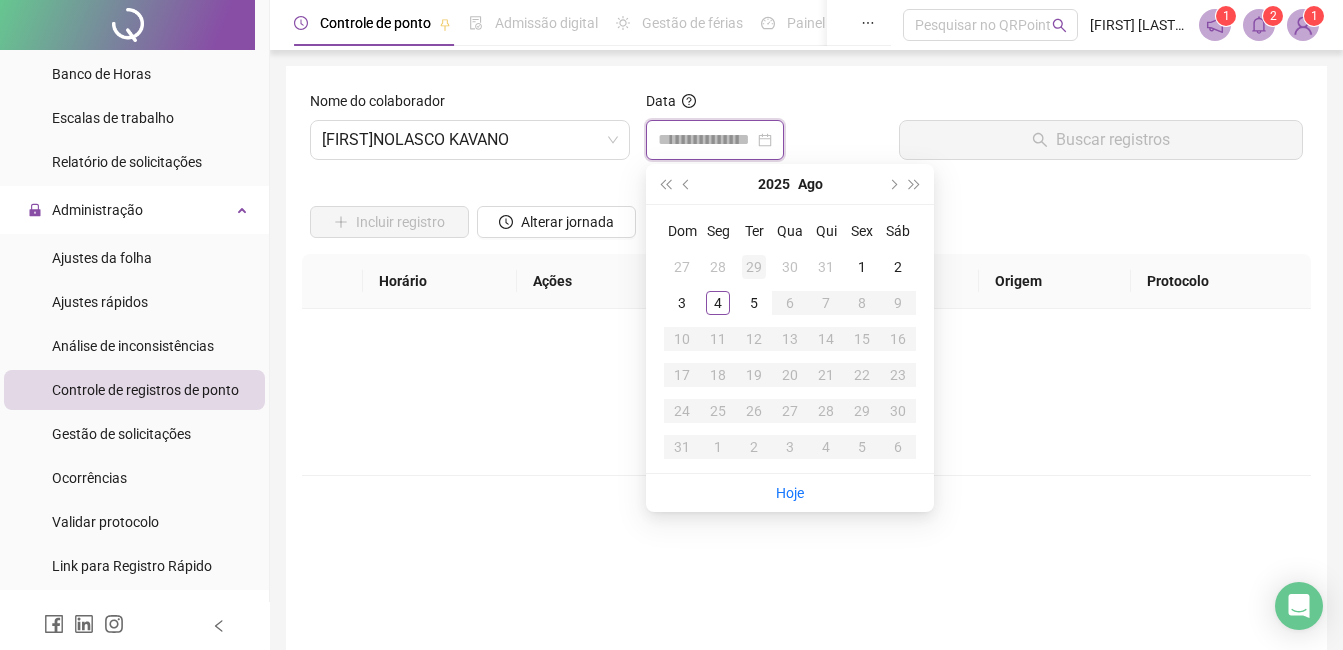 type on "**********" 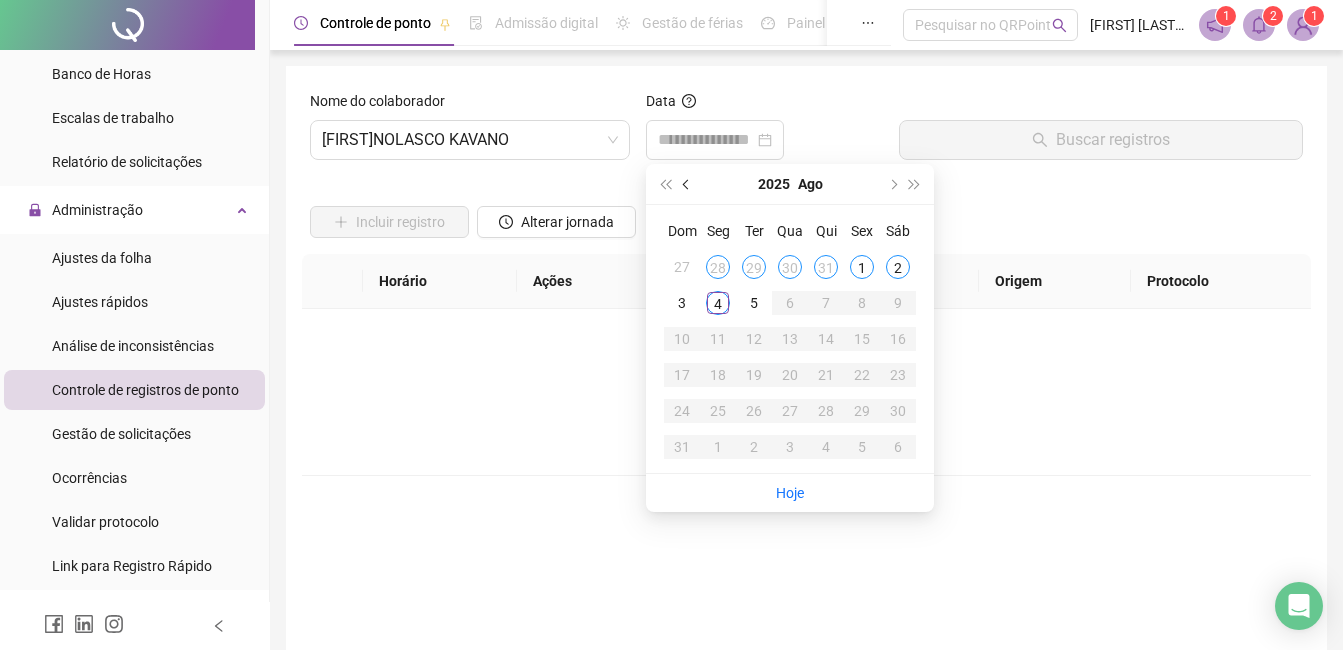 click at bounding box center (687, 184) 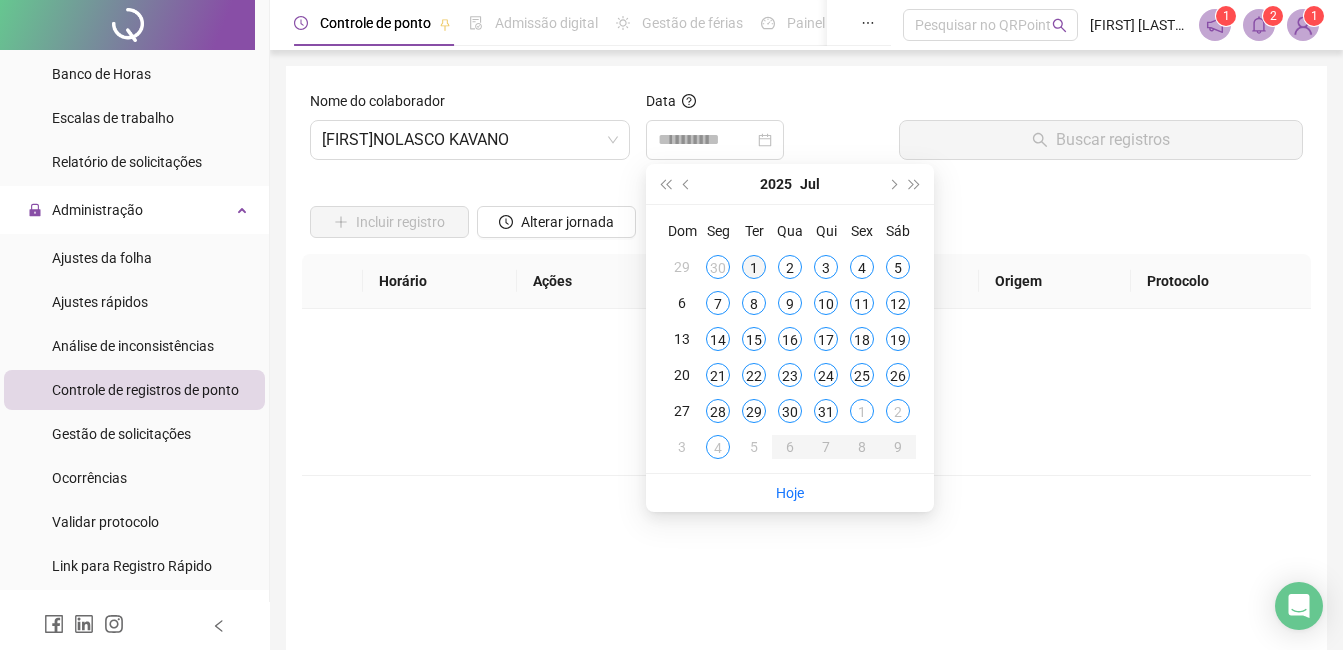click on "1" at bounding box center (754, 267) 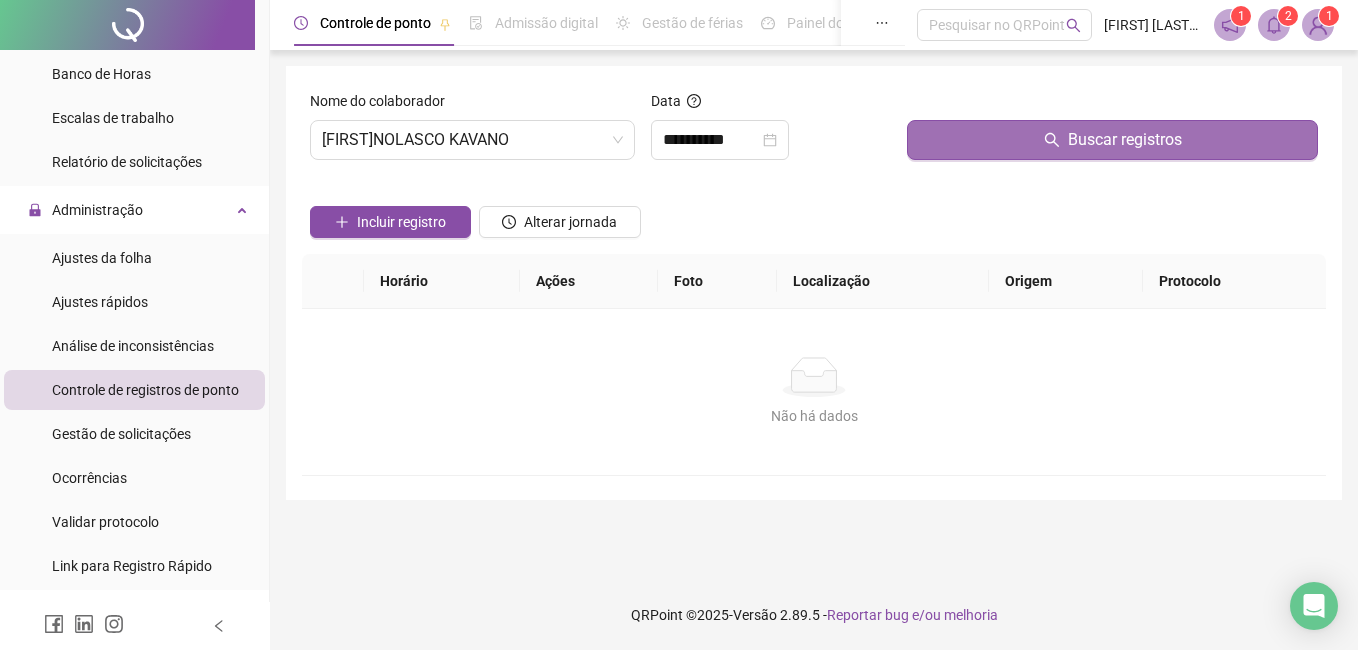 click on "Buscar registros" at bounding box center [1112, 140] 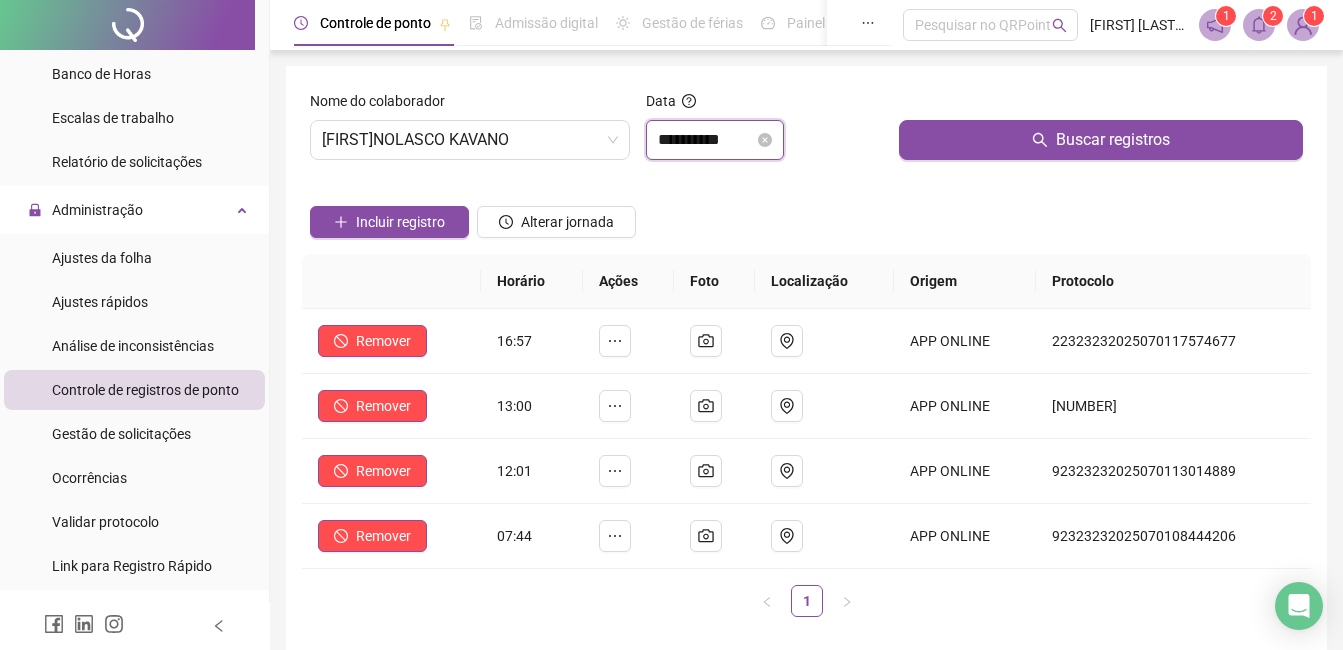 click on "**********" at bounding box center (706, 140) 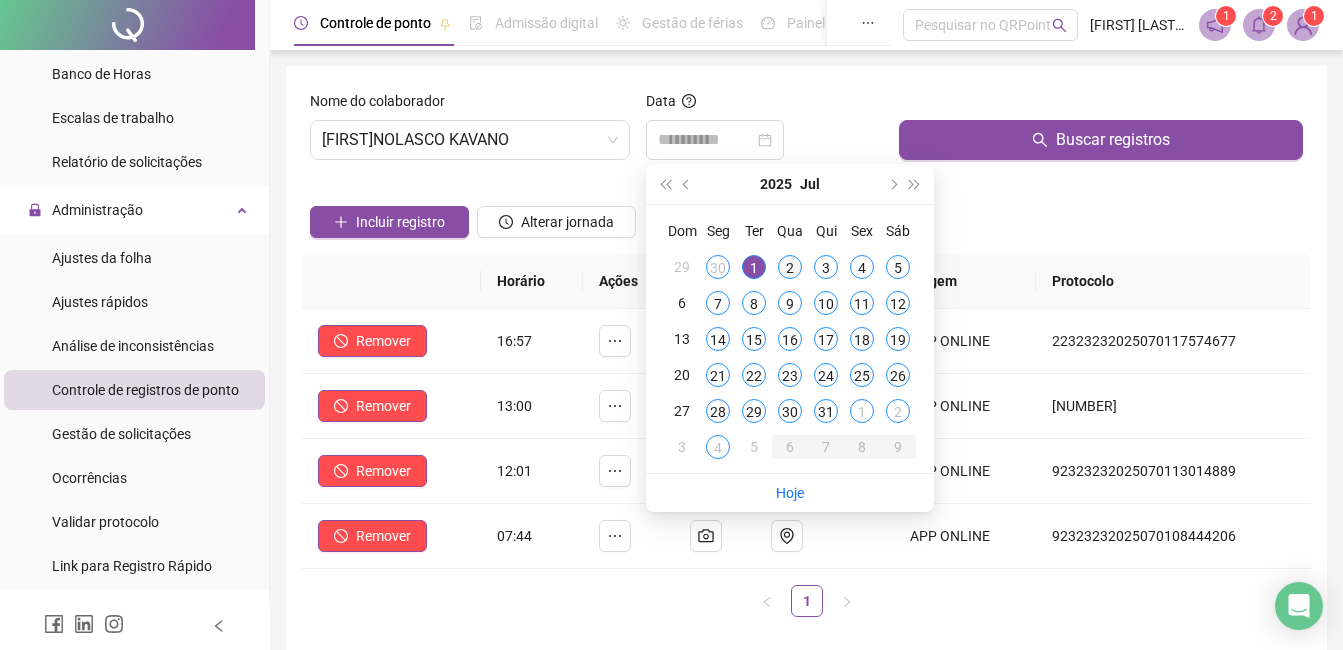 click on "2" at bounding box center [790, 267] 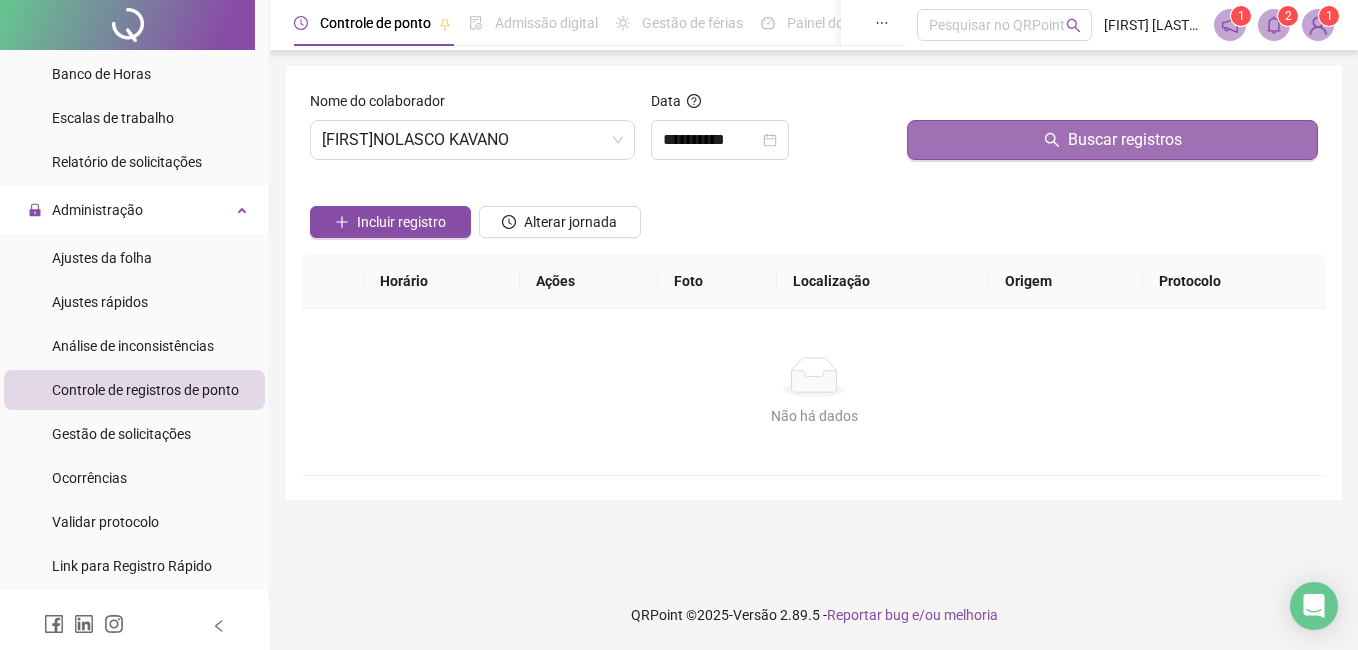 click on "Buscar registros" at bounding box center [1112, 140] 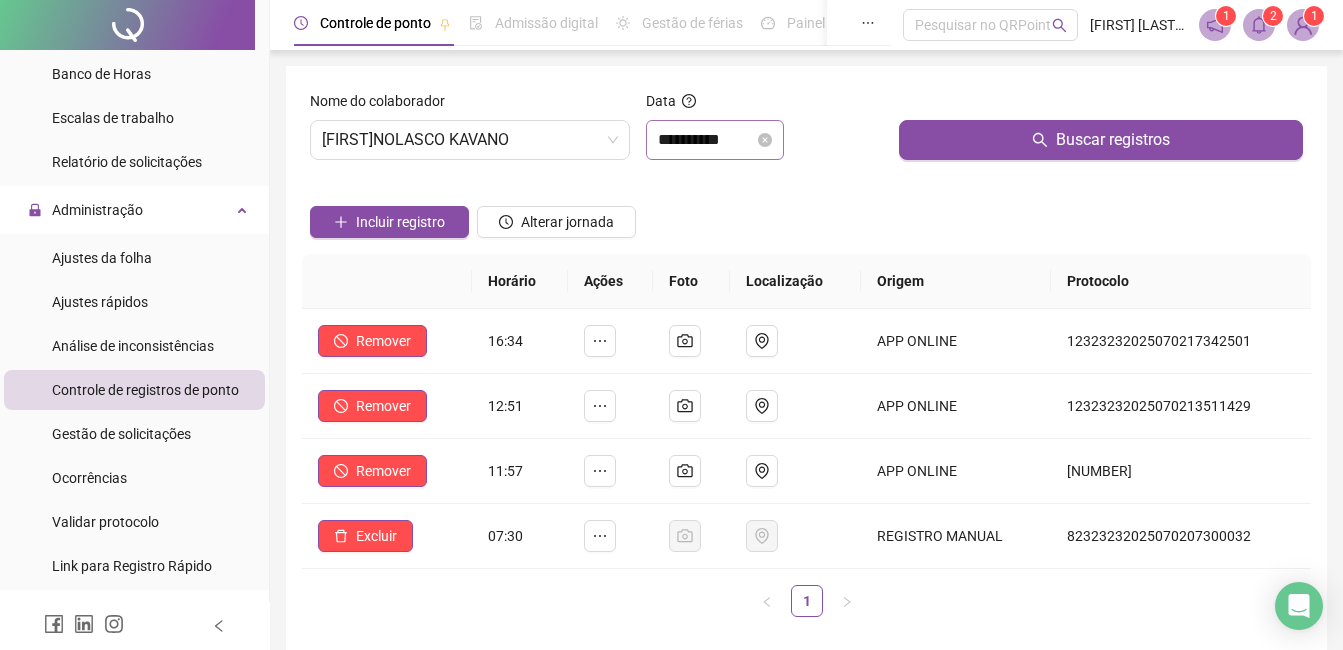 click on "**********" at bounding box center (715, 140) 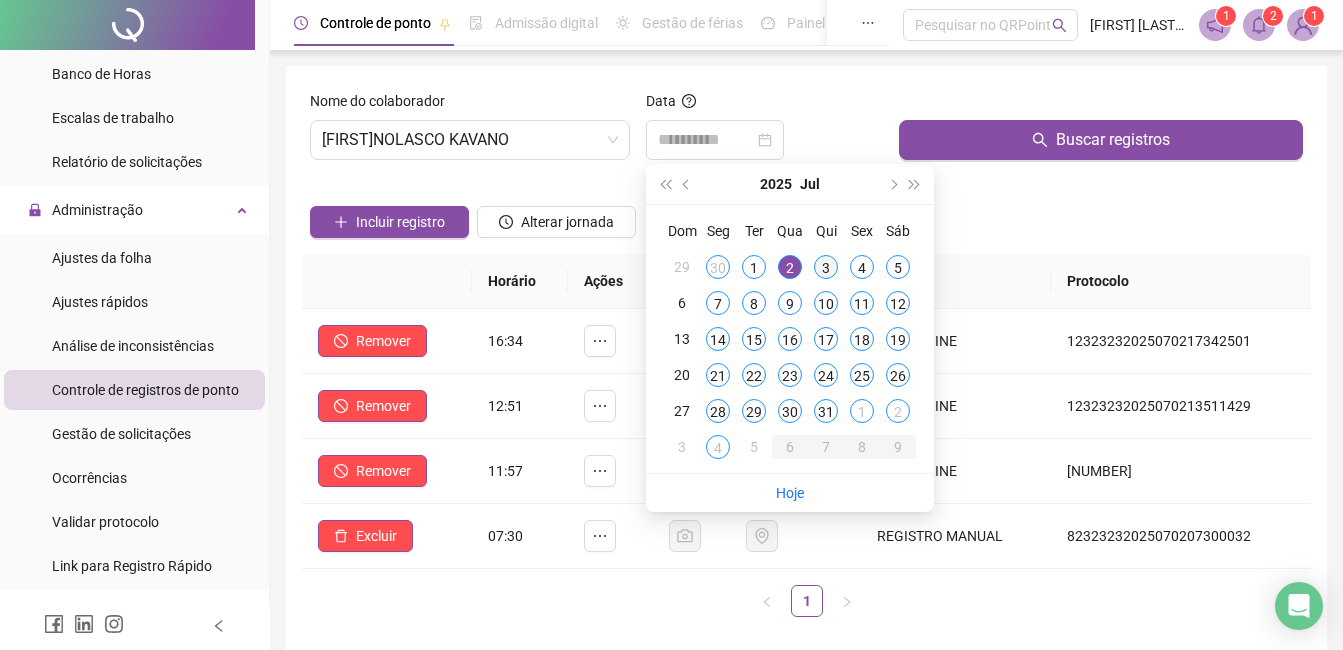 click on "3" at bounding box center [826, 267] 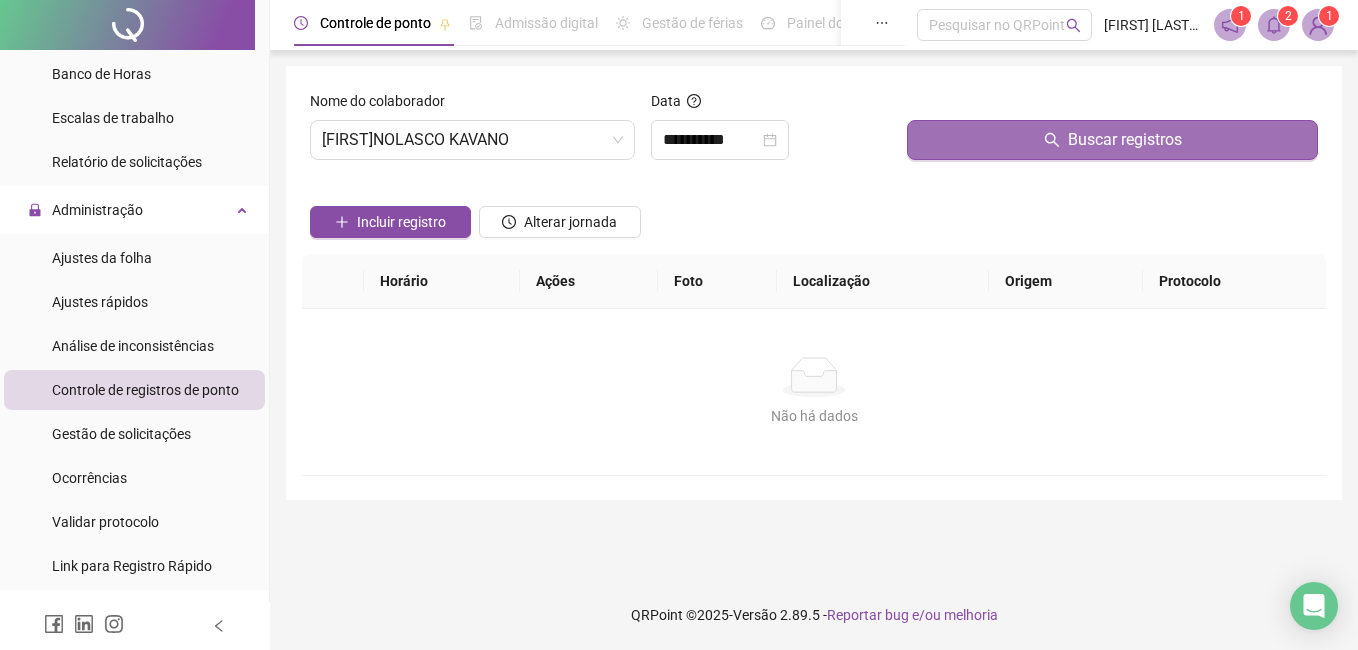 click 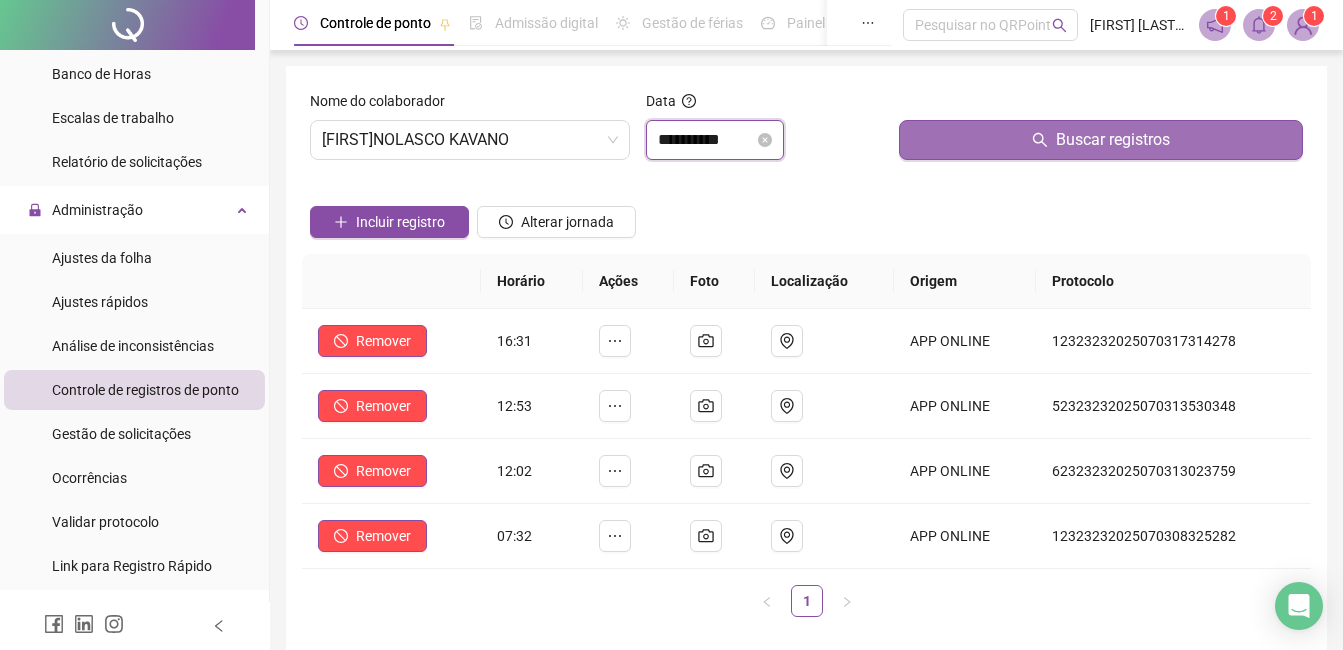 click on "**********" at bounding box center [706, 140] 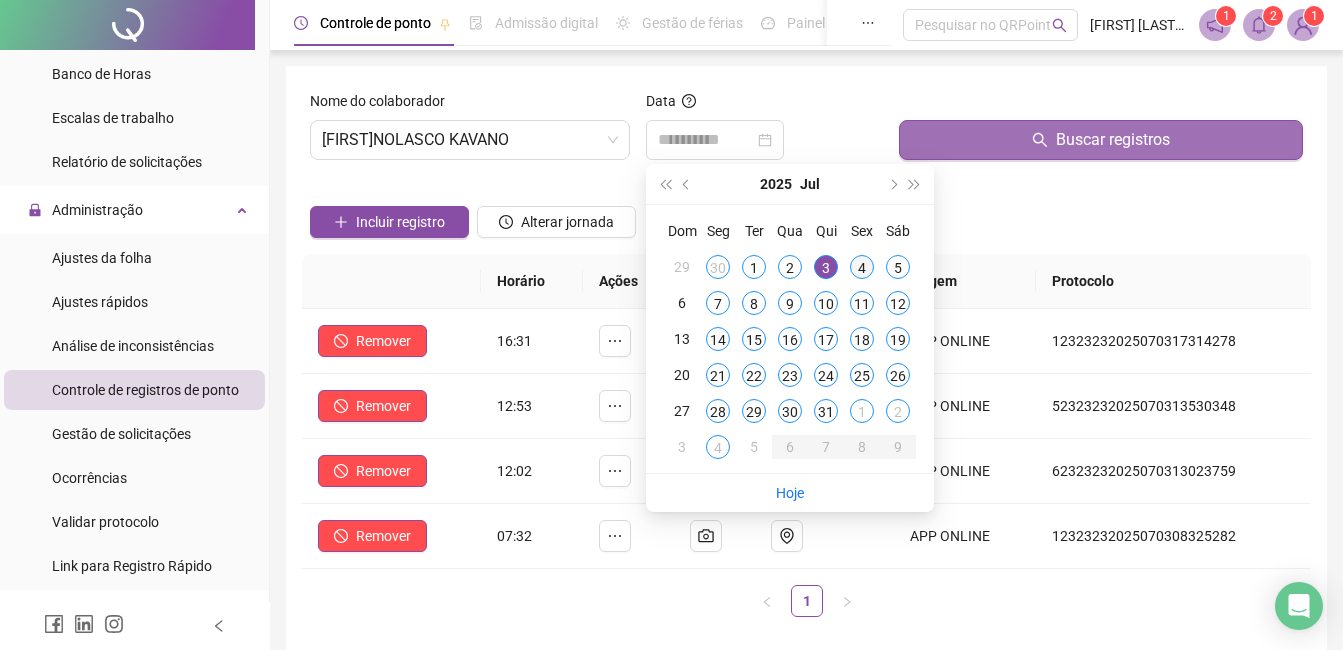 click on "4" at bounding box center (862, 267) 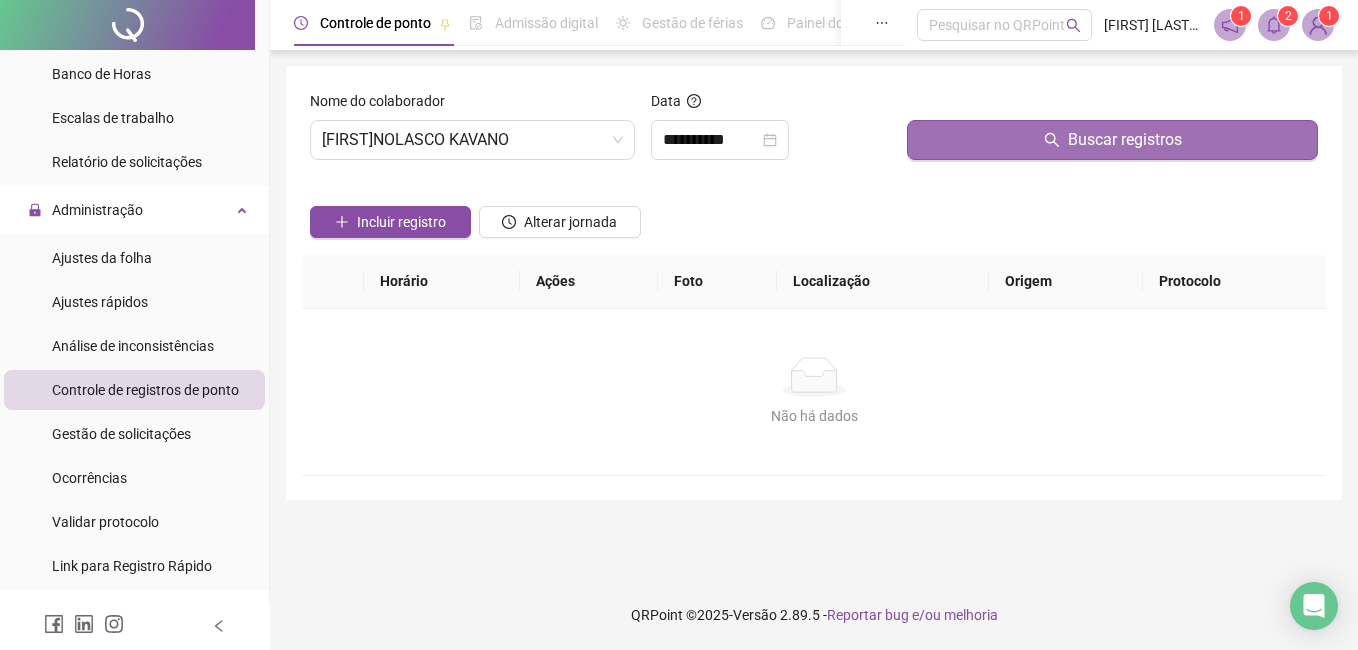 click on "Buscar registros" at bounding box center [1112, 140] 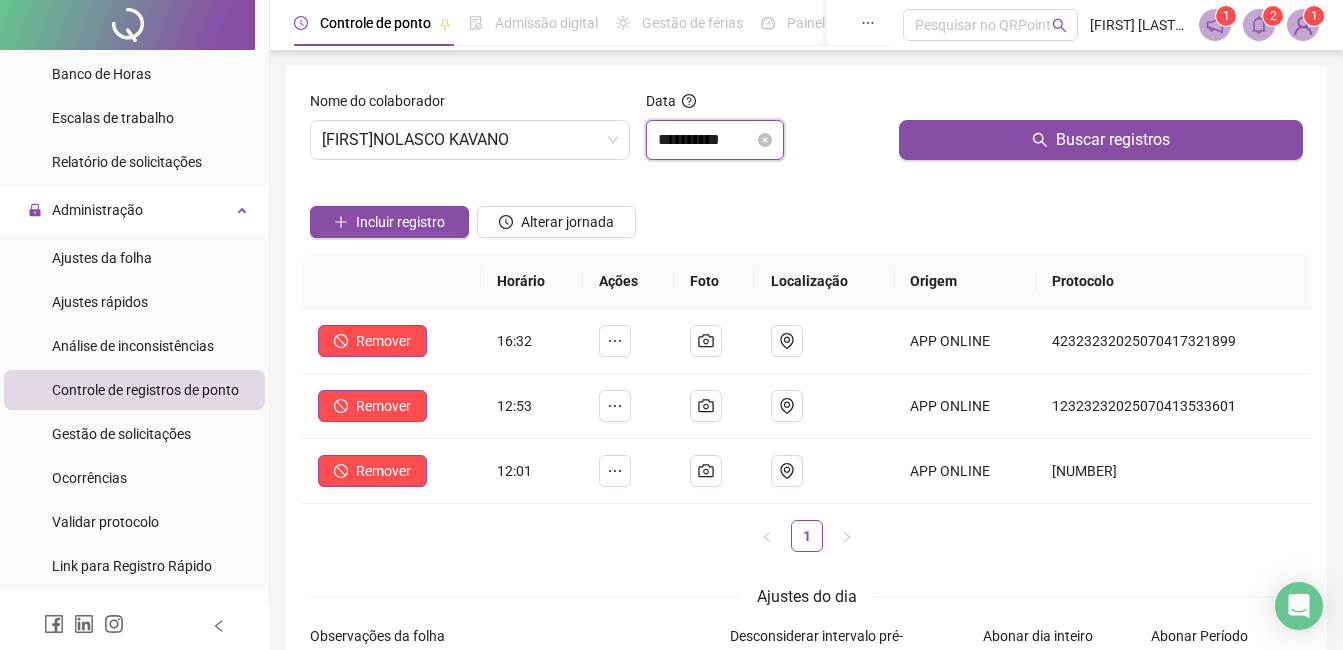 click on "**********" at bounding box center [706, 140] 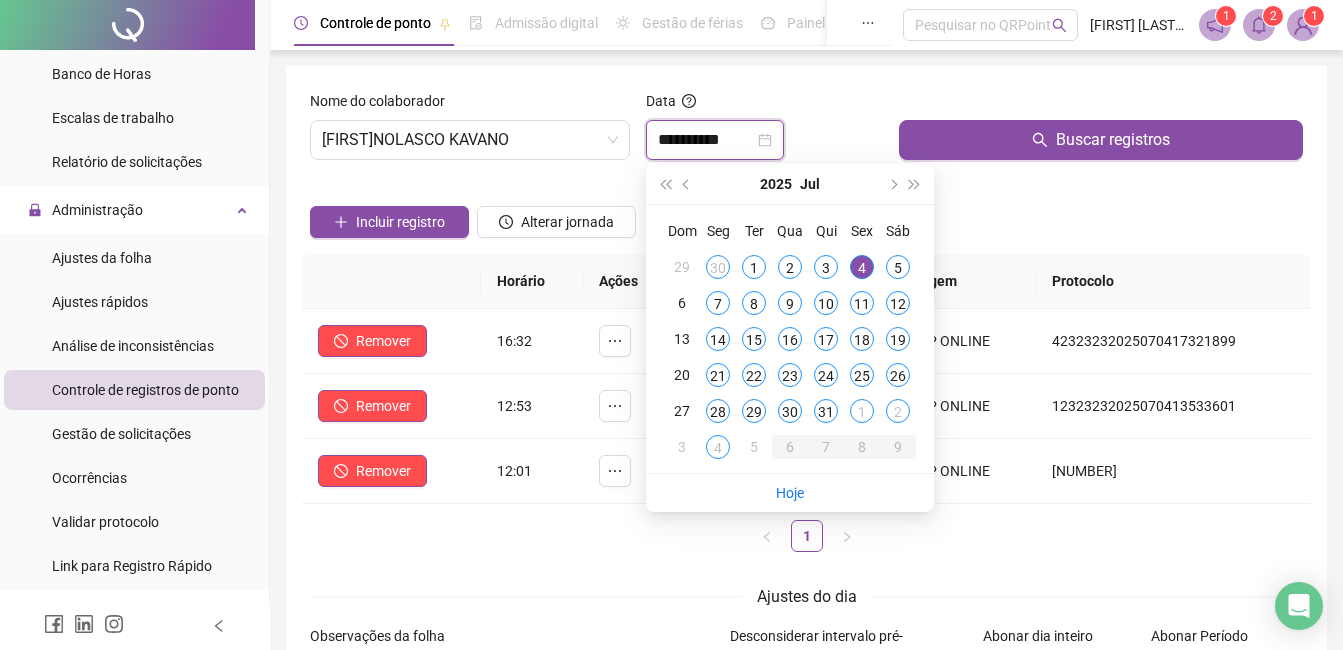type on "**********" 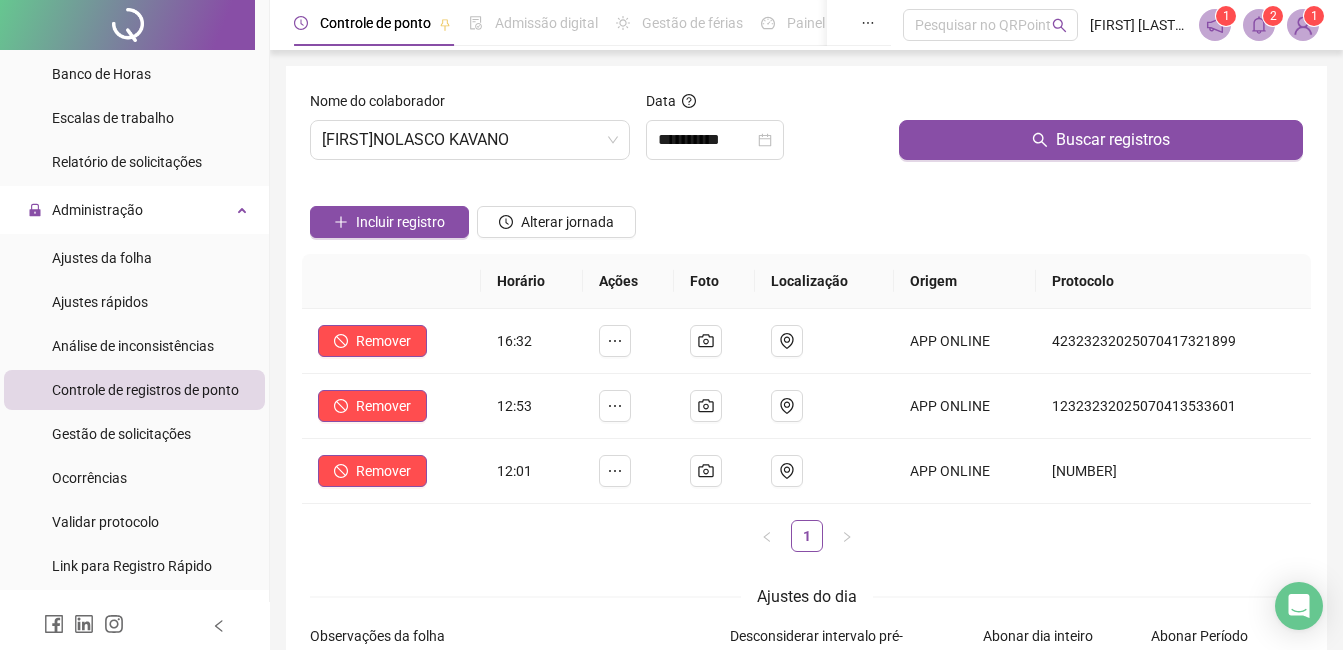 click on "Ajustes do dia" at bounding box center [806, 596] 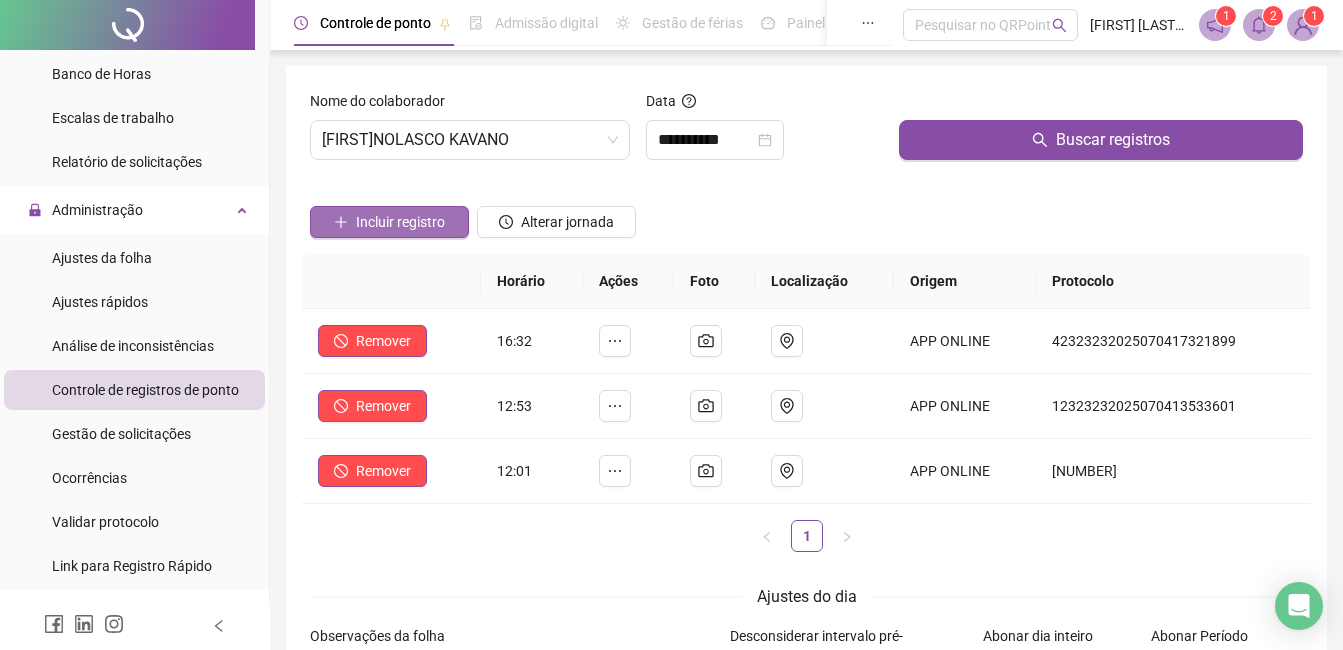 click on "Incluir registro" at bounding box center (389, 222) 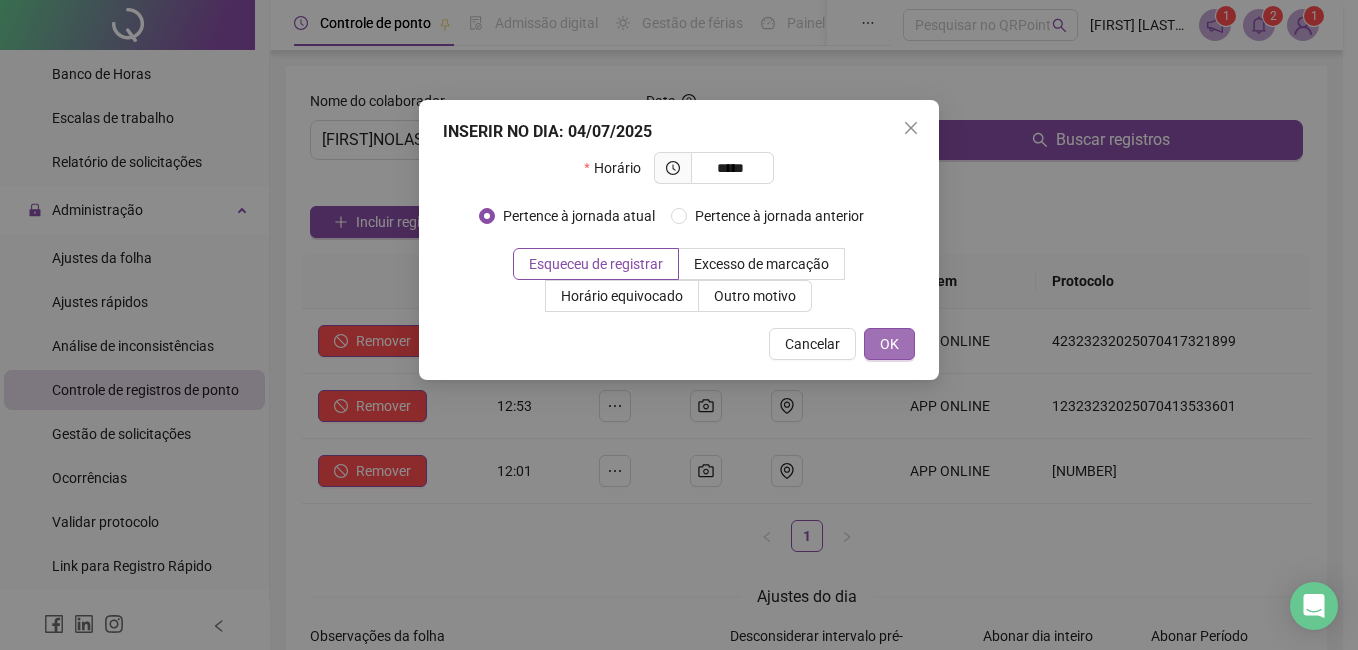 type on "*****" 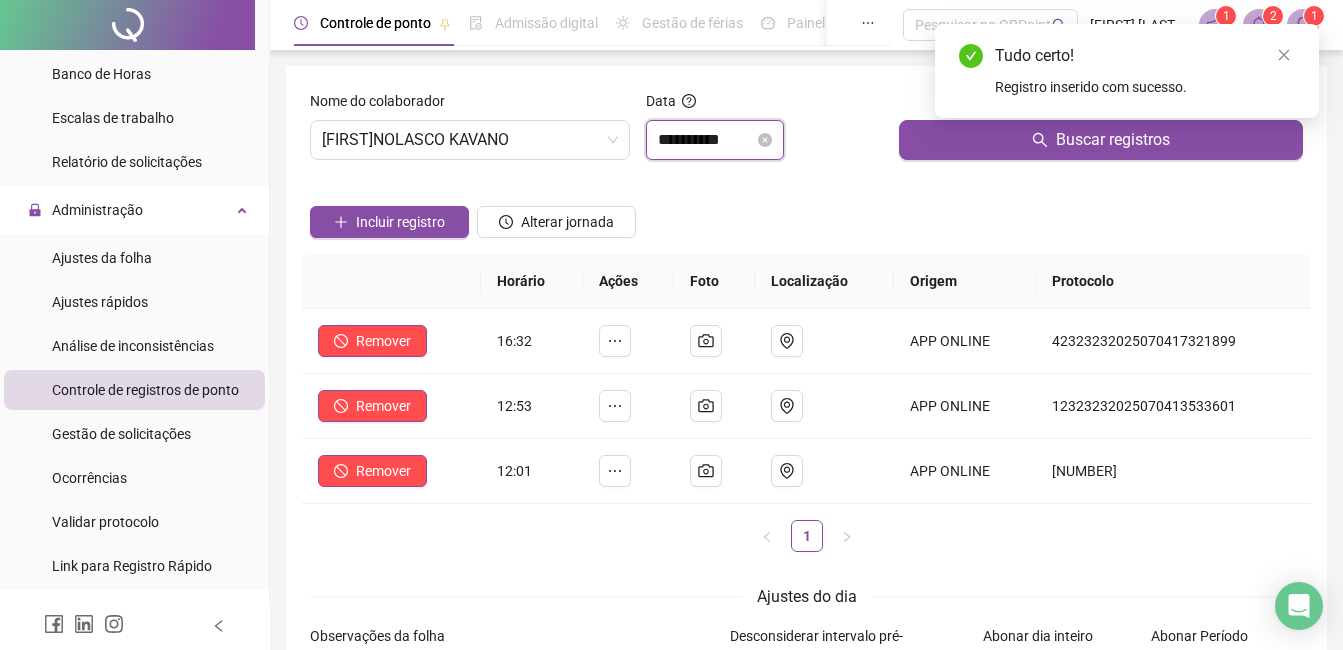 click on "**********" at bounding box center (706, 140) 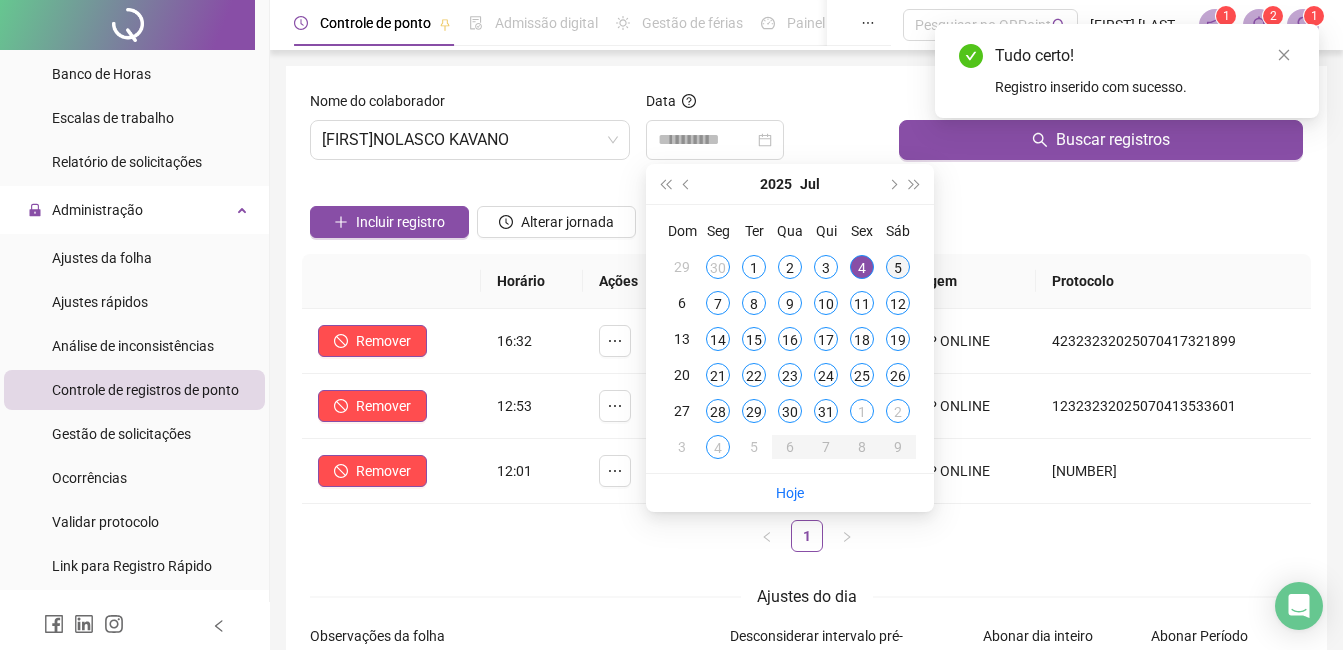 click on "5" at bounding box center (898, 267) 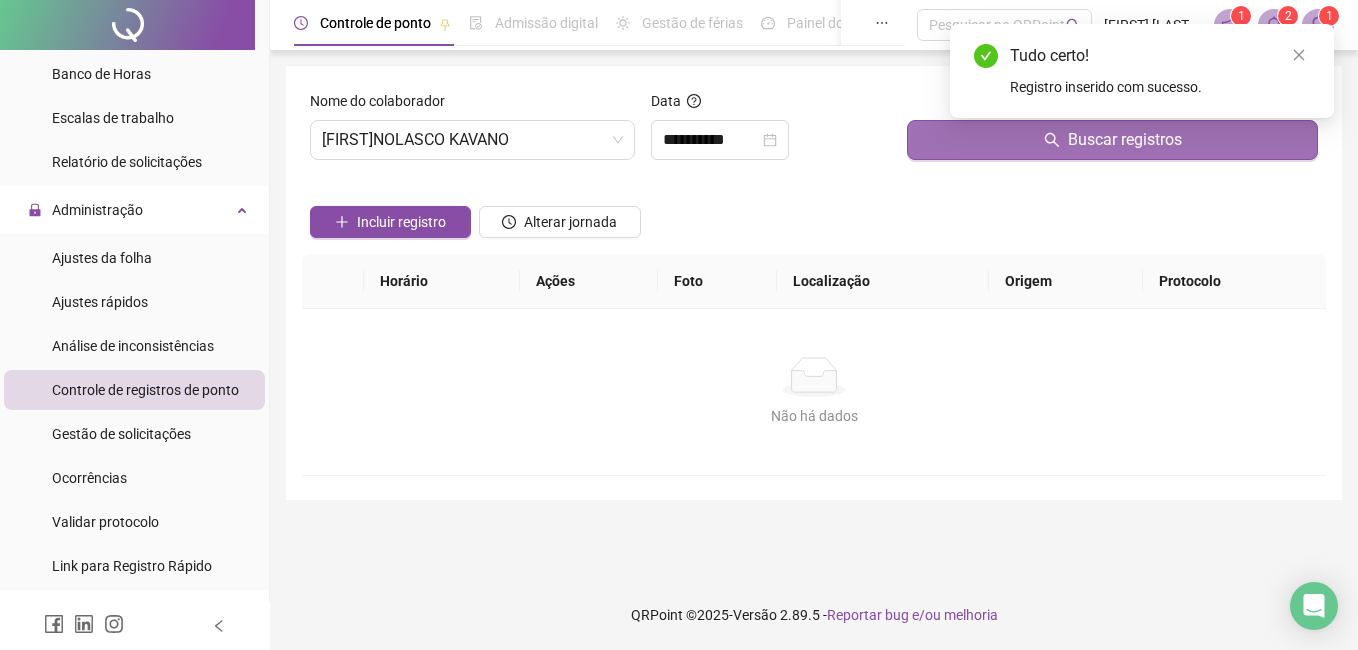 click on "Buscar registros" at bounding box center (1112, 140) 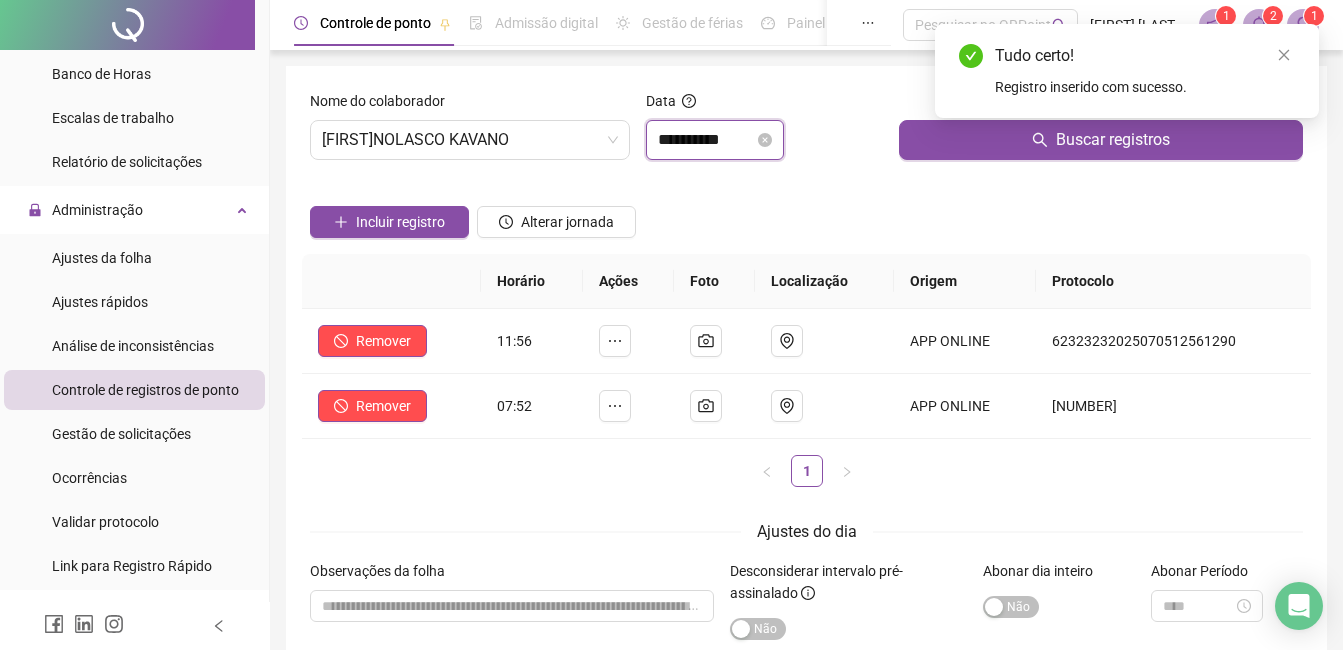 click on "**********" at bounding box center [706, 140] 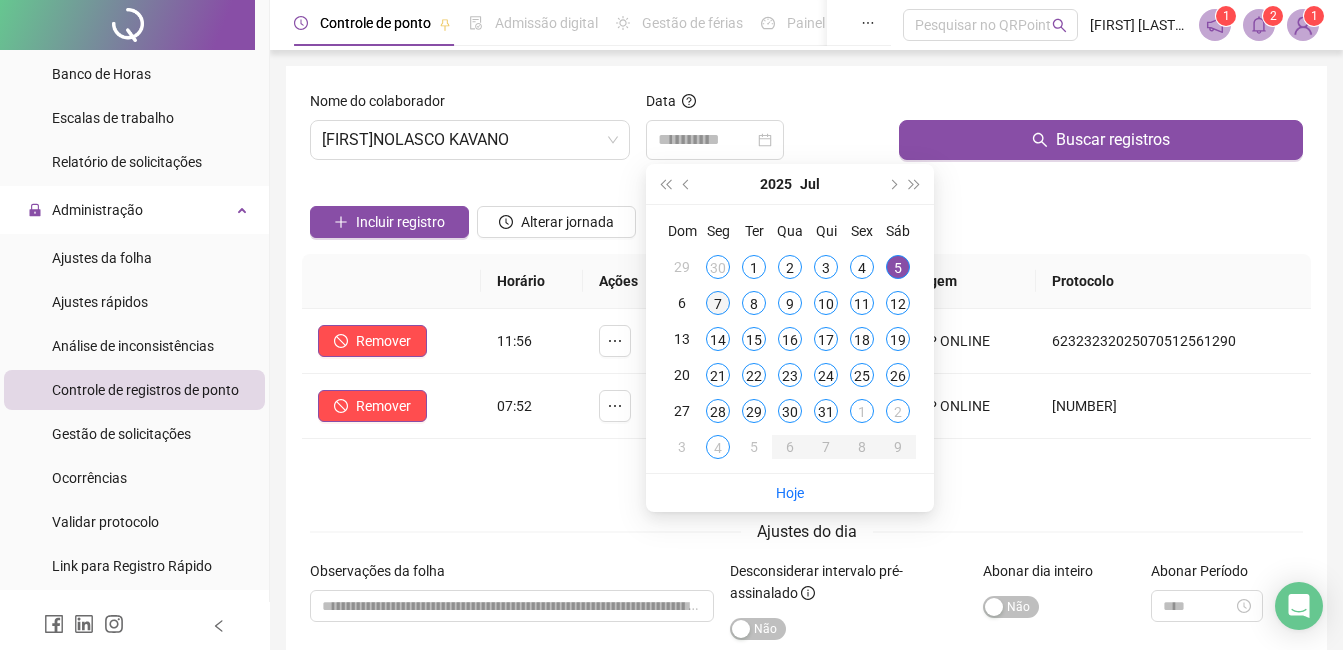 click on "7" at bounding box center (718, 303) 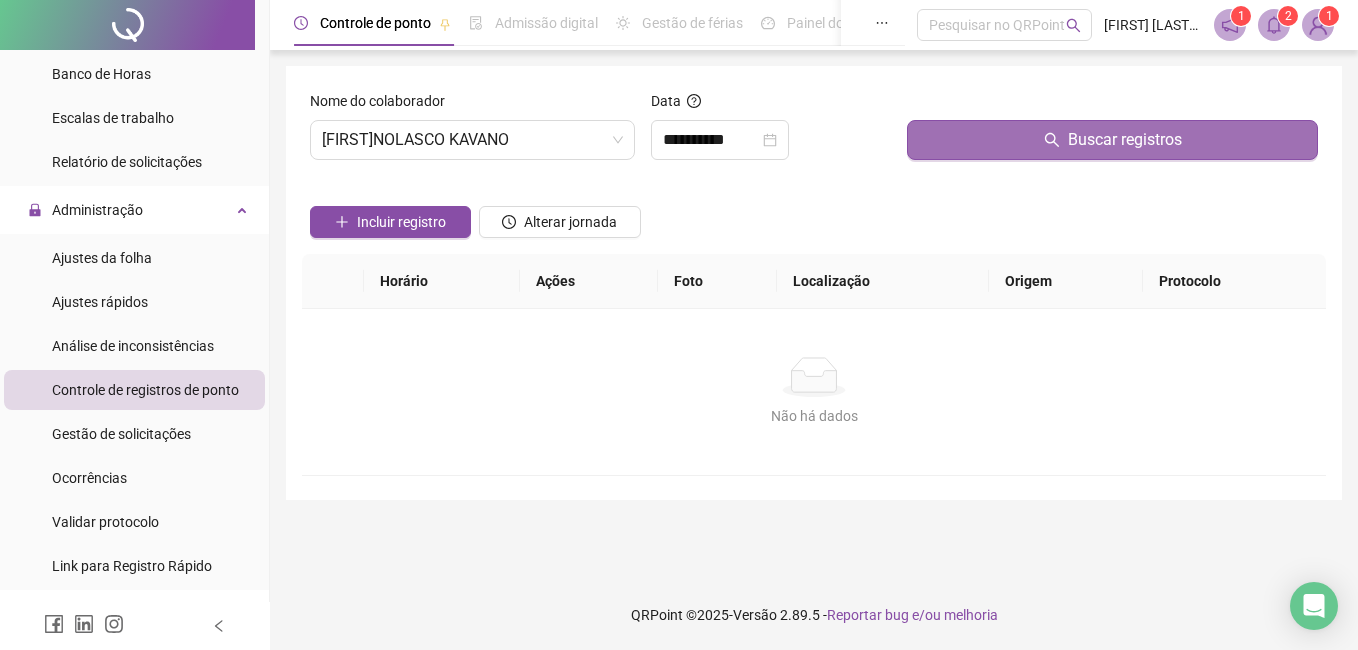 click on "Buscar registros" at bounding box center [1112, 140] 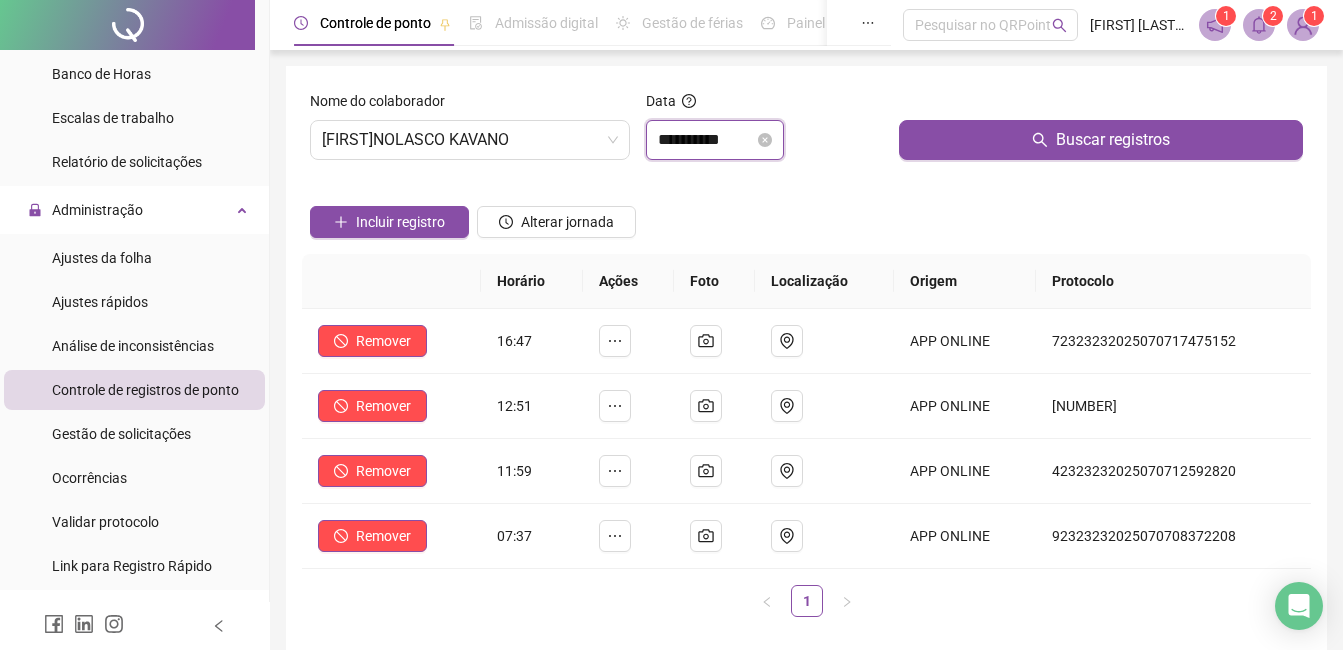 click on "**********" at bounding box center [706, 140] 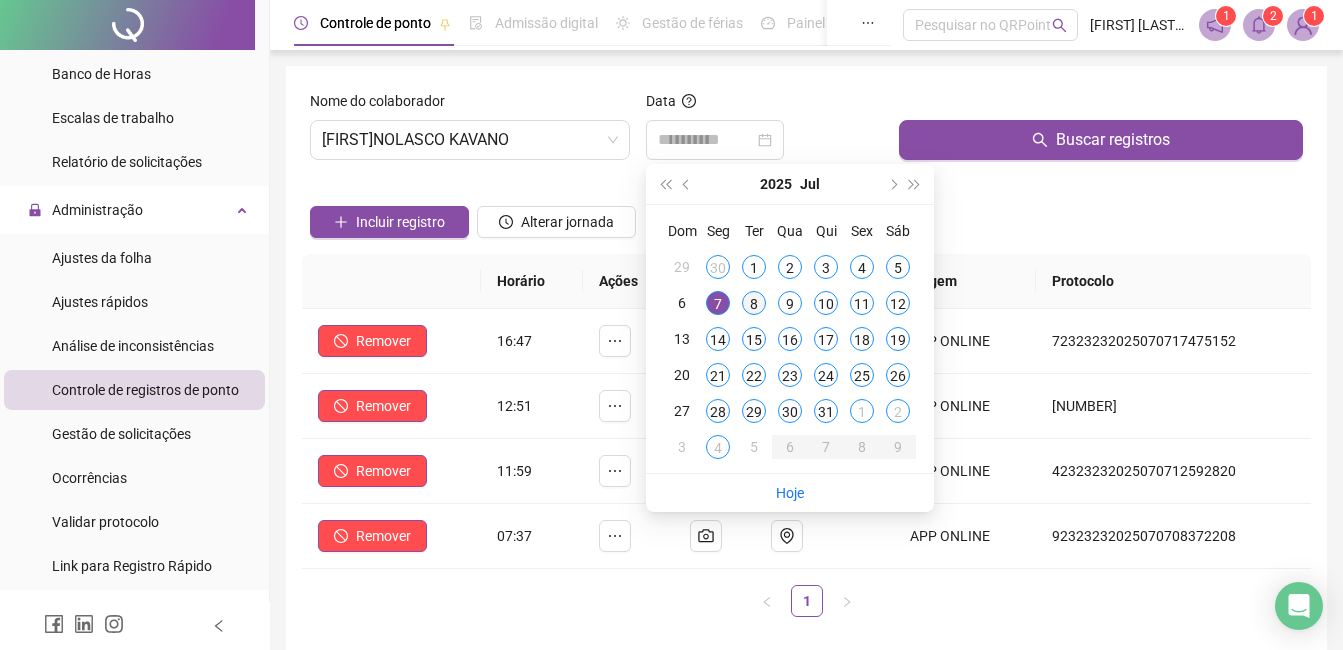 click on "8" at bounding box center [754, 303] 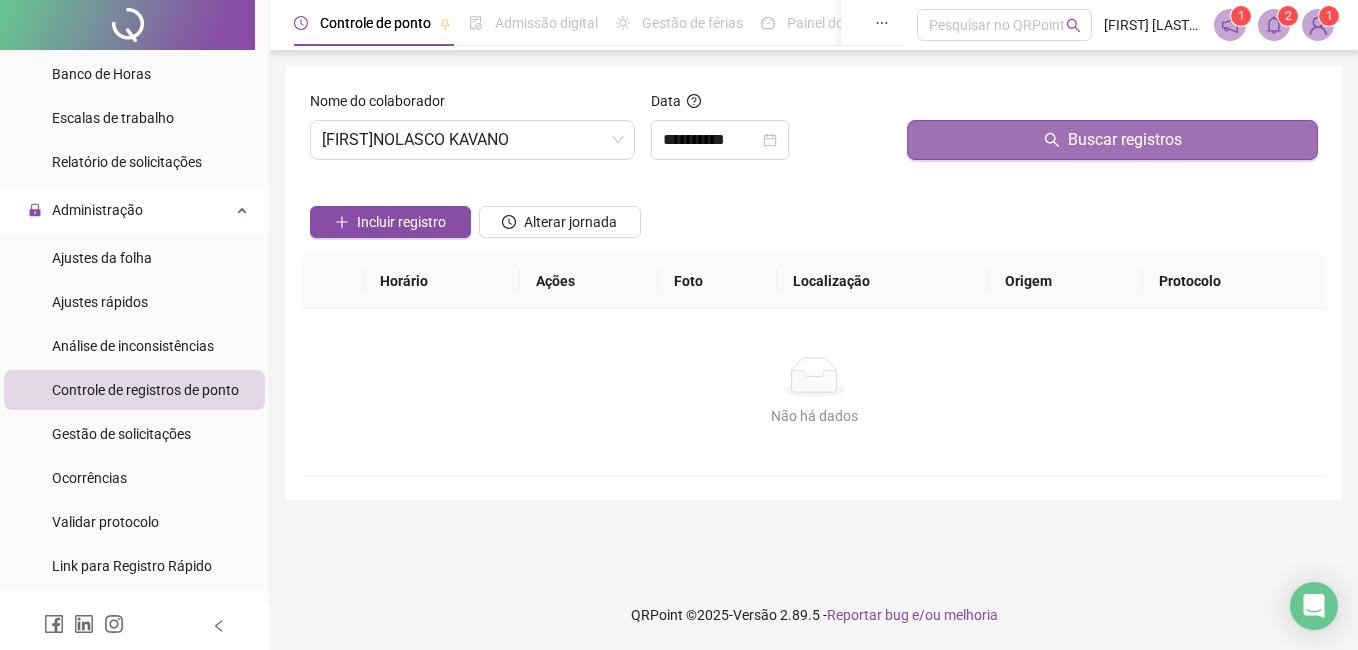 click on "Buscar registros" at bounding box center [1112, 140] 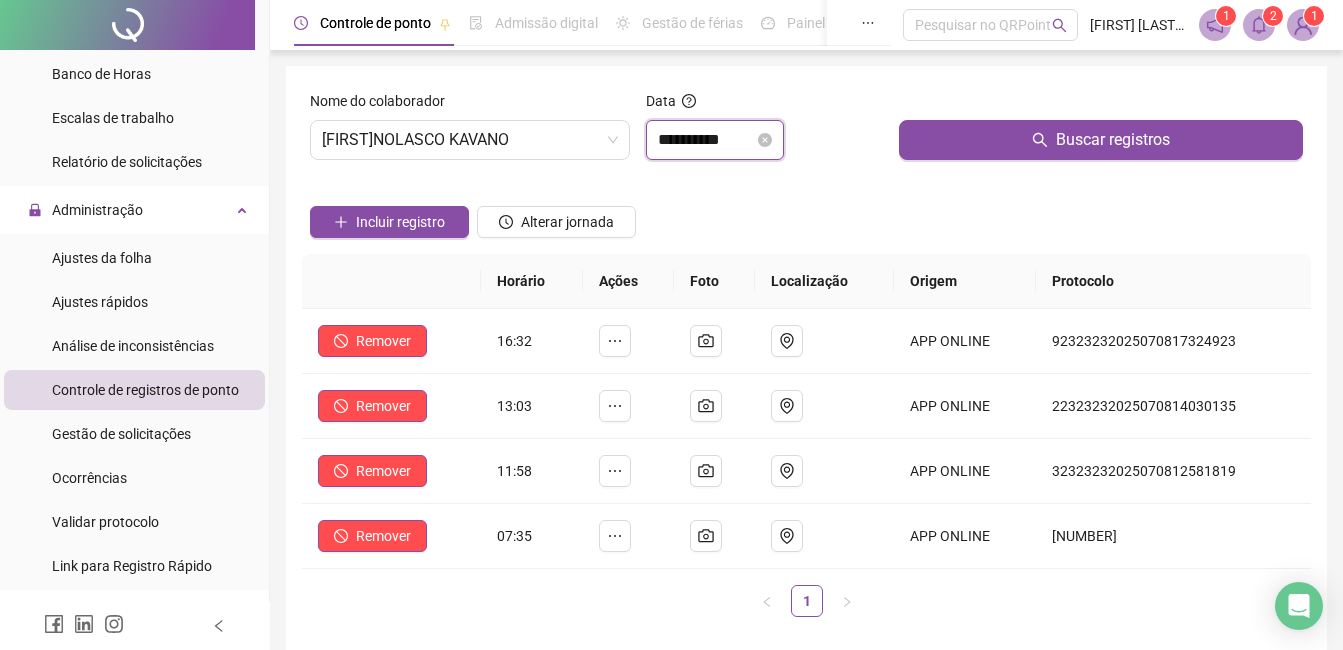 click on "**********" at bounding box center (706, 140) 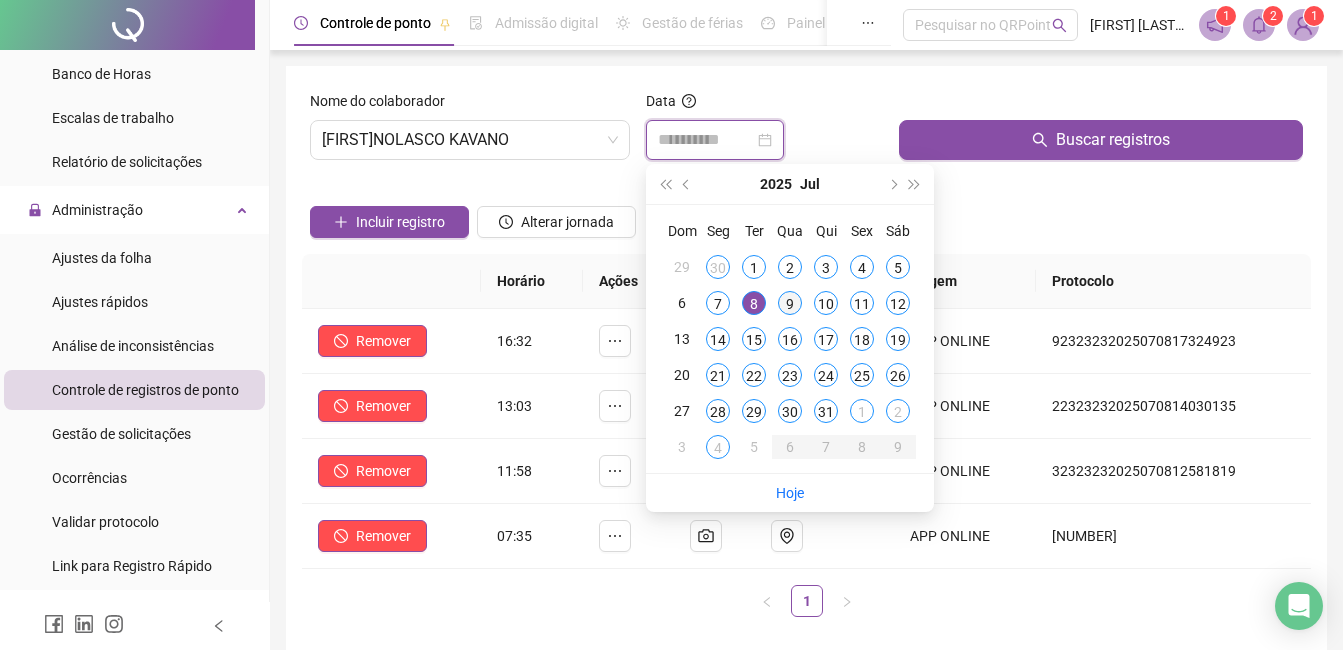 type on "**********" 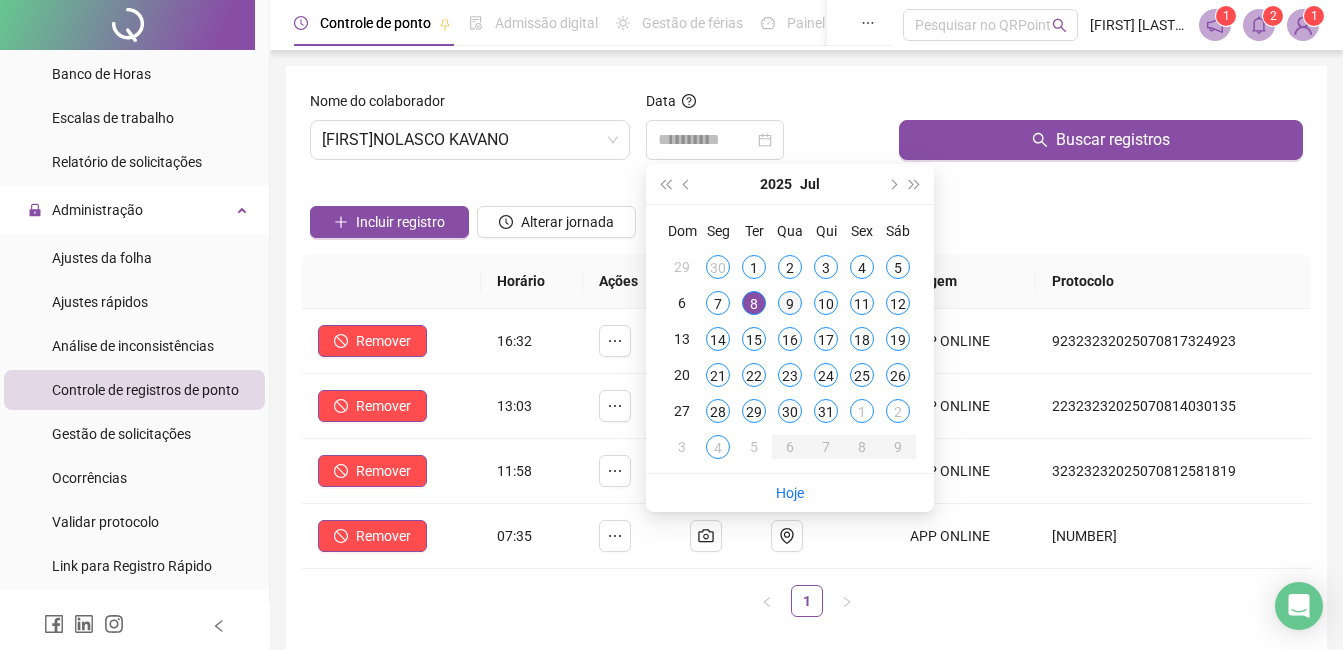 click on "9" at bounding box center (790, 303) 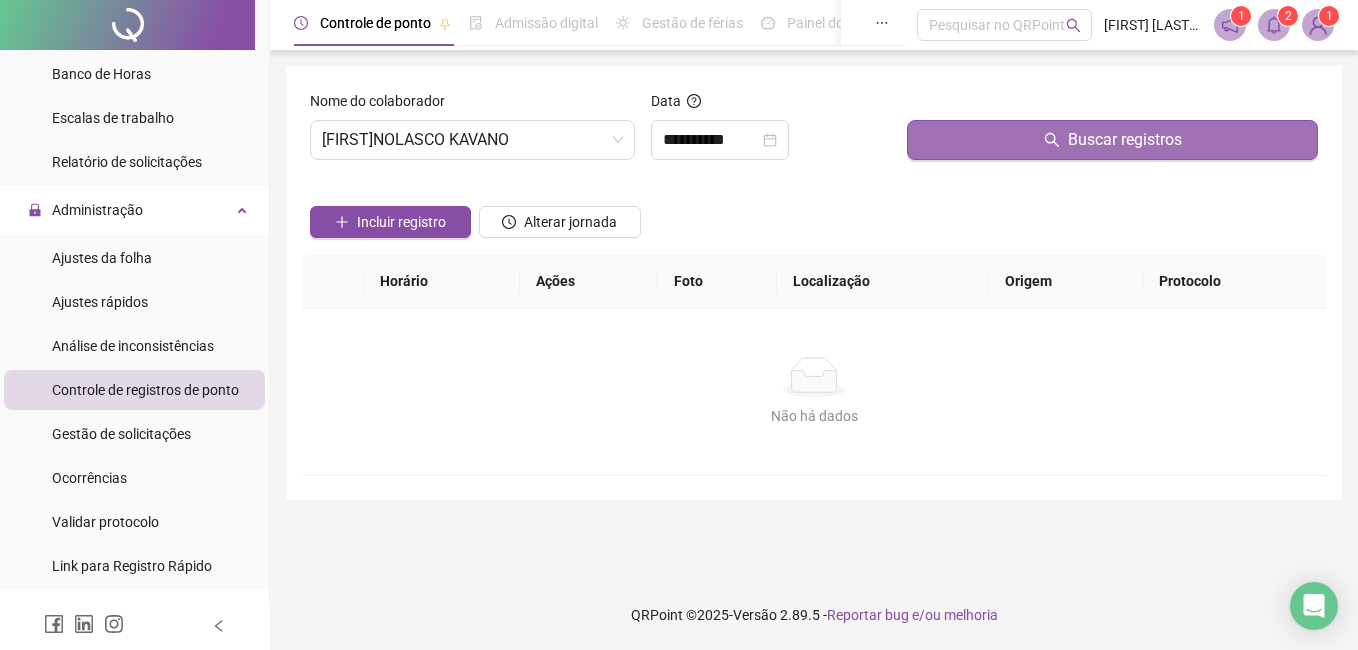 click on "Buscar registros" at bounding box center (1112, 140) 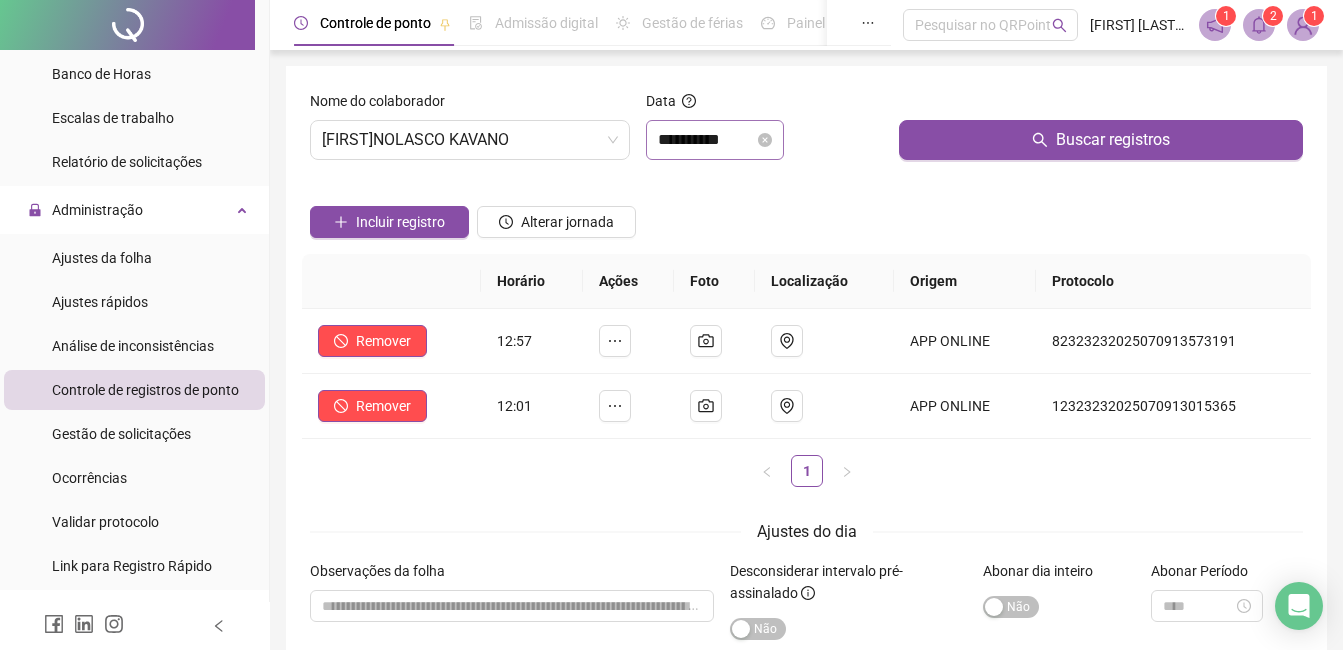 click on "**********" at bounding box center [715, 140] 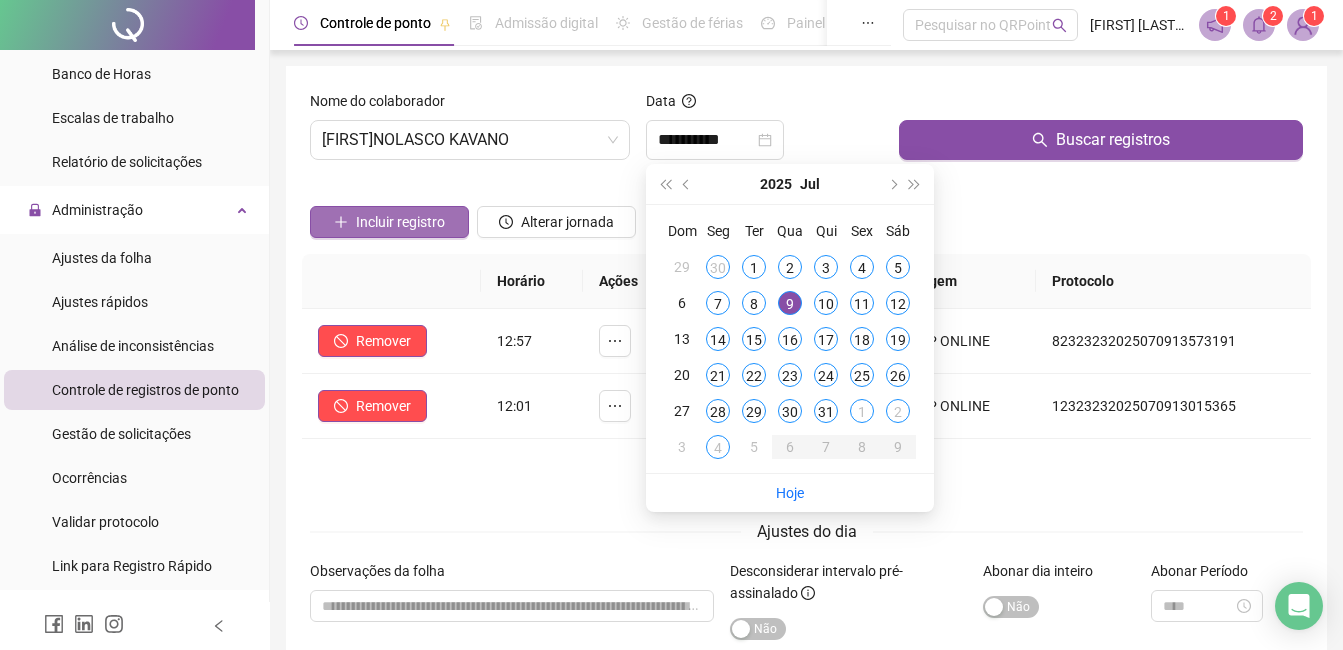 click on "Incluir registro" at bounding box center (389, 222) 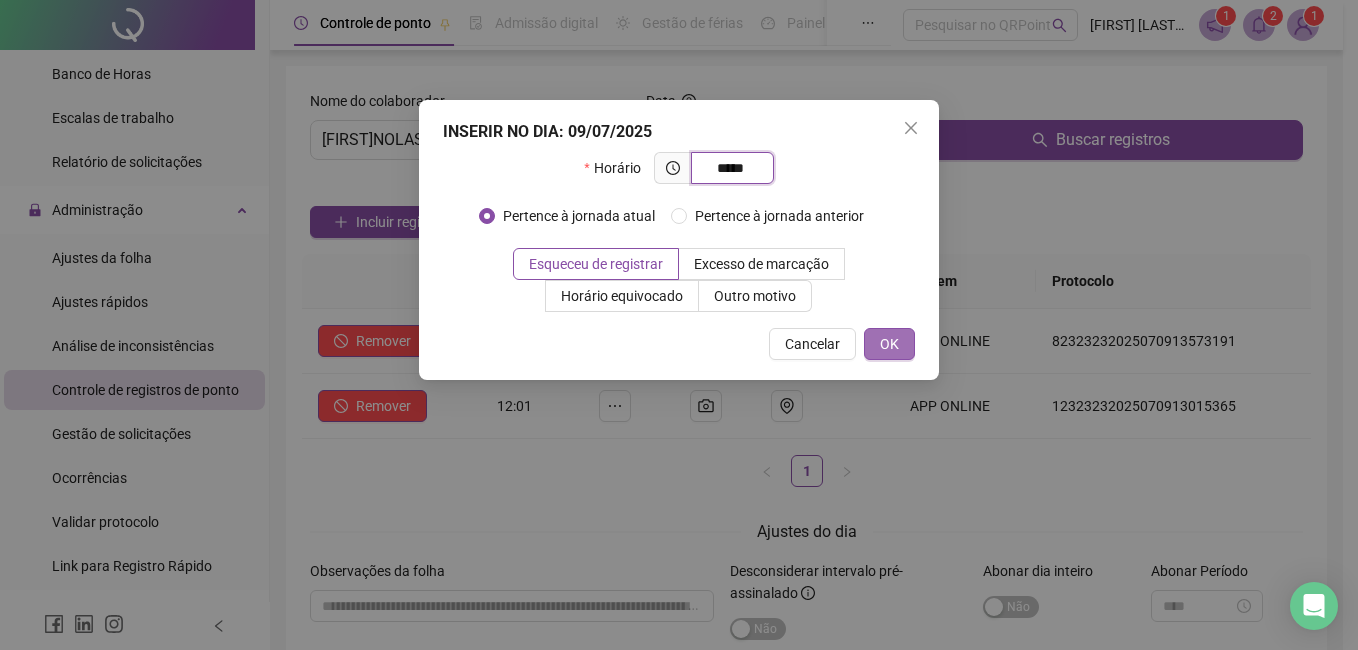 type on "*****" 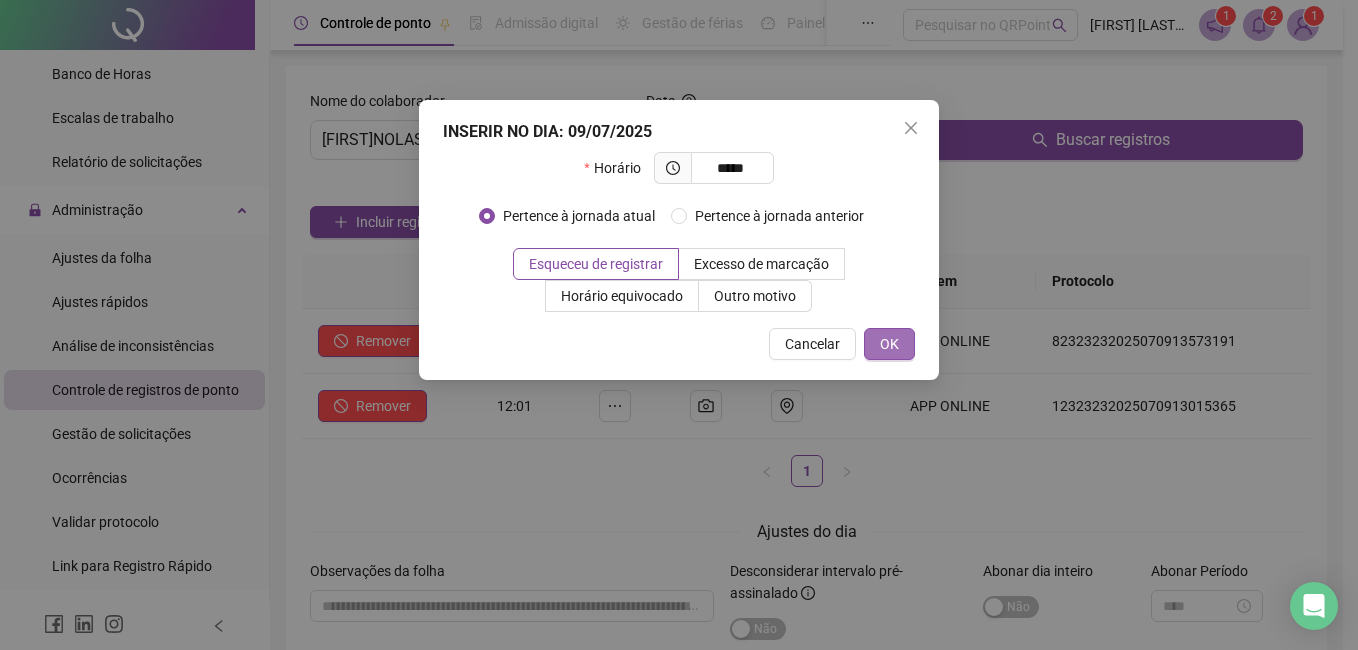 click on "OK" at bounding box center [889, 344] 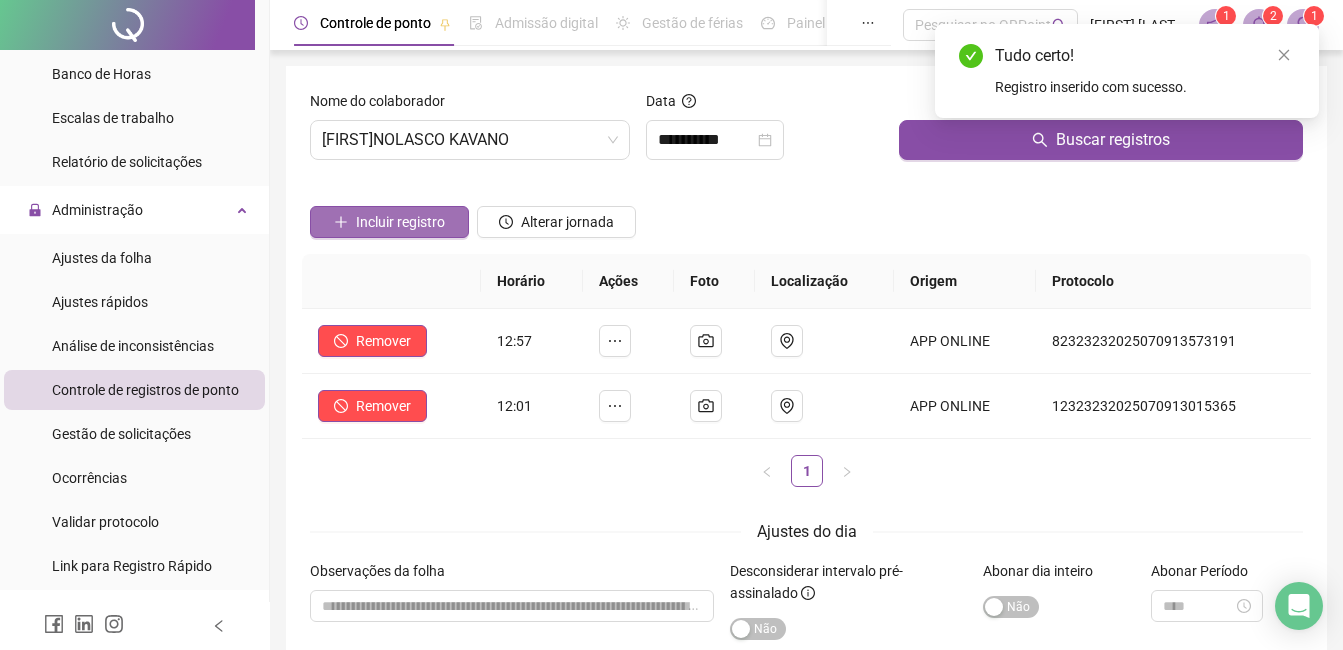 click on "Incluir registro" at bounding box center [400, 222] 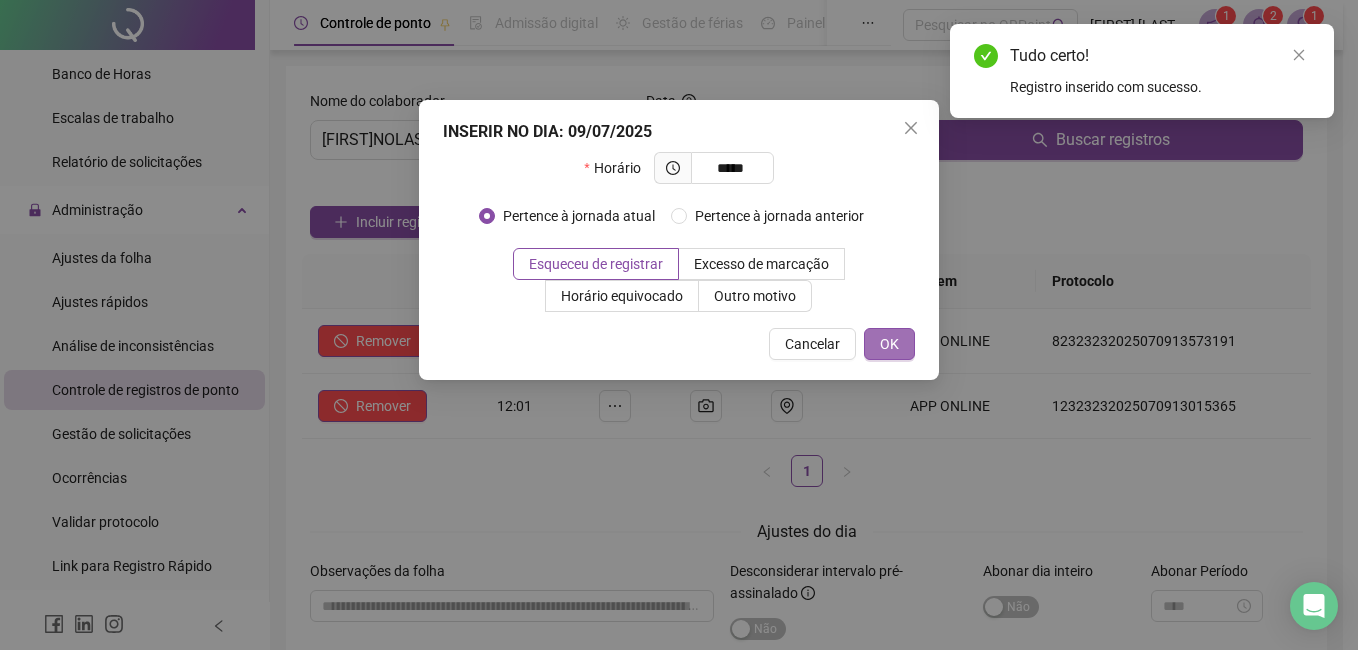 type on "*****" 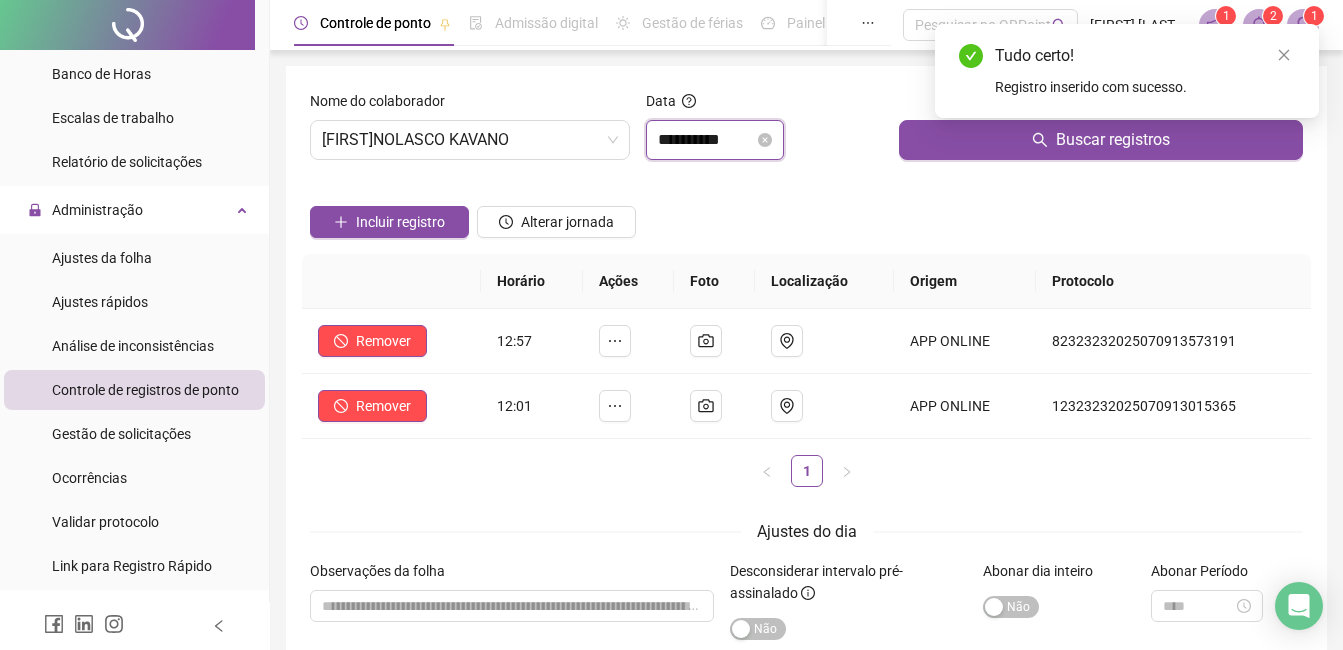 click on "**********" at bounding box center [706, 140] 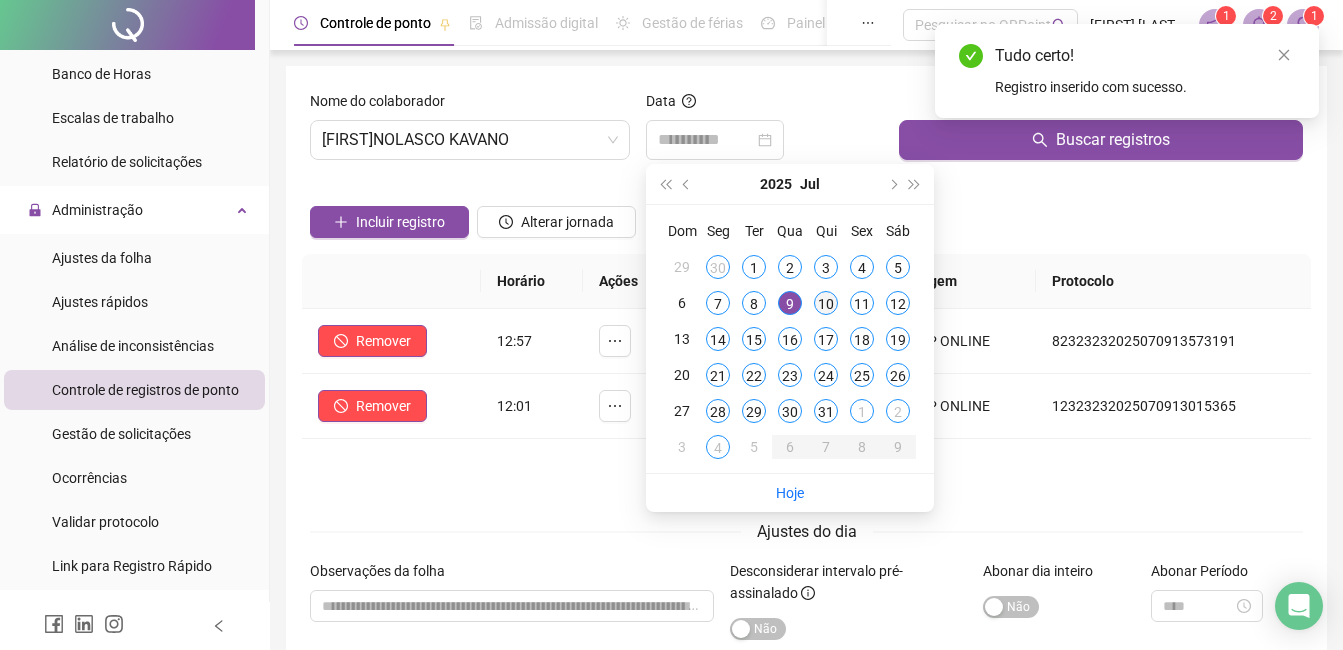 click on "10" at bounding box center (826, 303) 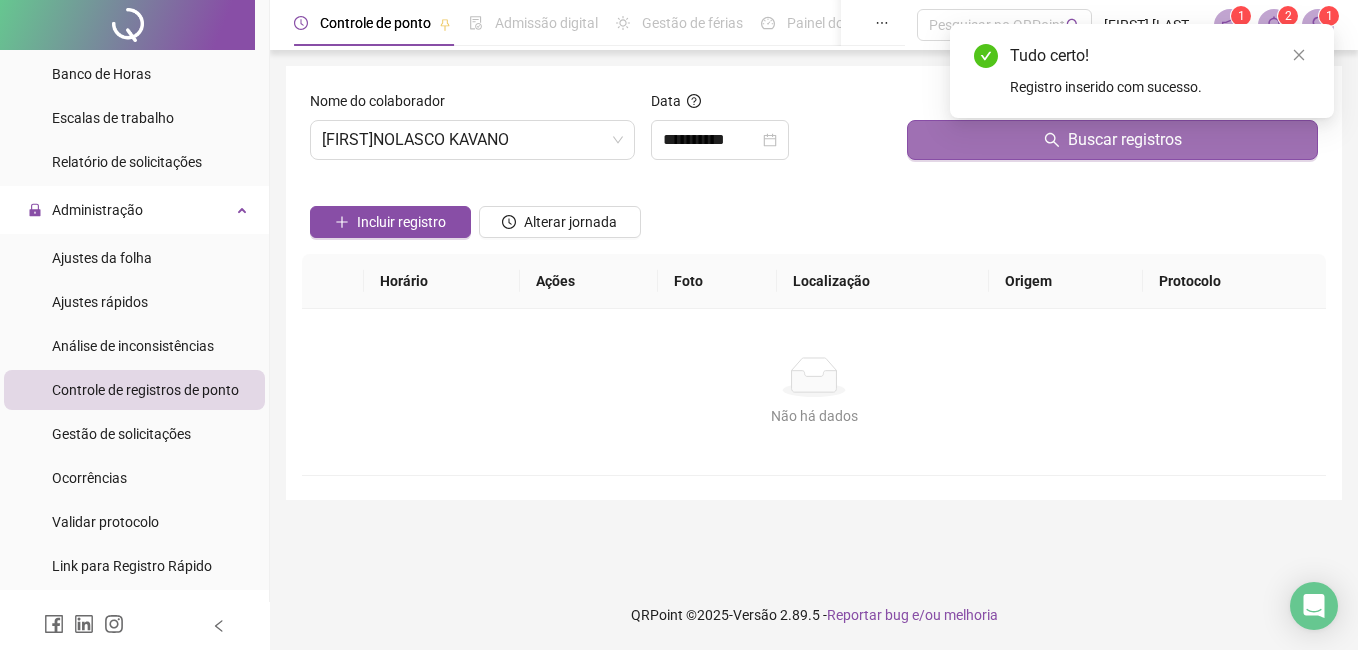 click on "Buscar registros" at bounding box center (1112, 140) 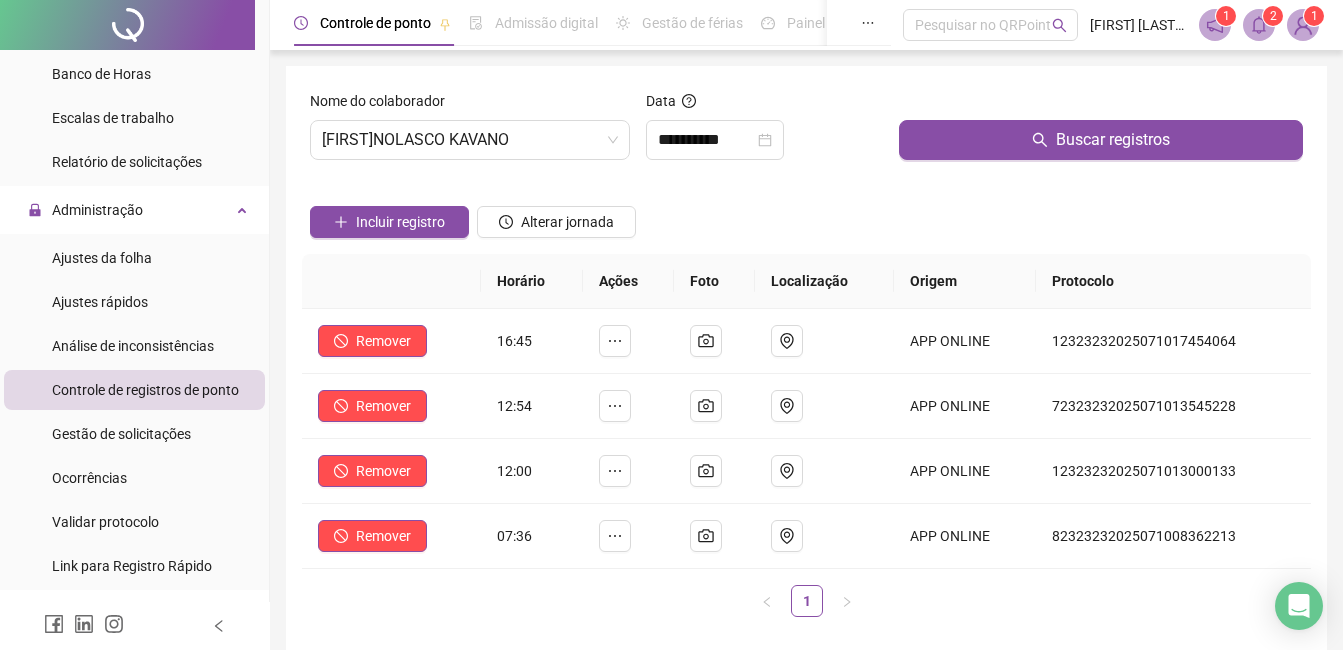 click on "Incluir registro   Alterar jornada" at bounding box center (806, 215) 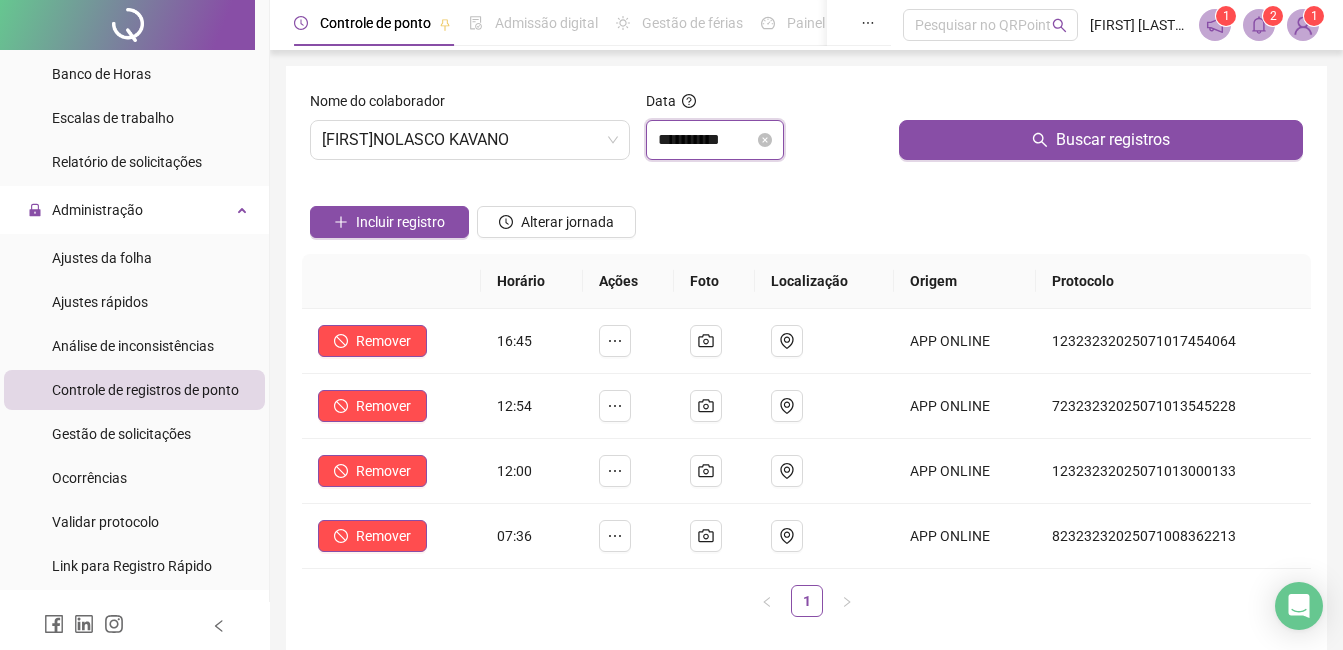 click on "**********" at bounding box center [706, 140] 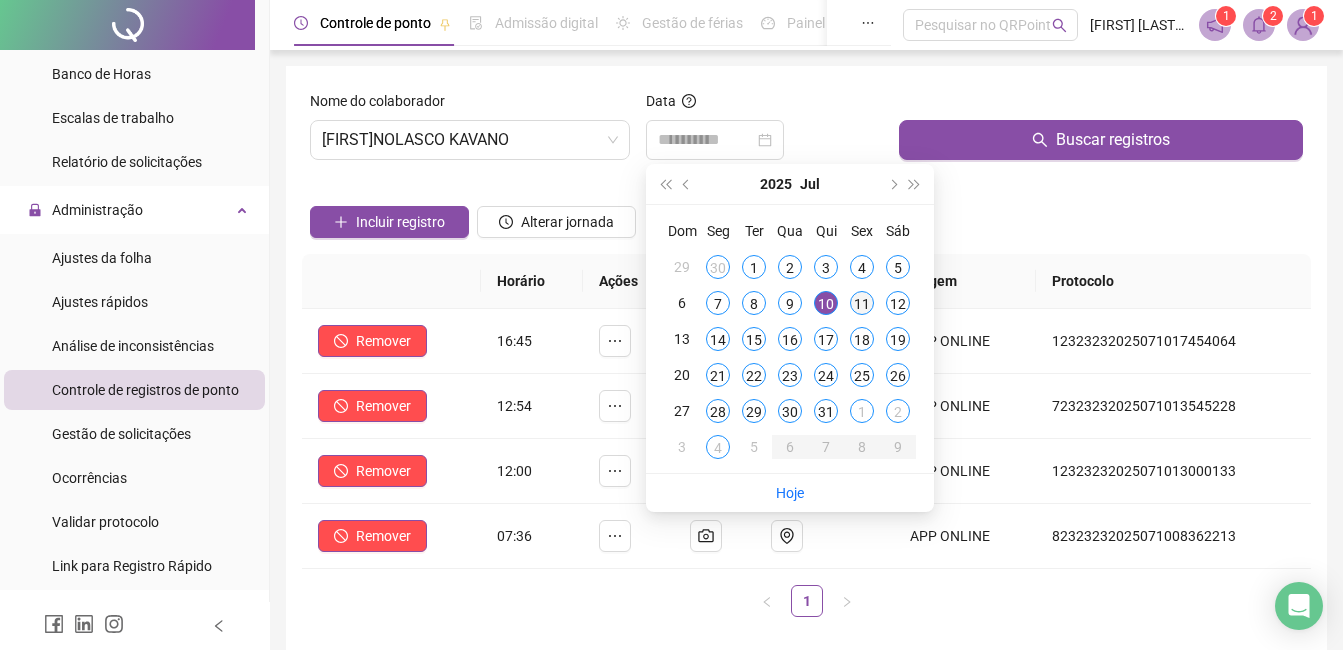 drag, startPoint x: 856, startPoint y: 306, endPoint x: 962, endPoint y: 187, distance: 159.36436 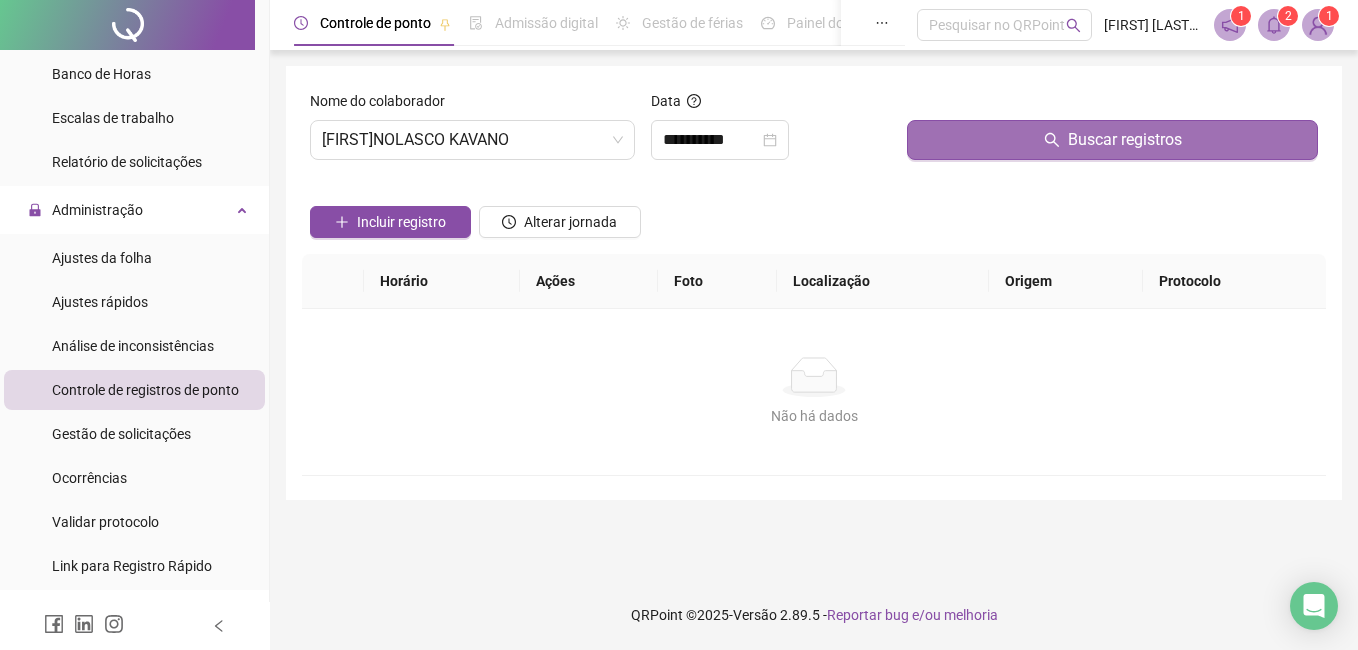 click on "Buscar registros" at bounding box center (1112, 140) 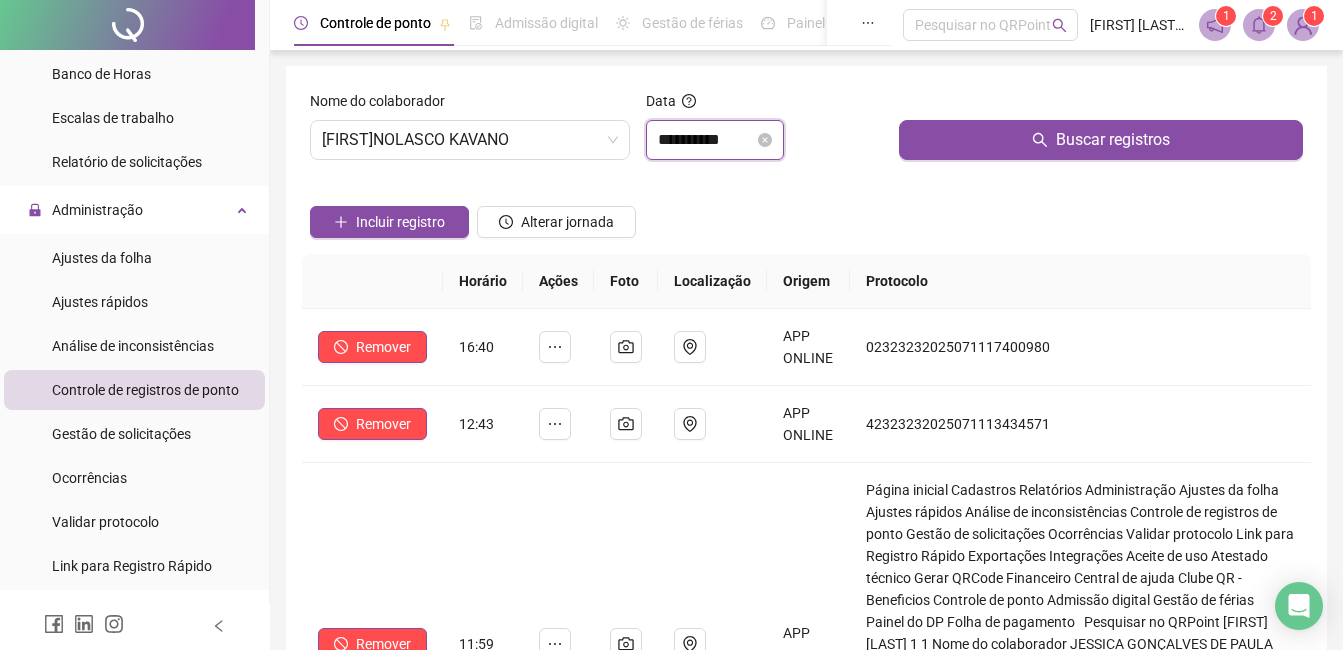 click on "**********" at bounding box center [706, 140] 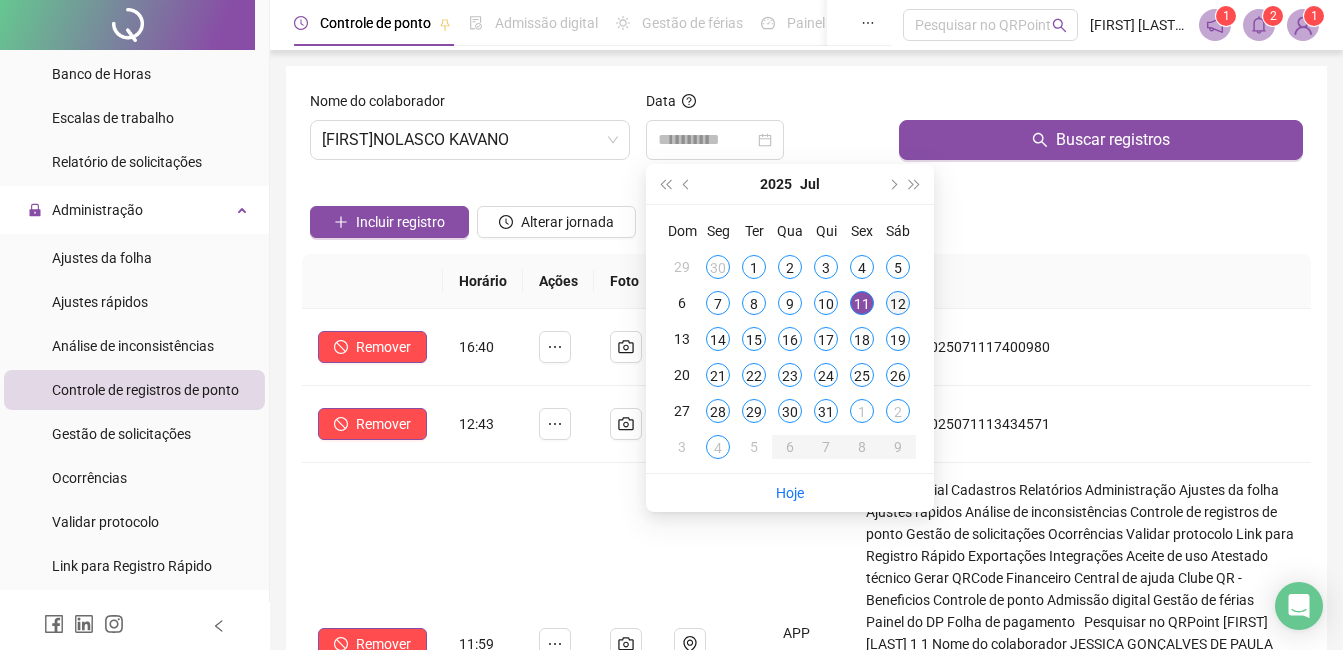 click on "12" at bounding box center [898, 303] 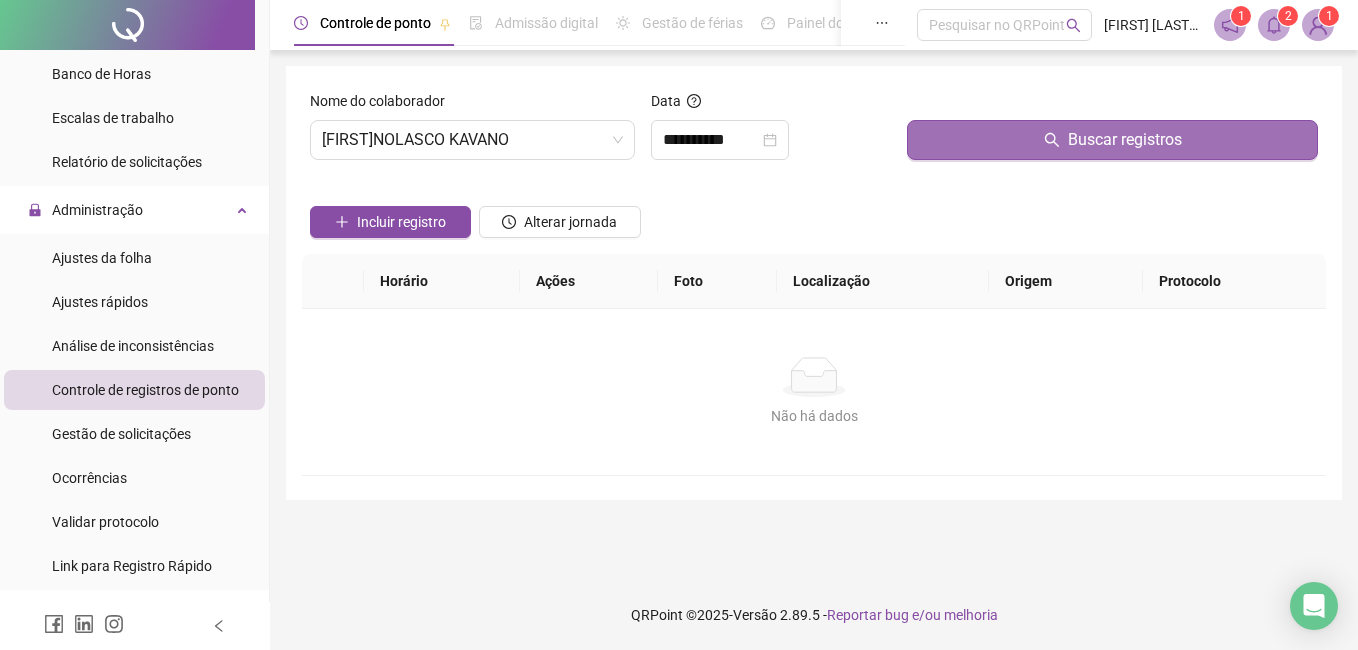 click on "Buscar registros" at bounding box center [1112, 140] 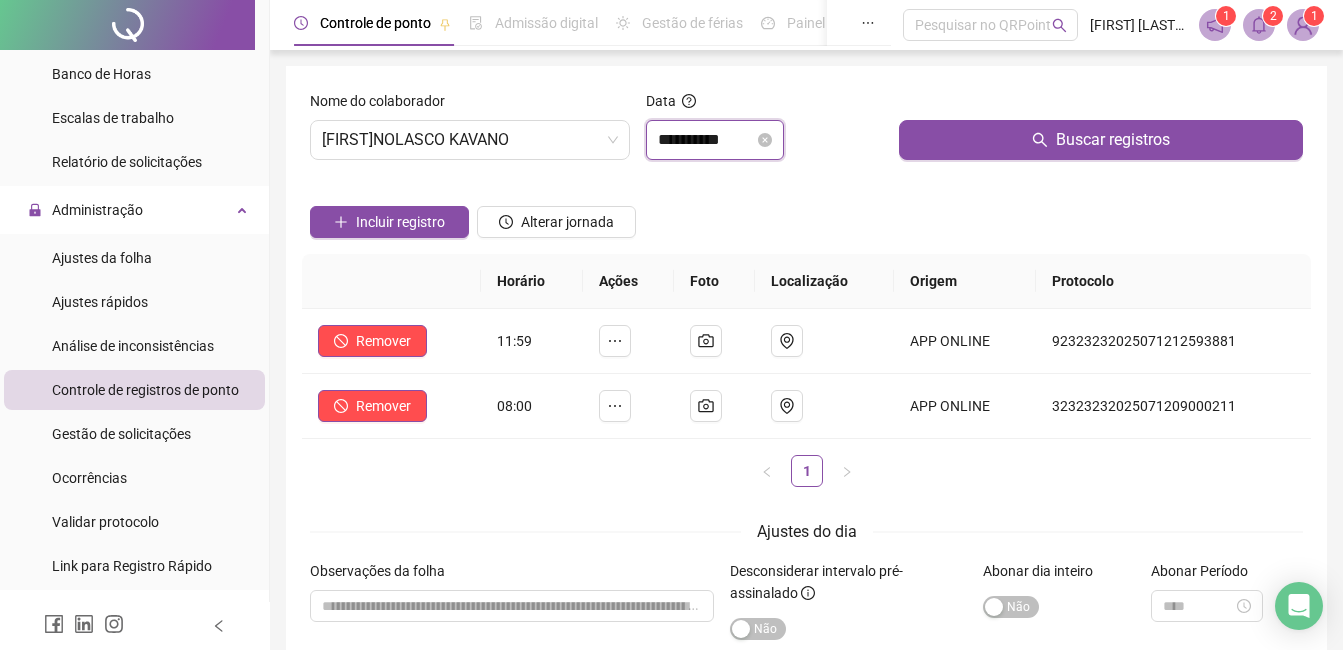 click on "**********" at bounding box center (706, 140) 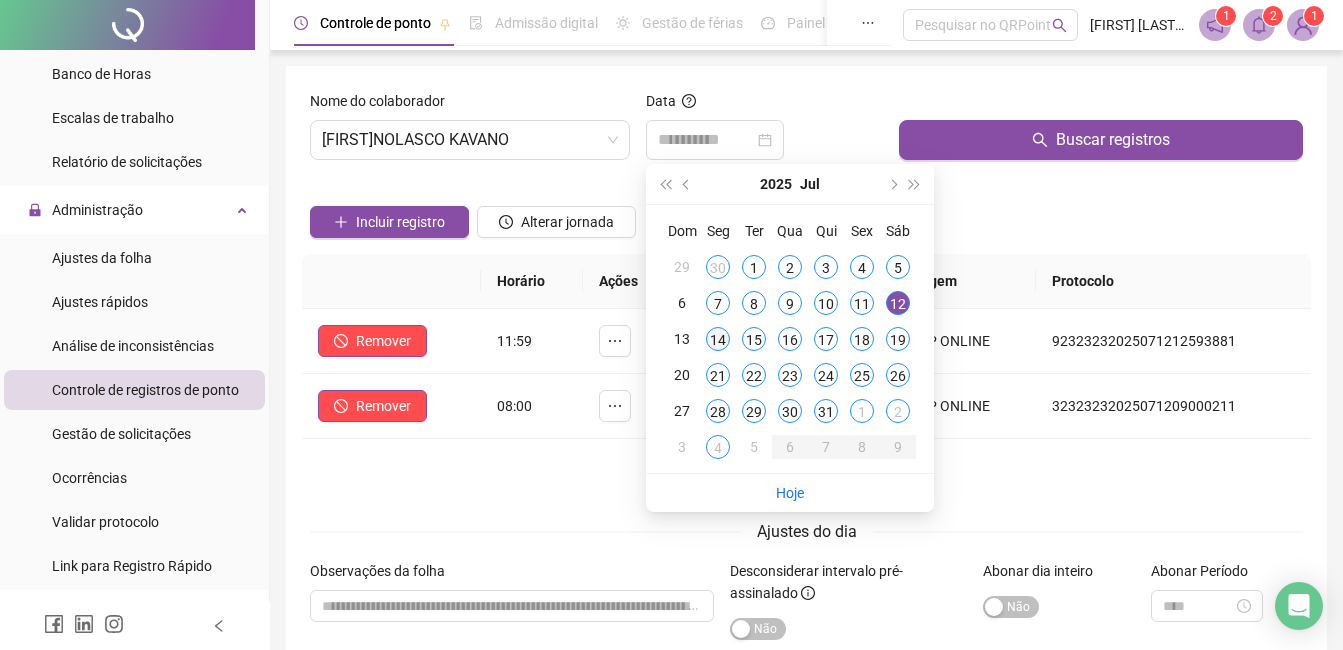 click on "14" at bounding box center [718, 339] 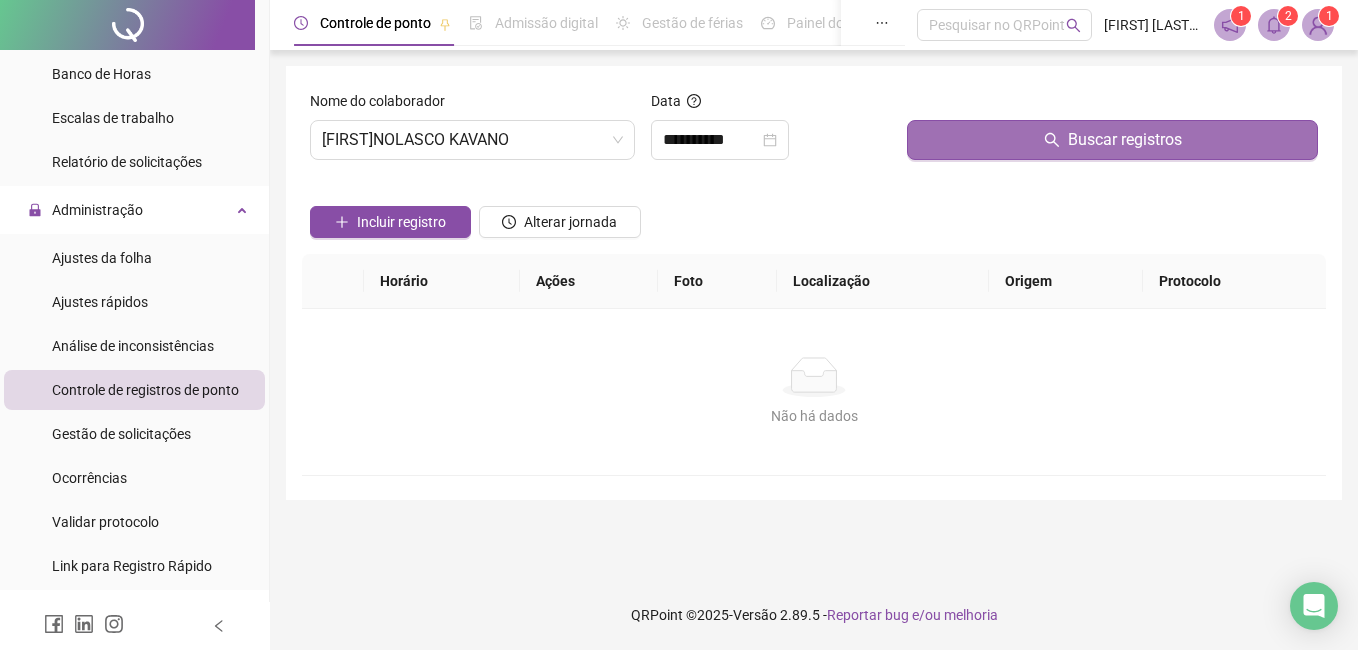 click on "Buscar registros" at bounding box center (1112, 140) 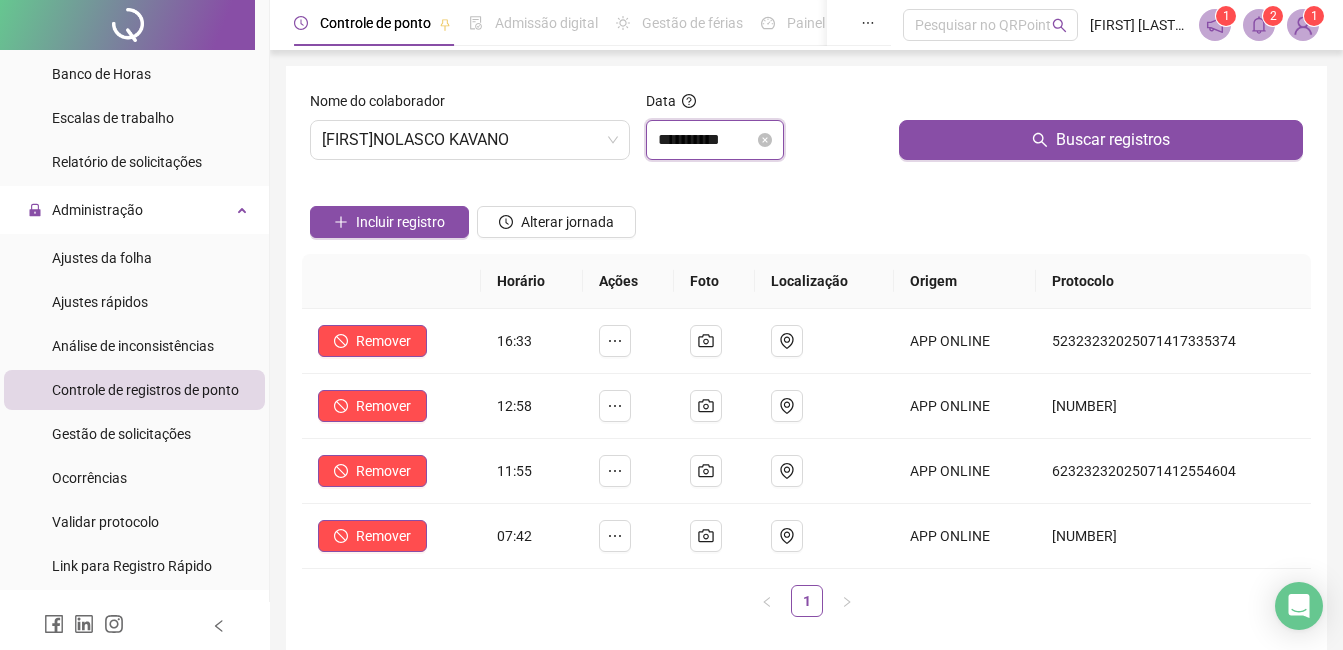click on "**********" at bounding box center (706, 140) 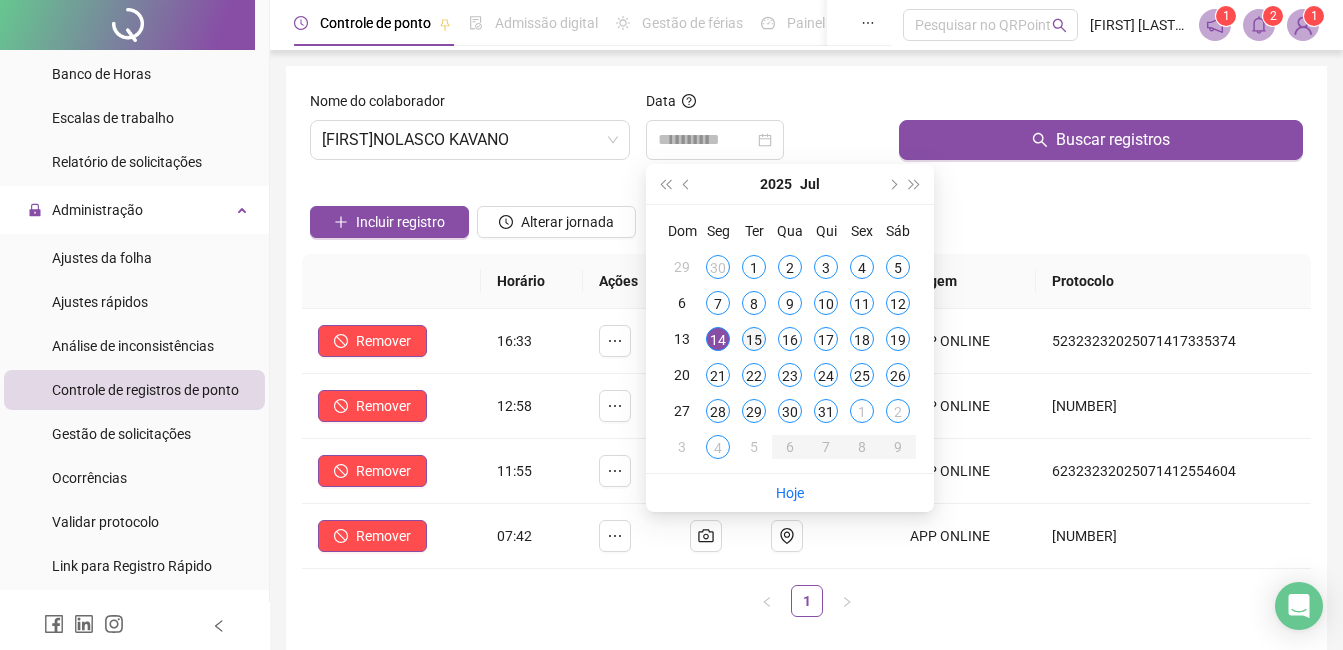 click on "15" at bounding box center [754, 339] 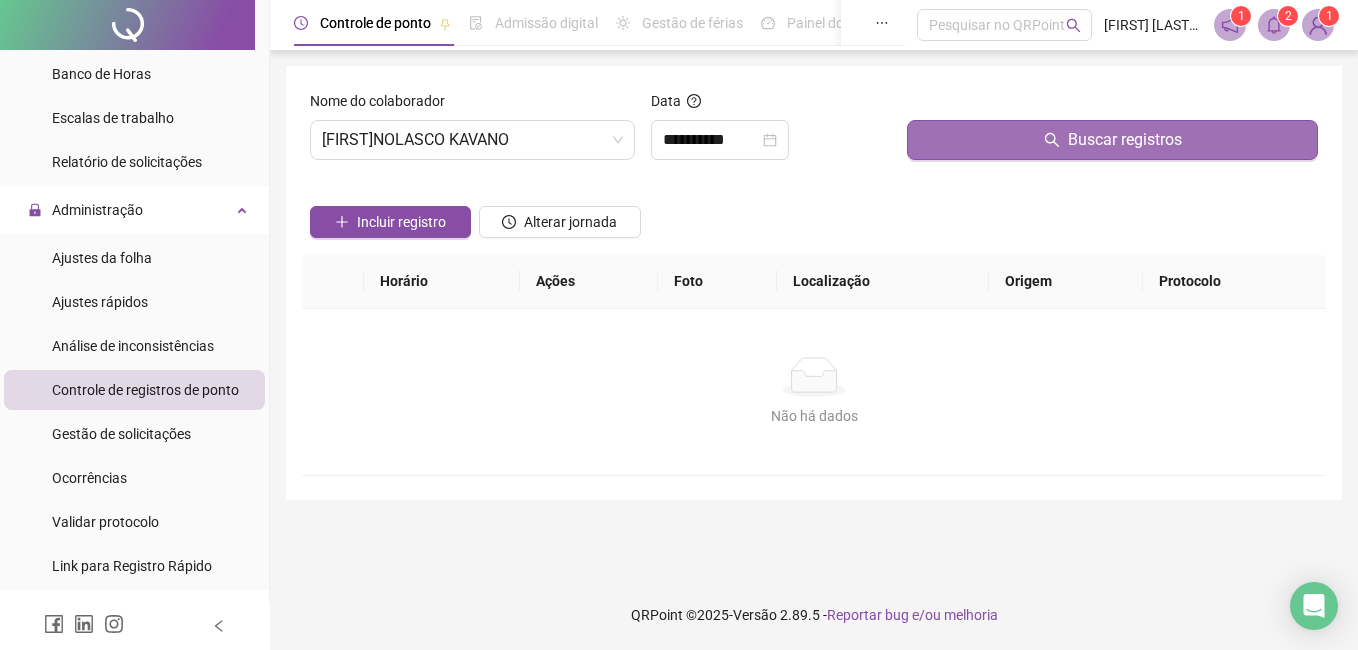 click on "Buscar registros" at bounding box center [1112, 140] 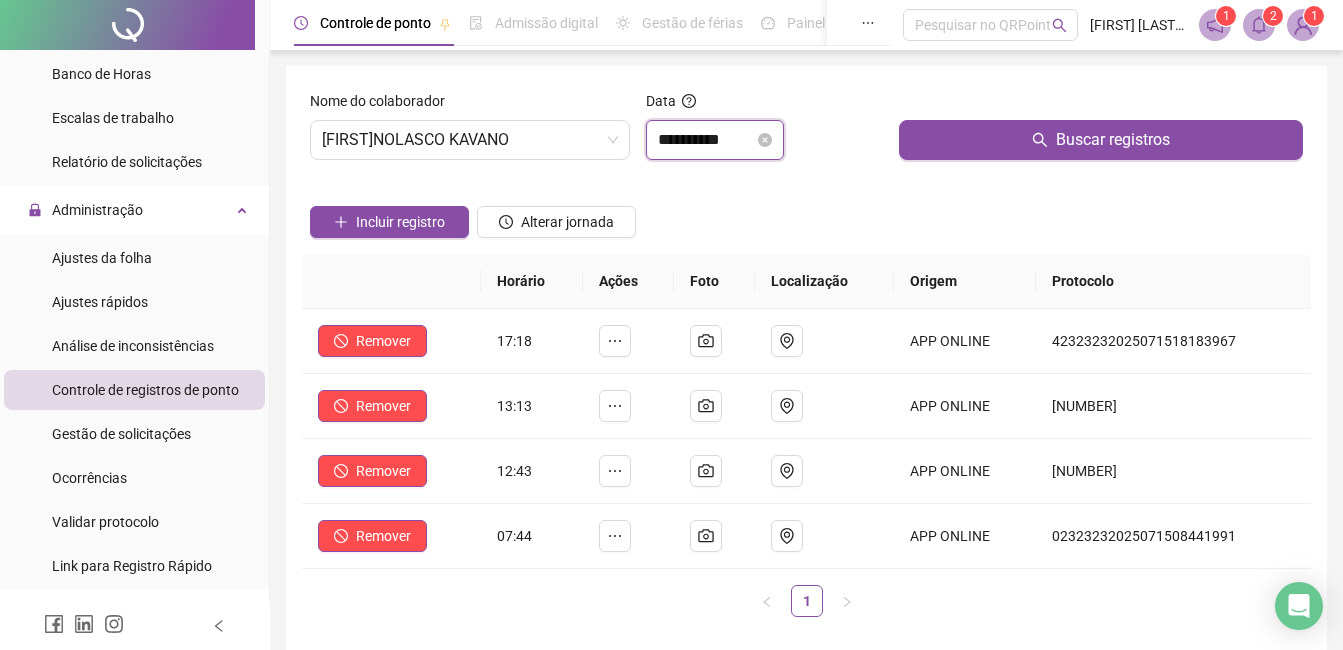click on "**********" at bounding box center (706, 140) 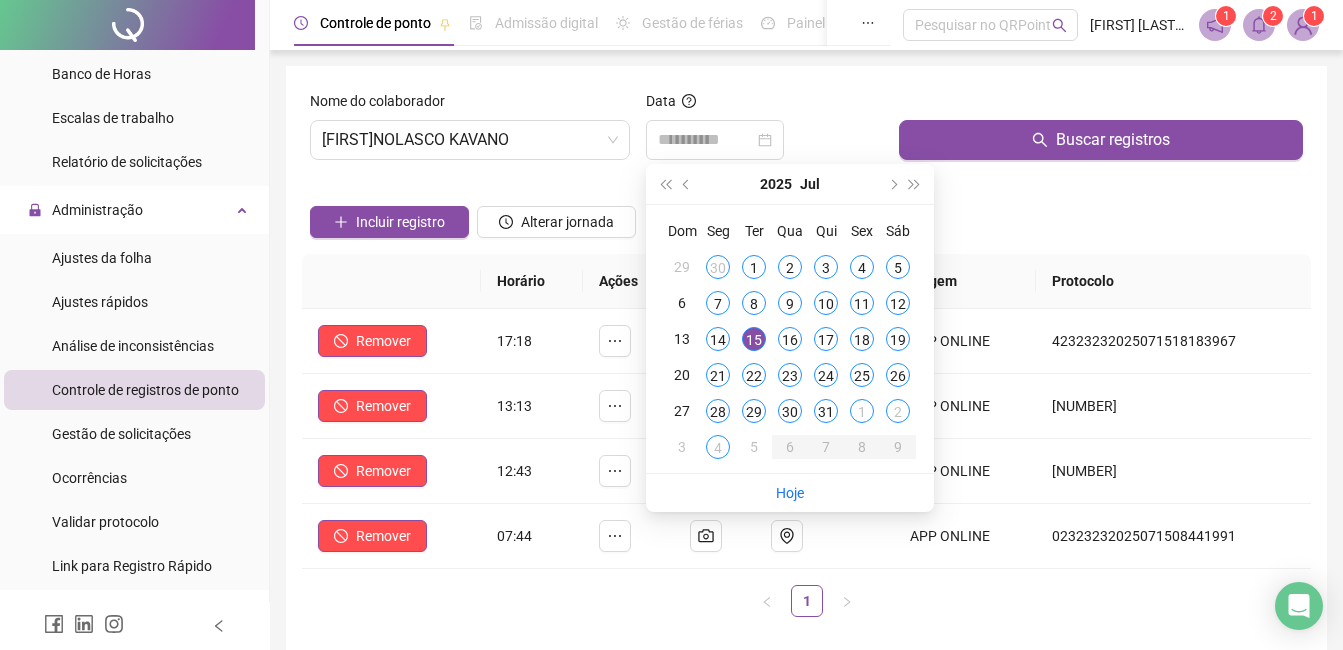 click on "16" at bounding box center [790, 339] 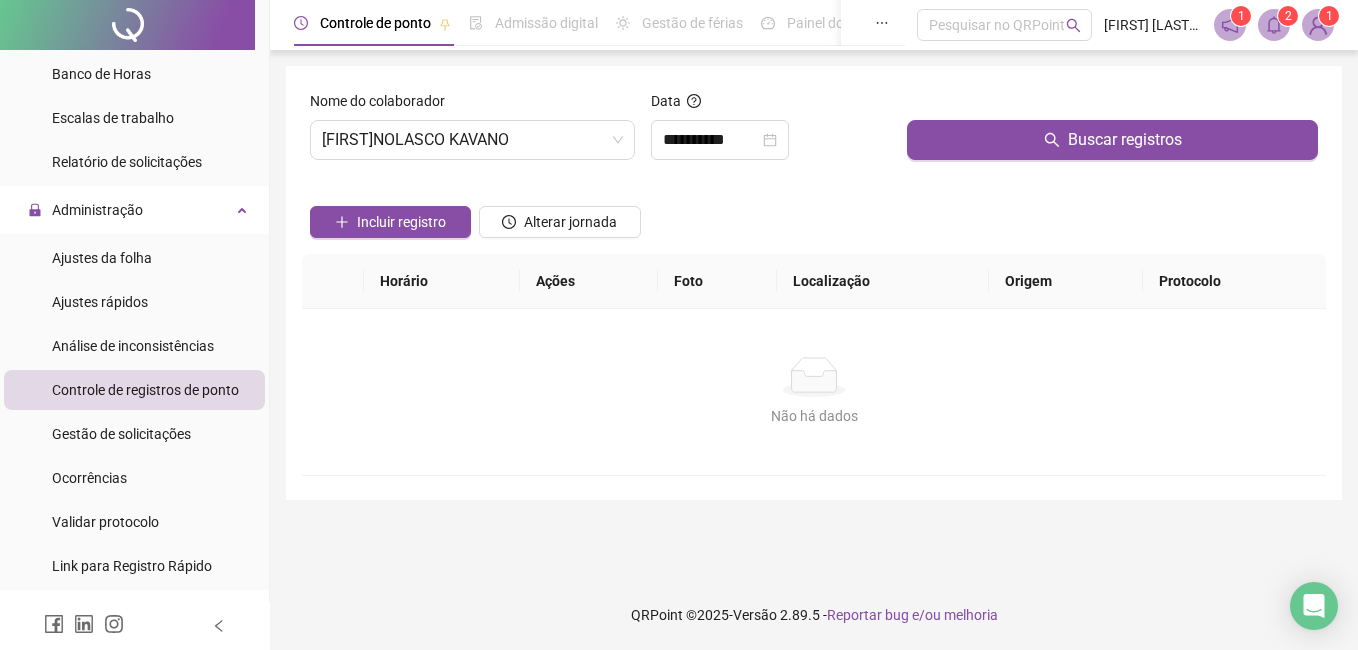 click on "Buscar registros" at bounding box center (1112, 133) 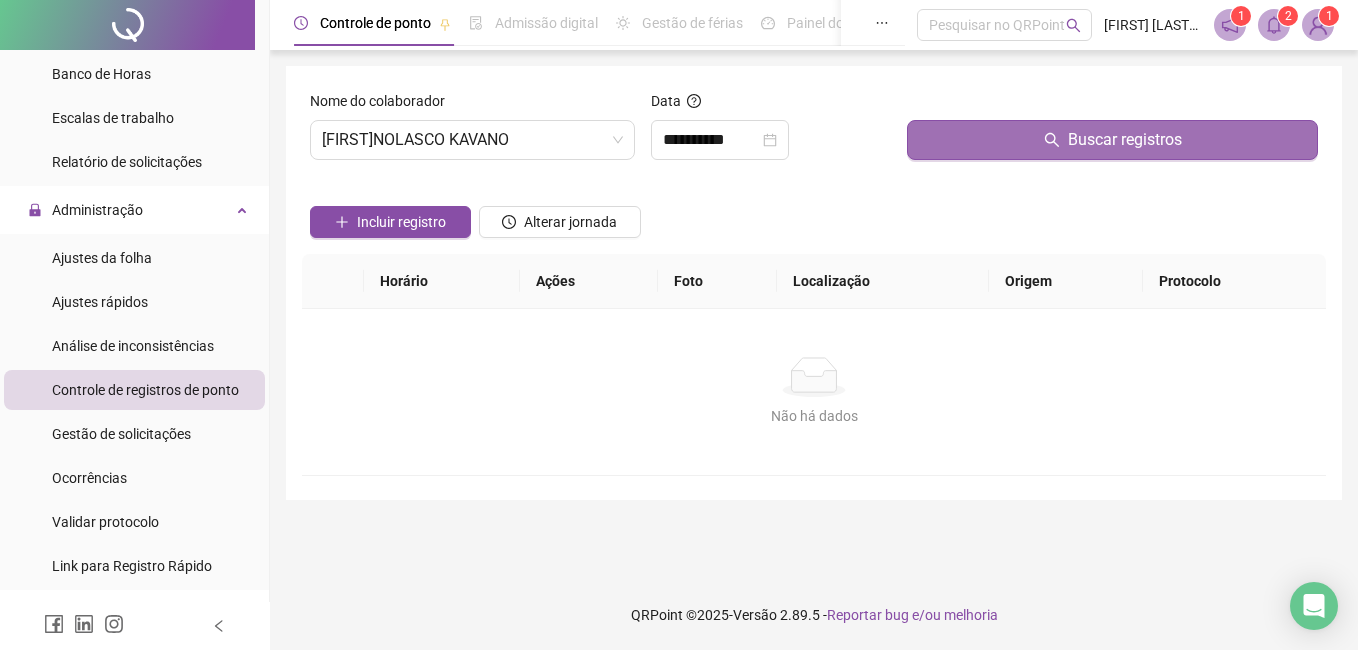 click on "Buscar registros" at bounding box center [1112, 140] 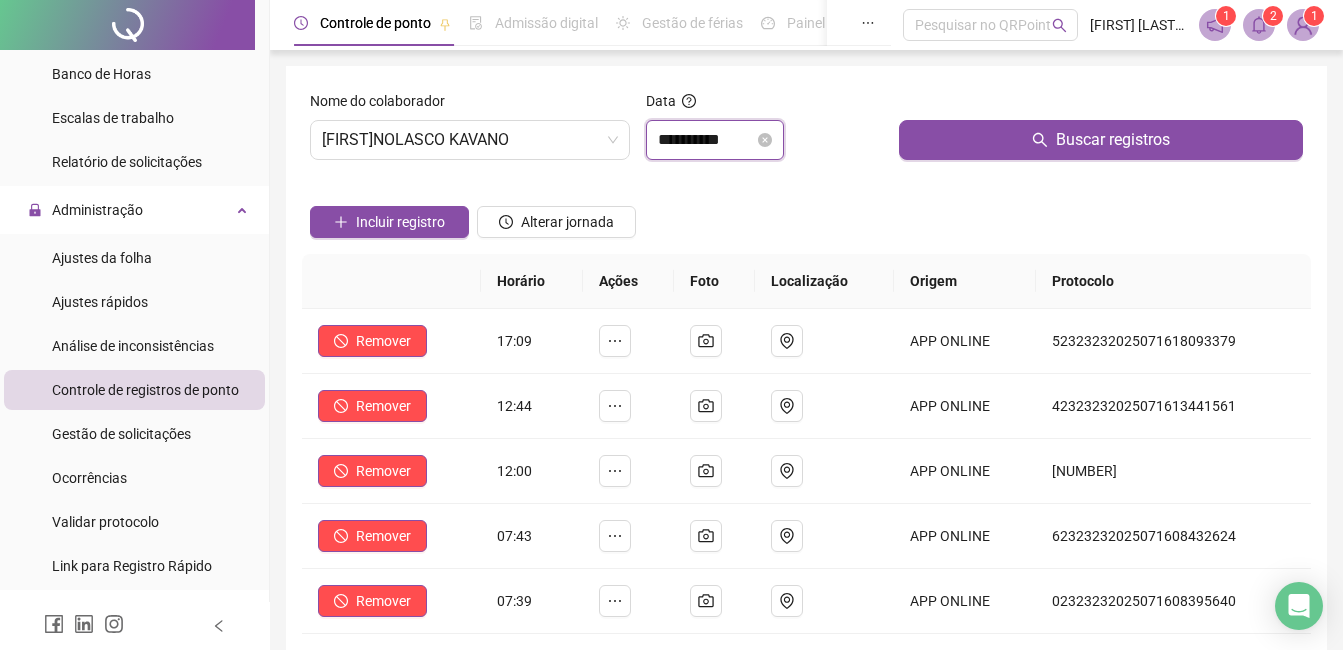 click on "**********" at bounding box center [706, 140] 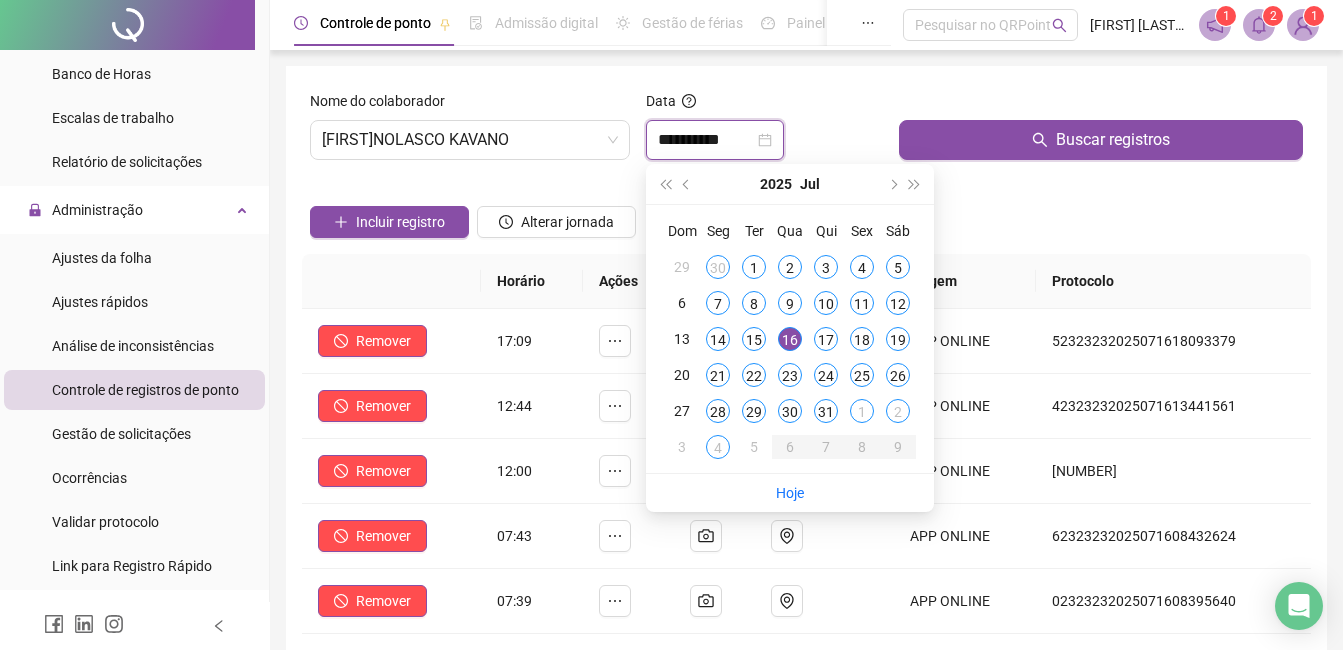 type on "**********" 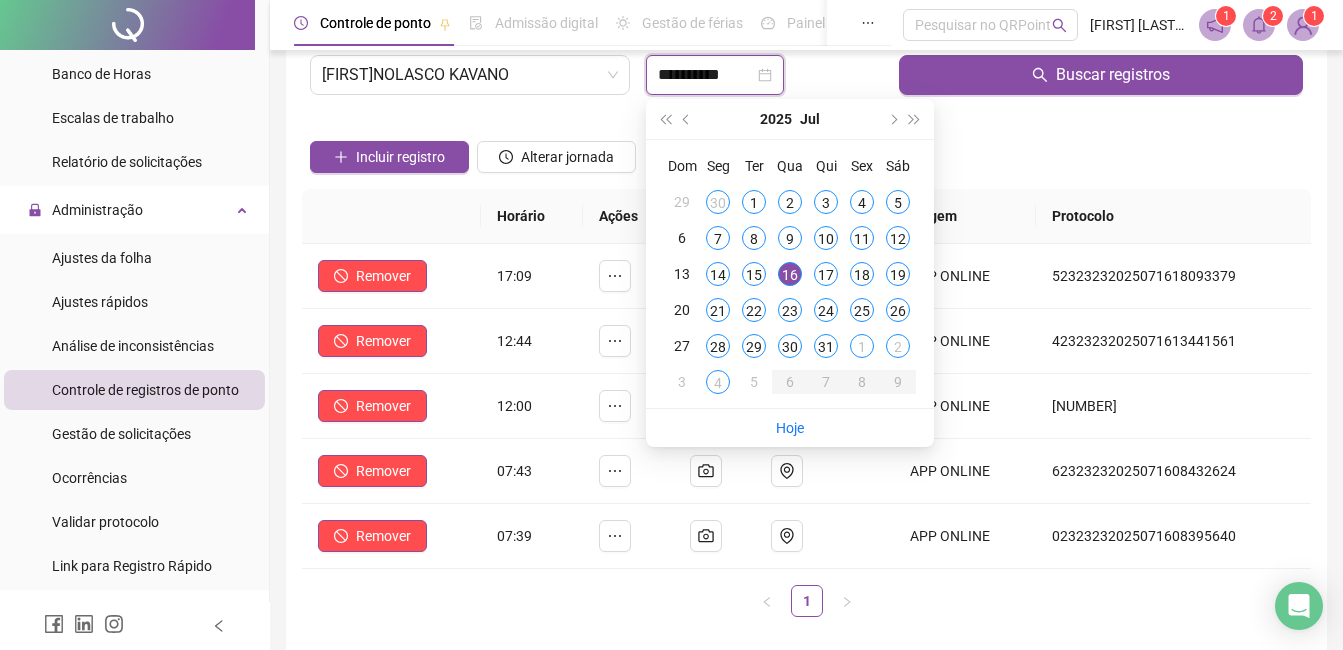 scroll, scrollTop: 100, scrollLeft: 0, axis: vertical 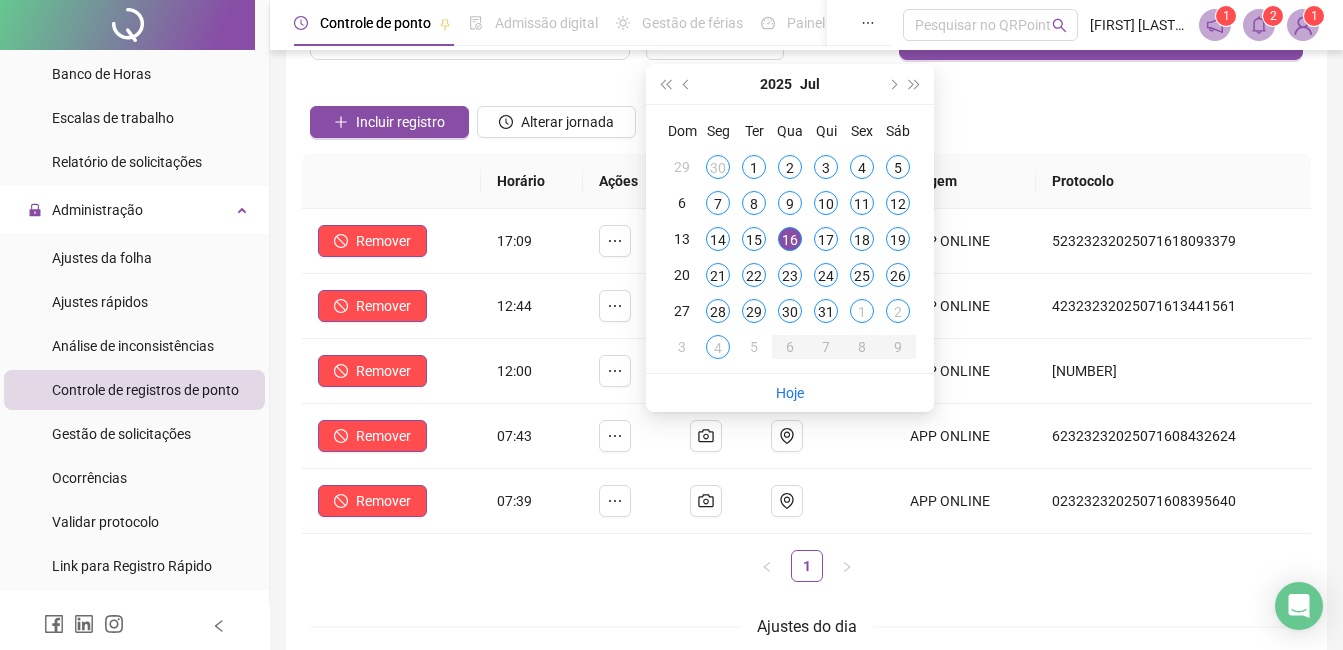click on "Horário Ações Foto Localização Origem Protocolo               Remover [TIME] APP ONLINE [NUMBER] Remover [TIME] APP ONLINE [NUMBER] Remover [TIME] APP ONLINE [NUMBER] Remover [TIME] APP ONLINE [NUMBER] Remover [TIME] APP ONLINE [NUMBER] 1" at bounding box center [806, 368] 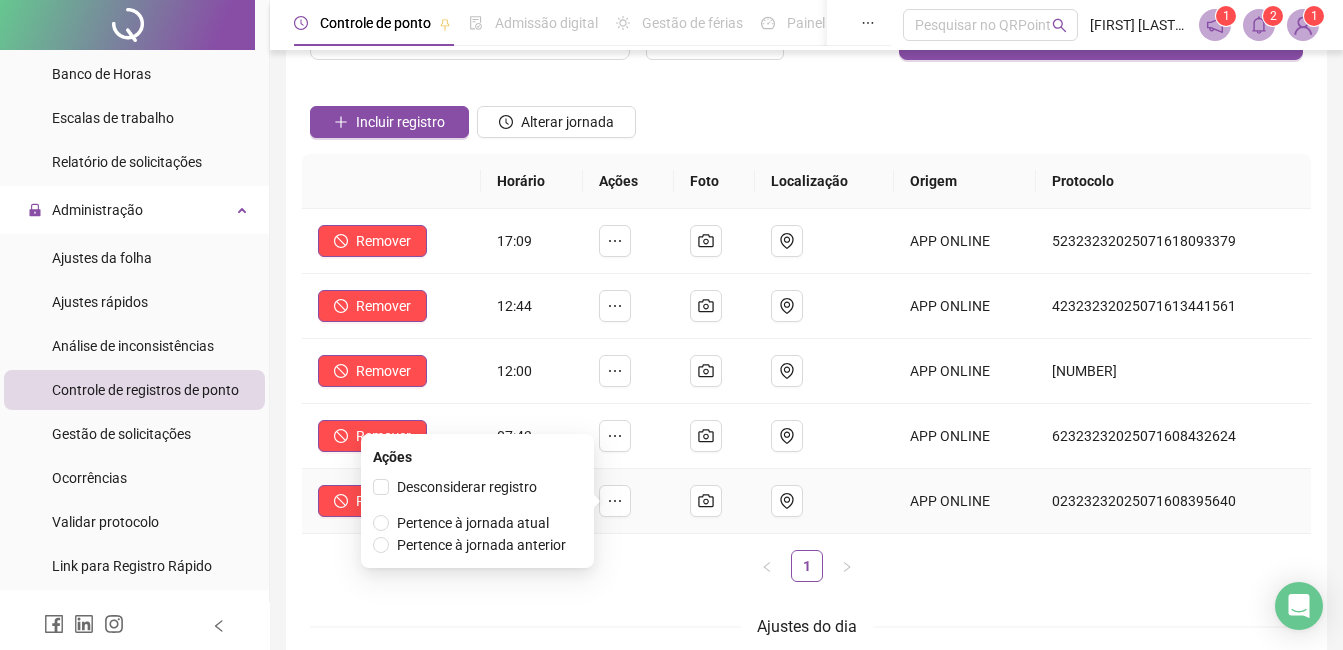 click at bounding box center (628, 501) 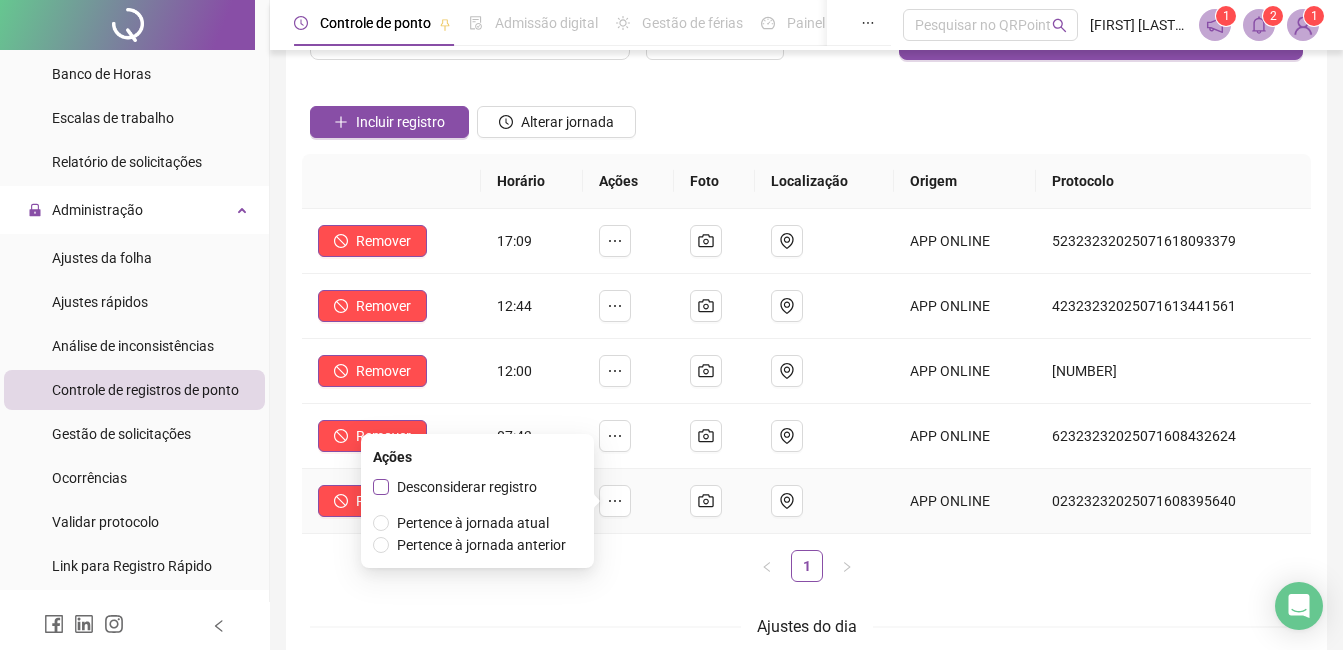 click on "Desconsiderar registro" at bounding box center [467, 487] 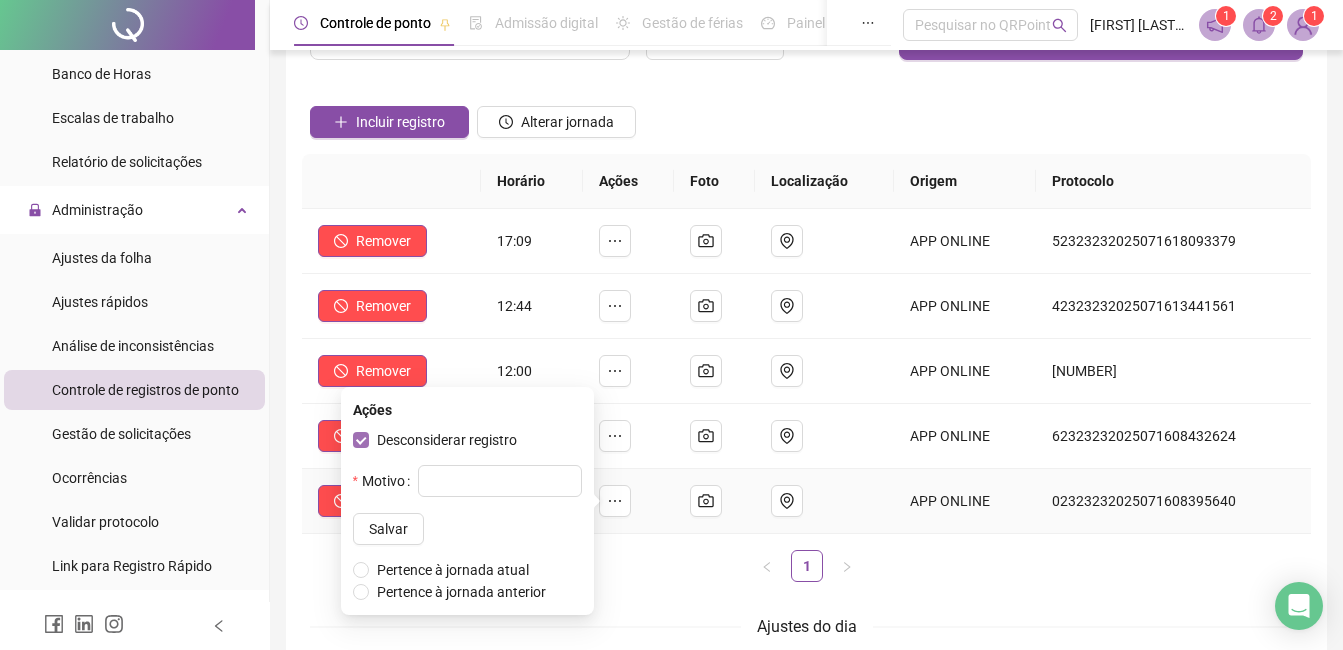 click at bounding box center [500, 481] 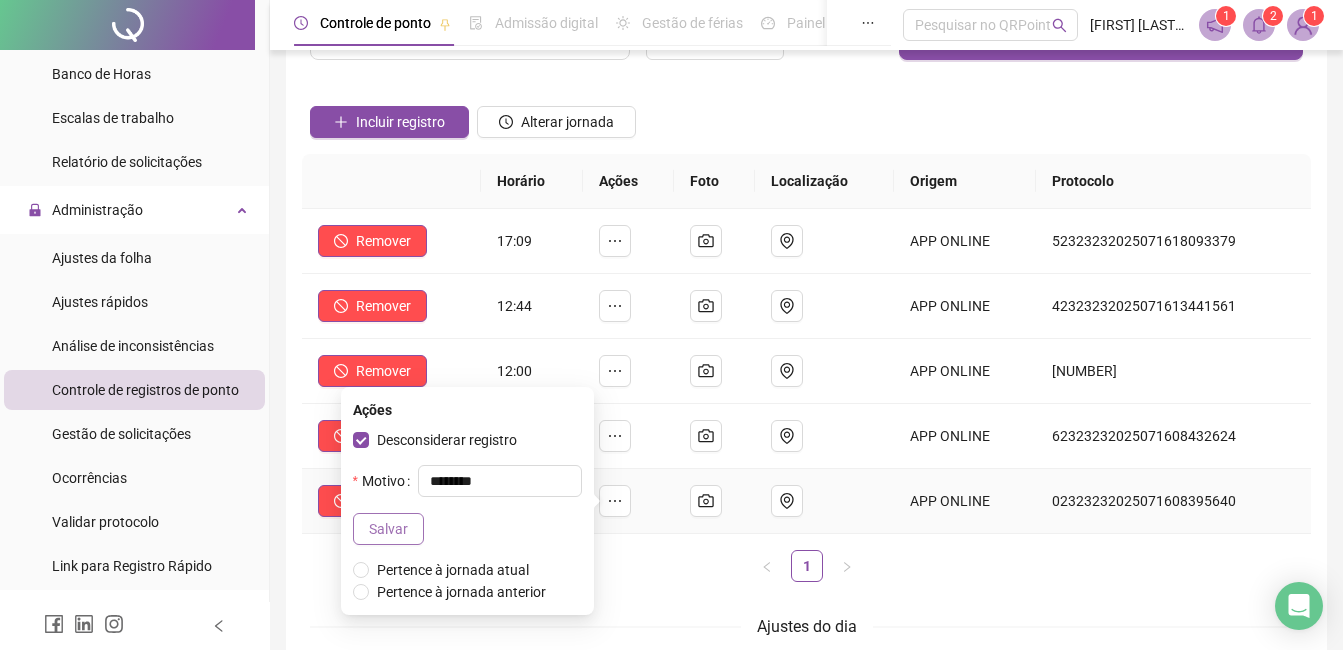type on "********" 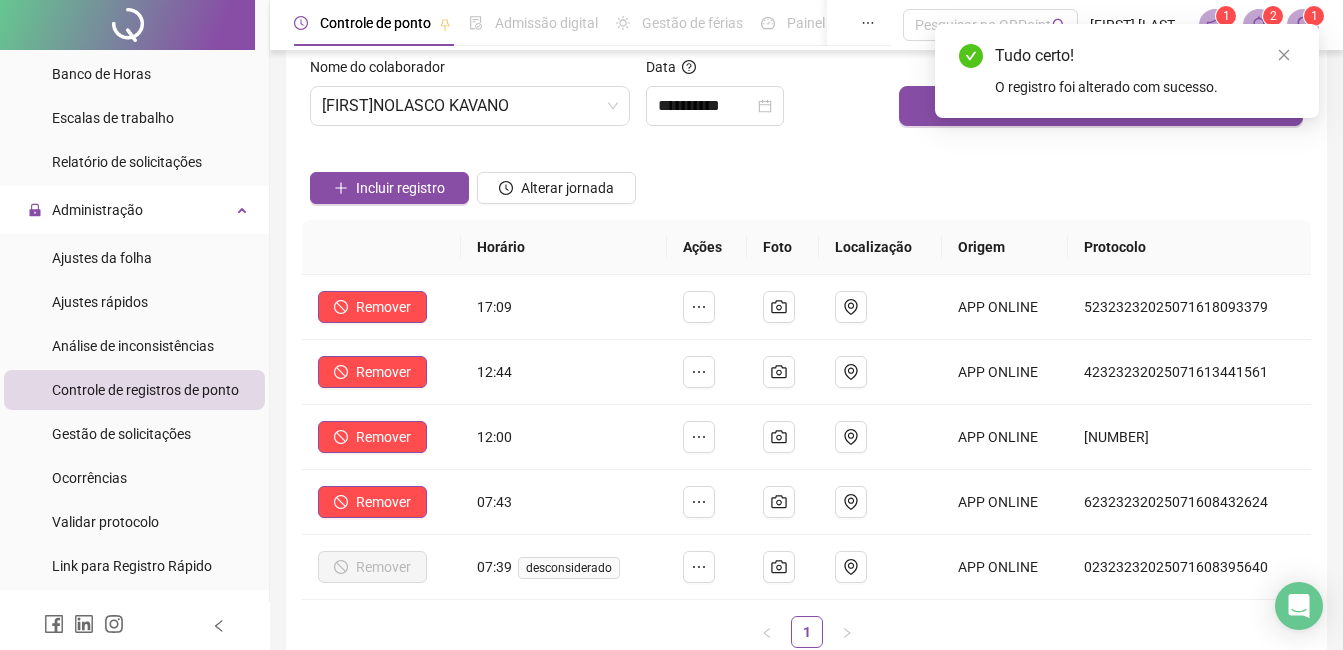 scroll, scrollTop: 0, scrollLeft: 0, axis: both 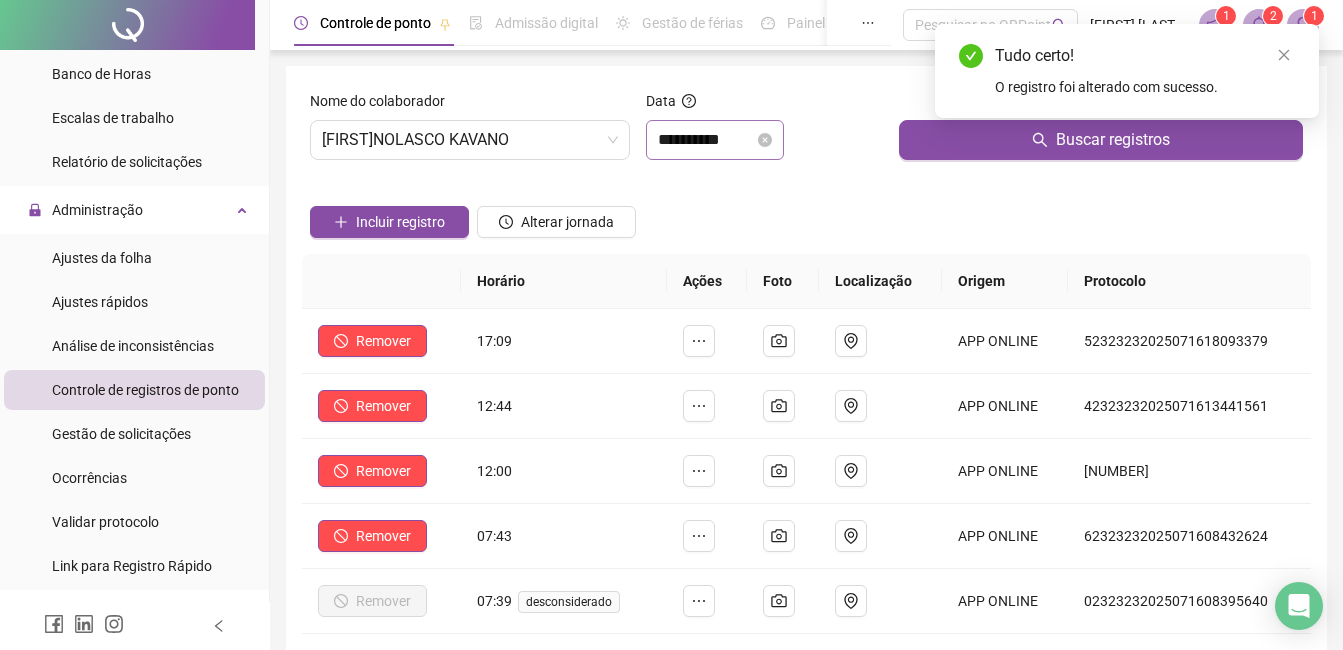 click on "**********" at bounding box center (715, 140) 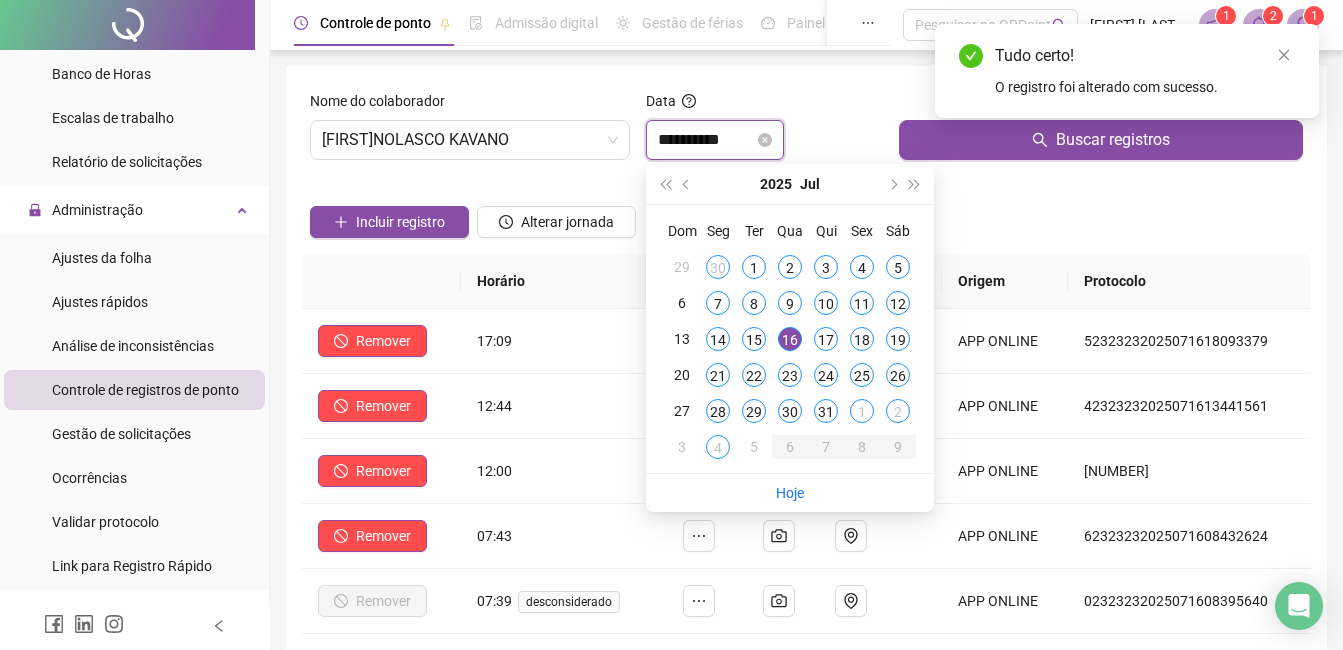 click on "**********" at bounding box center [706, 140] 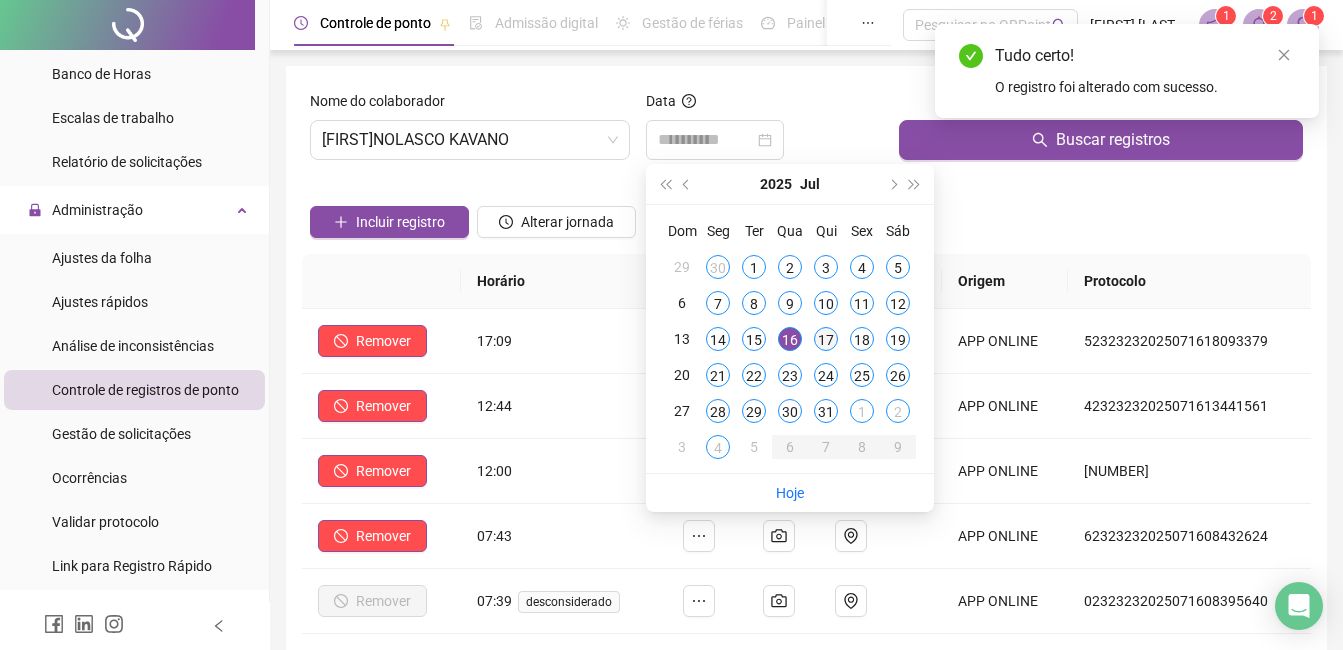 click on "17" at bounding box center (826, 339) 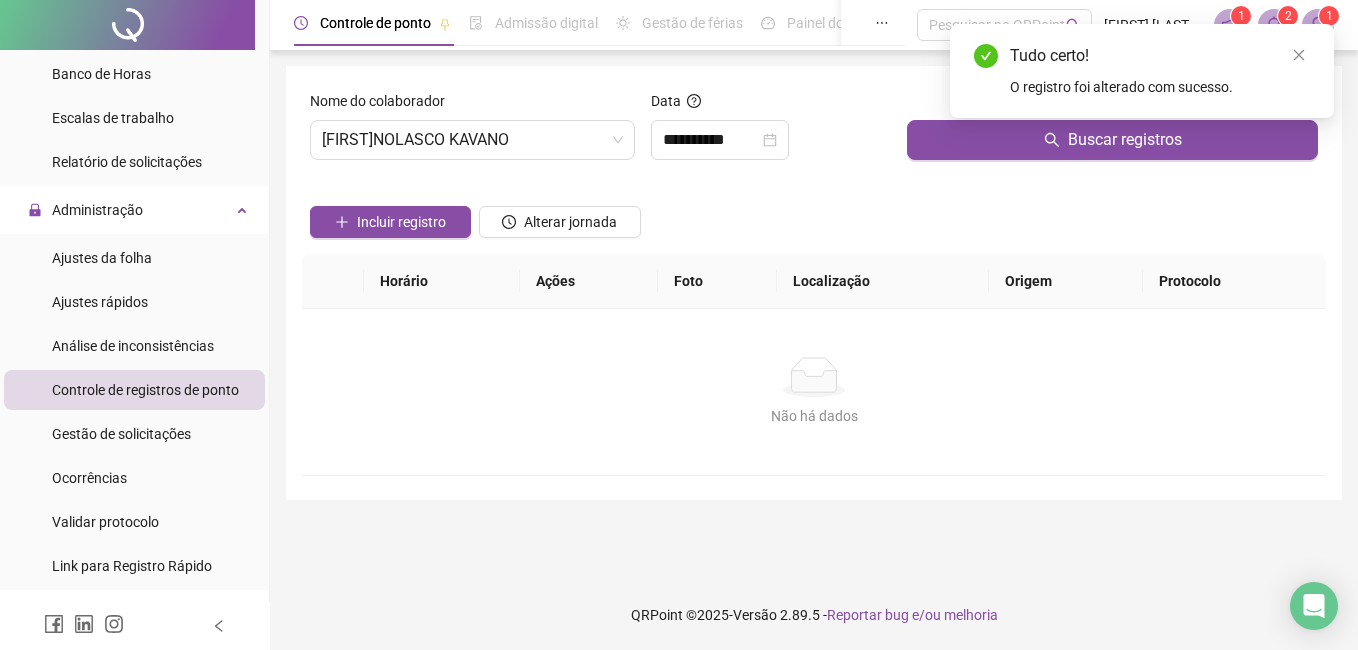 click on "Tudo certo! O registro foi alterado com sucesso." at bounding box center (1142, 71) 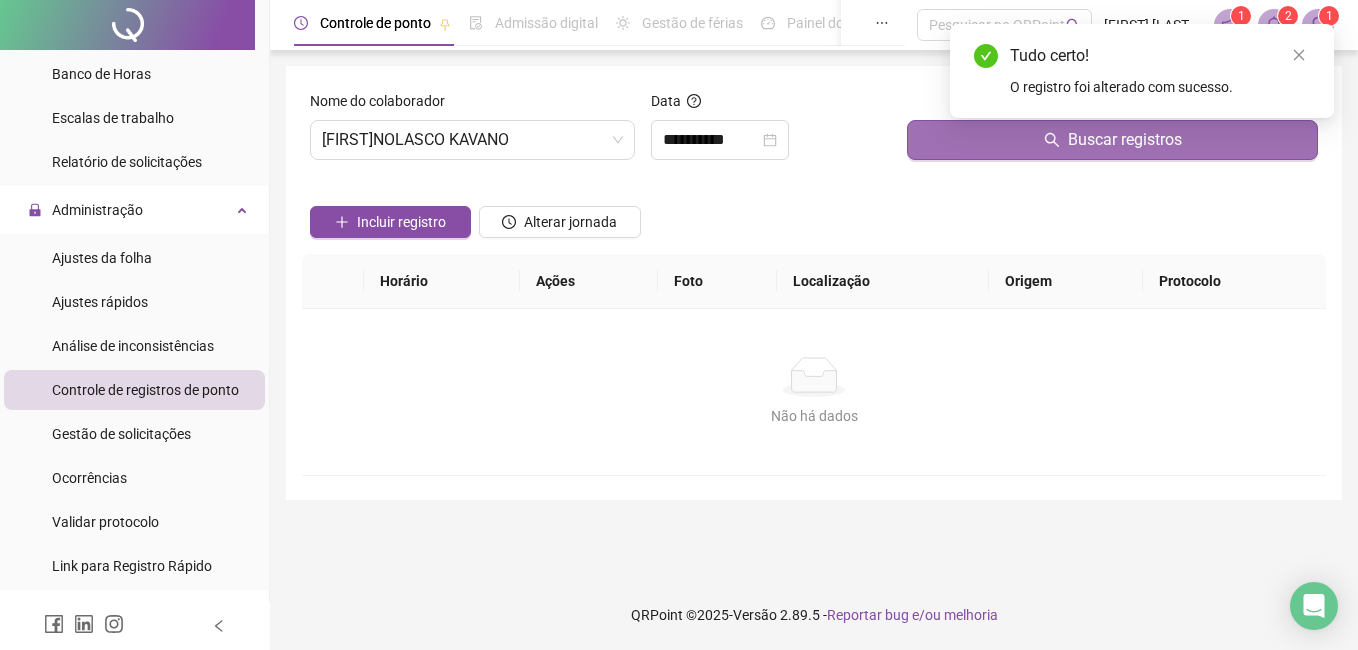 click on "Buscar registros" at bounding box center (1112, 140) 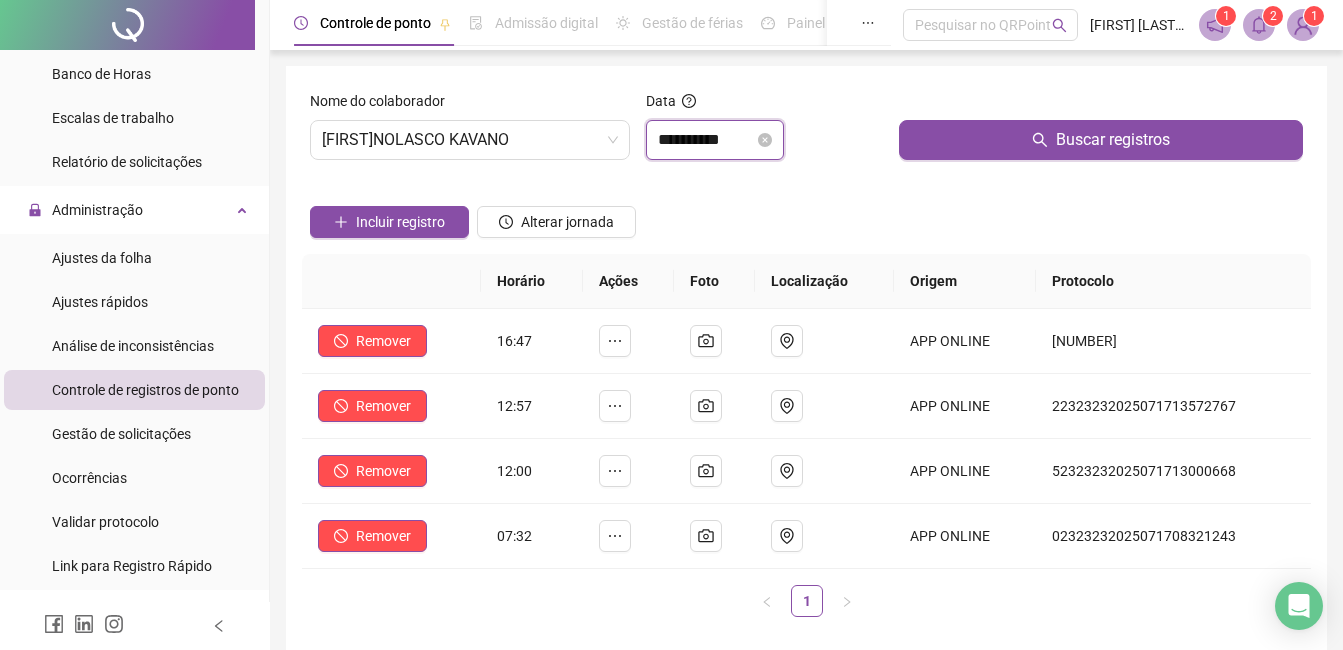 click on "**********" at bounding box center [706, 140] 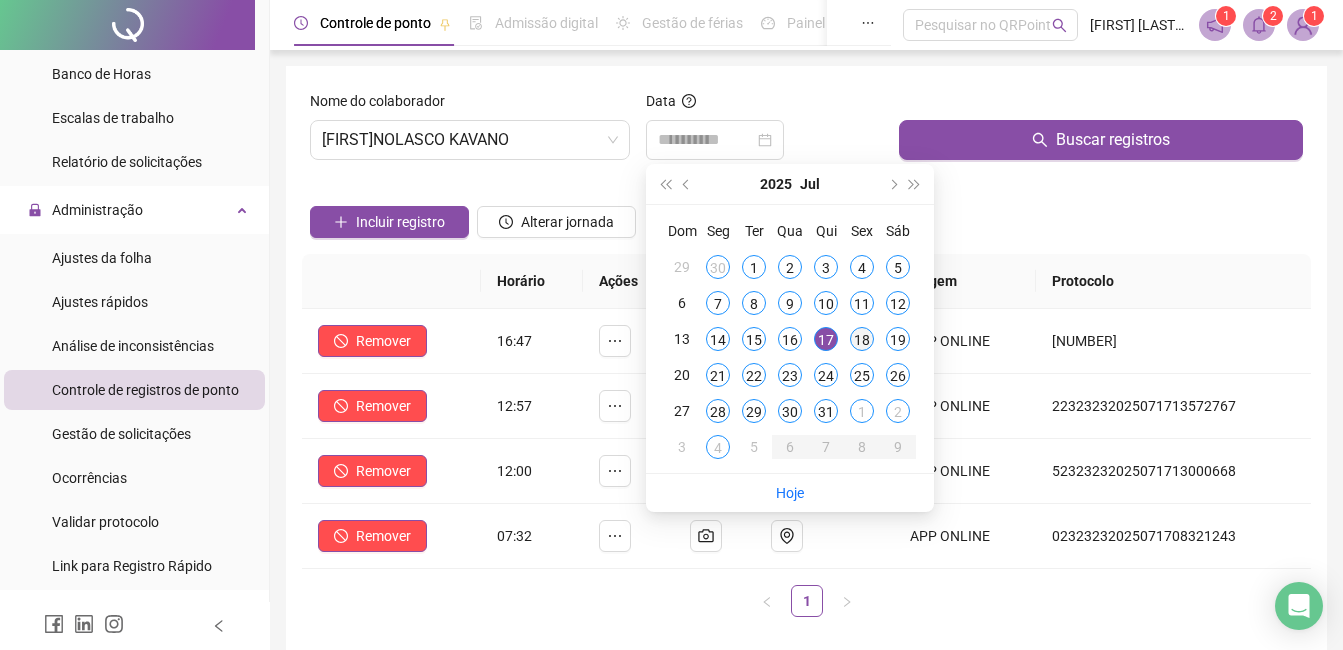 click on "18" at bounding box center (862, 339) 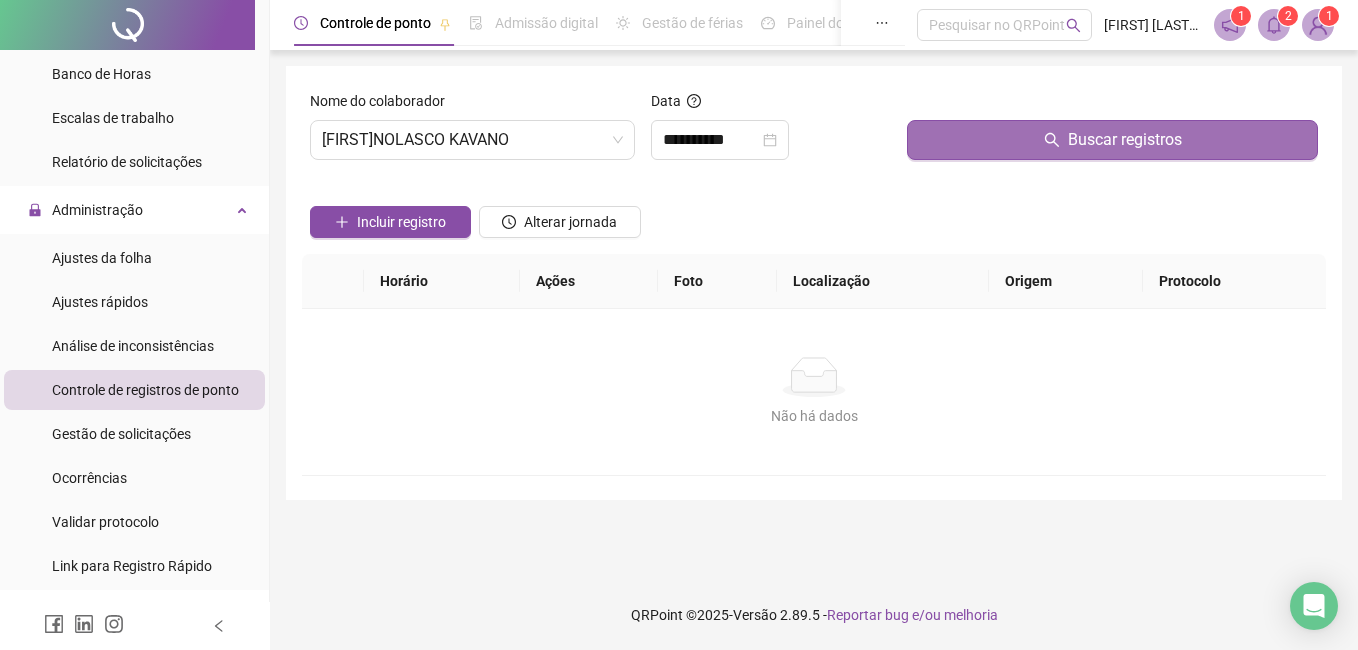 click on "Buscar registros" at bounding box center [1112, 140] 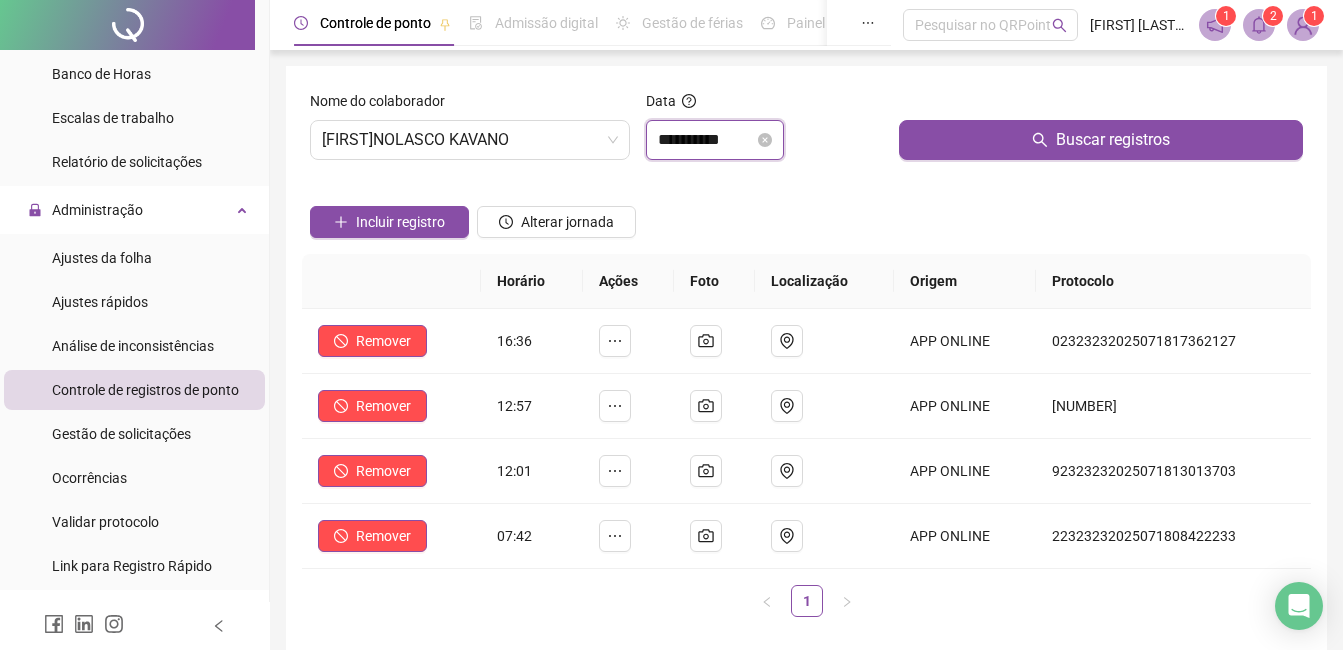 click on "**********" at bounding box center [706, 140] 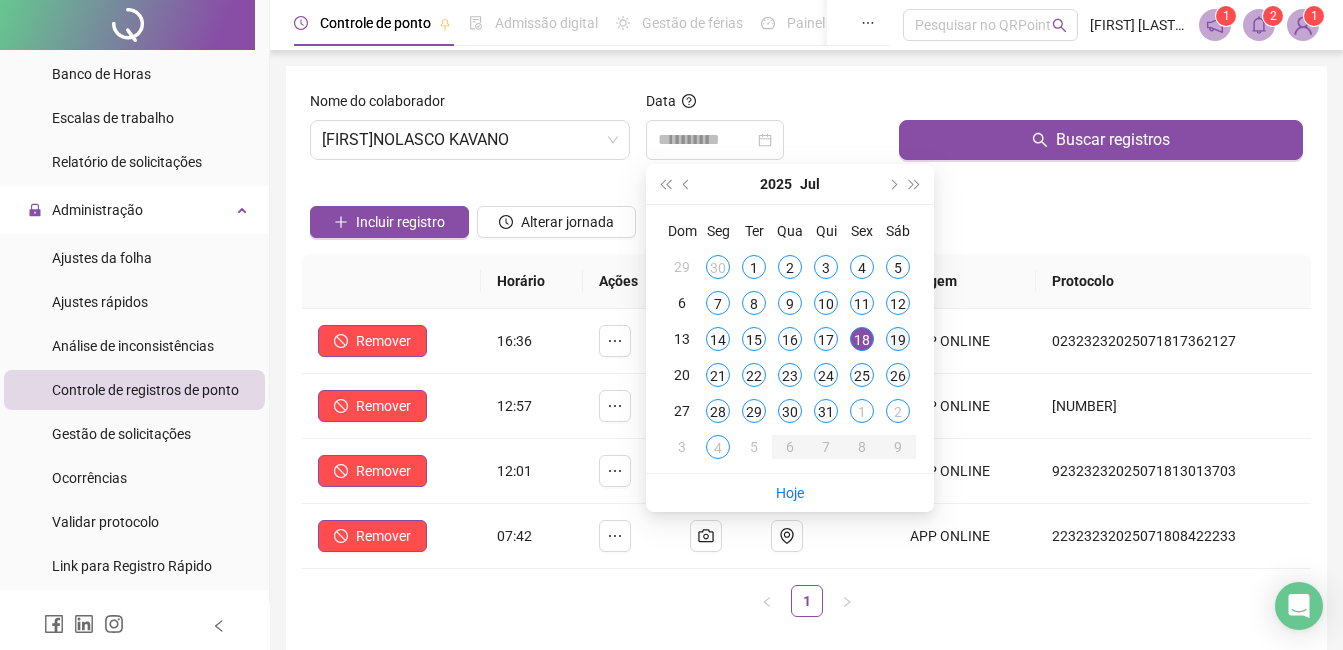 click on "19" at bounding box center [898, 339] 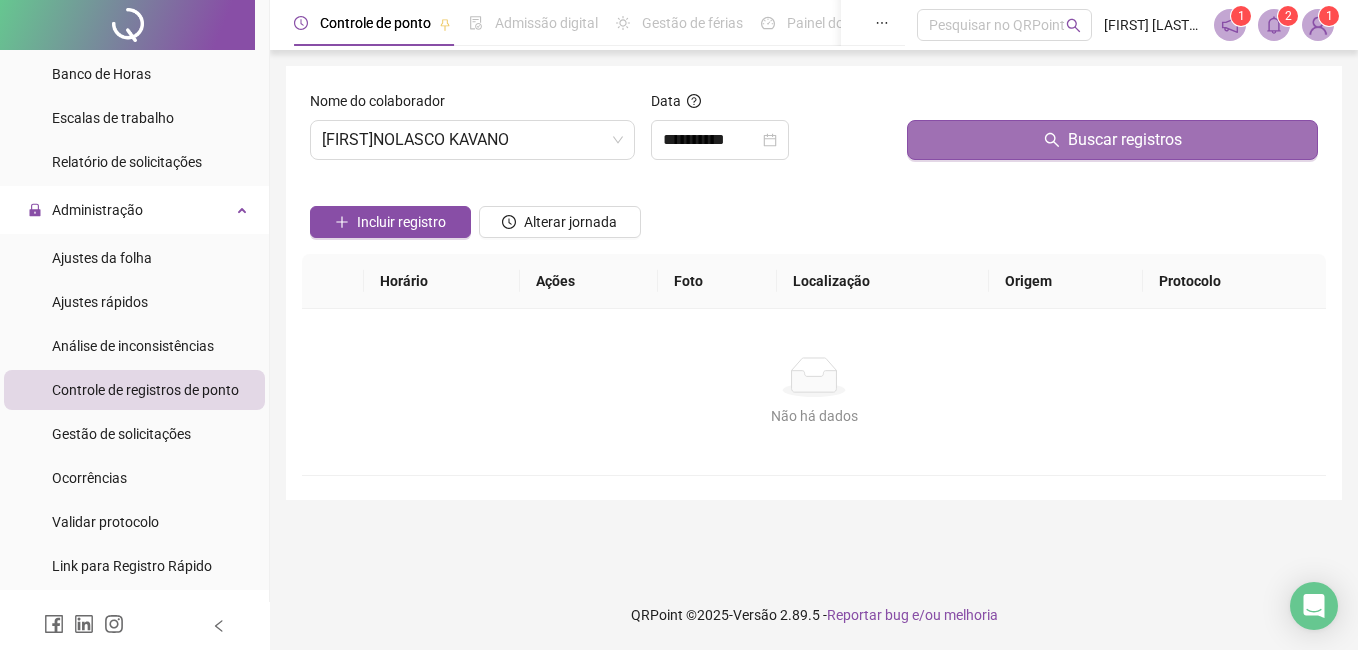 click on "Buscar registros" at bounding box center [1112, 140] 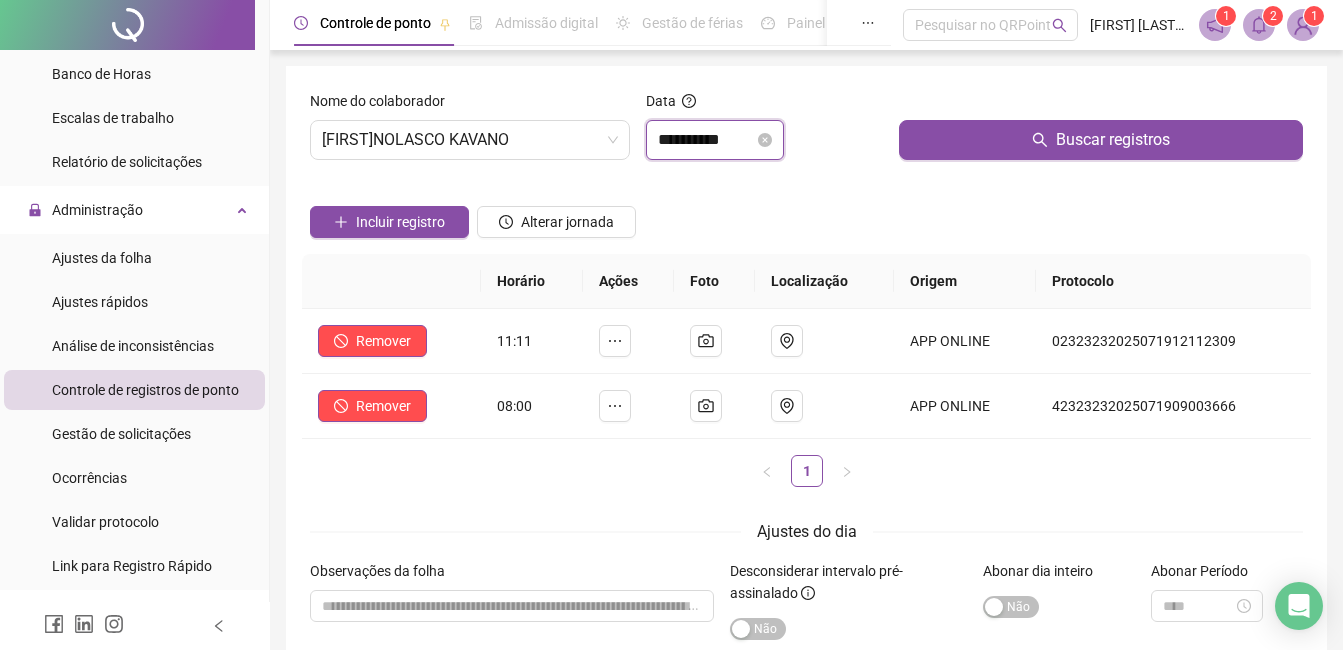 click on "**********" at bounding box center (706, 140) 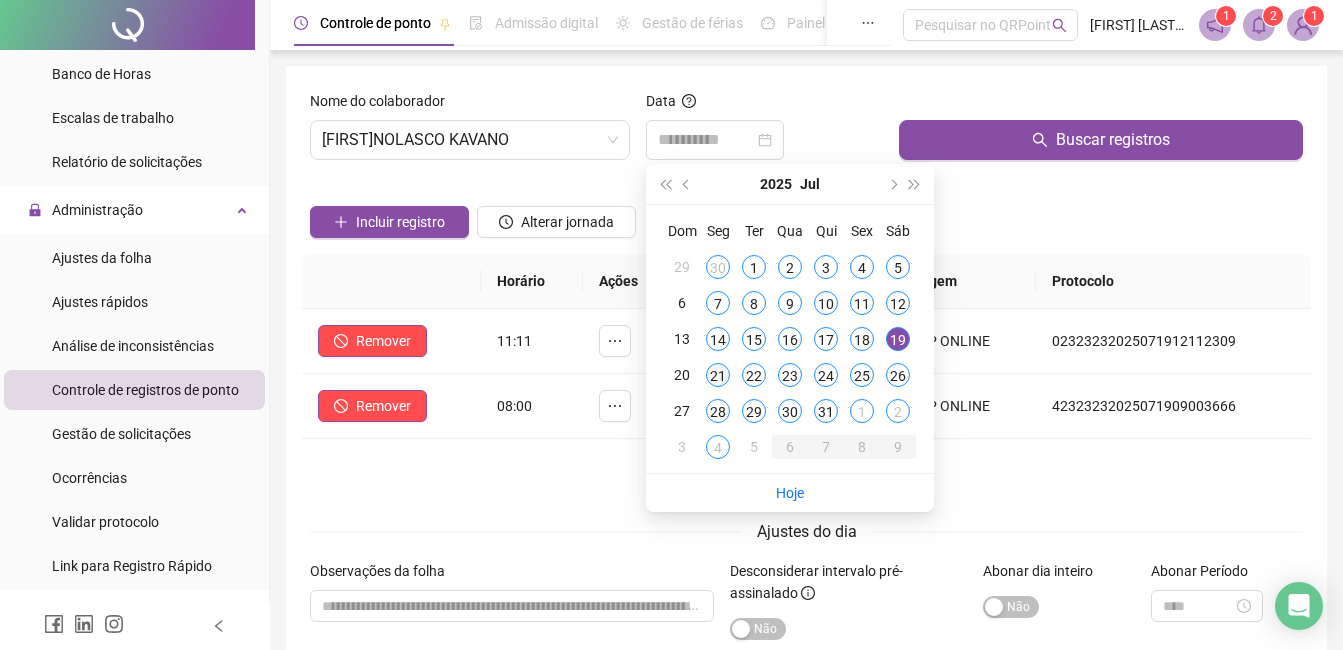 click on "21" at bounding box center (718, 375) 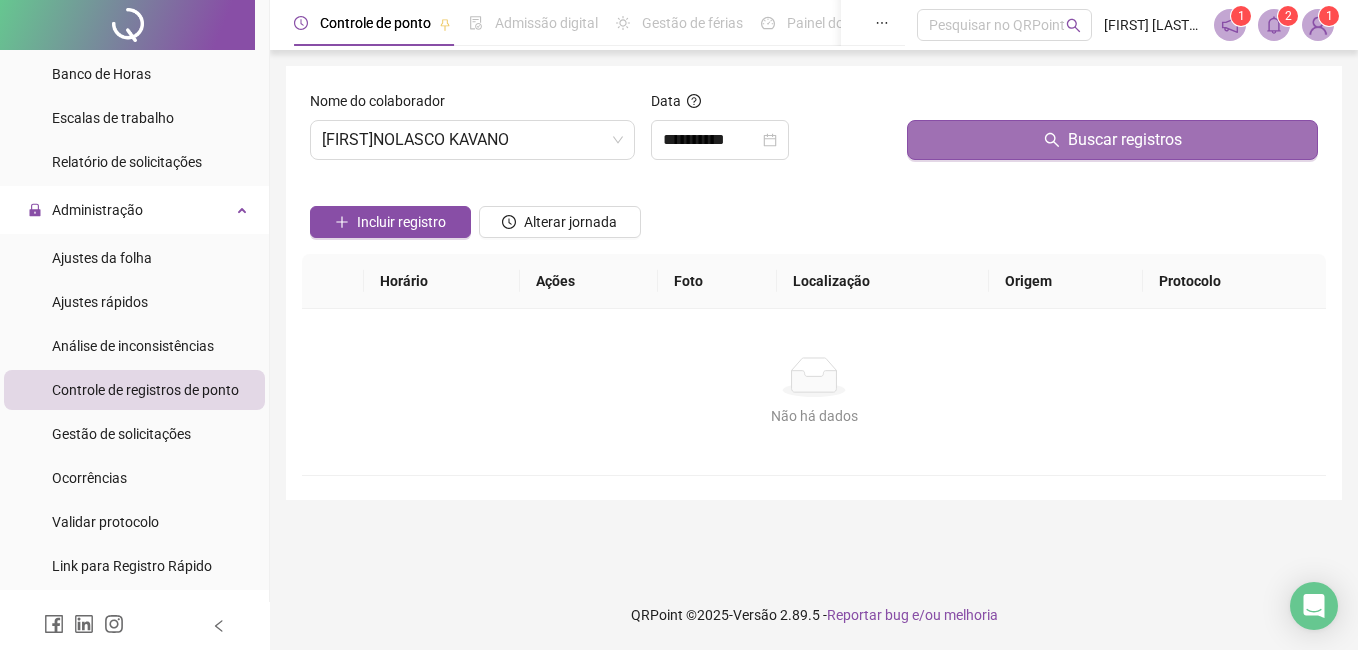 click on "Buscar registros" at bounding box center [1112, 140] 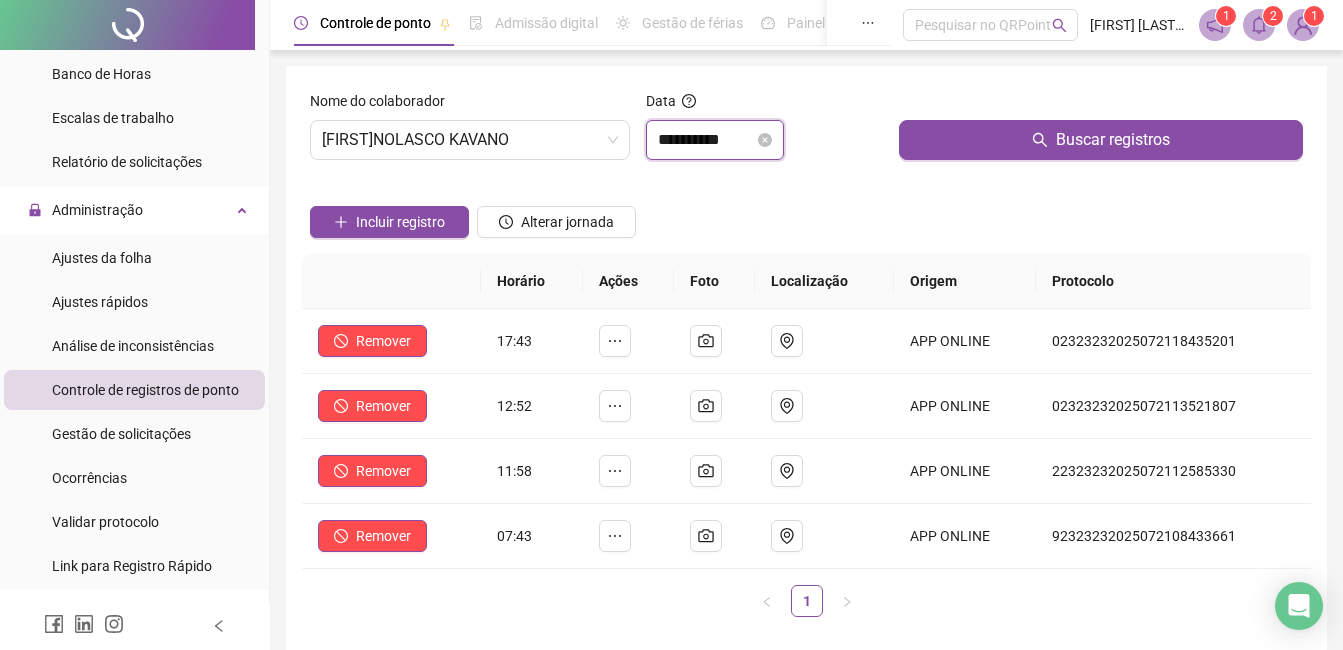 click on "**********" at bounding box center (706, 140) 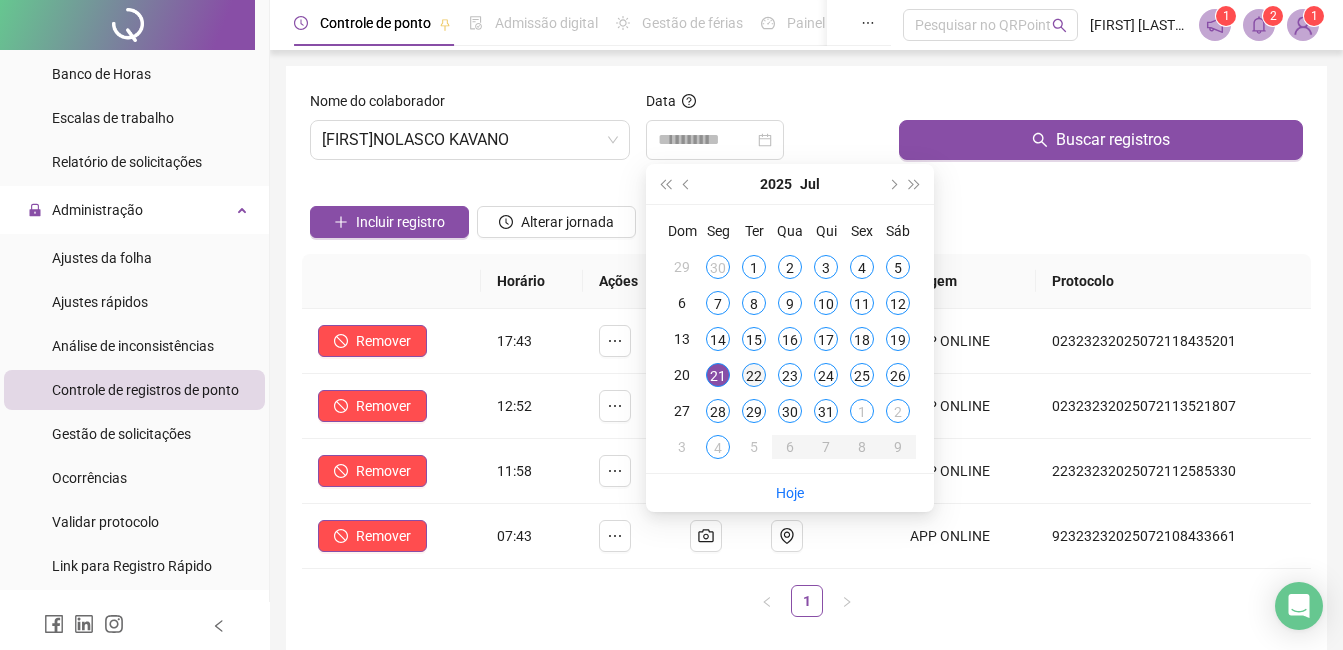 click on "22" at bounding box center (754, 375) 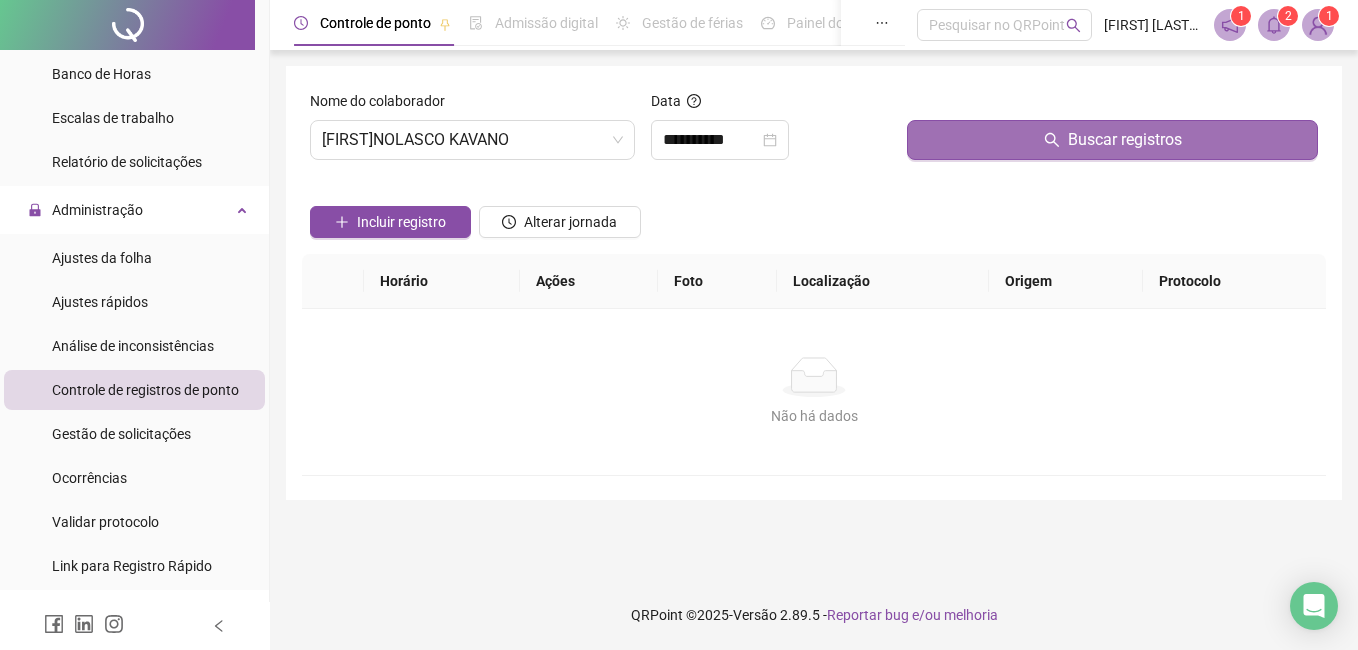 click on "Buscar registros" at bounding box center (1112, 140) 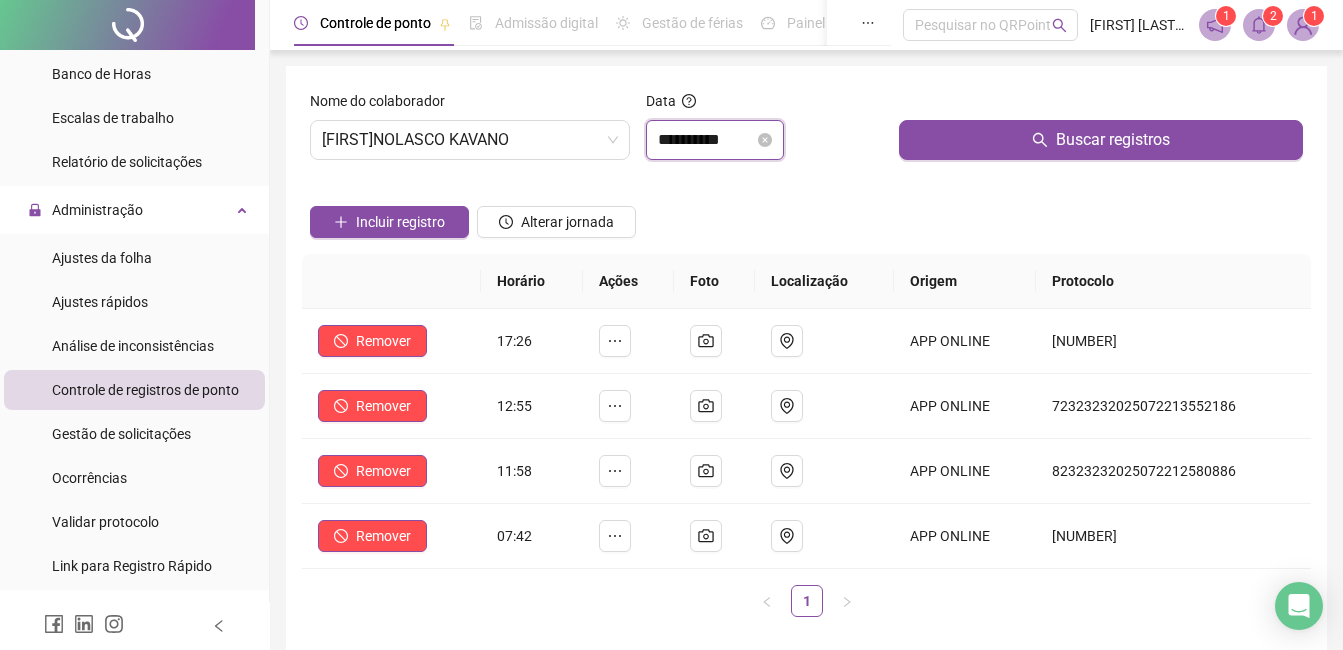 click on "**********" at bounding box center (706, 140) 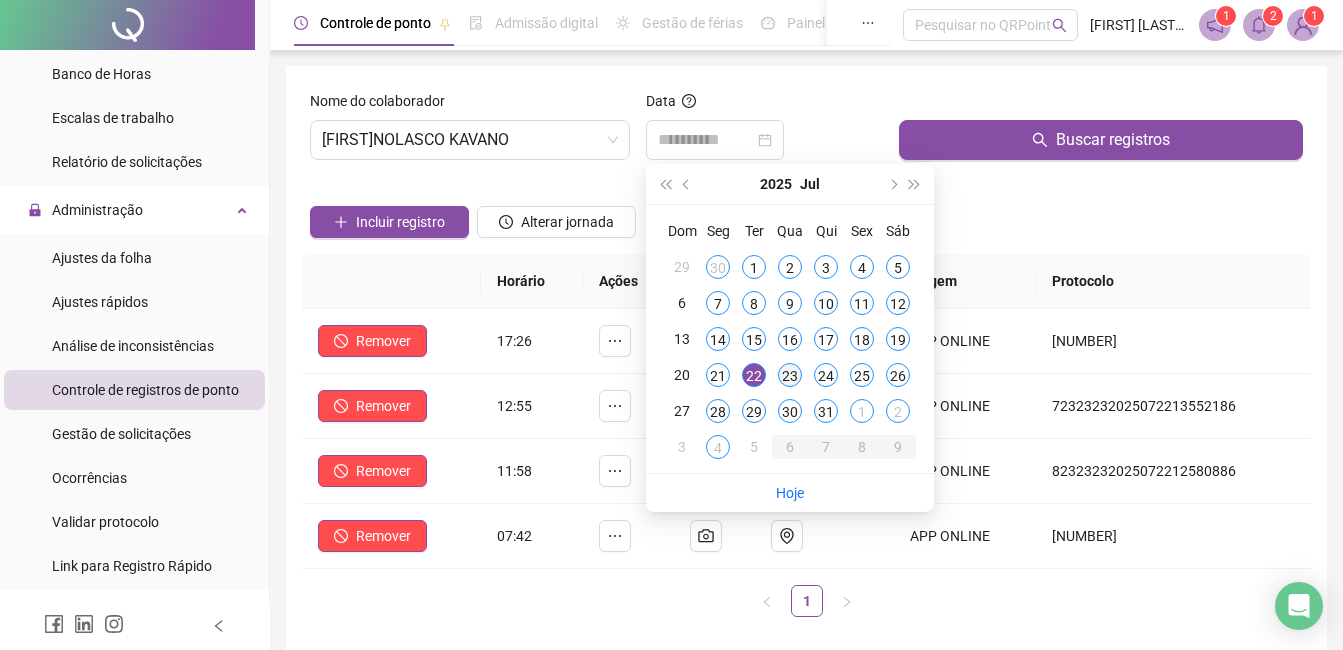 click on "23" at bounding box center (790, 375) 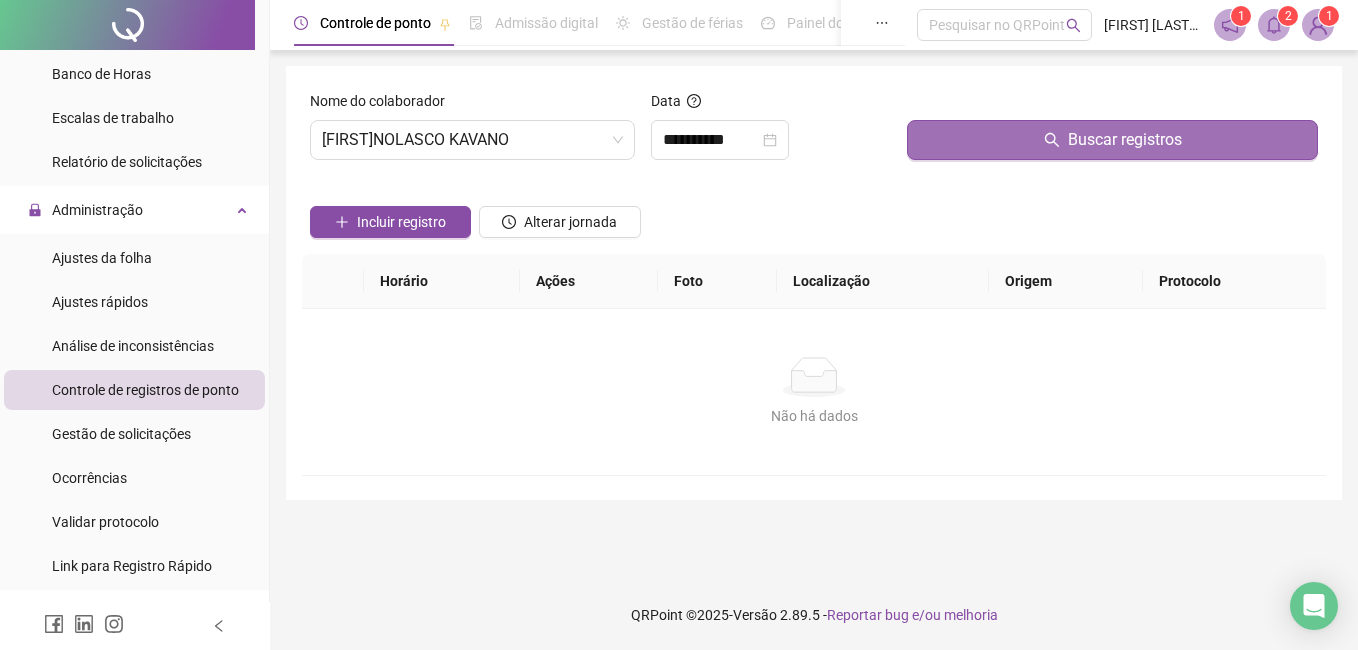 click on "Buscar registros" at bounding box center [1112, 140] 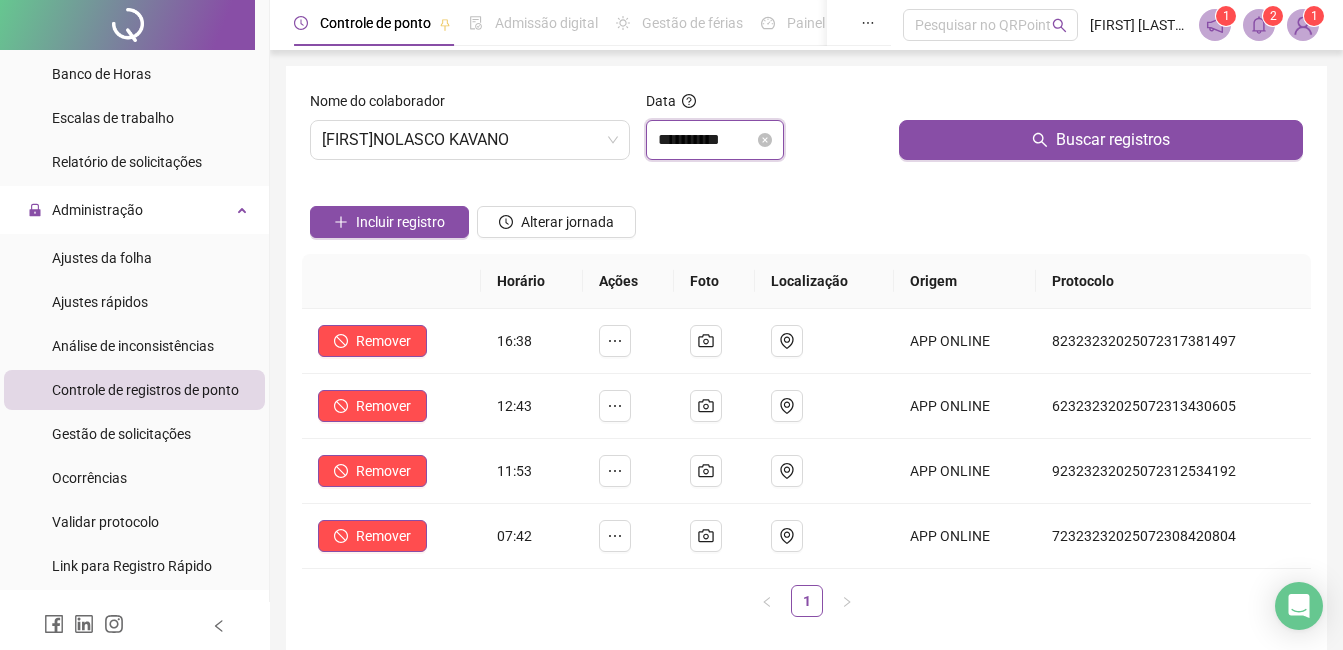 click on "**********" at bounding box center [706, 140] 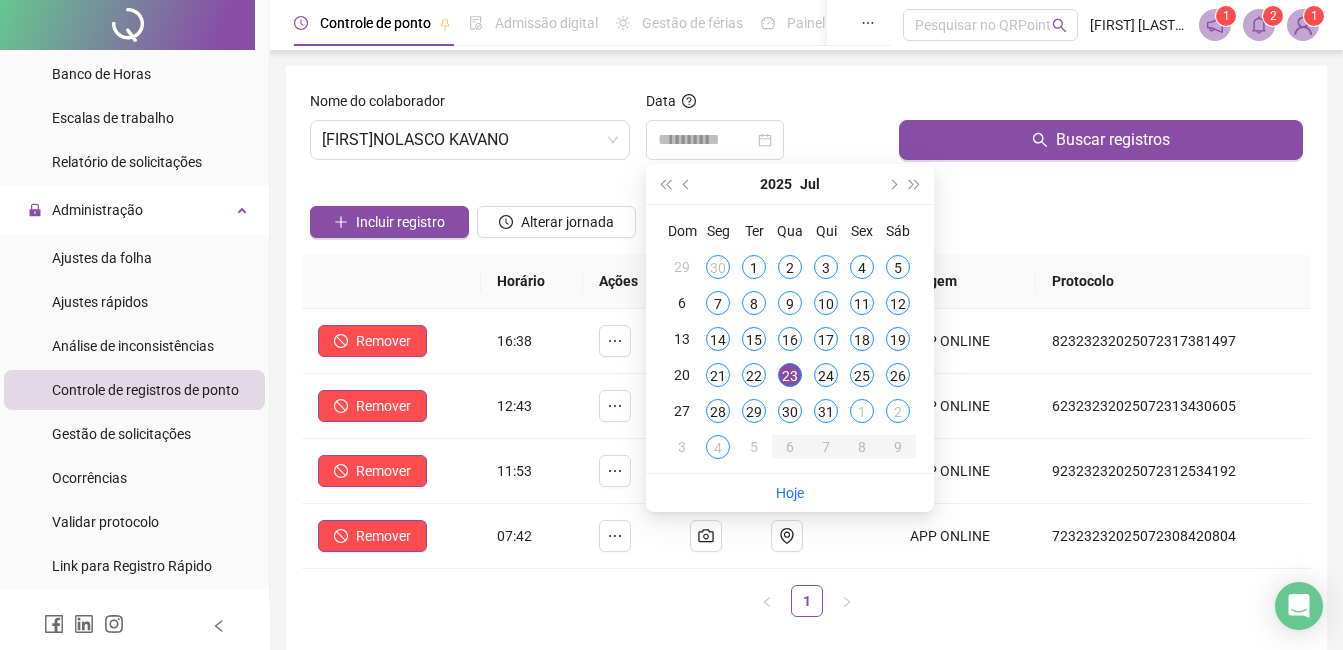 click on "24" at bounding box center (826, 375) 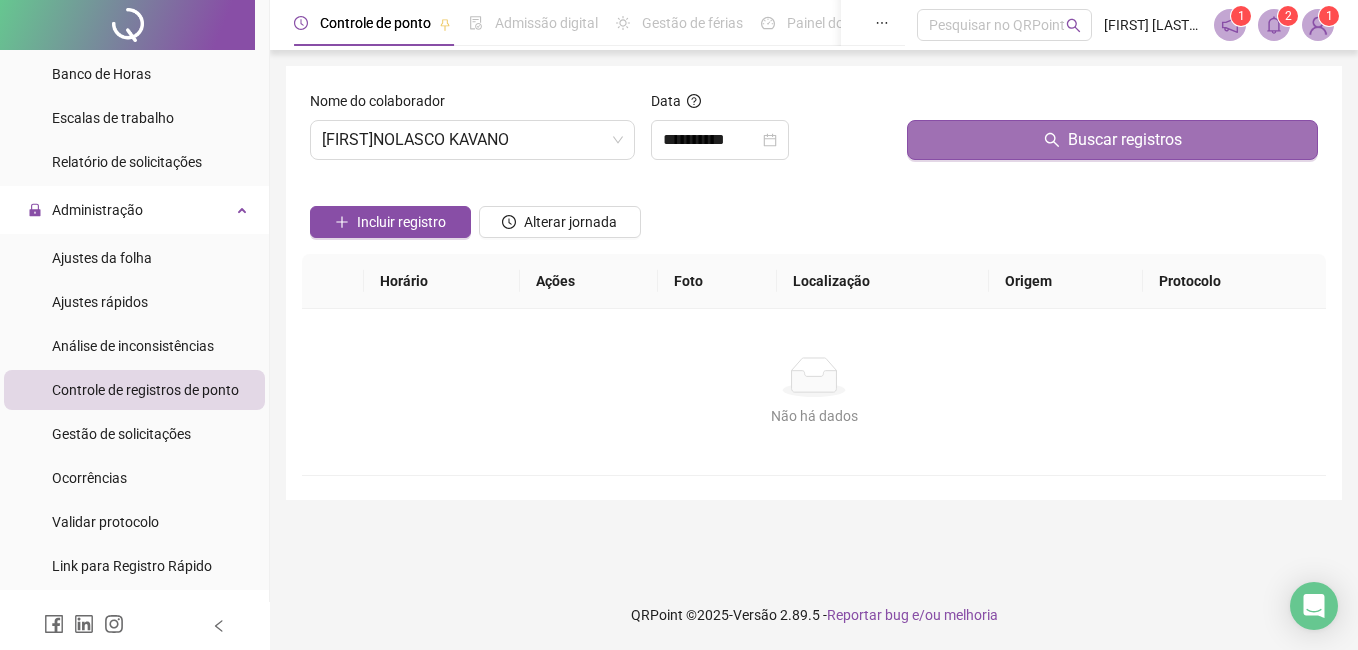drag, startPoint x: 1018, startPoint y: 89, endPoint x: 1006, endPoint y: 124, distance: 37 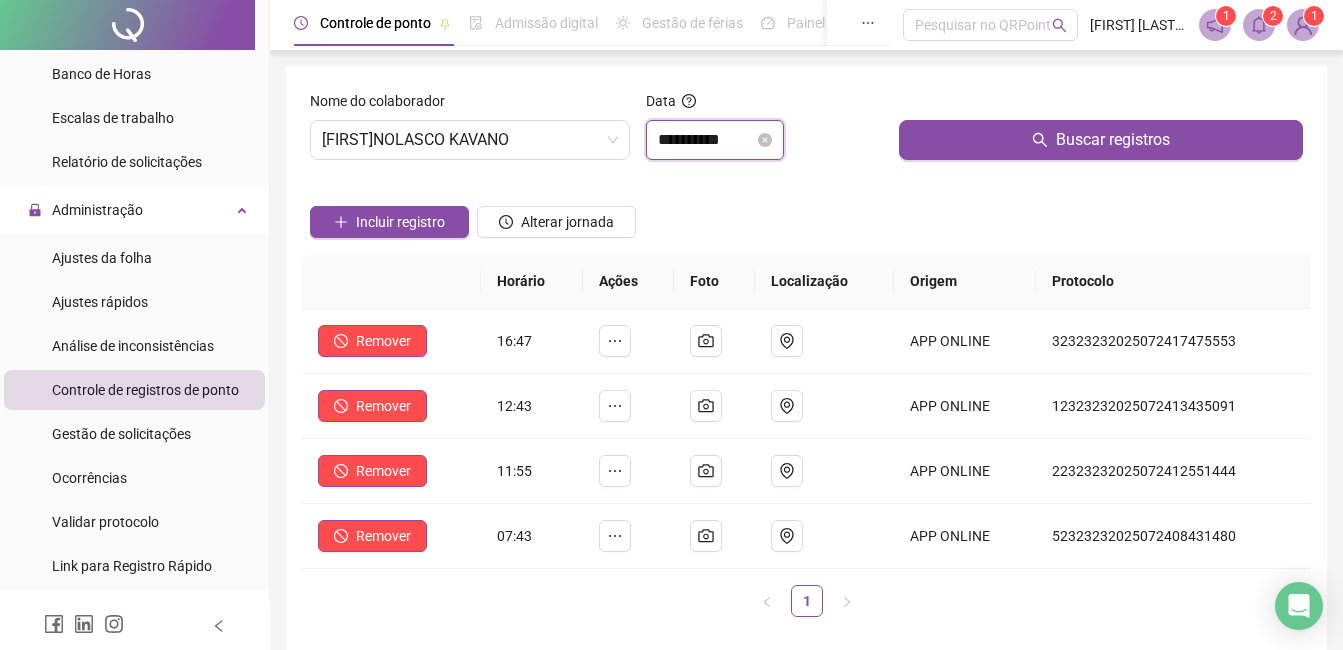 click on "**********" at bounding box center [706, 140] 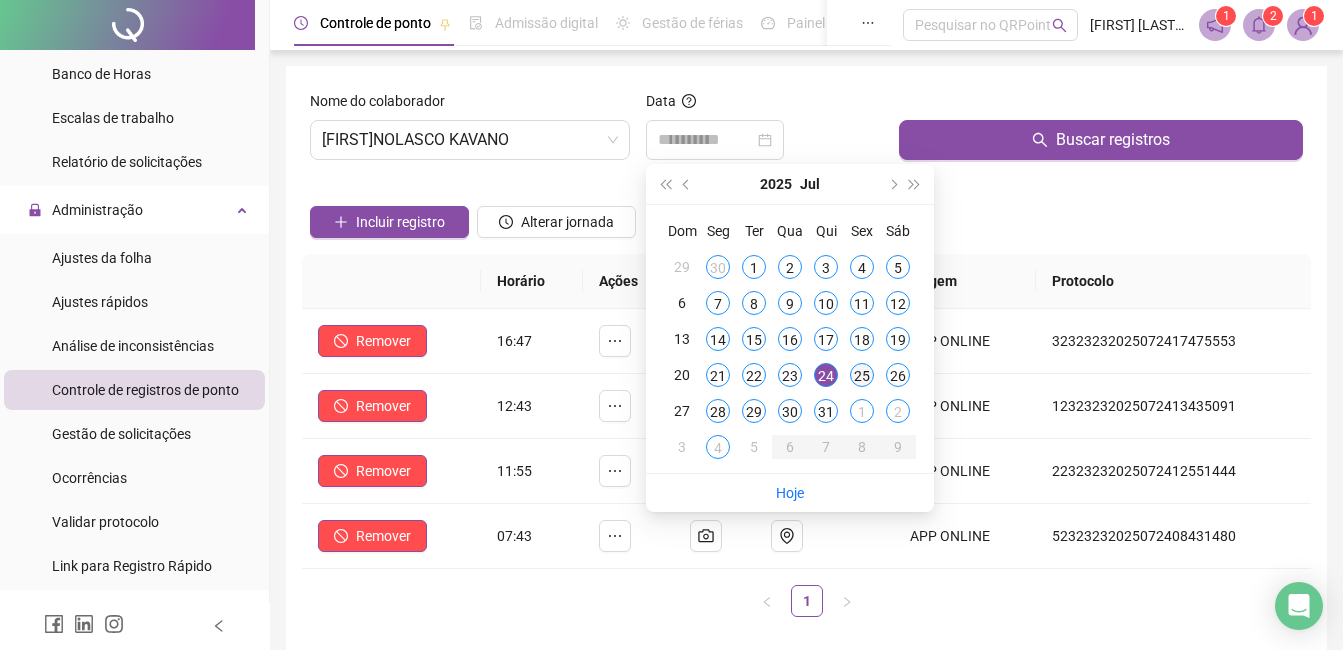 click on "25" at bounding box center [862, 375] 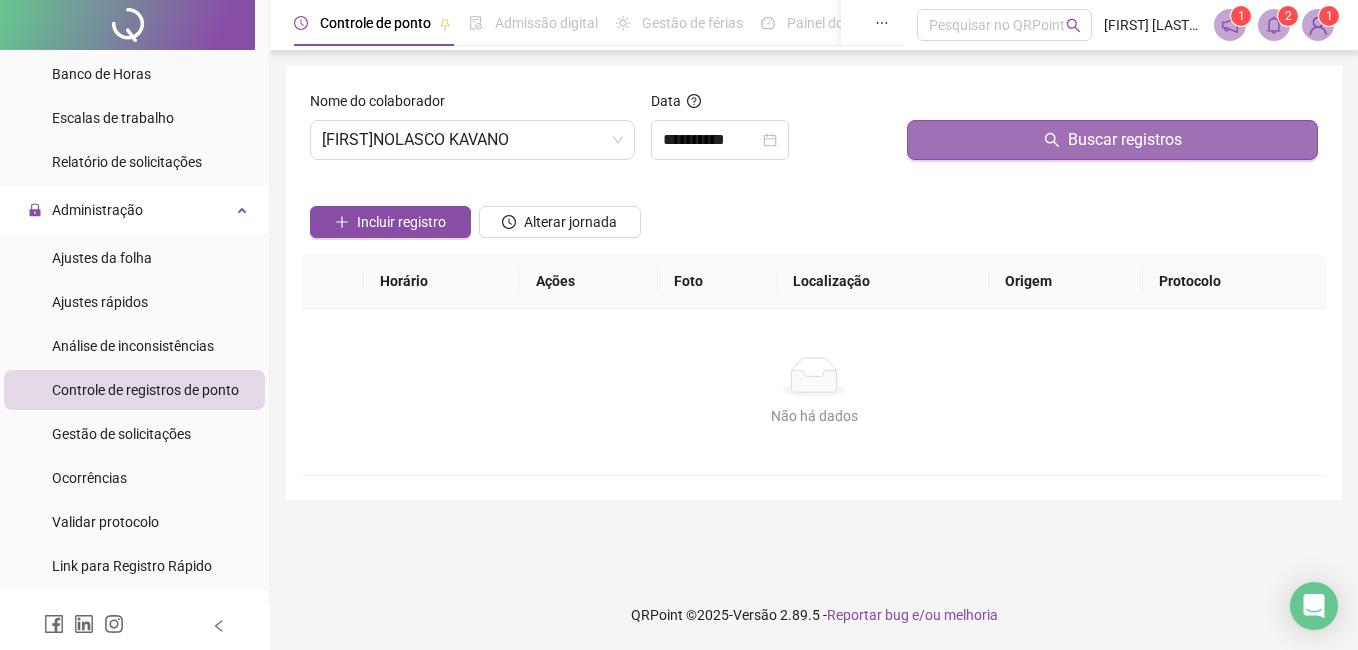 click on "Buscar registros" at bounding box center (1112, 140) 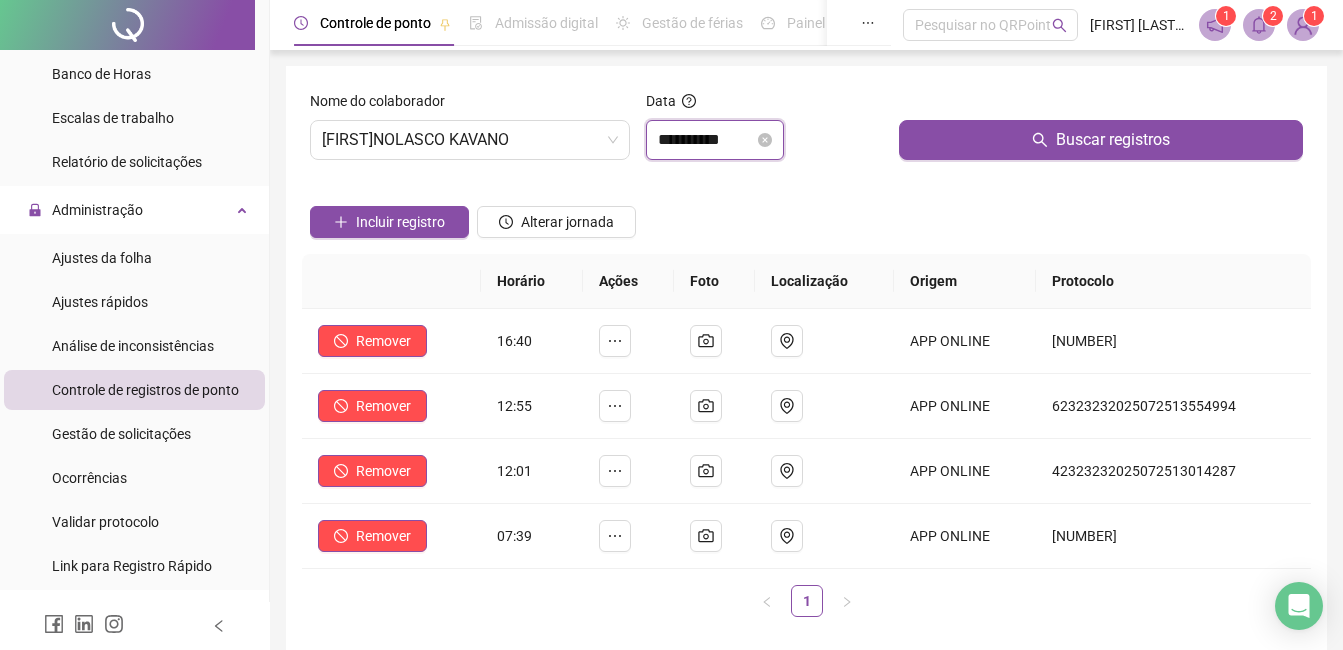 click on "**********" at bounding box center (706, 140) 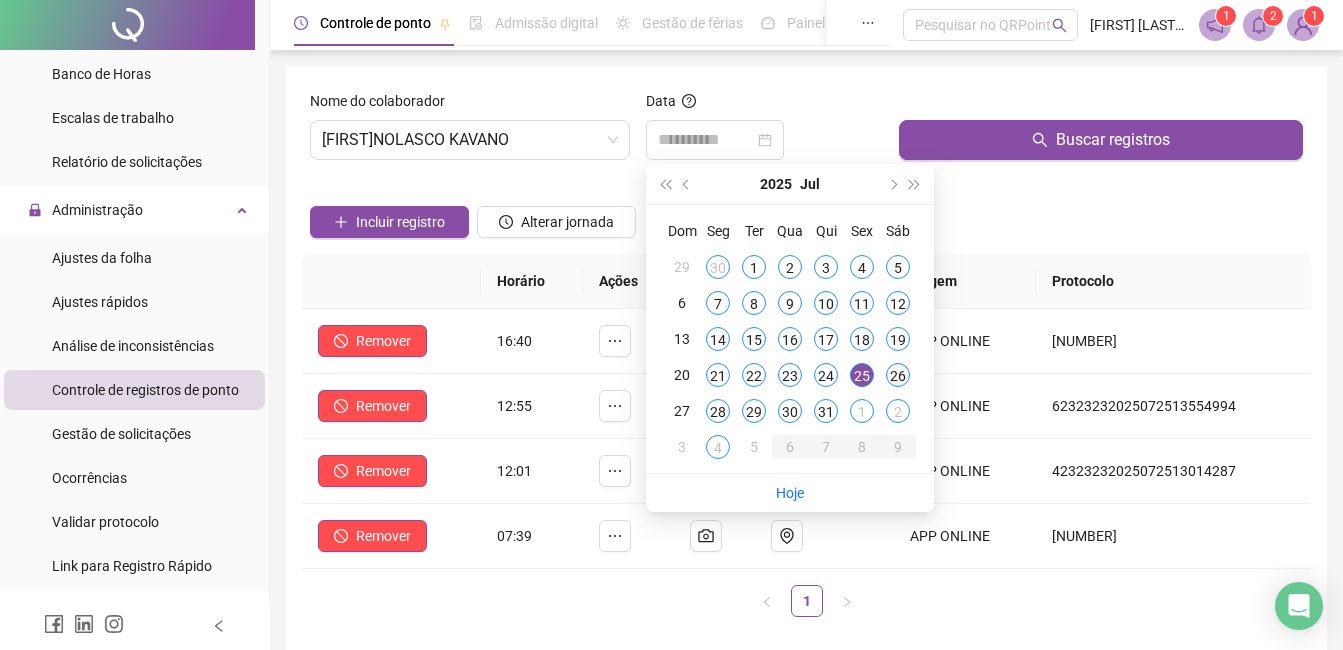 click on "26" at bounding box center [898, 375] 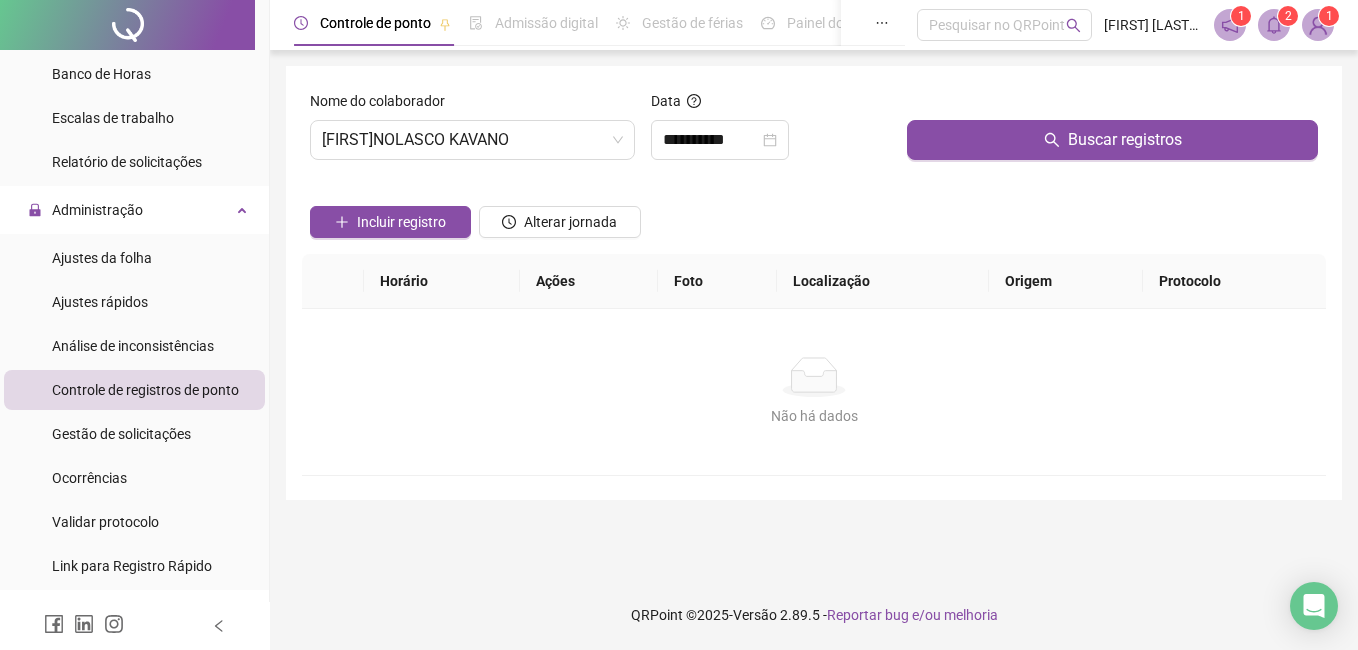 click at bounding box center [1112, 105] 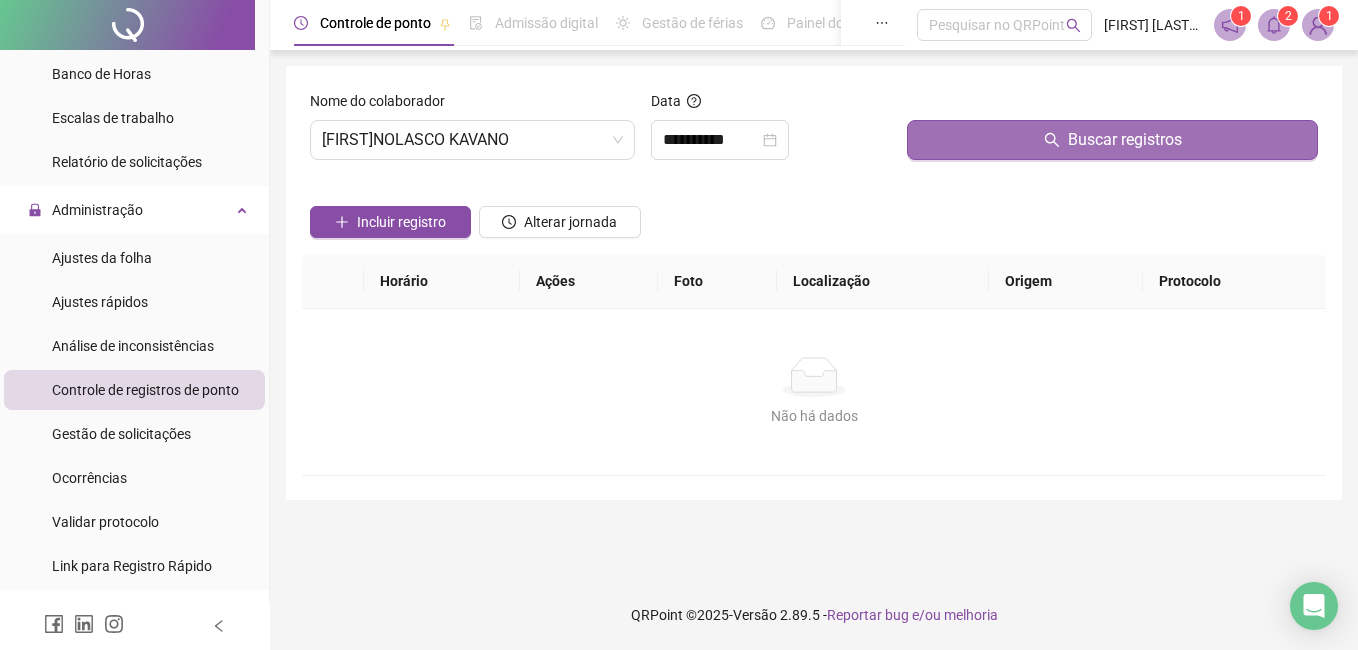 click on "Buscar registros" at bounding box center (1112, 140) 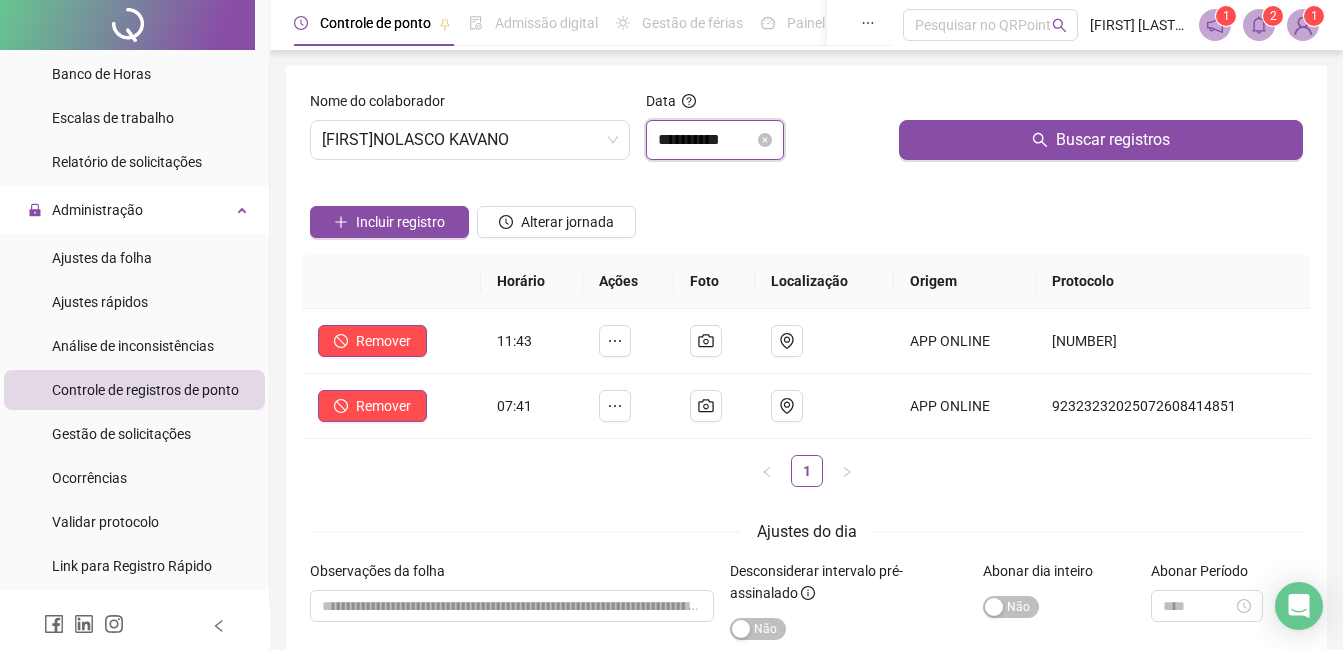 click on "**********" at bounding box center (706, 140) 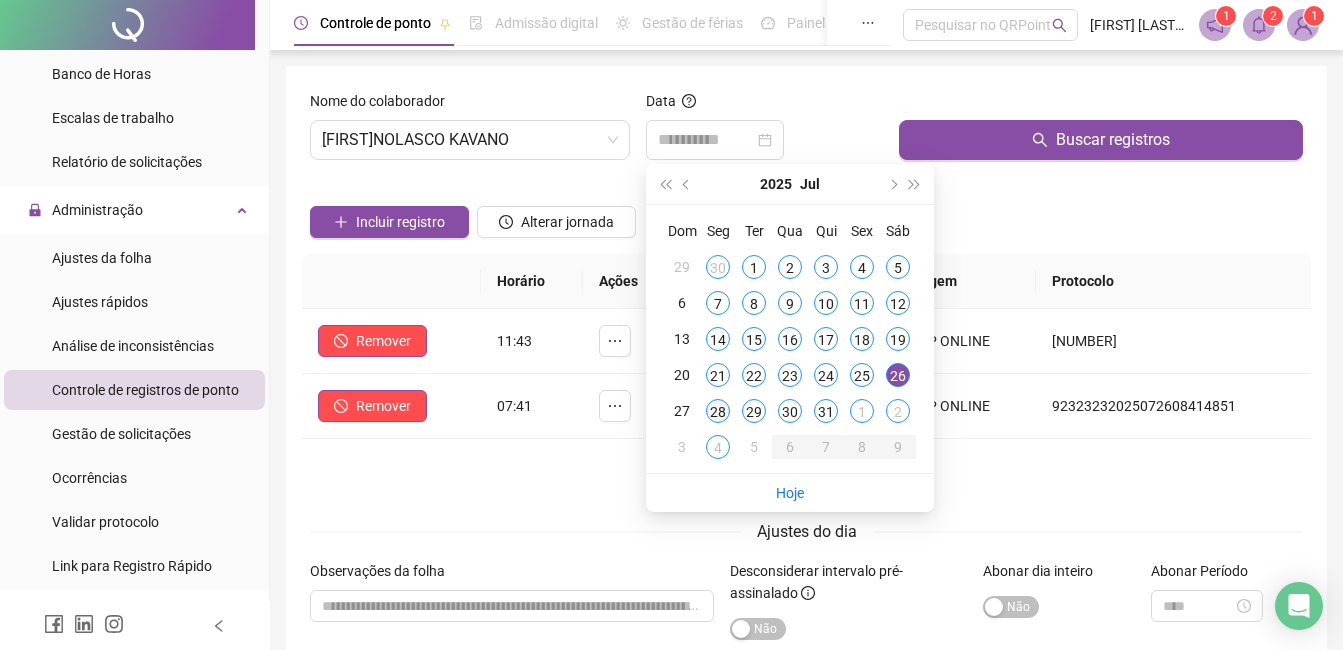 click on "28" at bounding box center (718, 411) 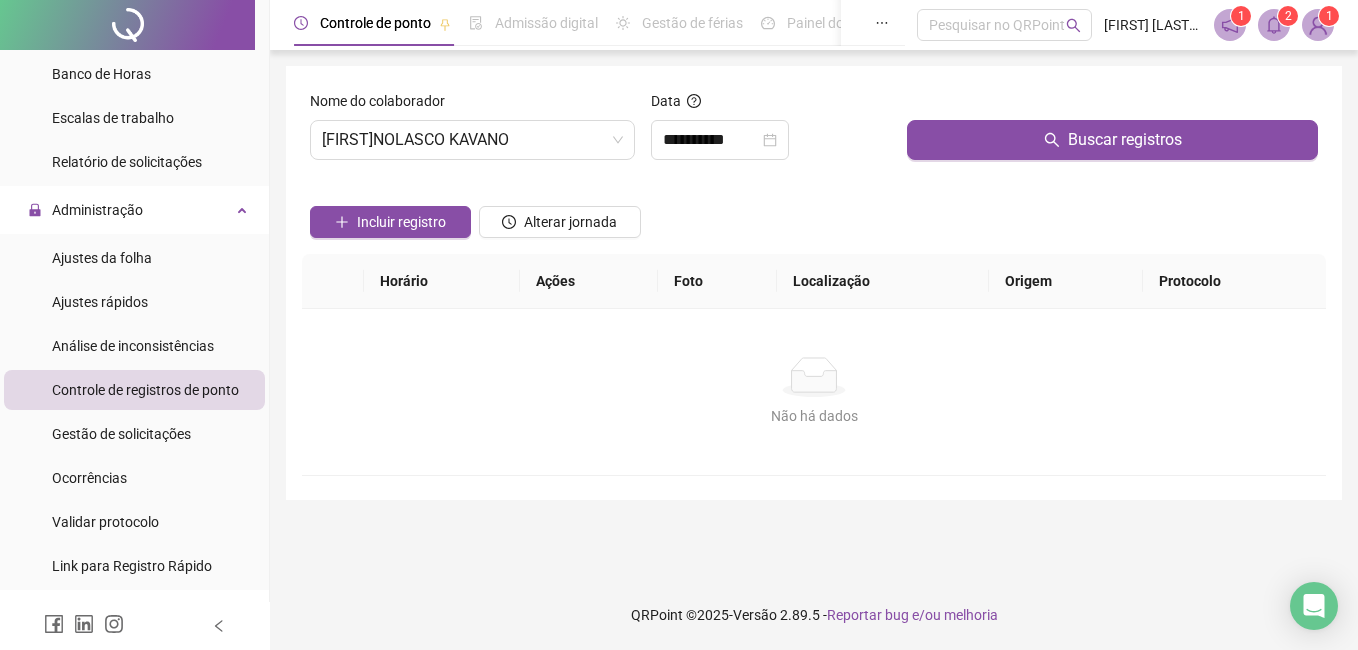click at bounding box center (1112, 105) 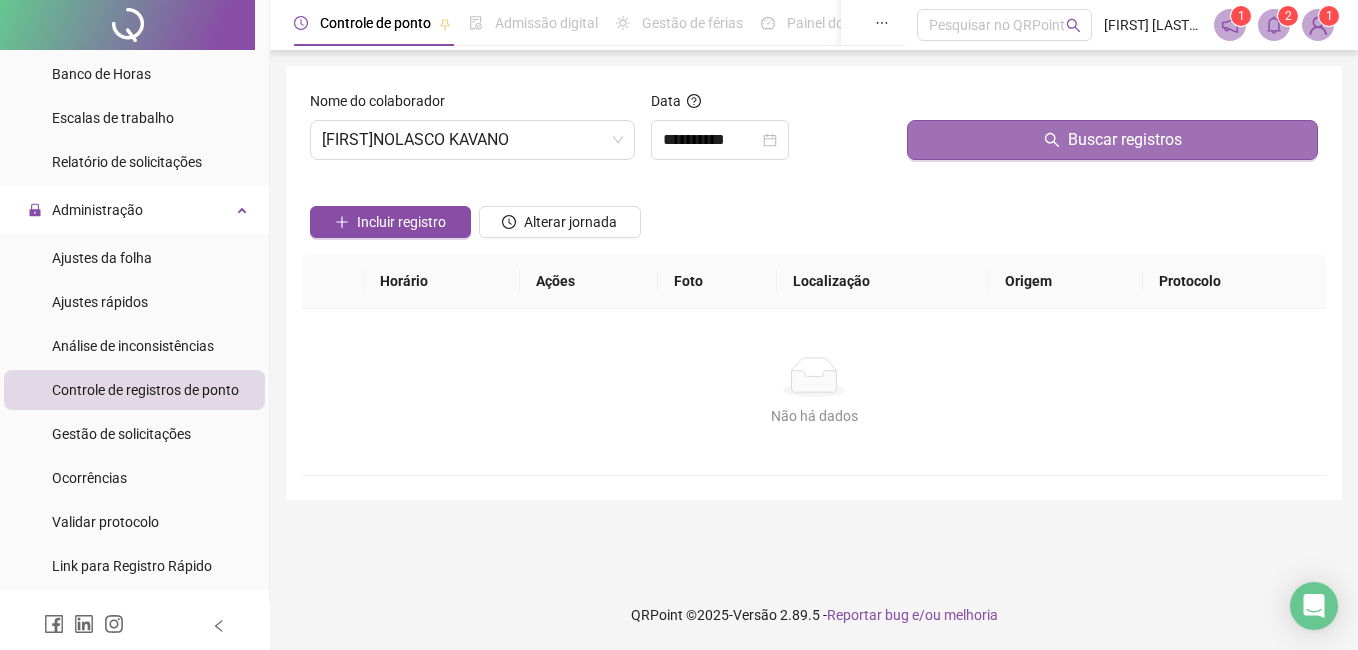 click on "Buscar registros" at bounding box center [1112, 140] 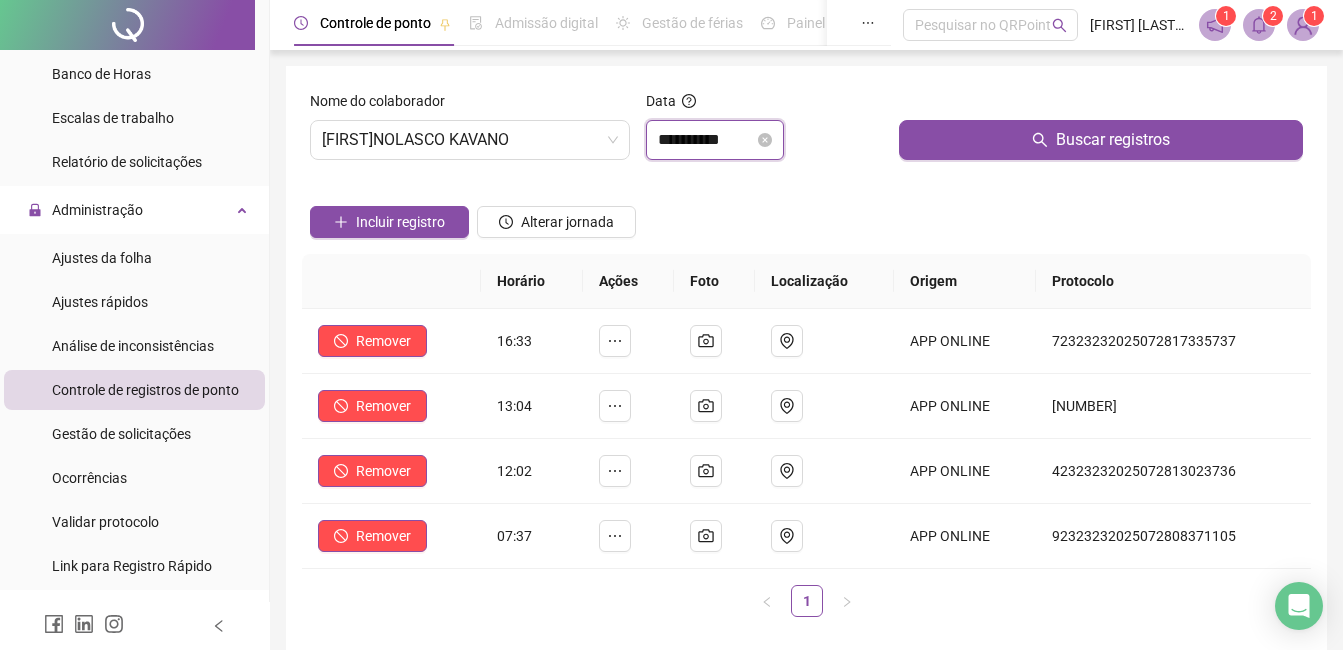 click on "**********" at bounding box center (706, 140) 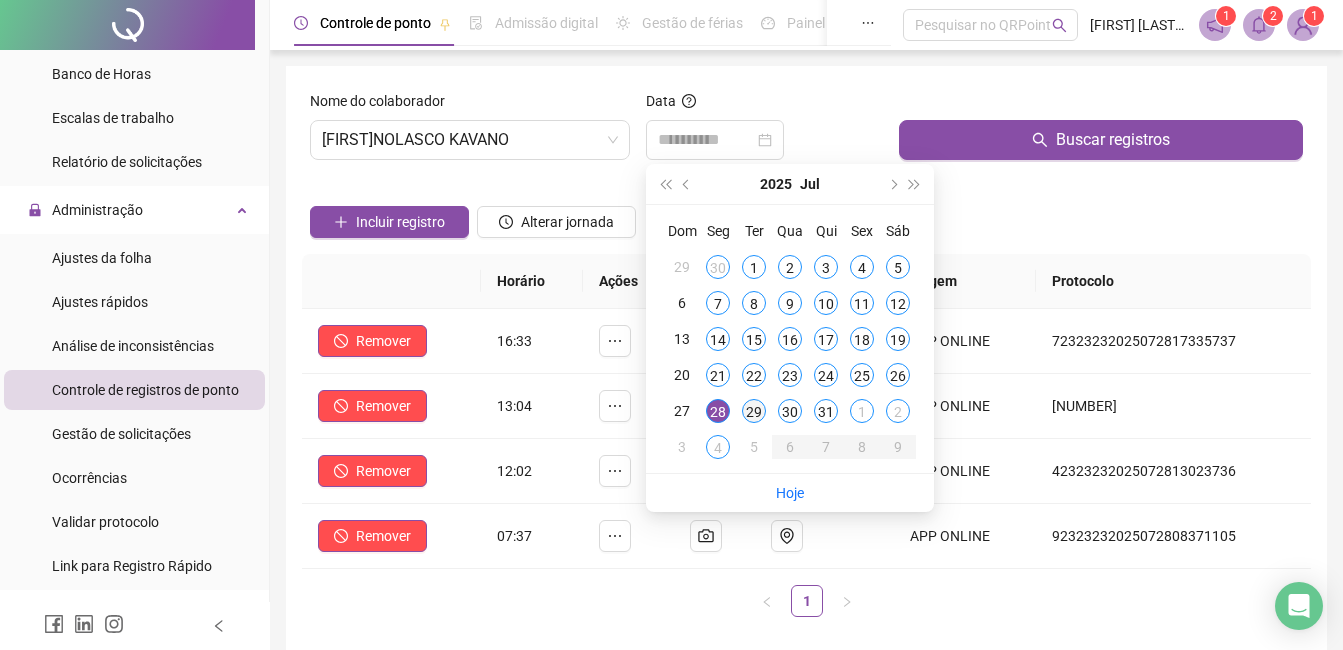 click on "29" at bounding box center [754, 411] 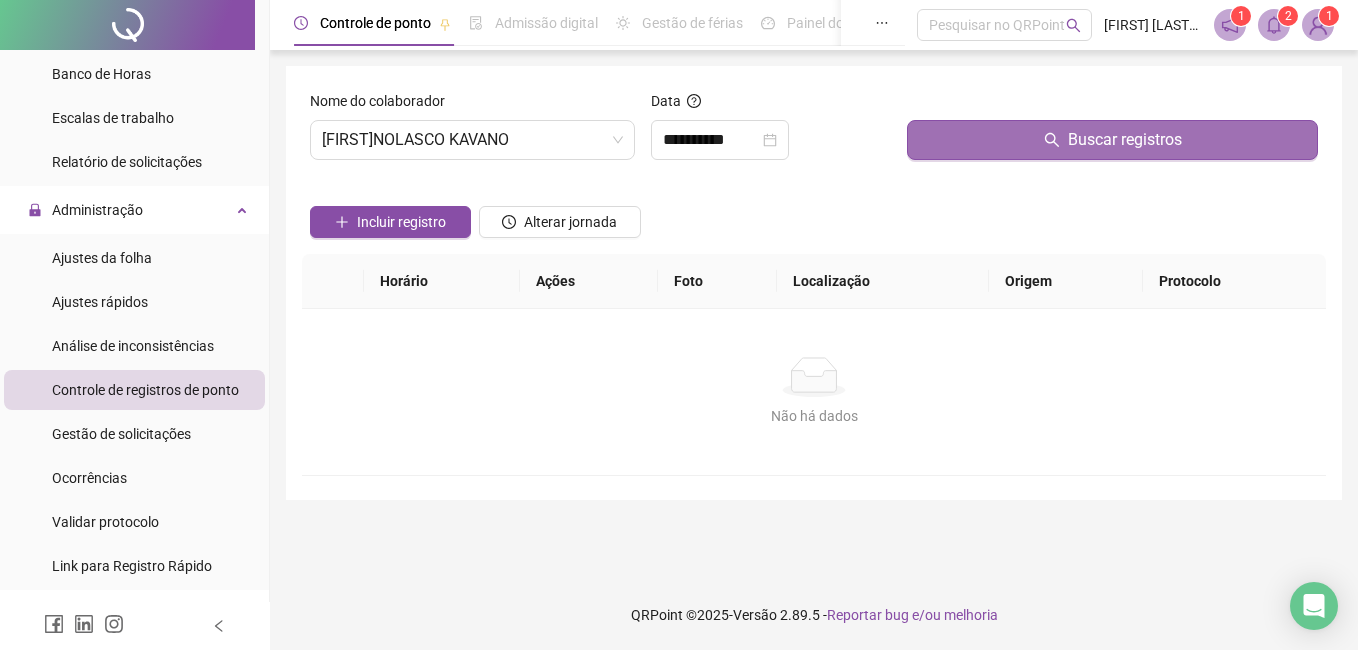 click on "Buscar registros" at bounding box center (1112, 140) 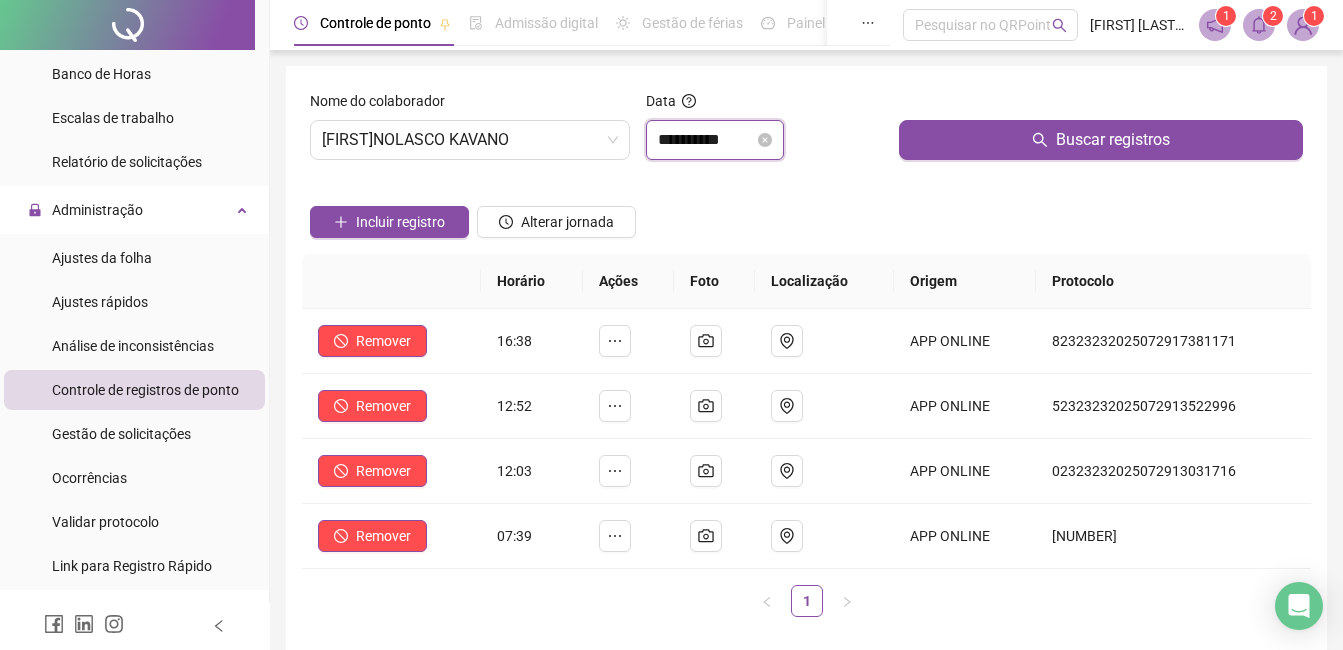 click on "**********" at bounding box center [706, 140] 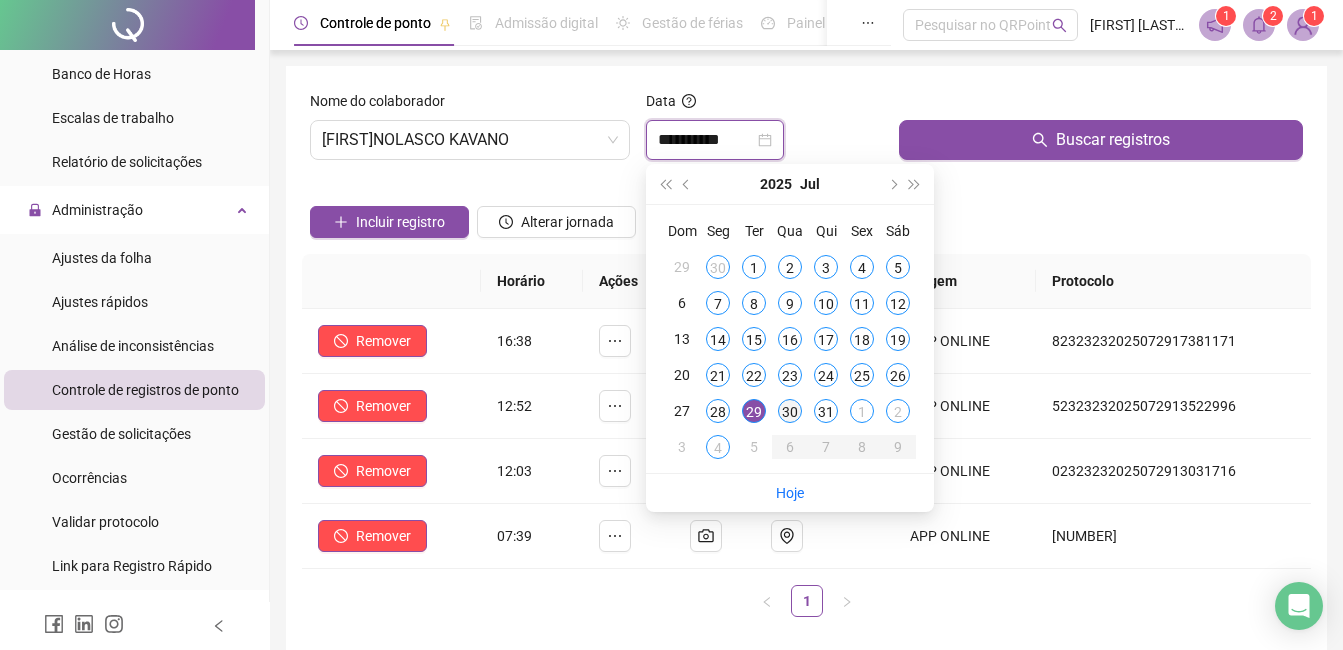 type on "**********" 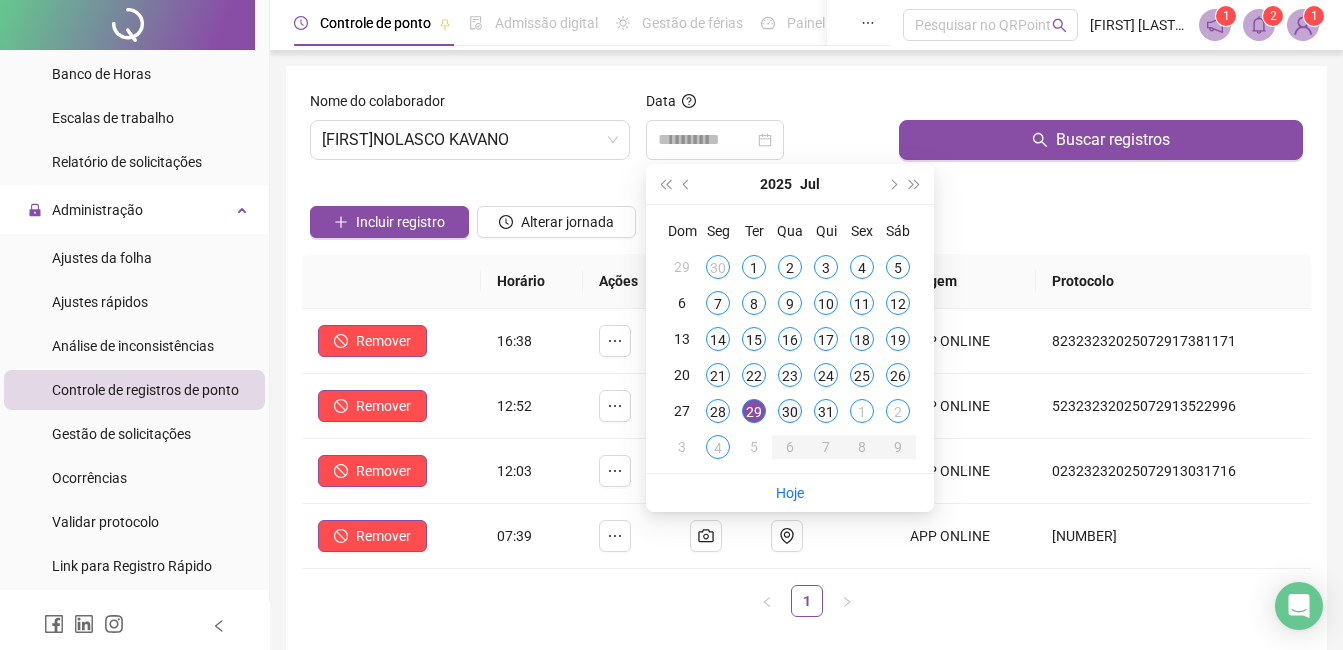 click on "30" at bounding box center (790, 411) 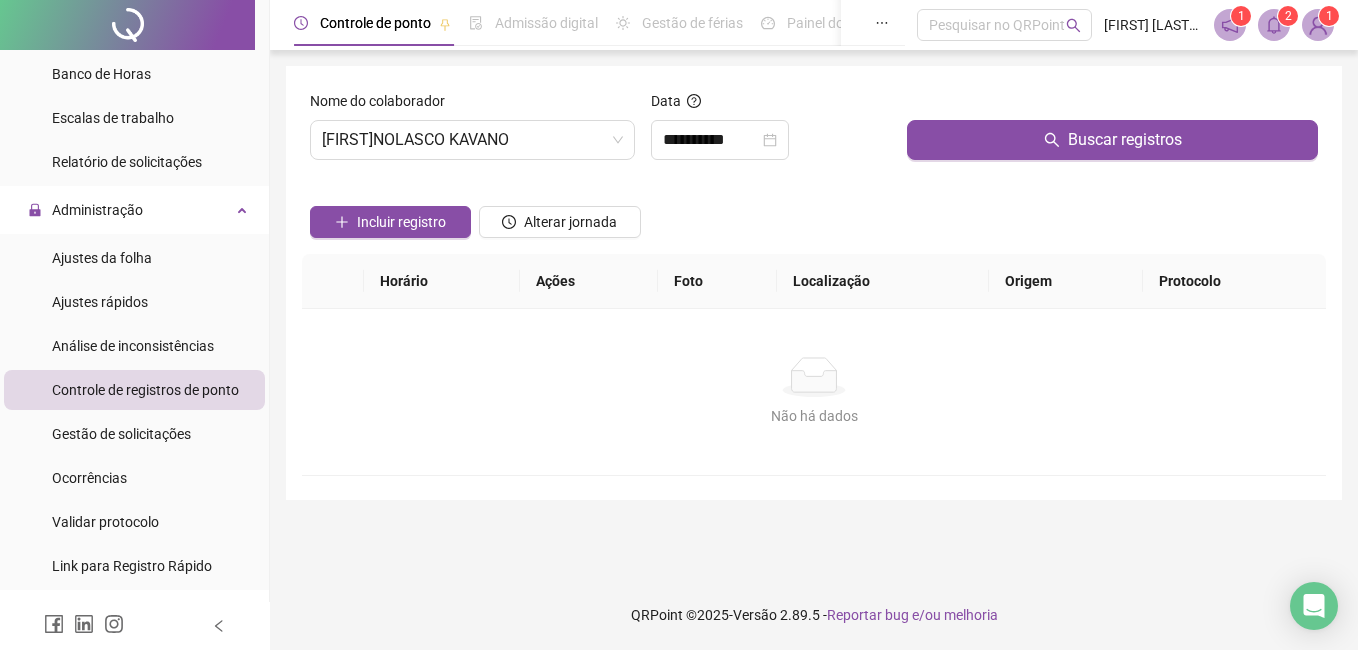 click on "**********" at bounding box center [814, 283] 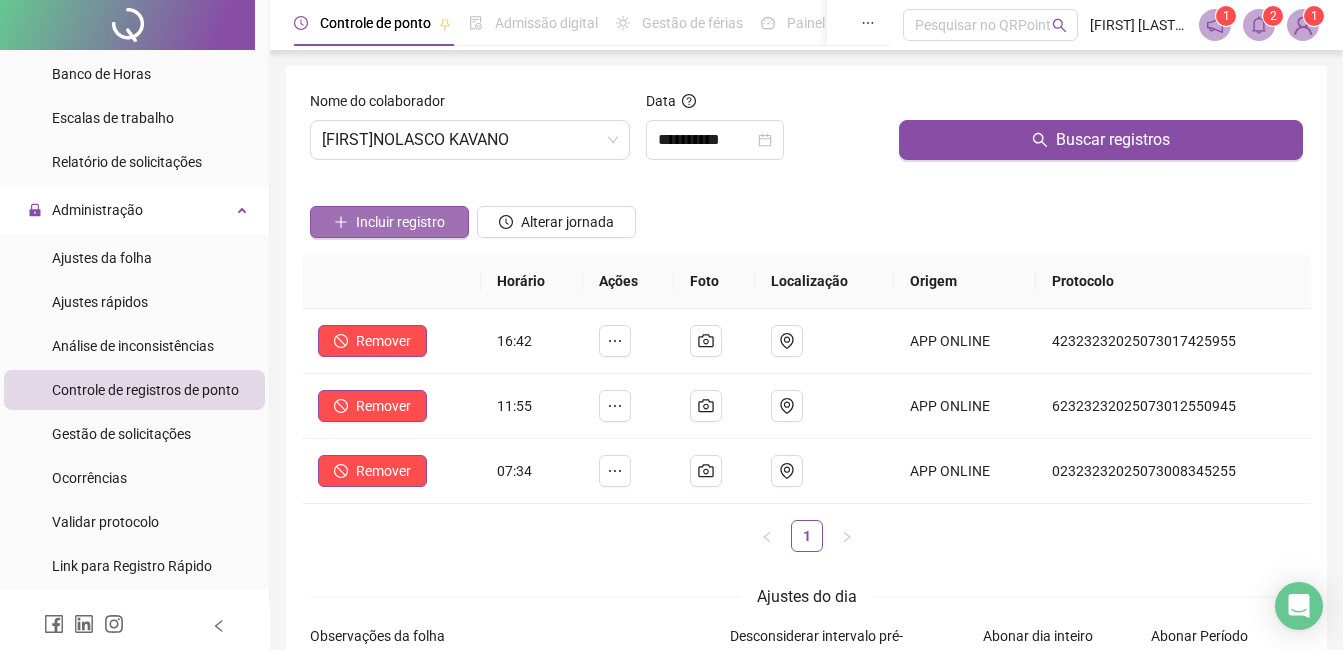 click on "Incluir registro" at bounding box center (400, 222) 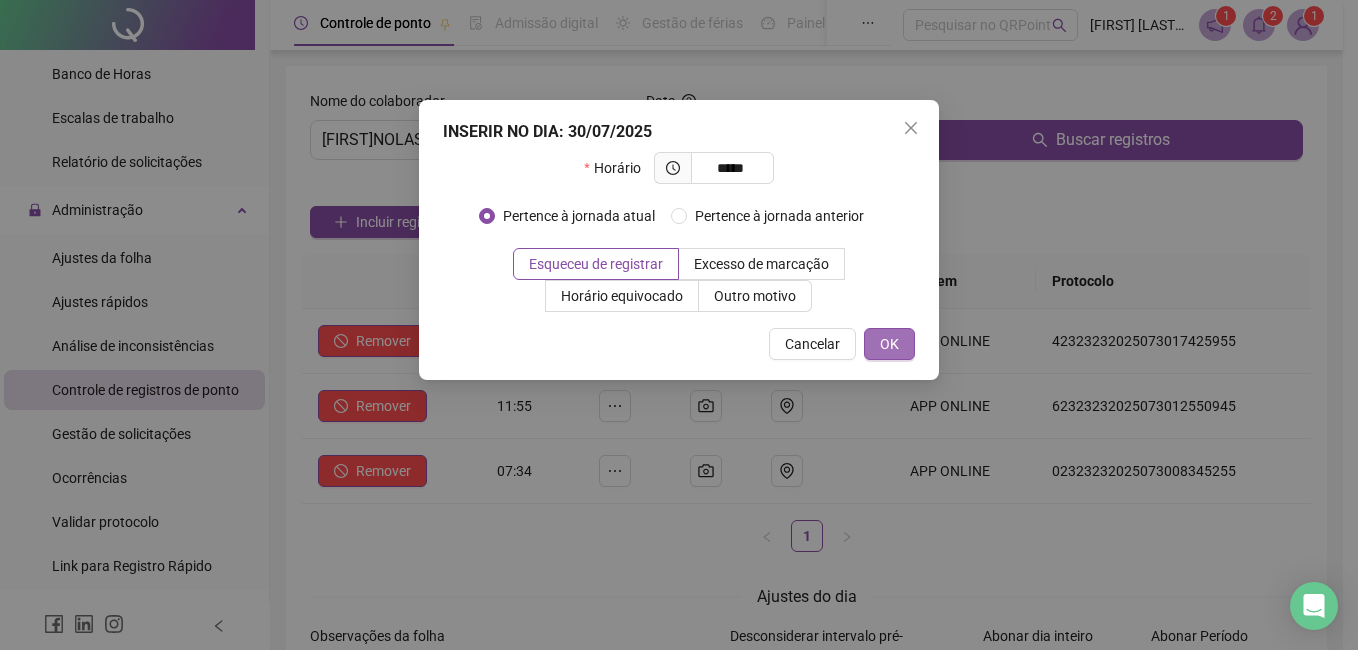 type on "*****" 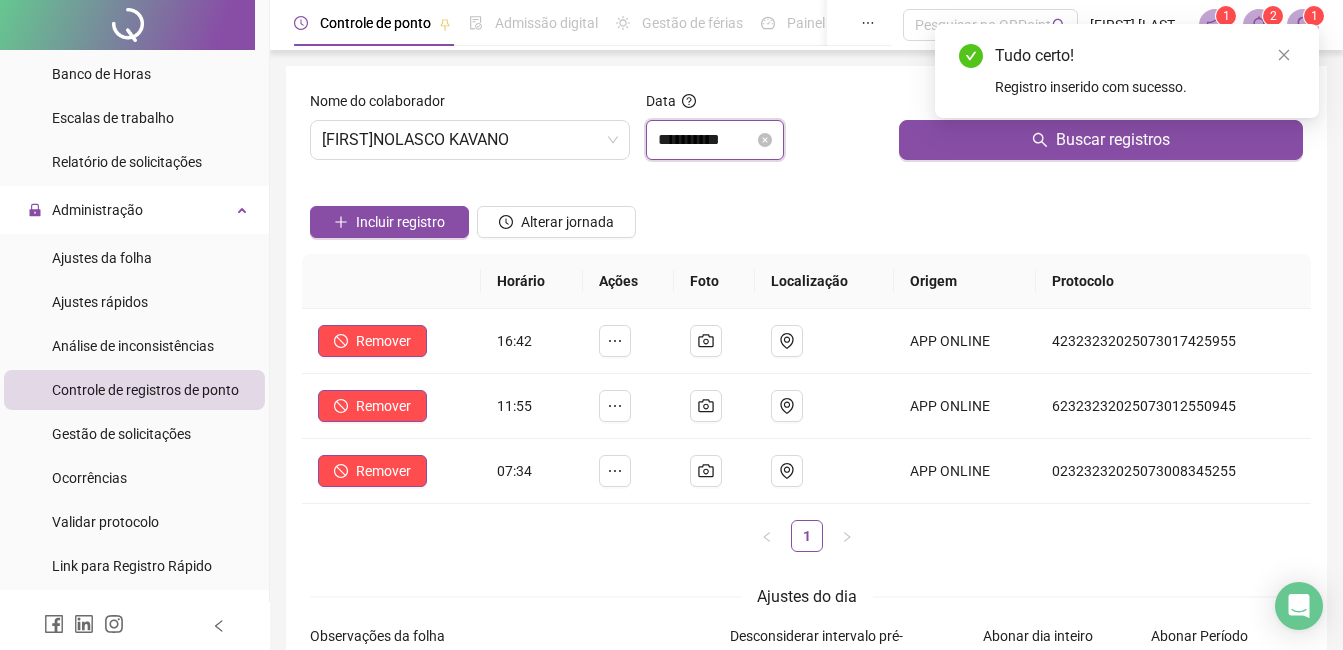 click on "**********" at bounding box center [706, 140] 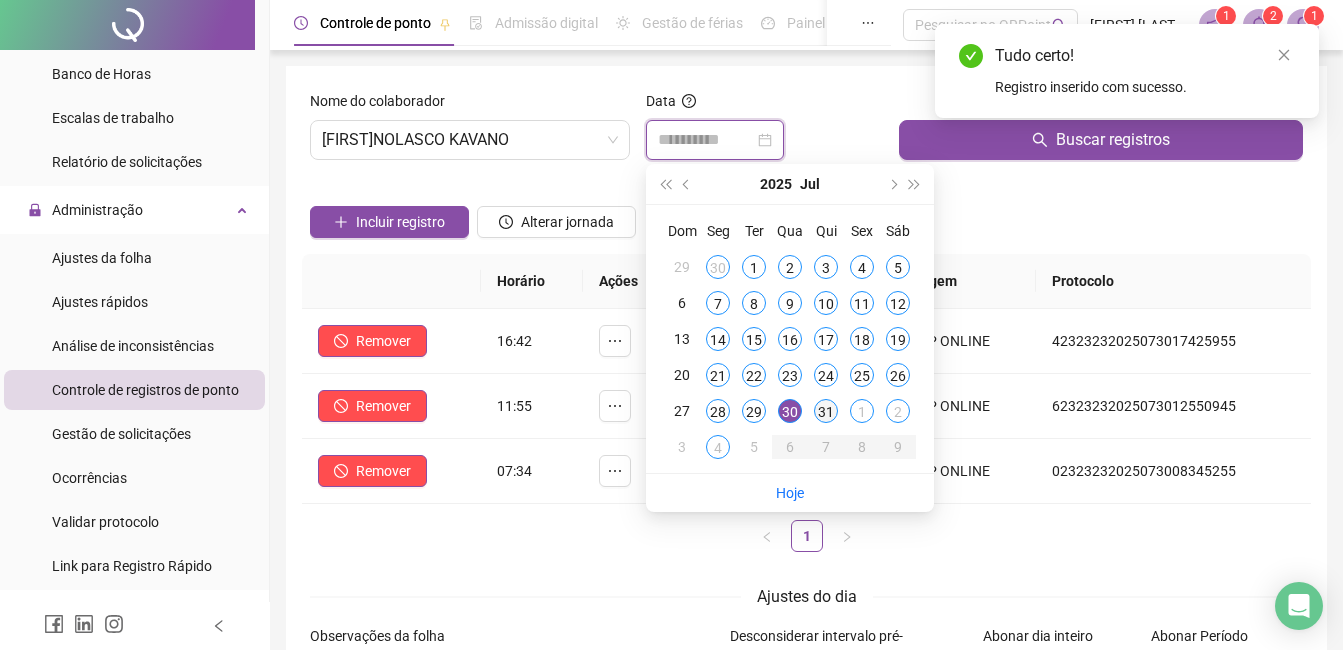 type on "**********" 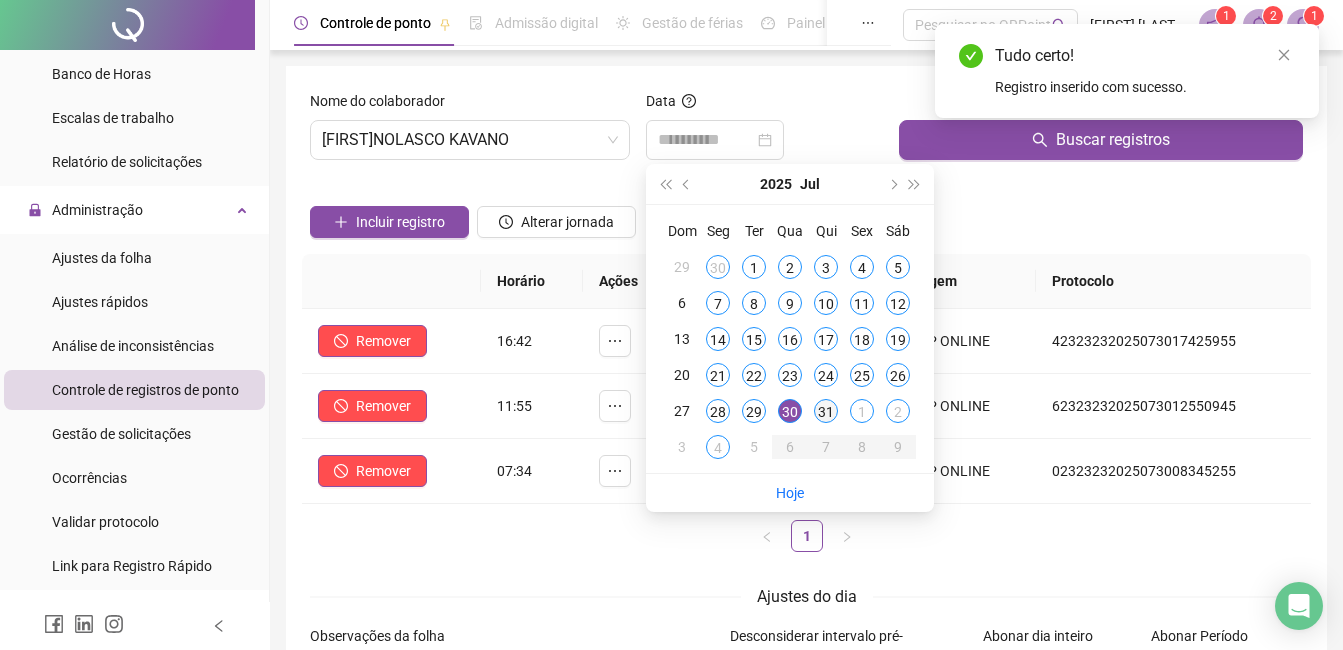 click on "31" at bounding box center [826, 411] 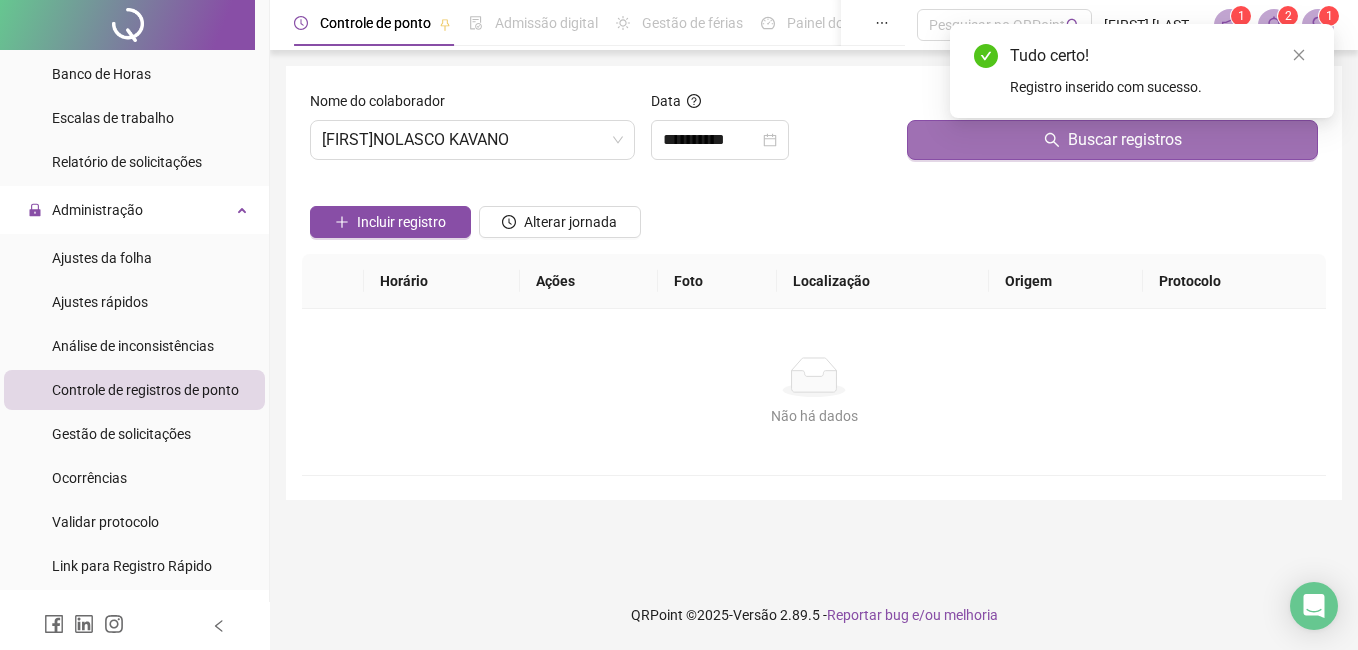 click on "Buscar registros" at bounding box center (1112, 140) 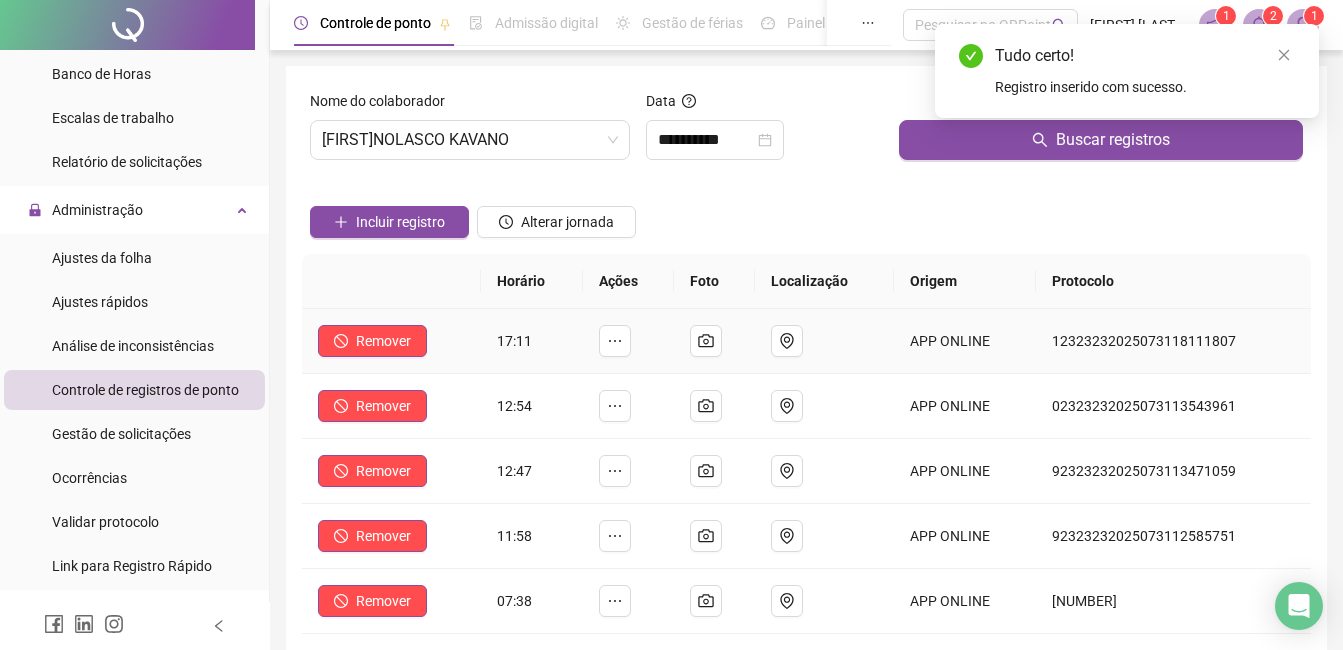 scroll, scrollTop: 100, scrollLeft: 0, axis: vertical 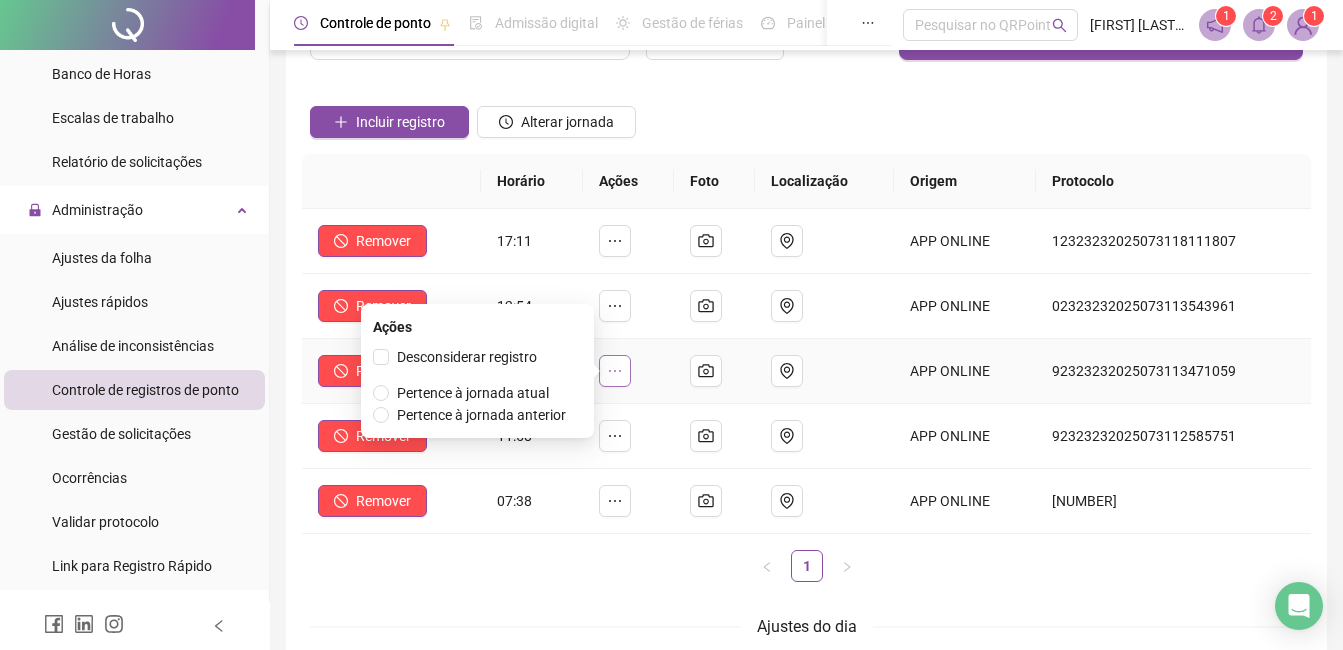 click at bounding box center (615, 371) 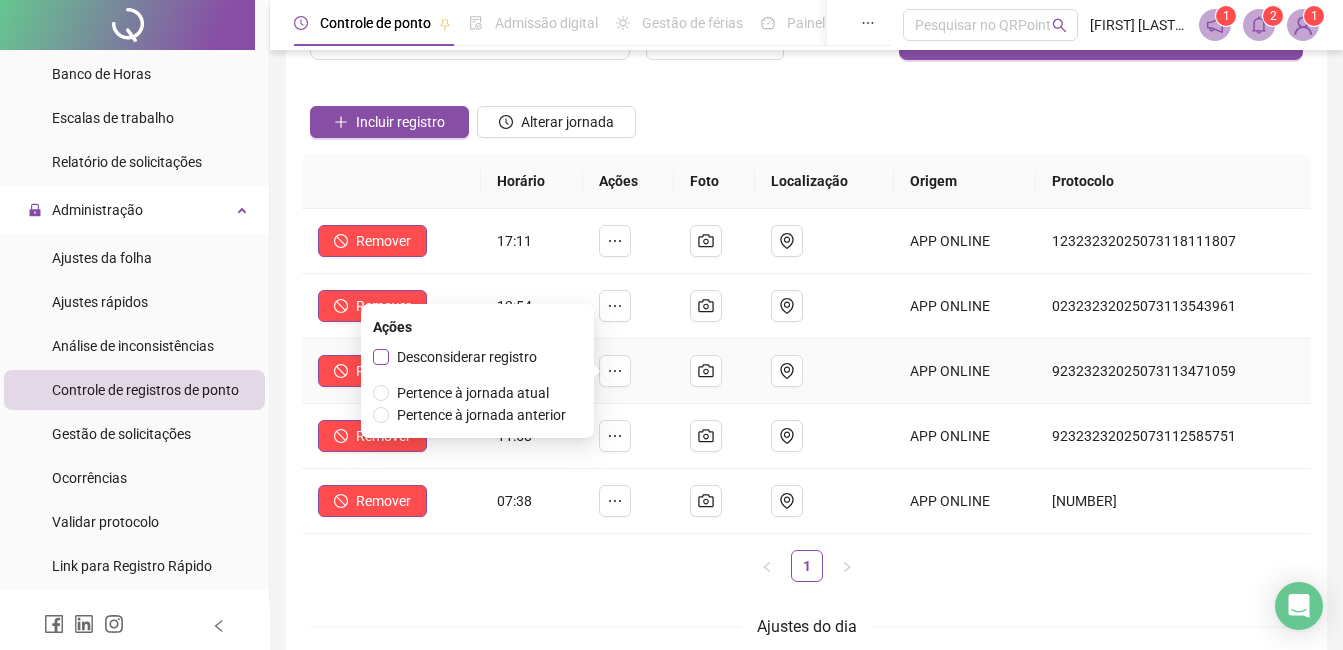 click on "Desconsiderar registro" at bounding box center [467, 357] 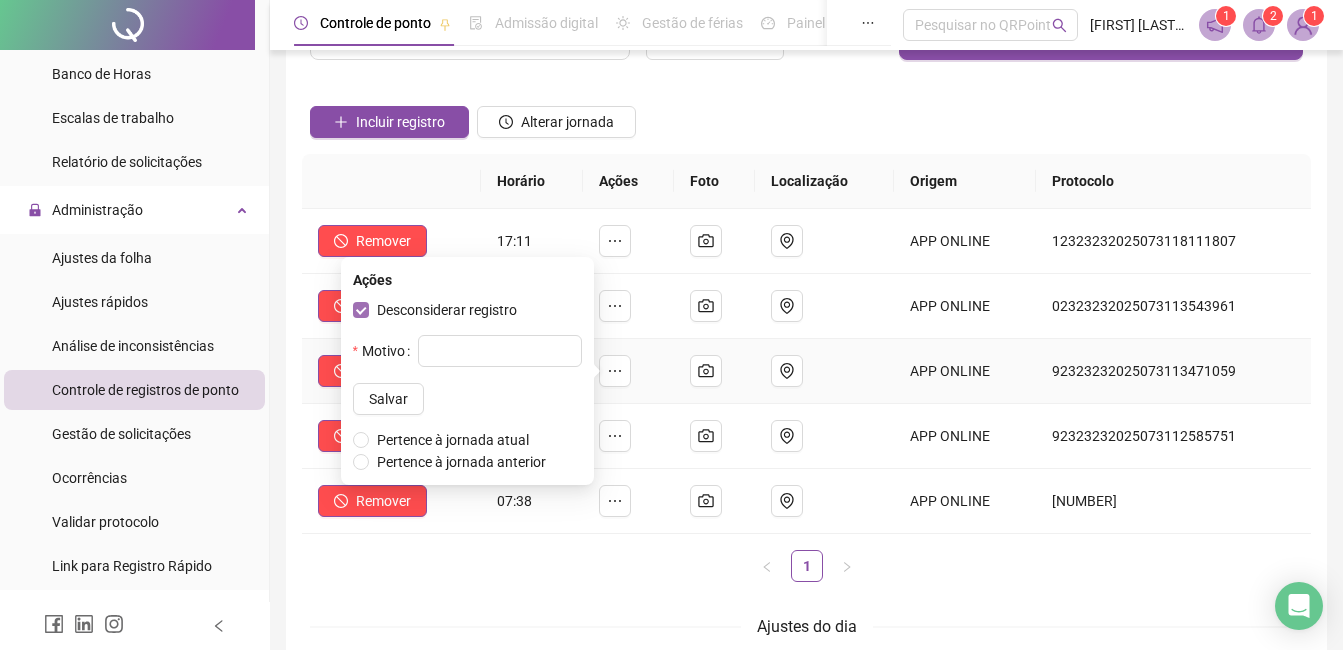 click at bounding box center (500, 351) 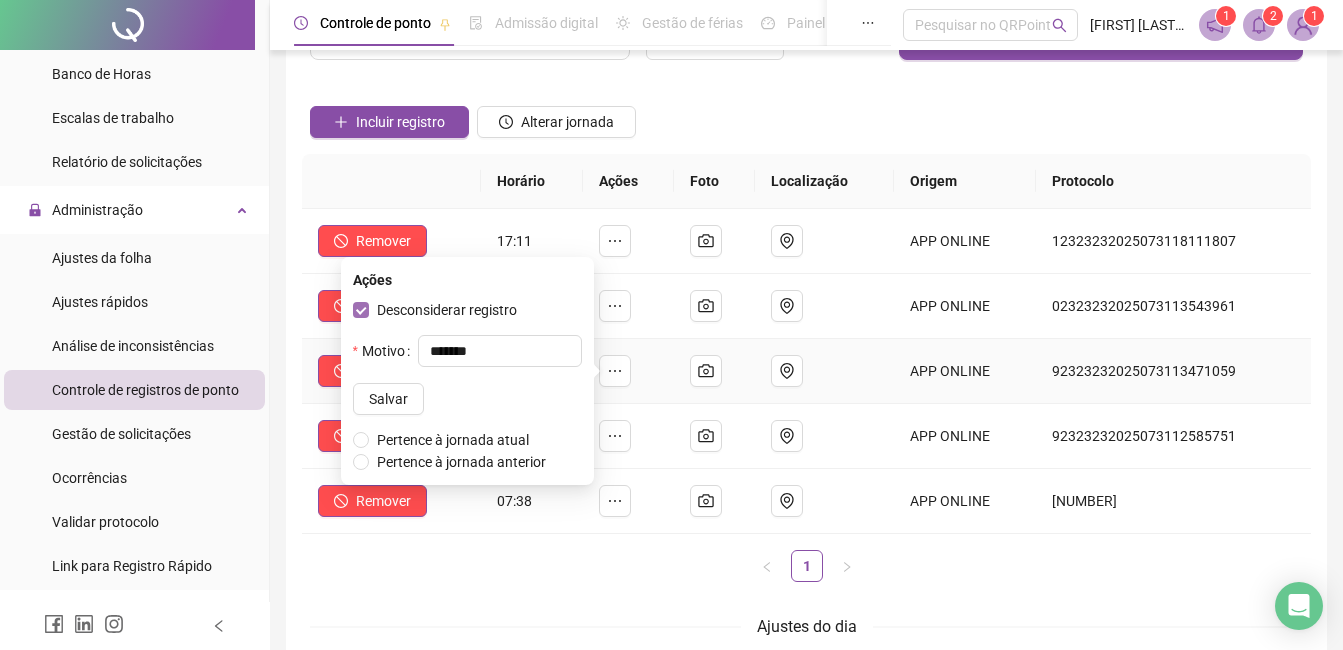 type on "********" 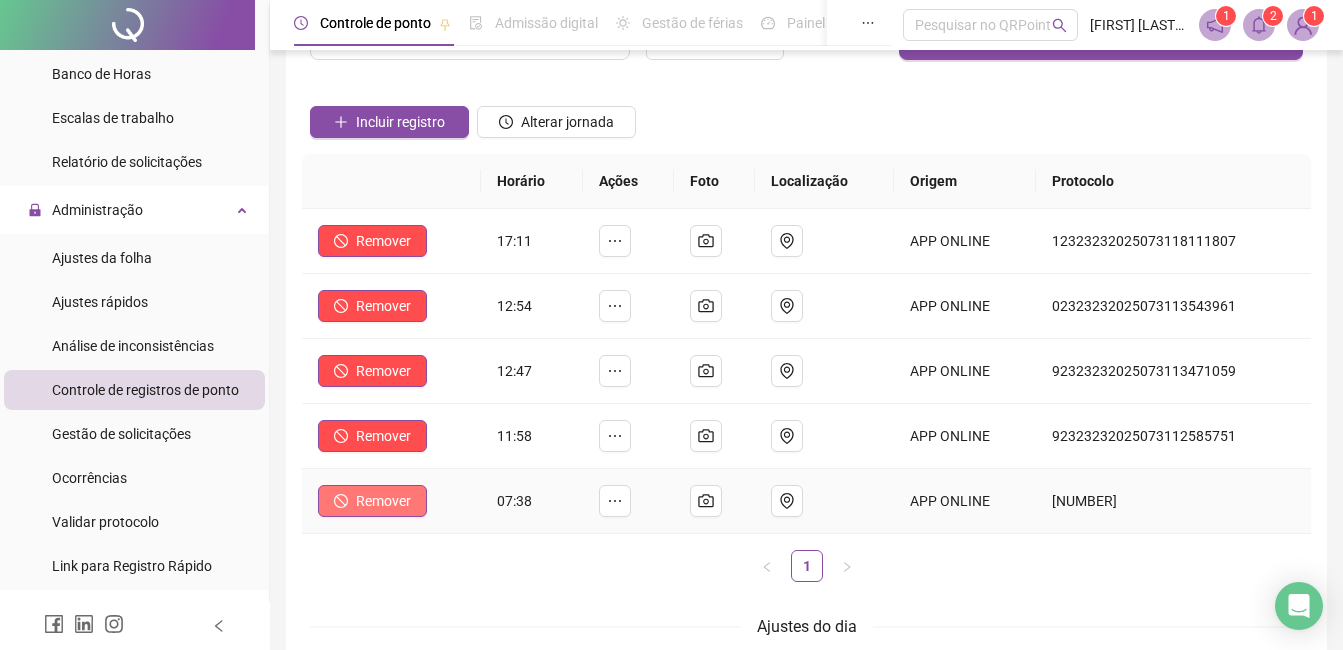 click on "Remover" at bounding box center [383, 501] 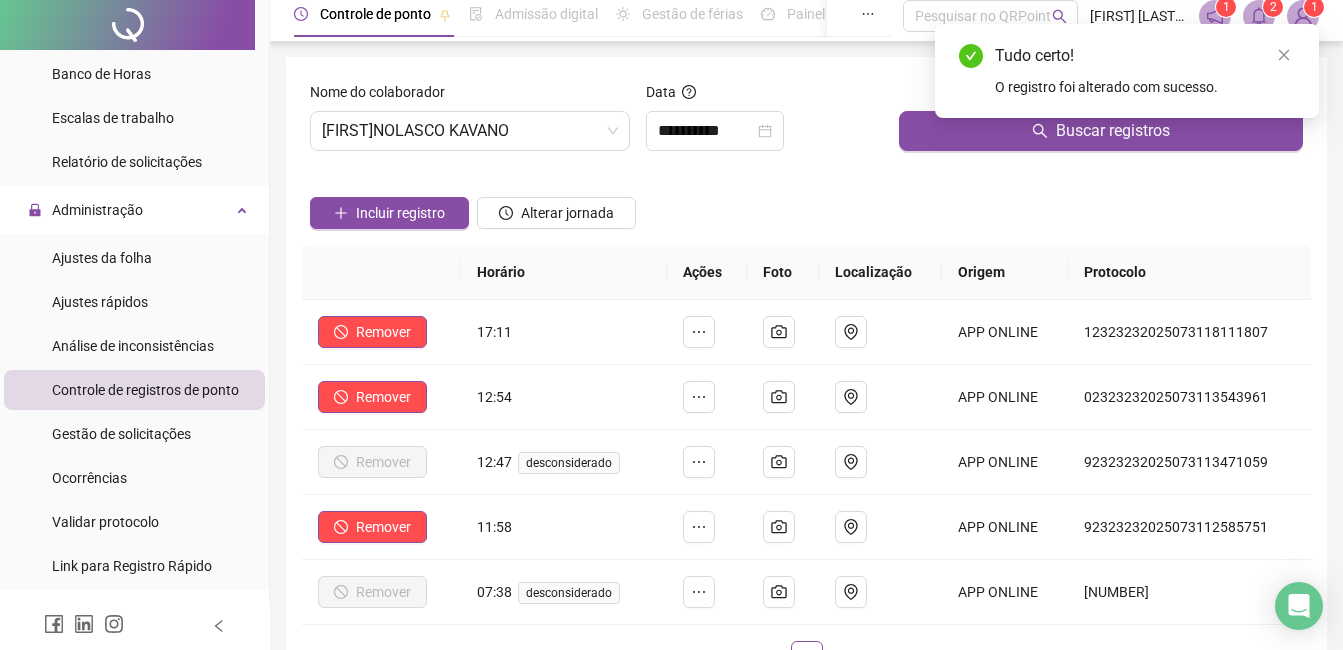 scroll, scrollTop: 0, scrollLeft: 0, axis: both 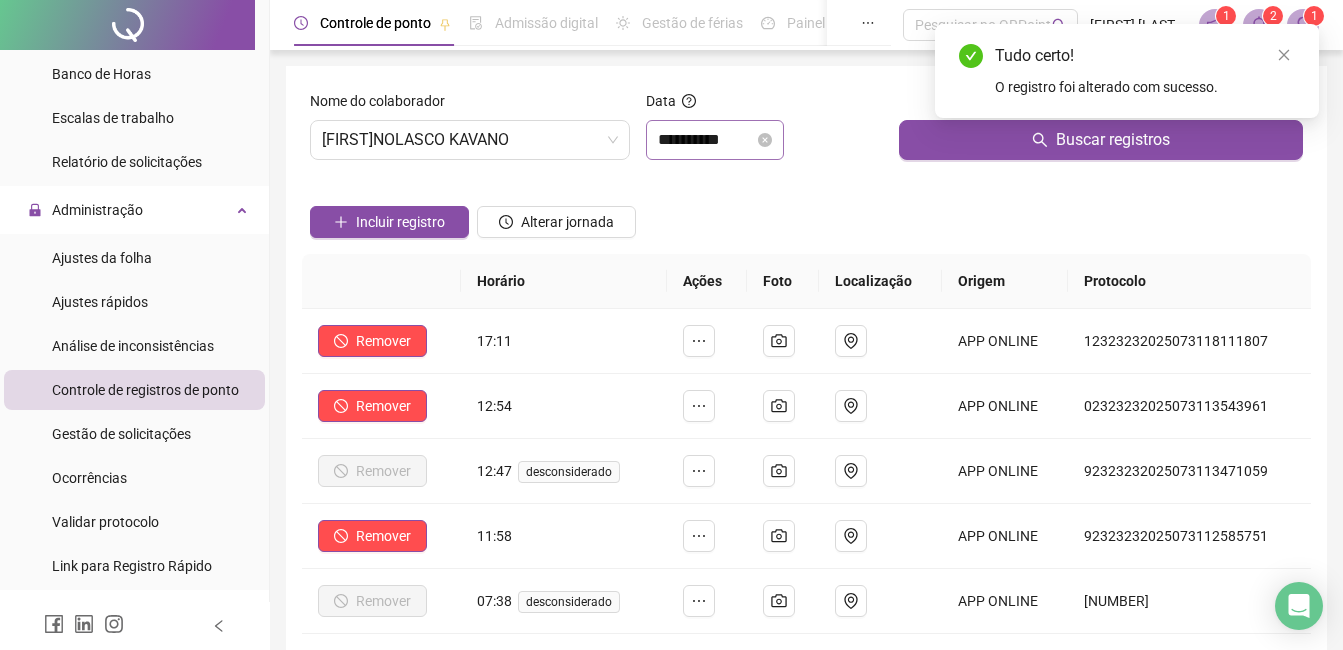 click on "**********" at bounding box center [715, 140] 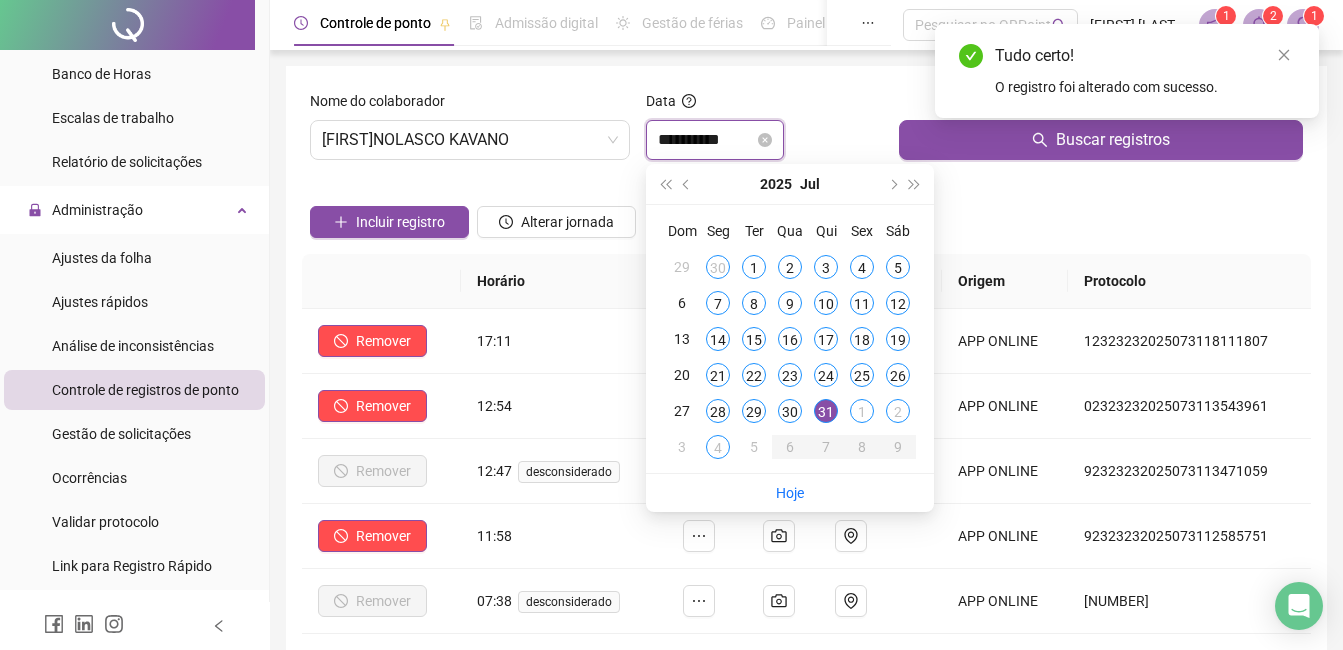 click on "**********" at bounding box center [706, 140] 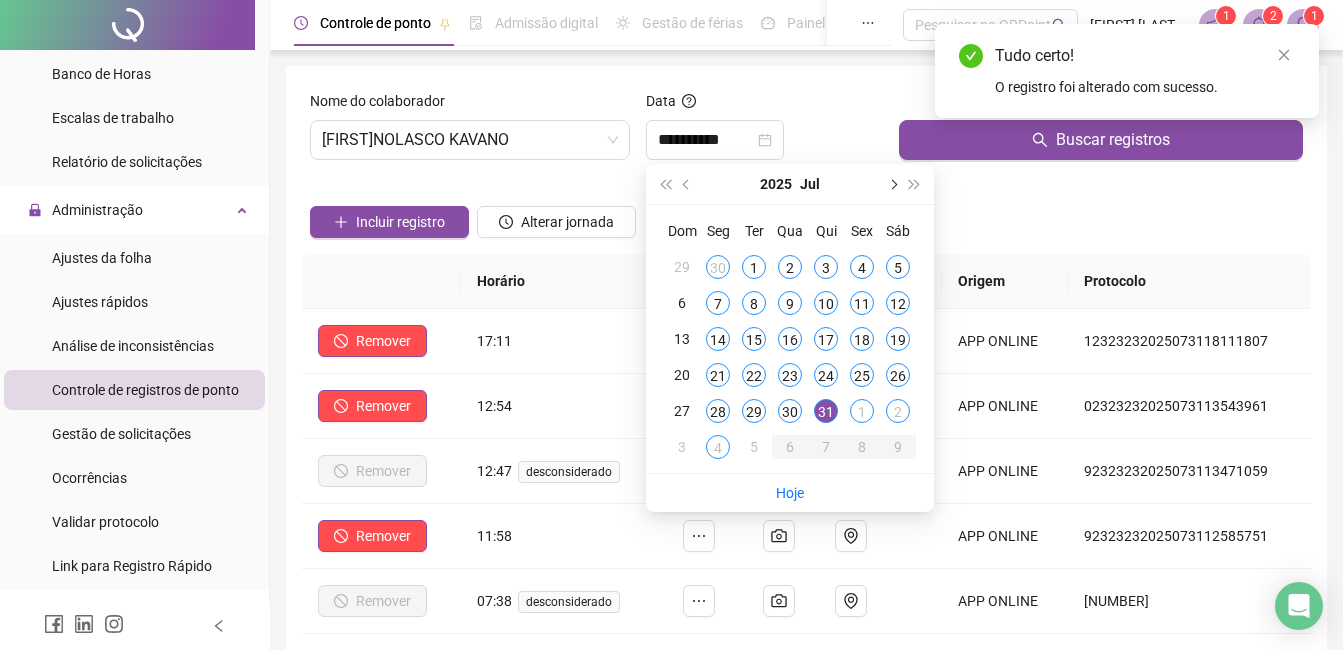 click at bounding box center (892, 184) 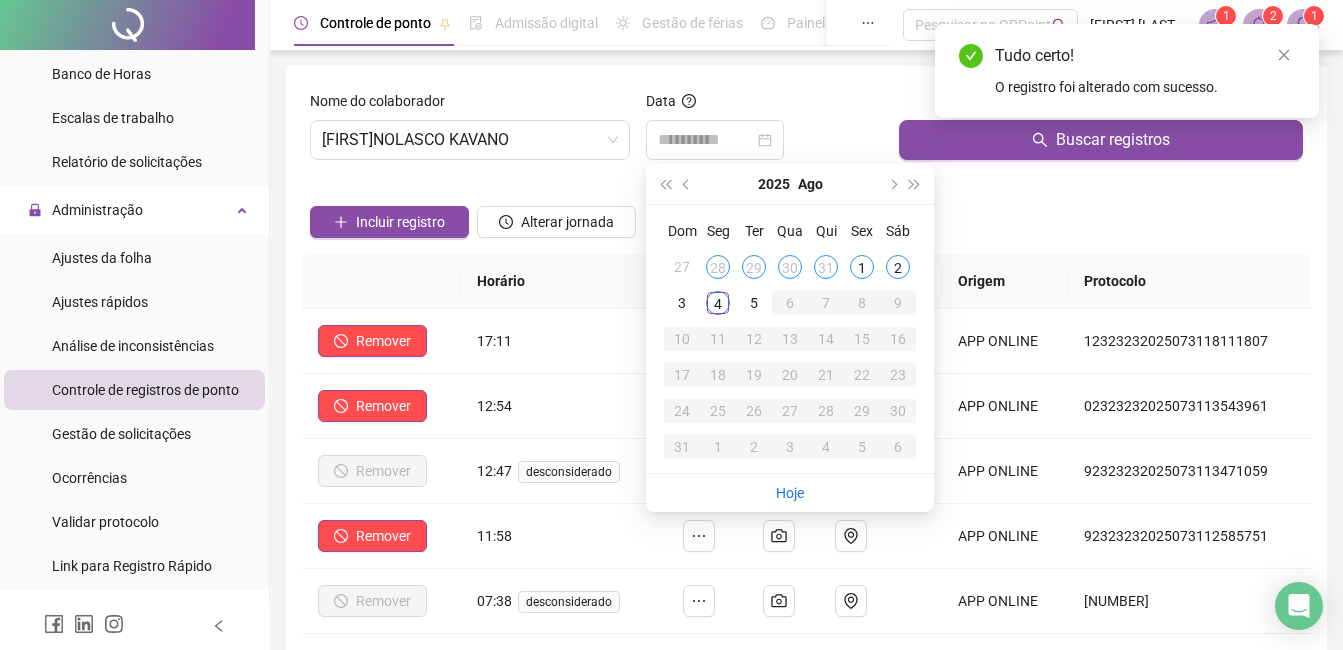 drag, startPoint x: 856, startPoint y: 263, endPoint x: 910, endPoint y: 192, distance: 89.20202 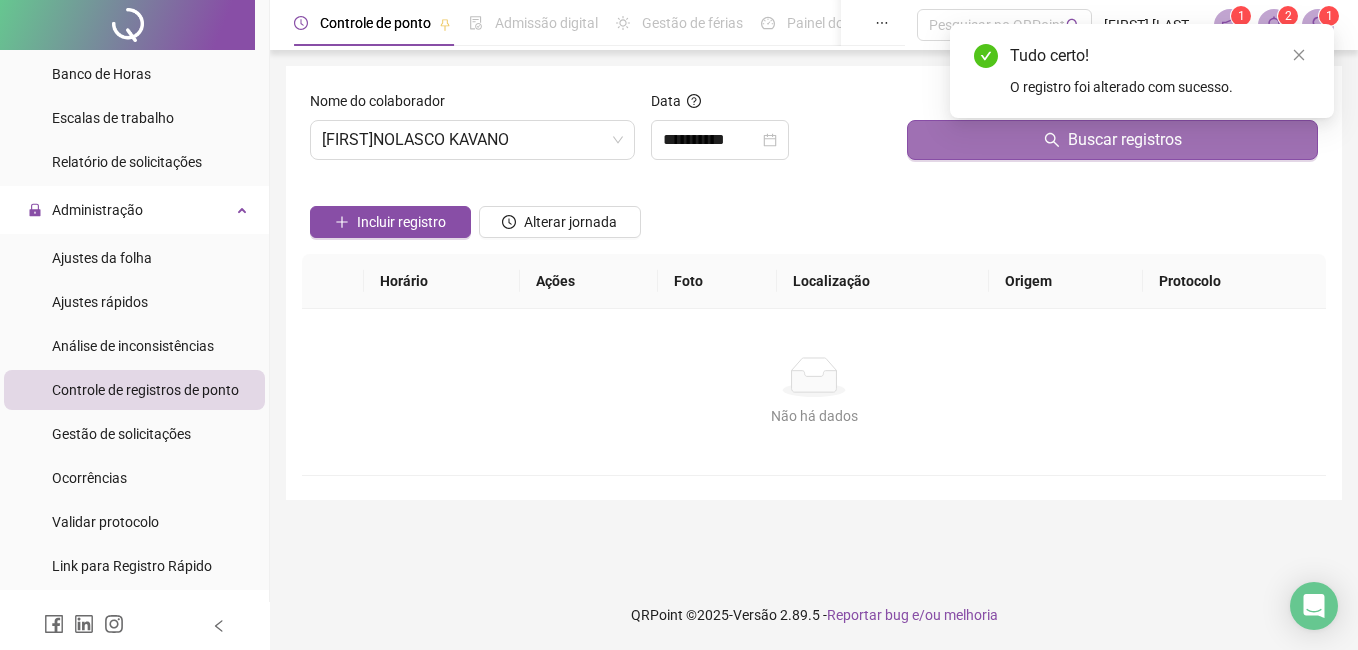 click on "Buscar registros" at bounding box center (1112, 140) 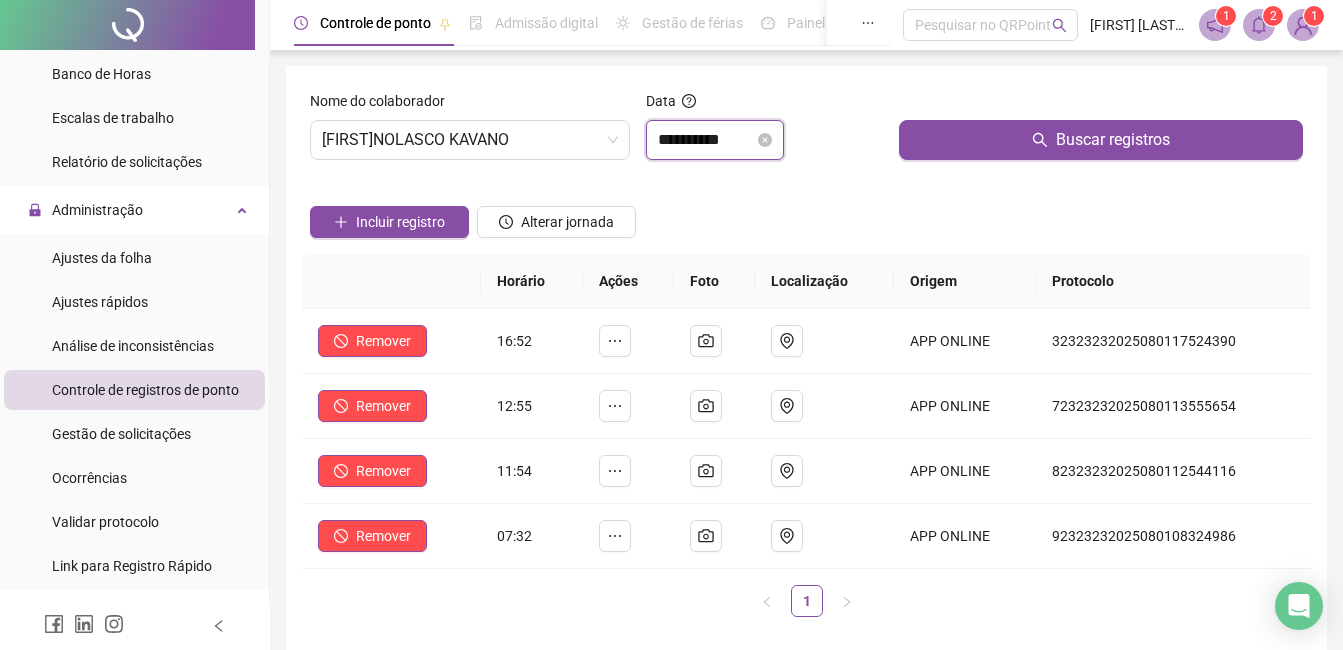 click on "**********" at bounding box center (706, 140) 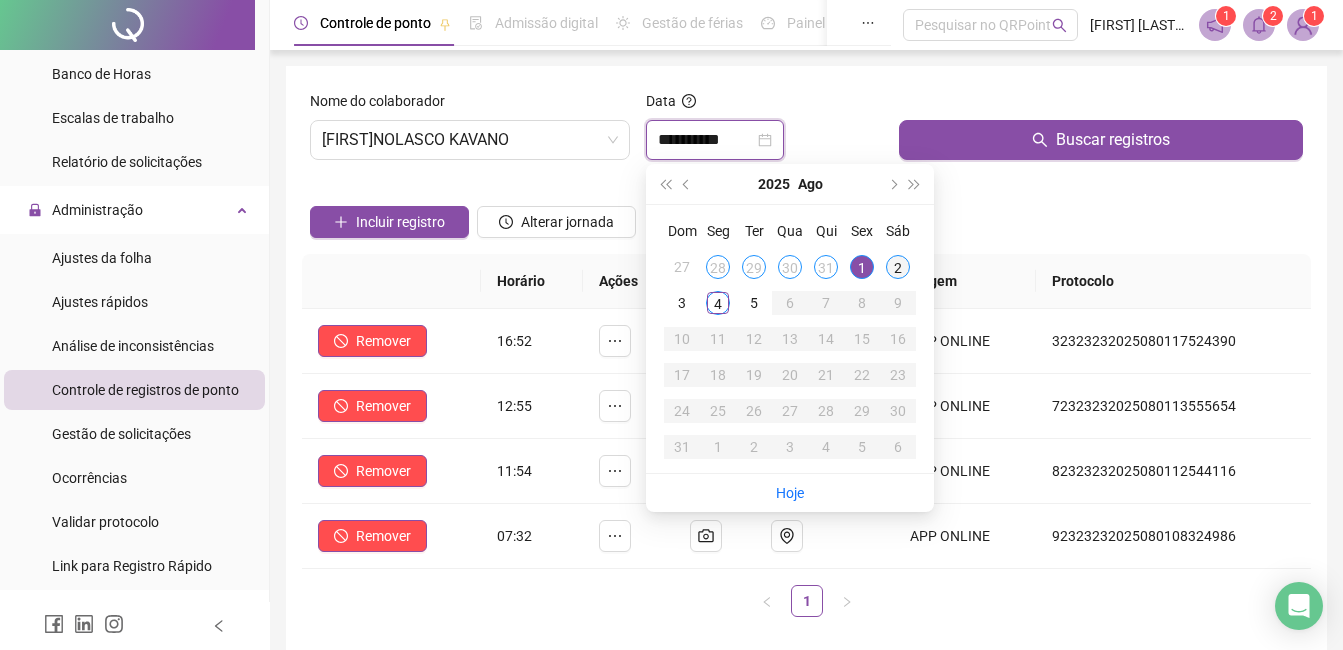 type on "**********" 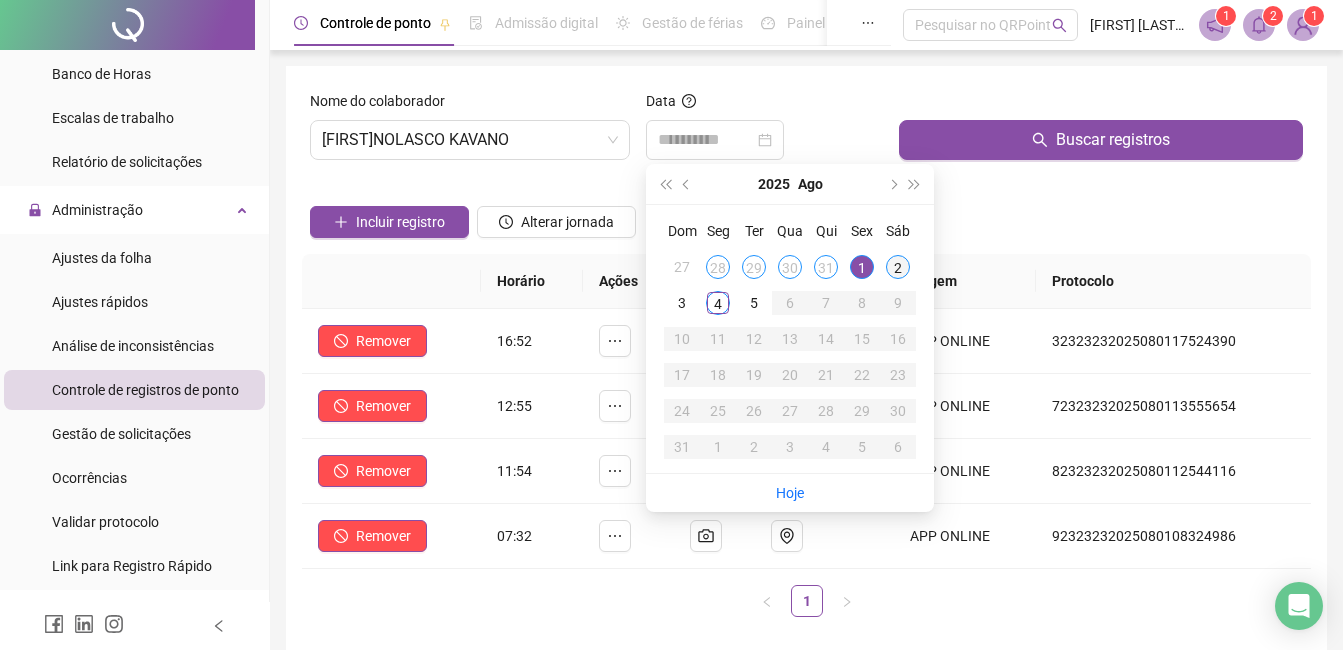 click on "2" at bounding box center [898, 267] 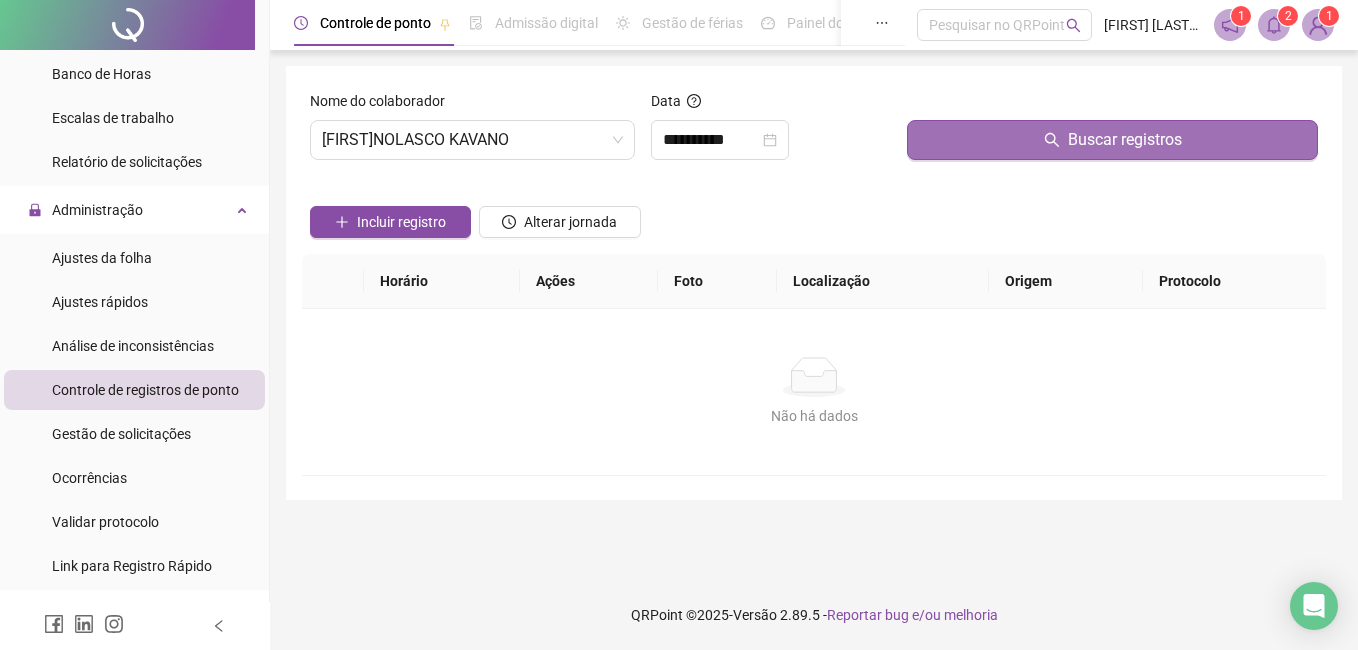 click on "Buscar registros" at bounding box center (1112, 140) 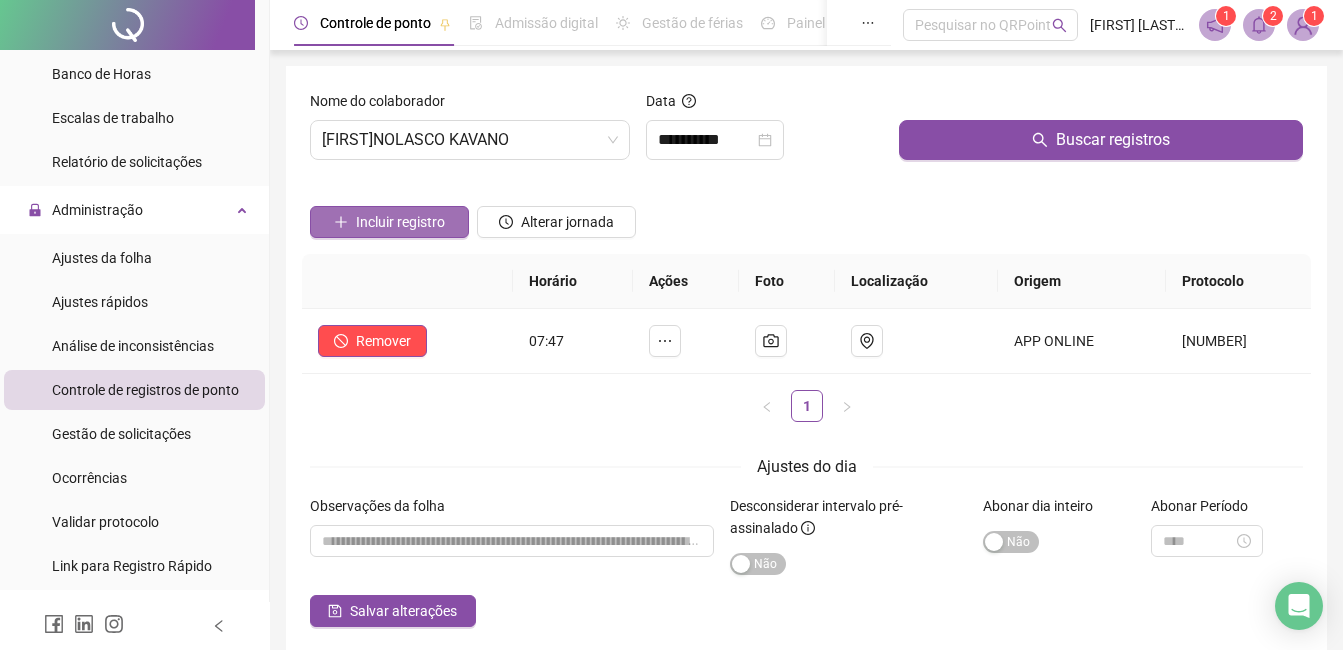 click on "Incluir registro" at bounding box center [400, 222] 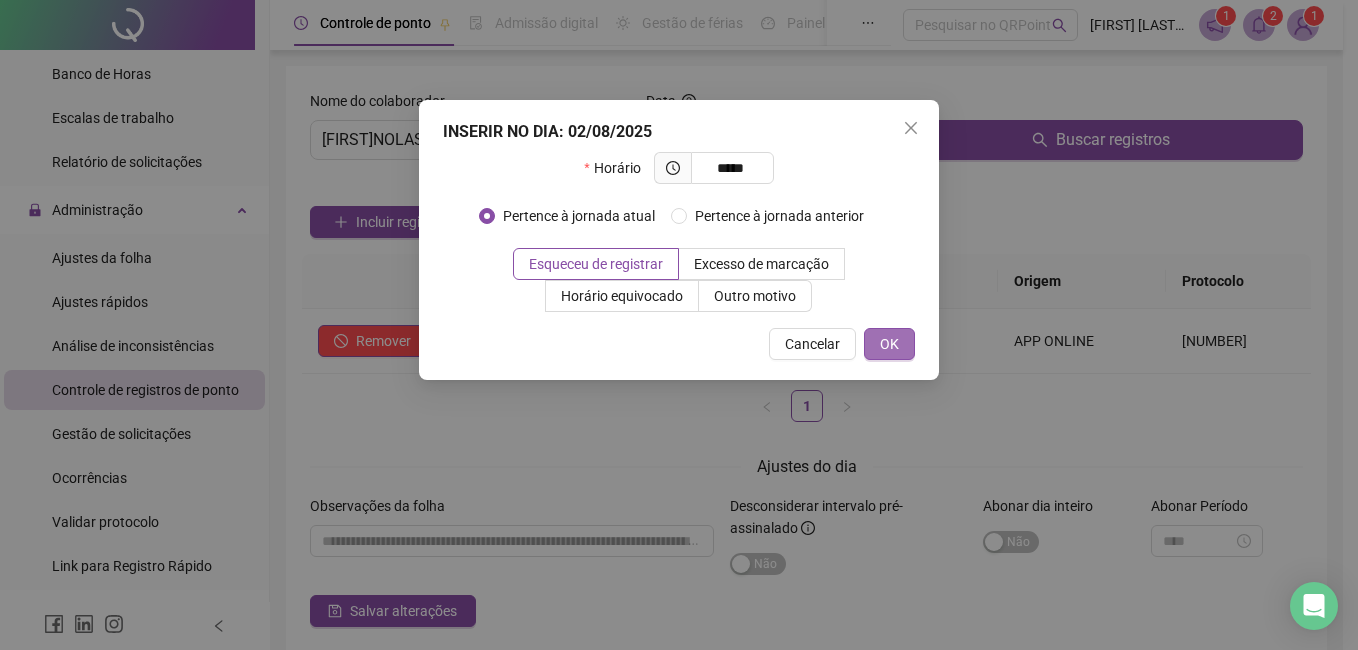 type on "*****" 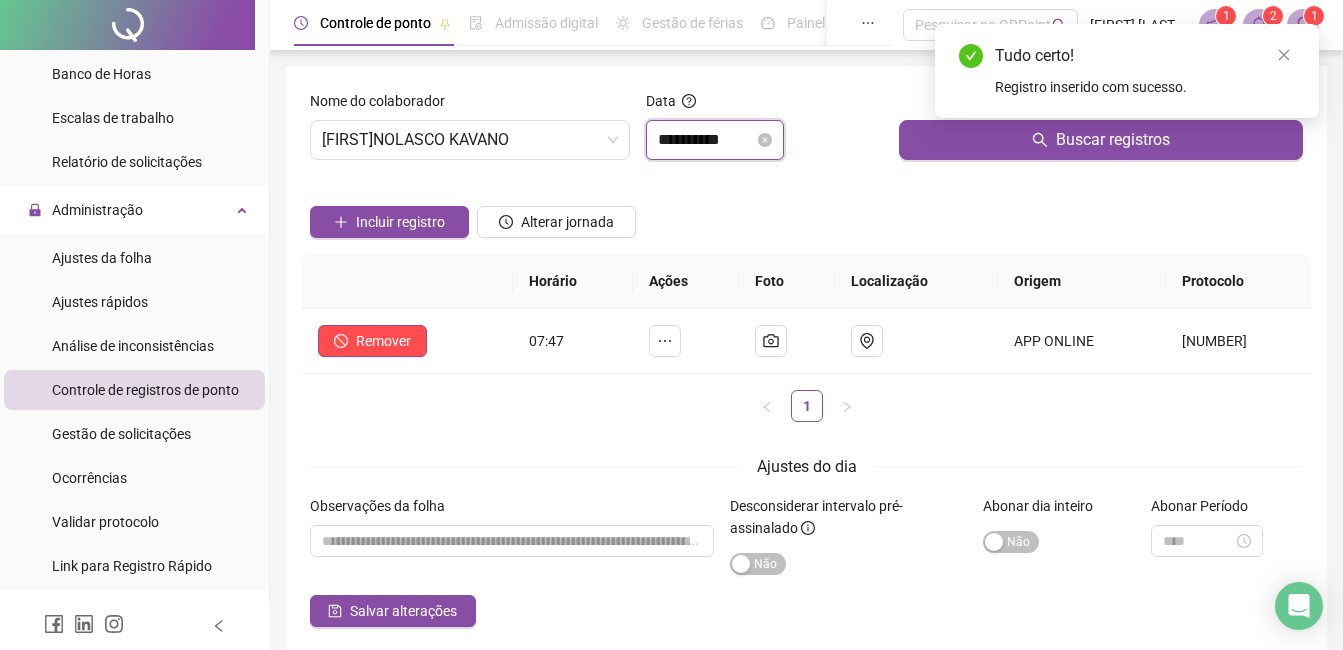 click on "**********" at bounding box center [706, 140] 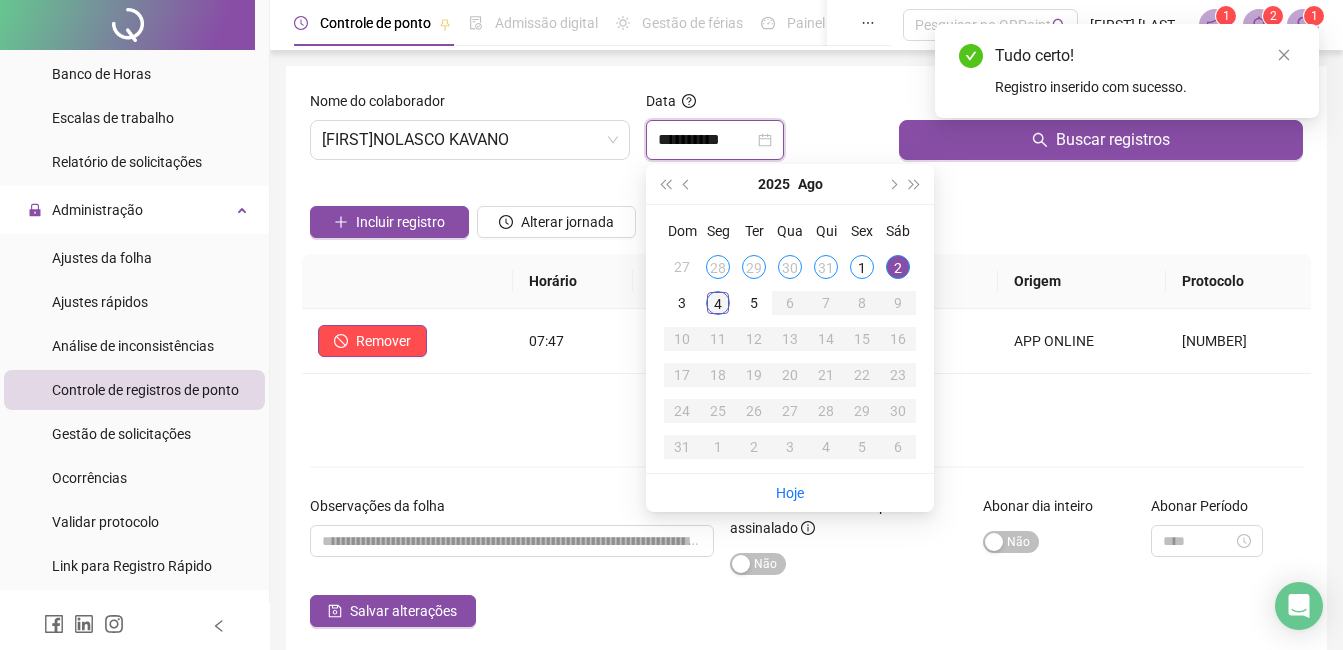 type on "**********" 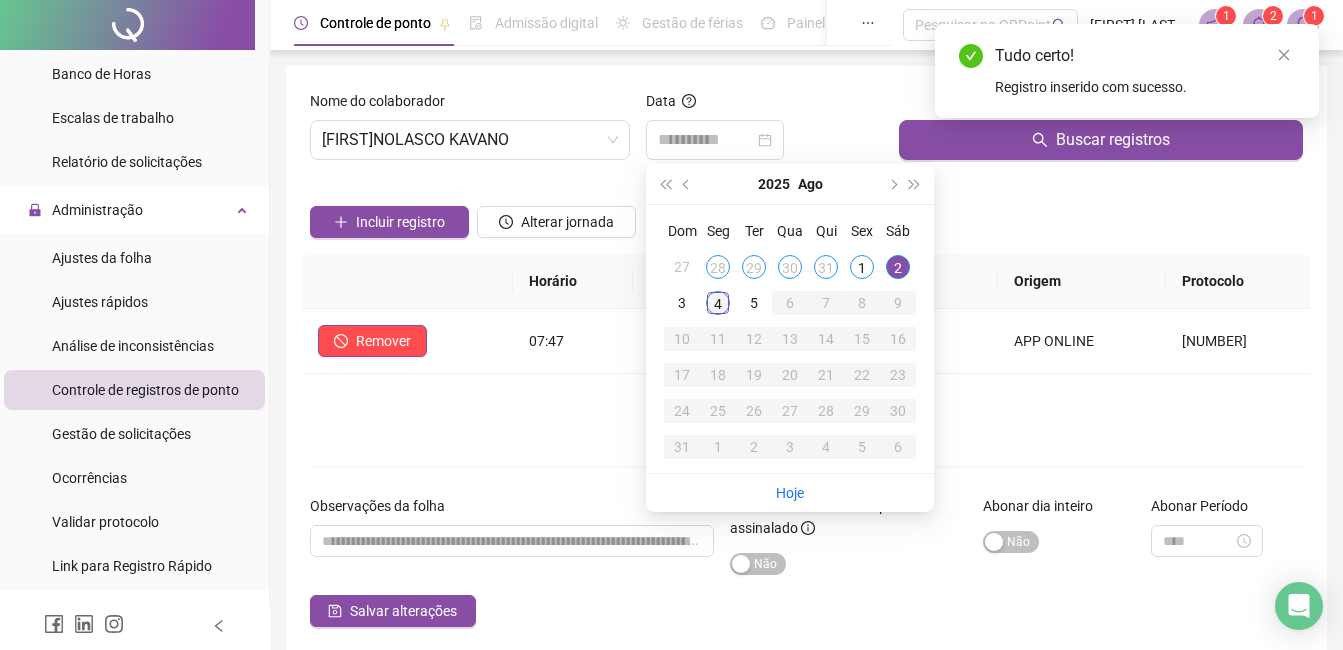 click on "4" at bounding box center [718, 303] 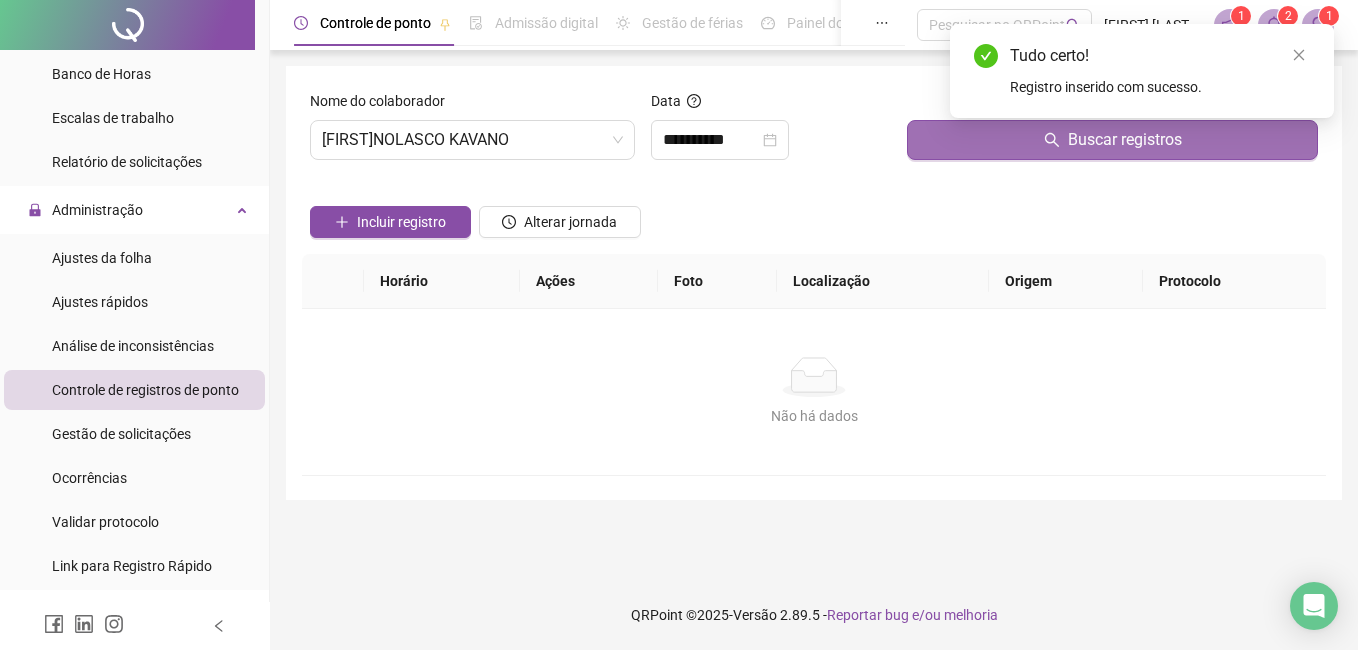 click on "Buscar registros" at bounding box center [1112, 140] 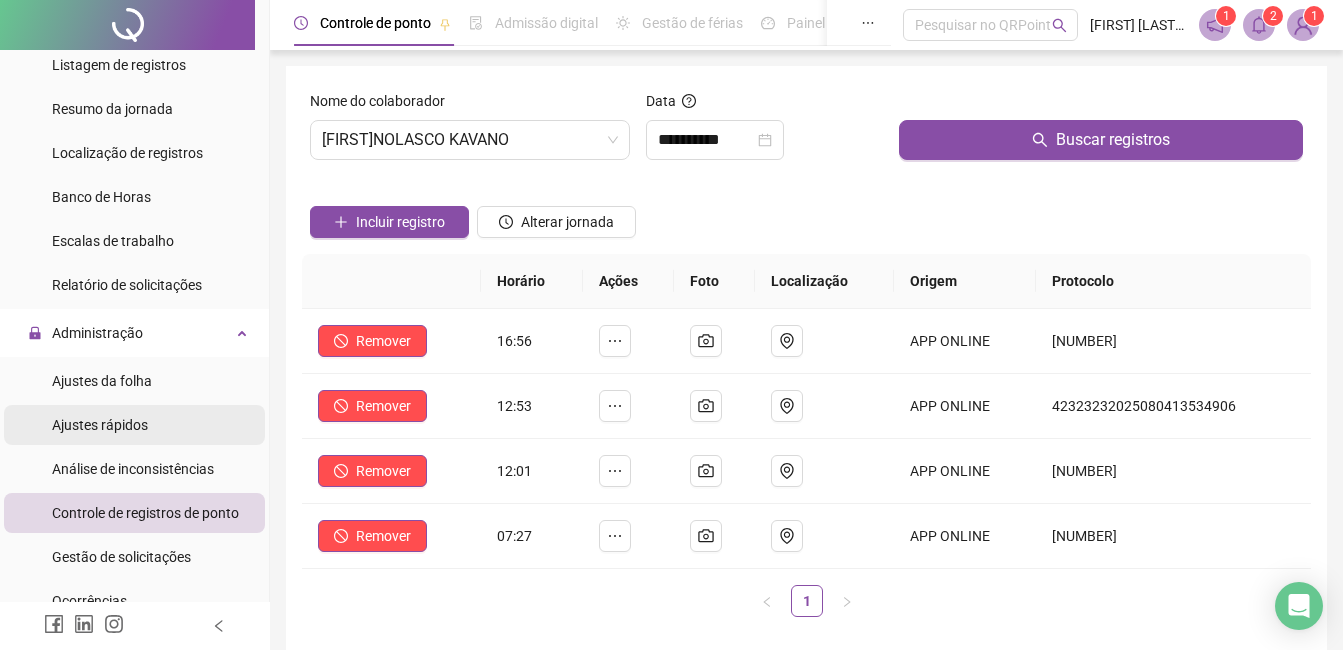 scroll, scrollTop: 100, scrollLeft: 0, axis: vertical 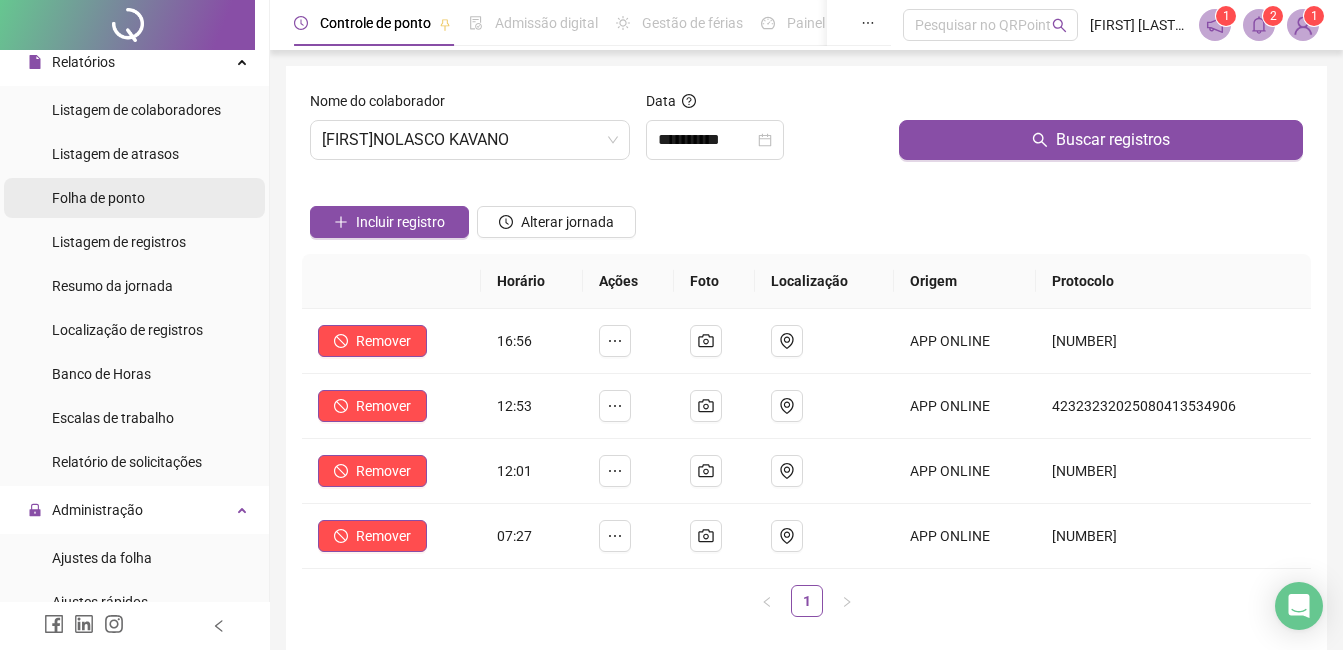 click on "Folha de ponto" at bounding box center [134, 198] 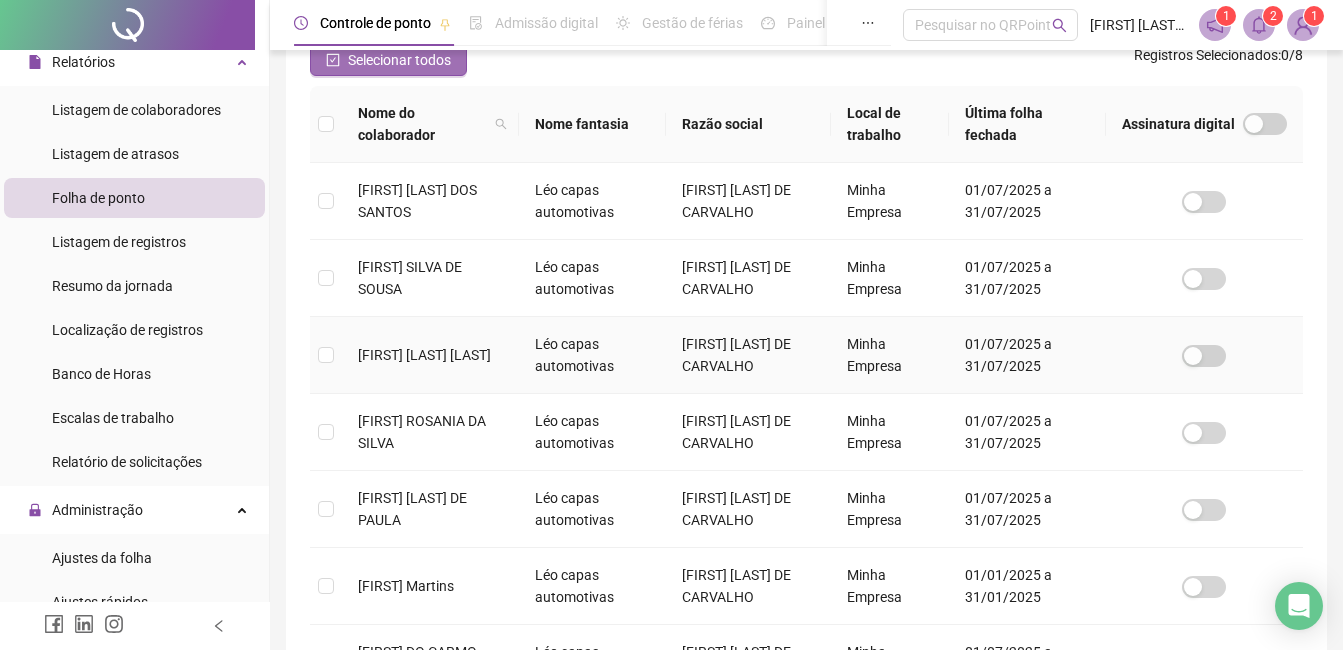 scroll, scrollTop: 85, scrollLeft: 0, axis: vertical 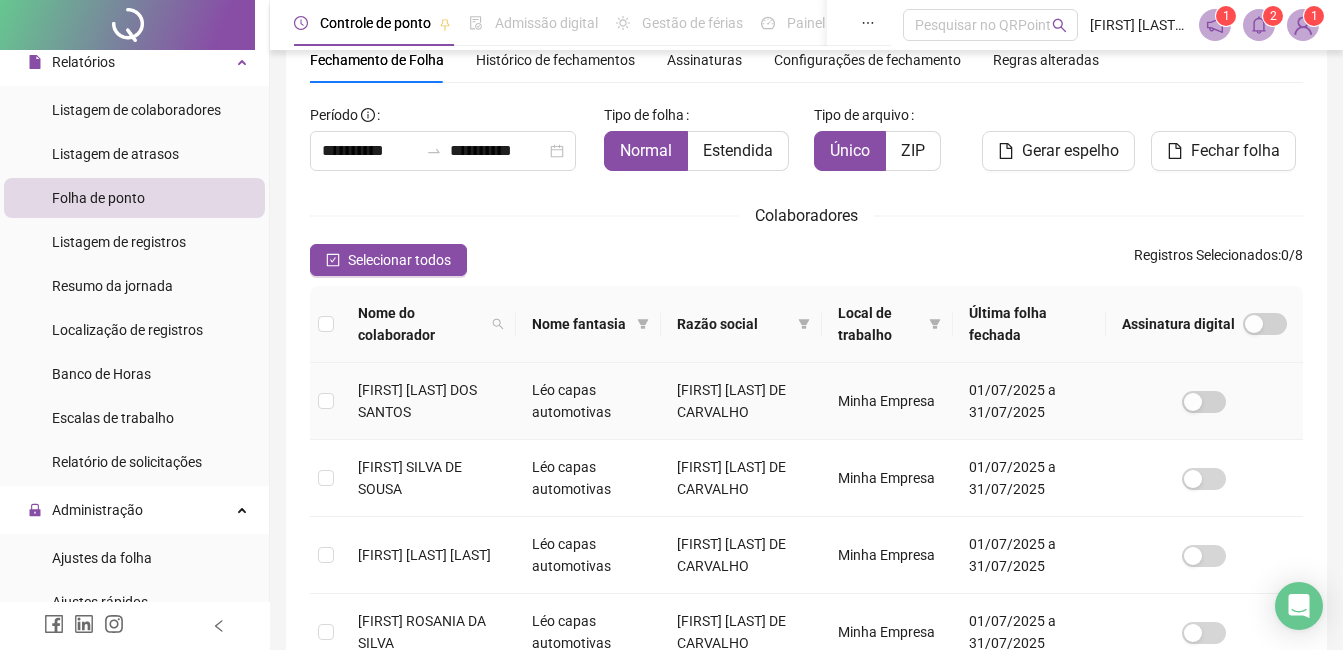 click on "[FIRST] [LAST] DOS SANTOS" at bounding box center (417, 401) 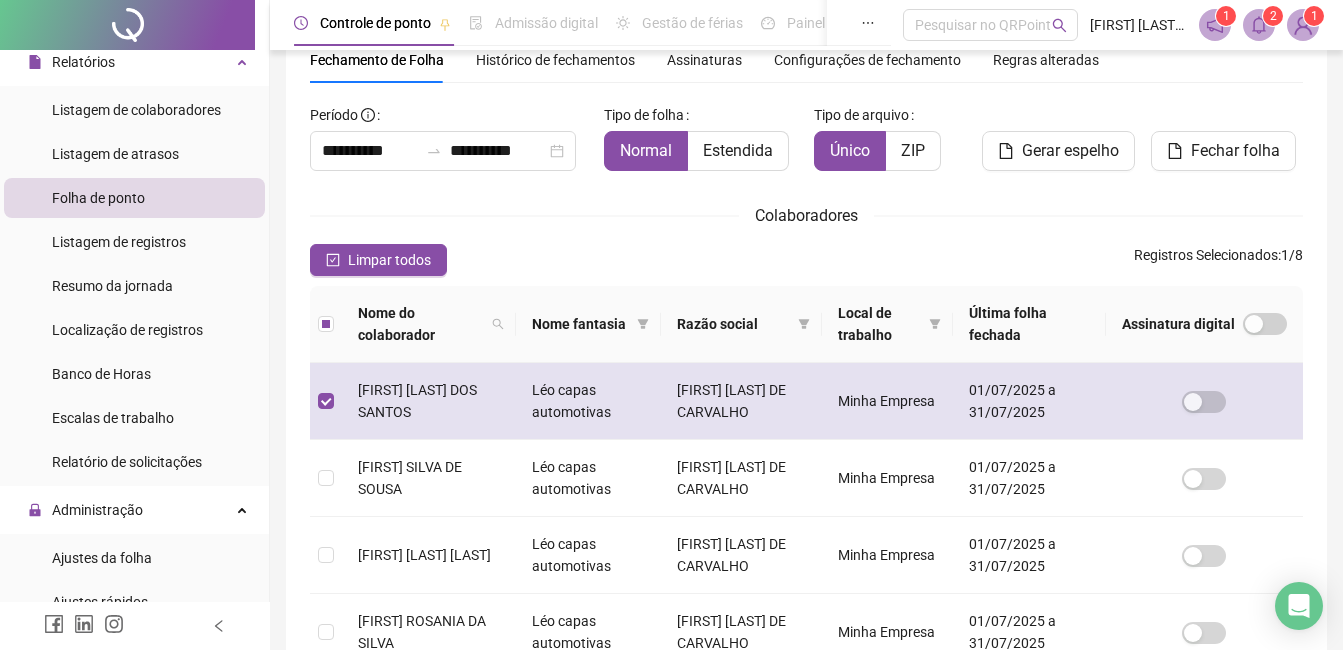 click on "Léo capas automotivas" at bounding box center [588, 401] 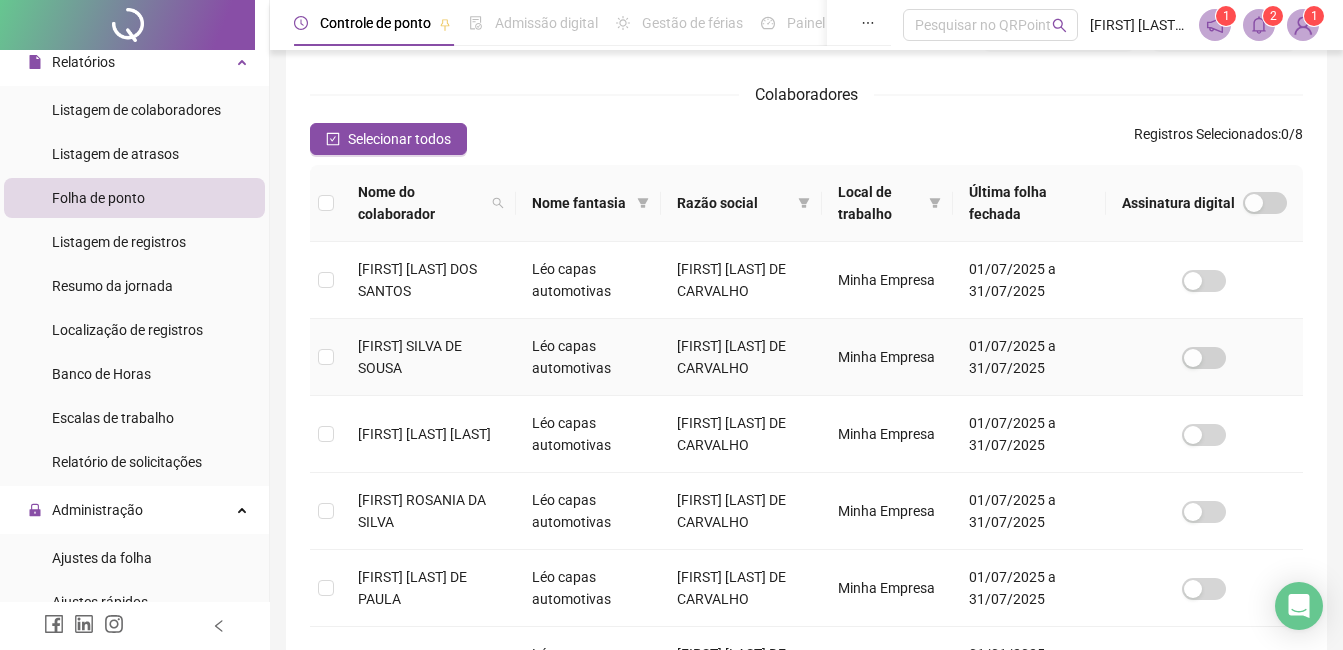 scroll, scrollTop: 385, scrollLeft: 0, axis: vertical 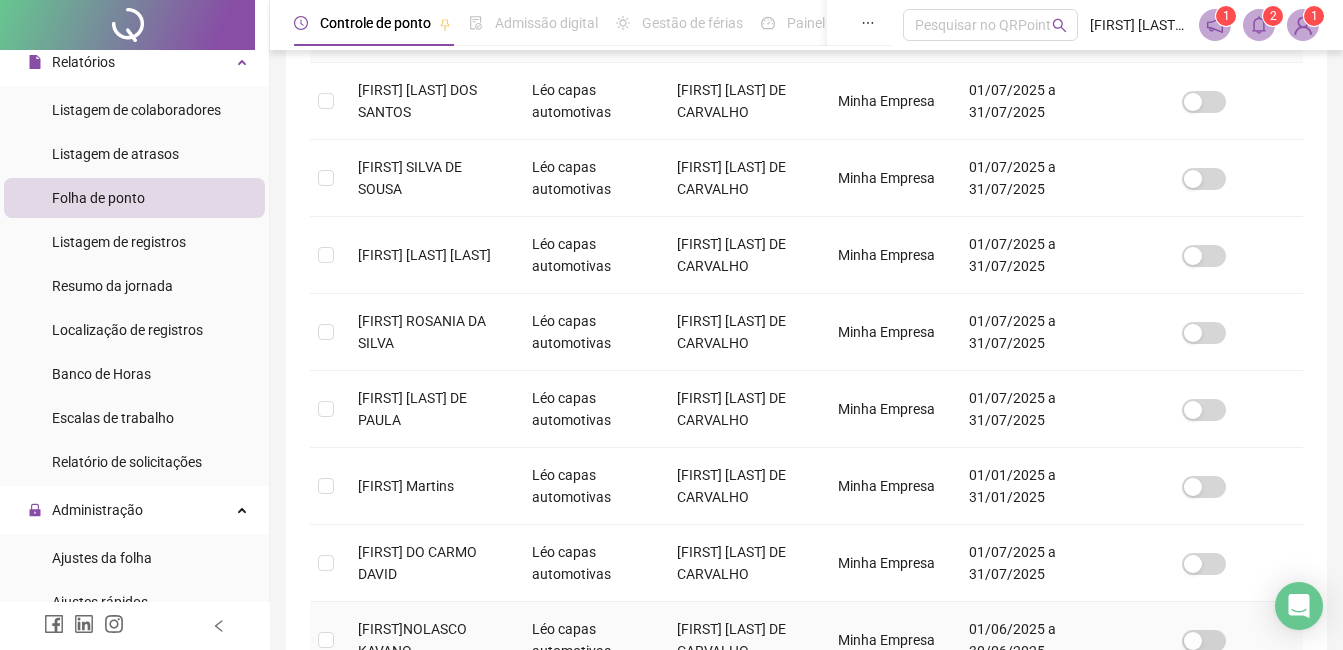click on "Léo capas automotivas" at bounding box center (588, 640) 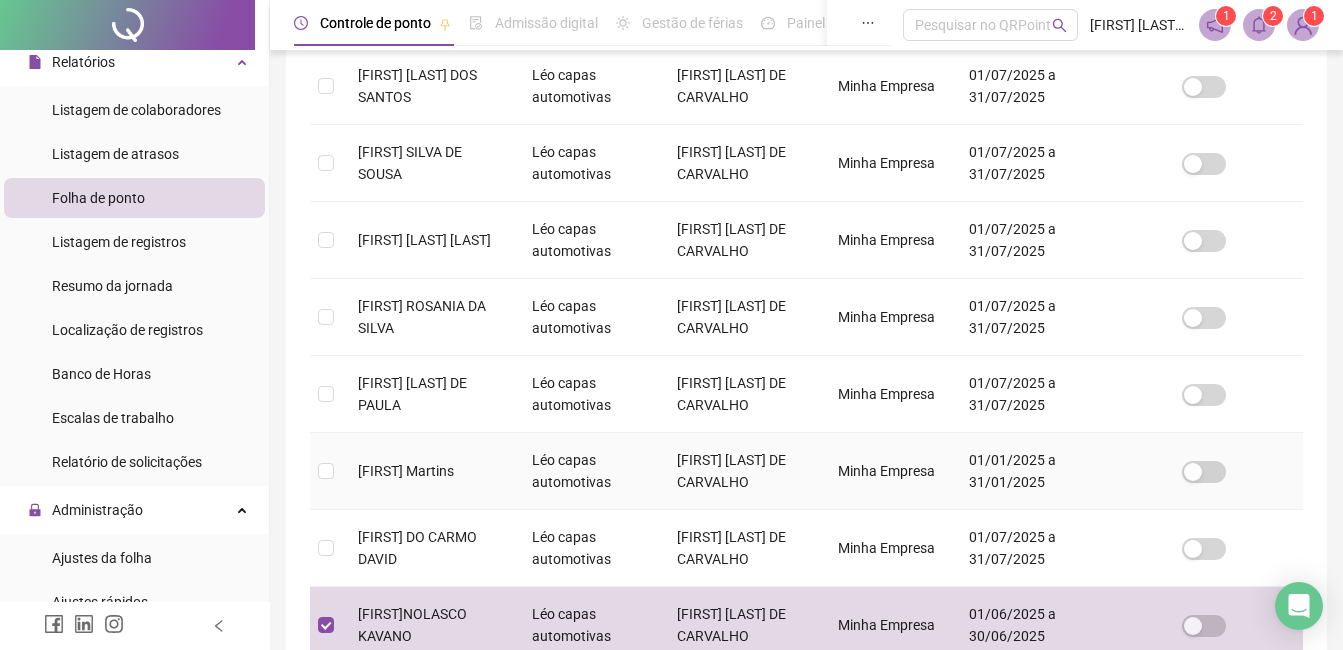 scroll, scrollTop: 0, scrollLeft: 0, axis: both 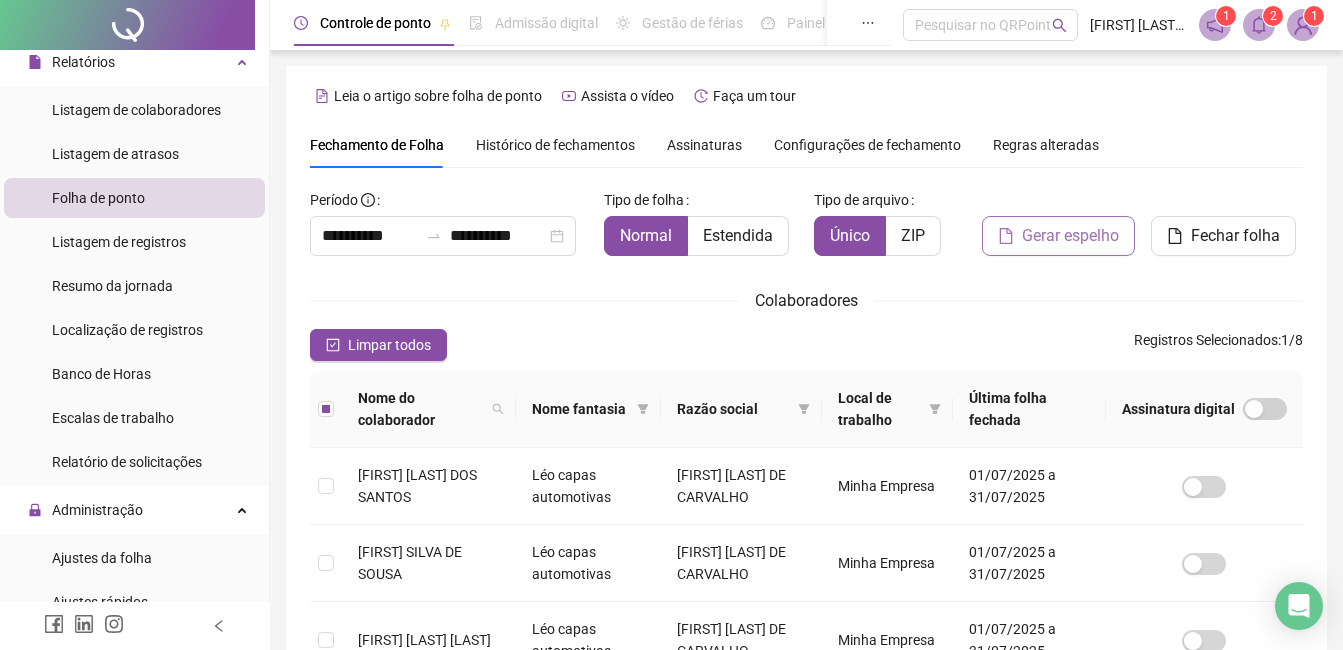 click on "Gerar espelho" at bounding box center (1070, 236) 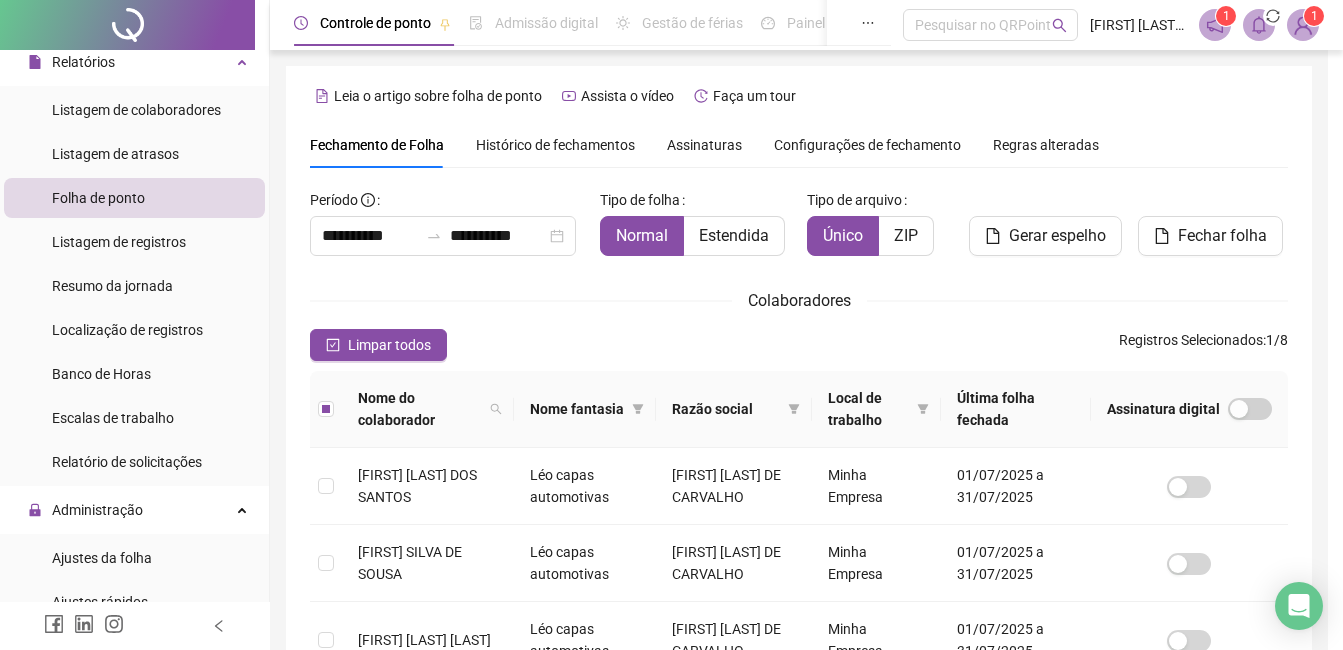 scroll, scrollTop: 85, scrollLeft: 0, axis: vertical 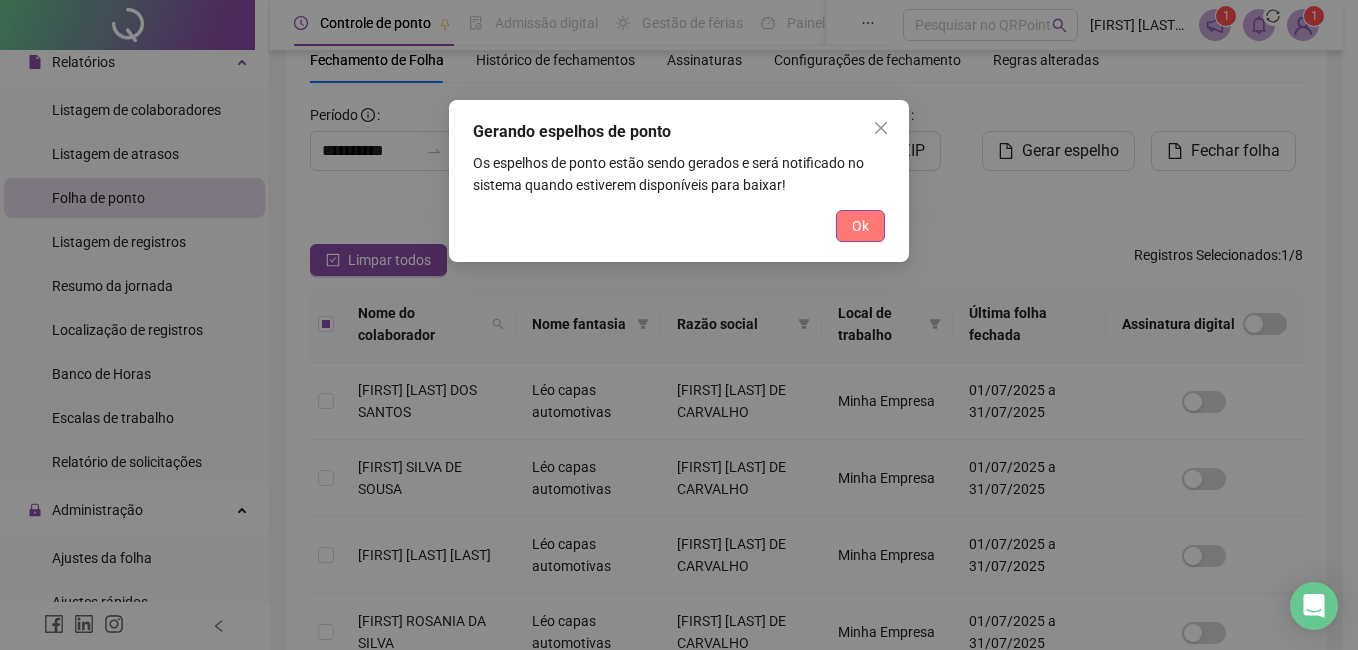 click on "Ok" at bounding box center [860, 226] 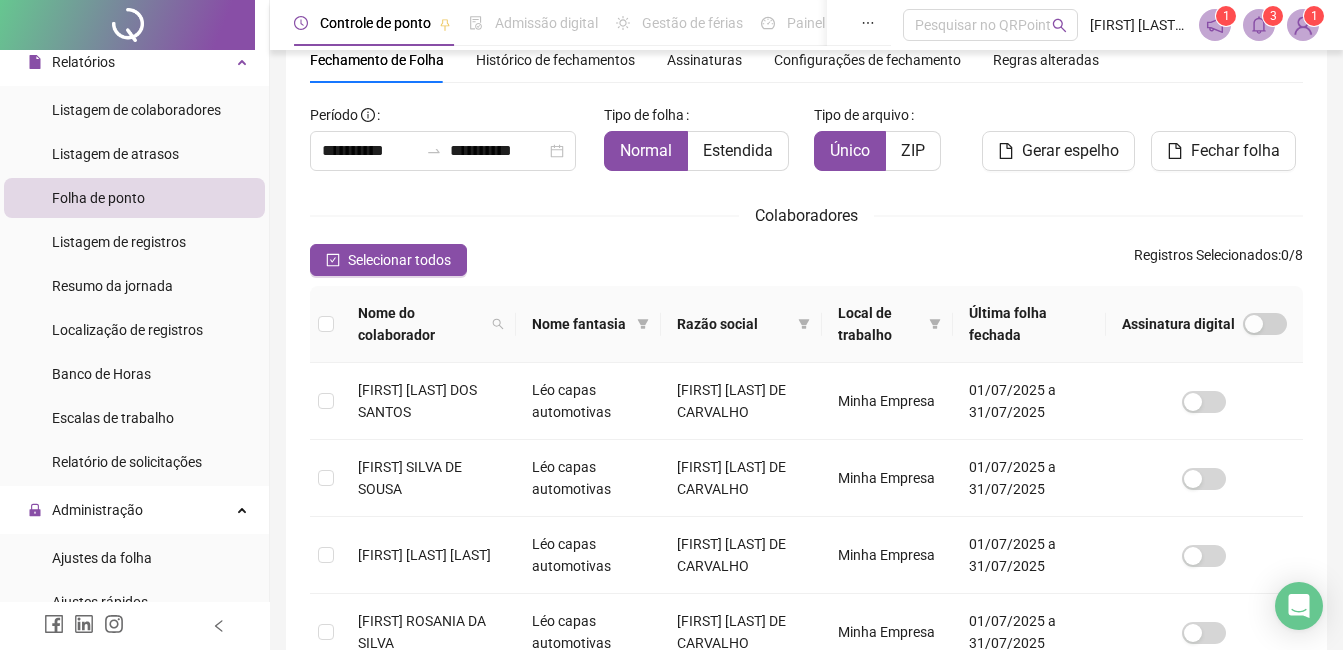 click on "3" at bounding box center [1273, 16] 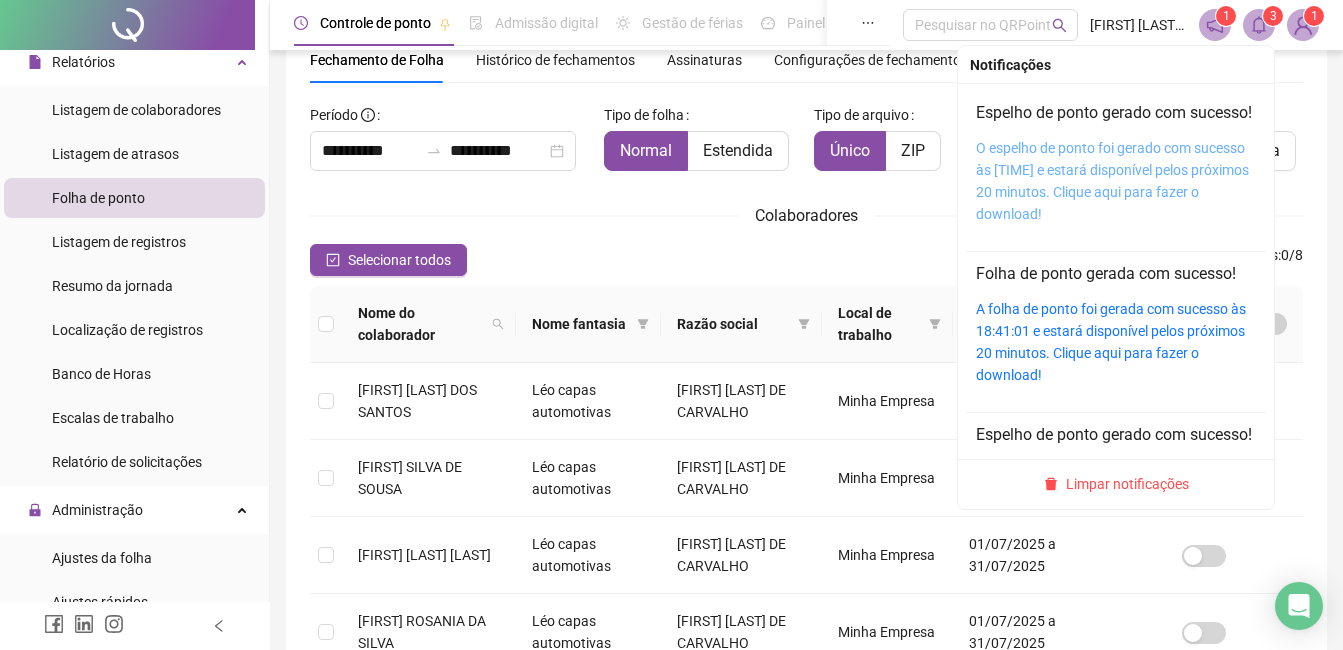 click on "O espelho de ponto foi gerado com sucesso às [TIME] e estará disponível pelos próximos 20 minutos.
Clique aqui para fazer o download!" at bounding box center (1112, 181) 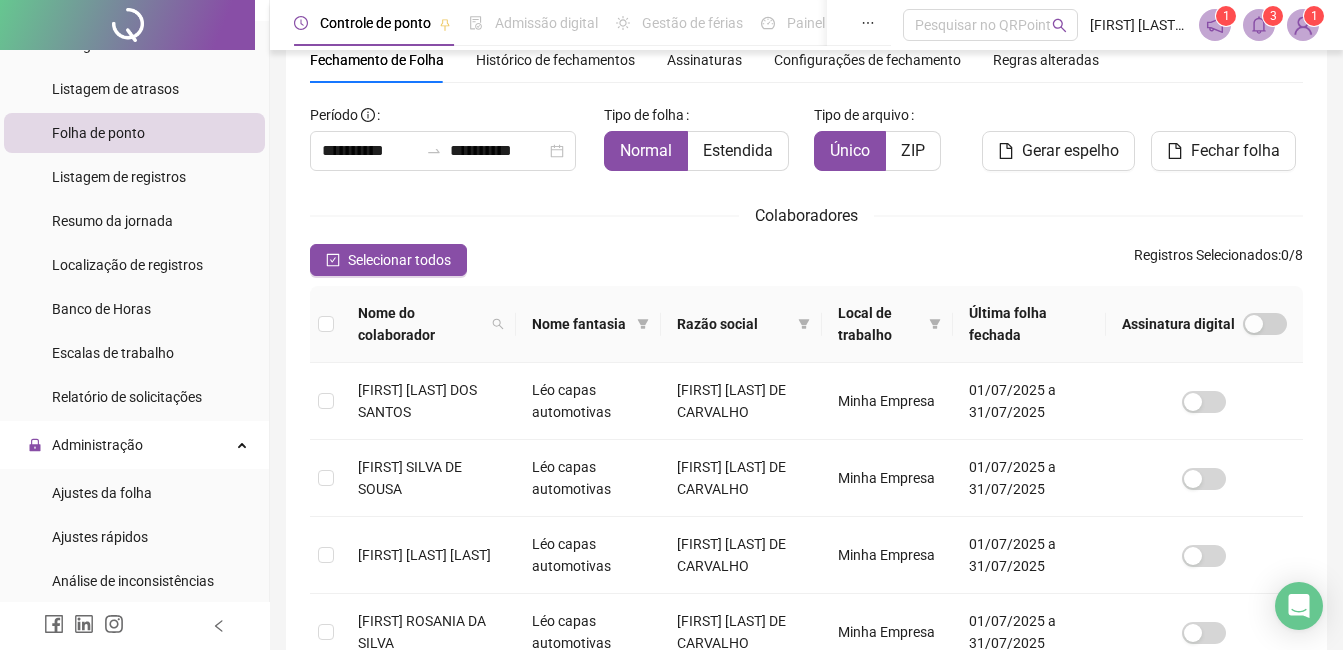 scroll, scrollTop: 200, scrollLeft: 0, axis: vertical 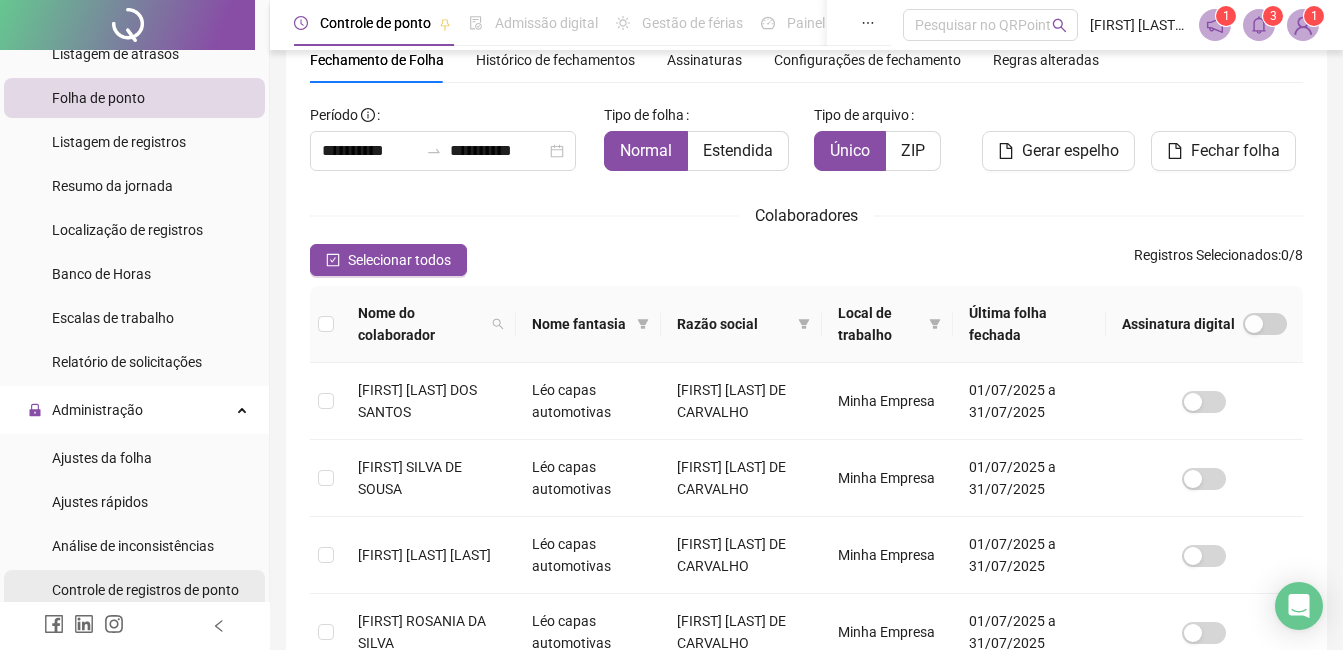 click on "Controle de registros de ponto" at bounding box center (145, 590) 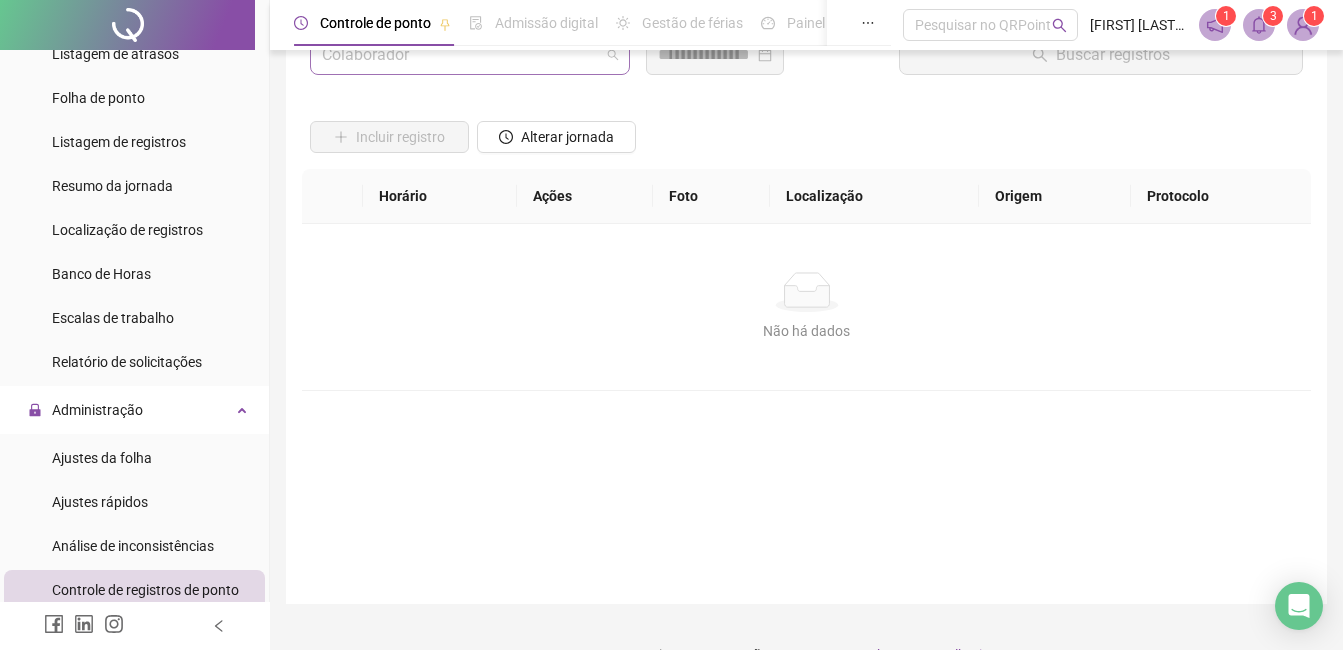 click at bounding box center (461, 55) 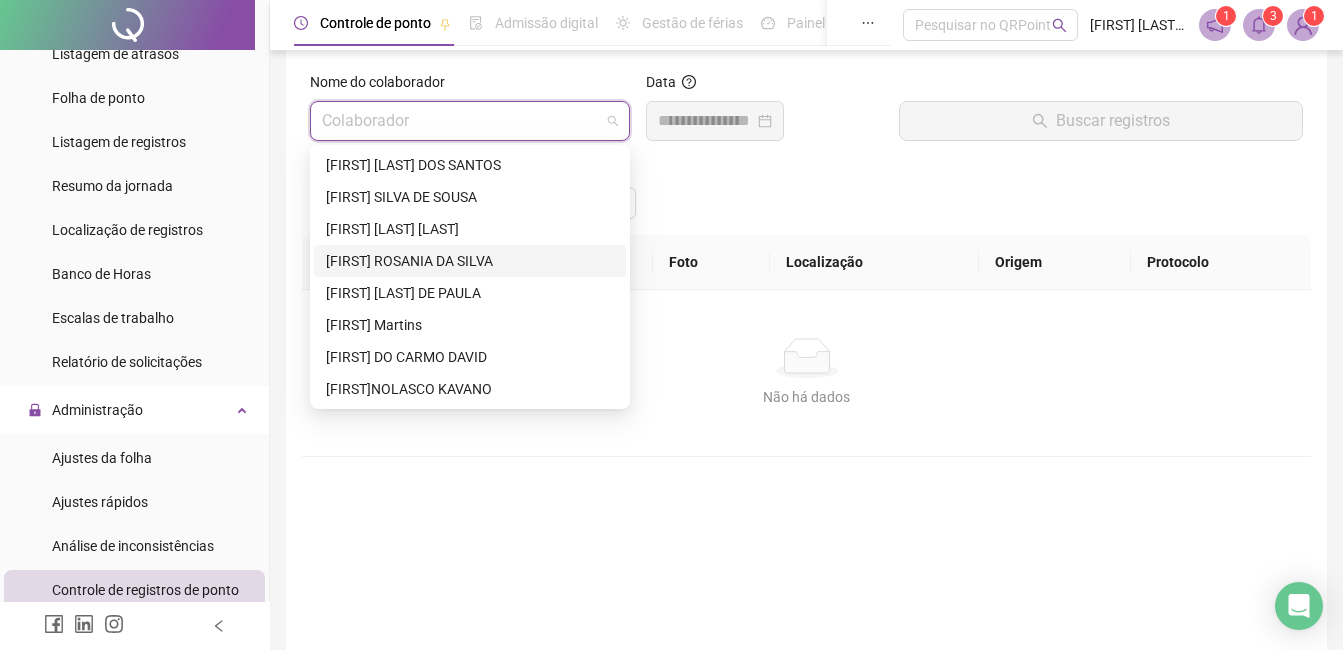 scroll, scrollTop: 0, scrollLeft: 0, axis: both 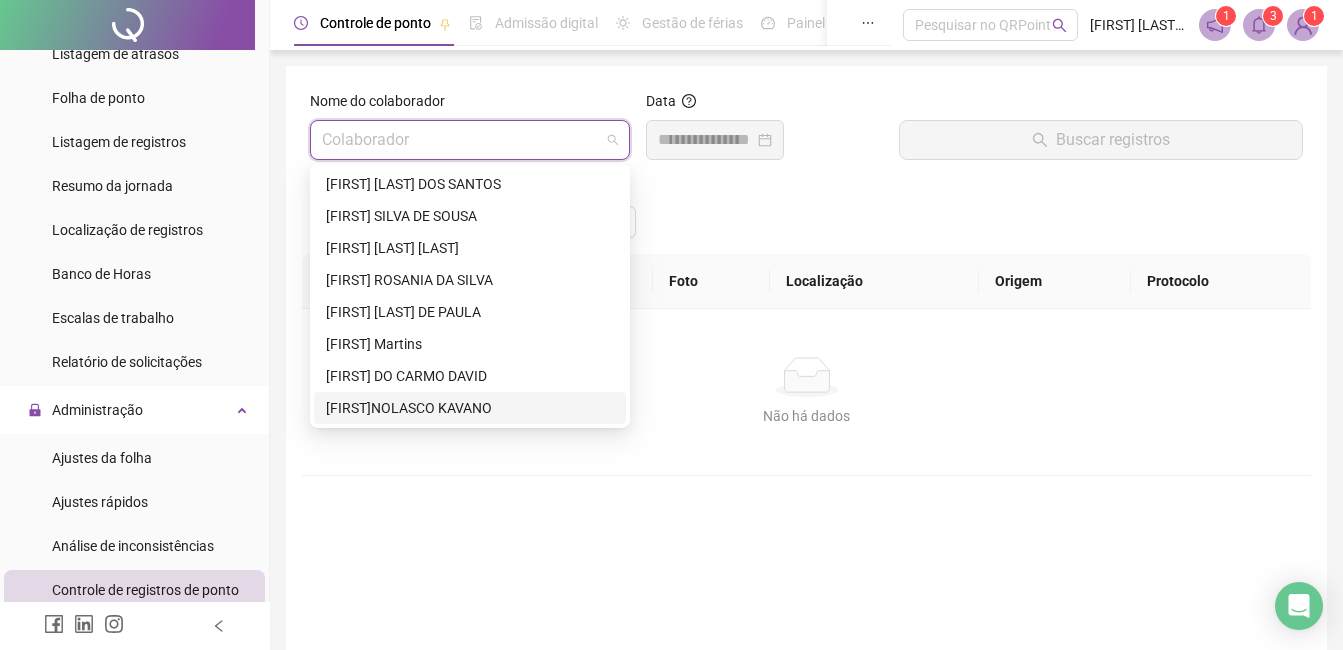 click on "[FIRST]NOLASCO KAVANO" at bounding box center [470, 408] 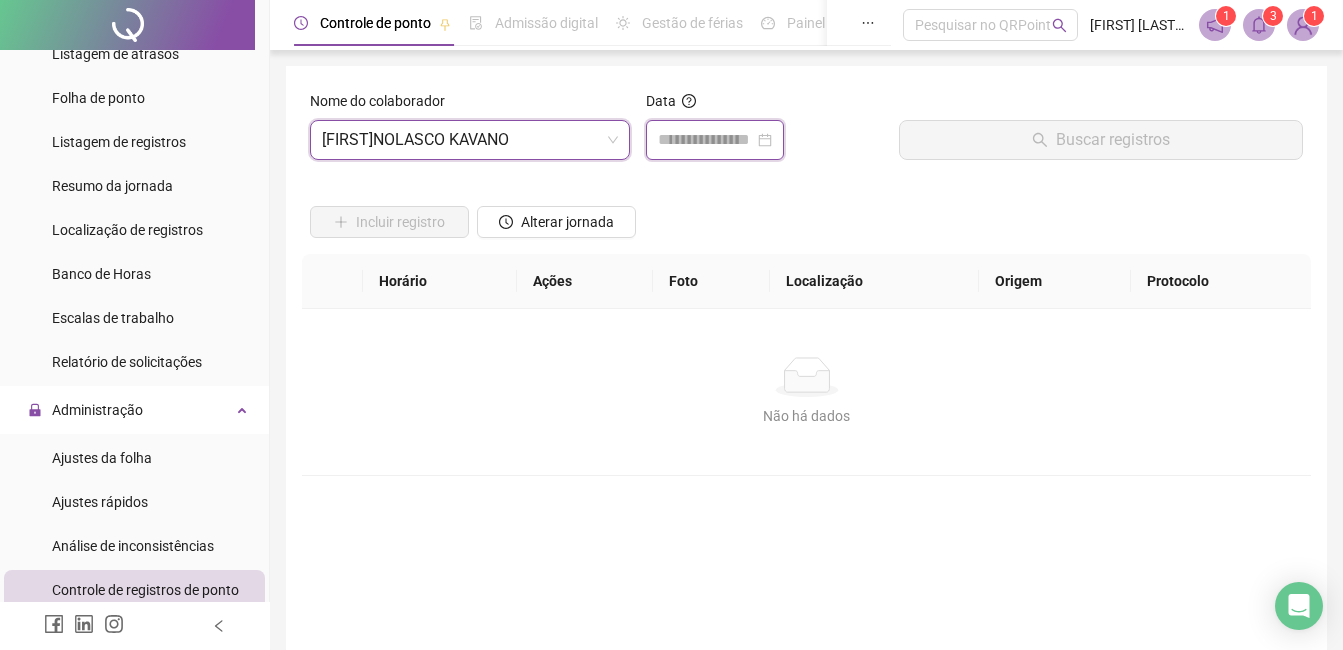 click at bounding box center (706, 140) 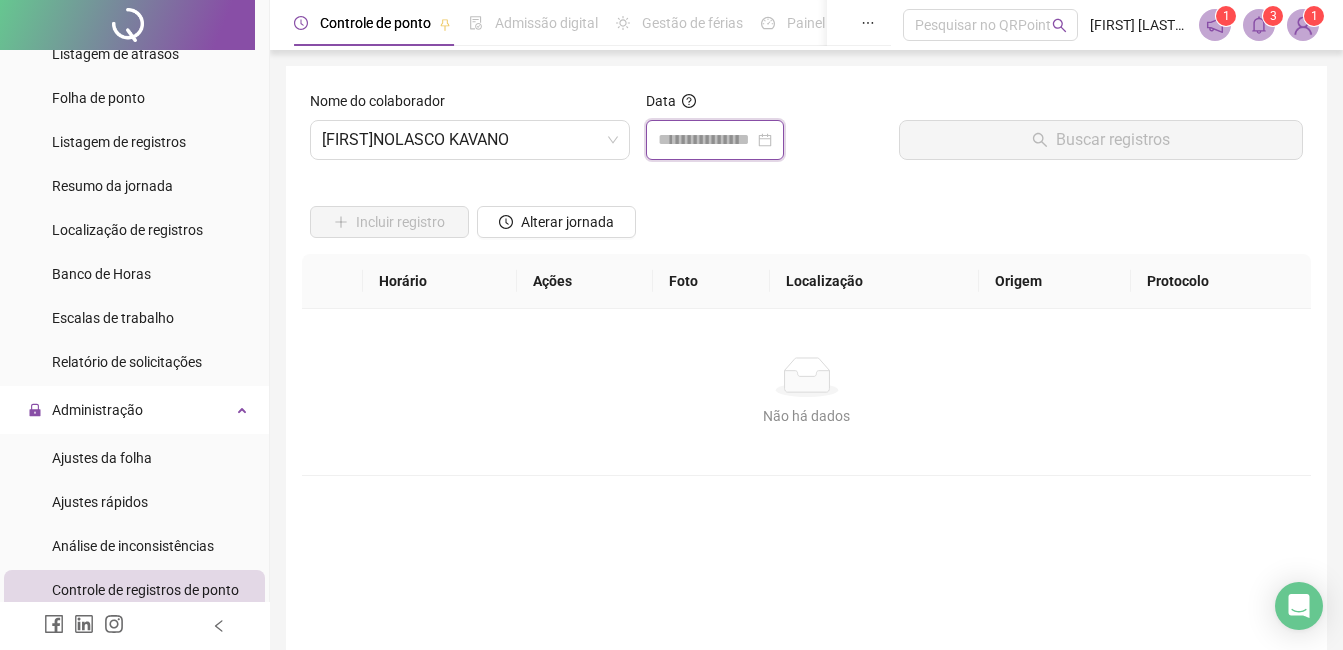 type on "**********" 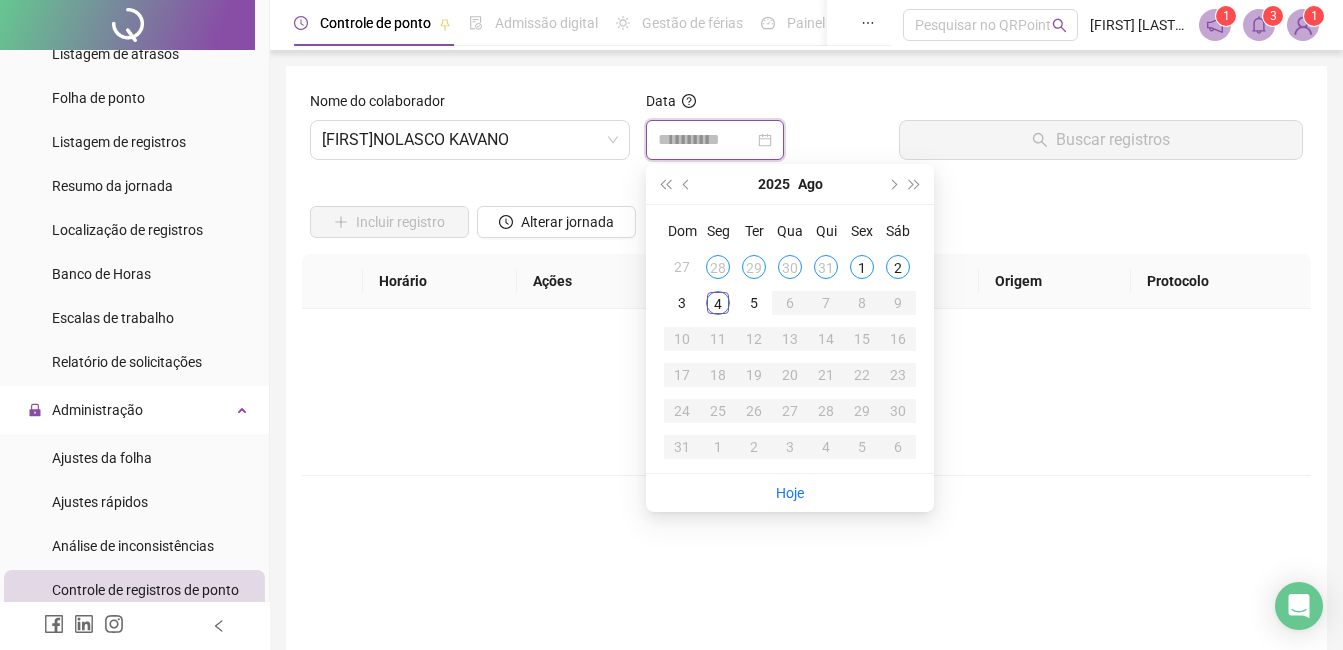 type on "**********" 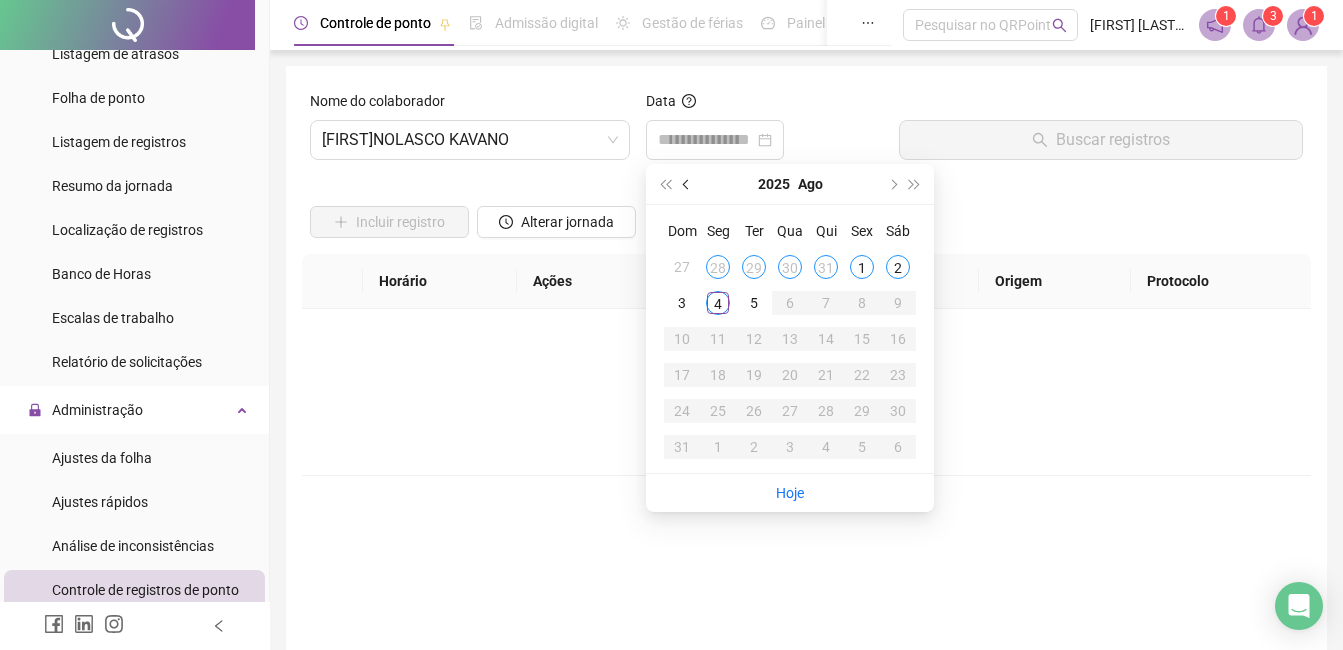 click at bounding box center (687, 184) 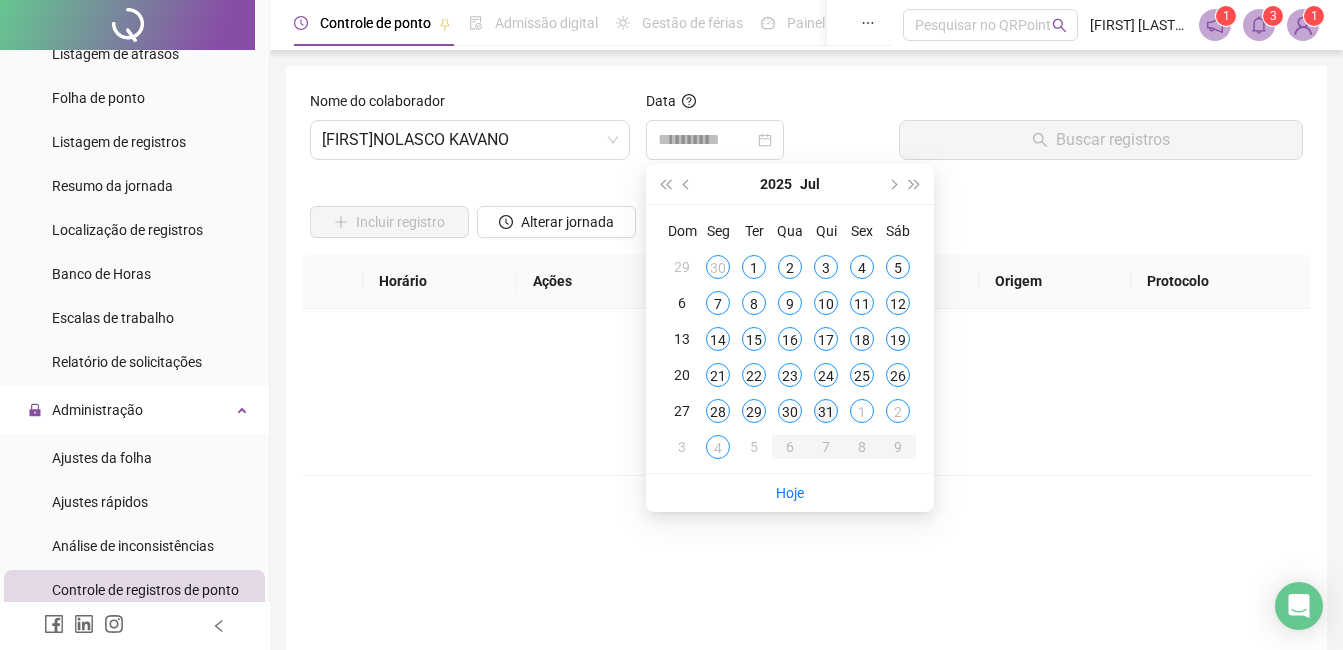 type on "**********" 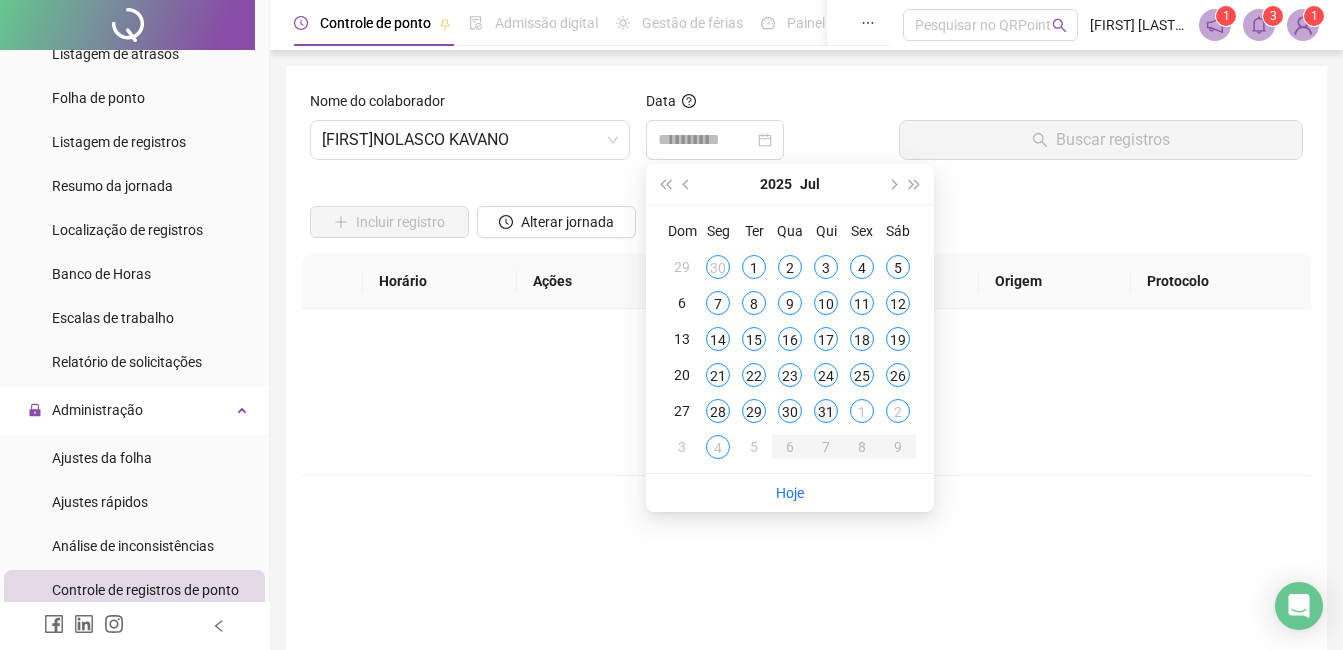 click on "31" at bounding box center [826, 411] 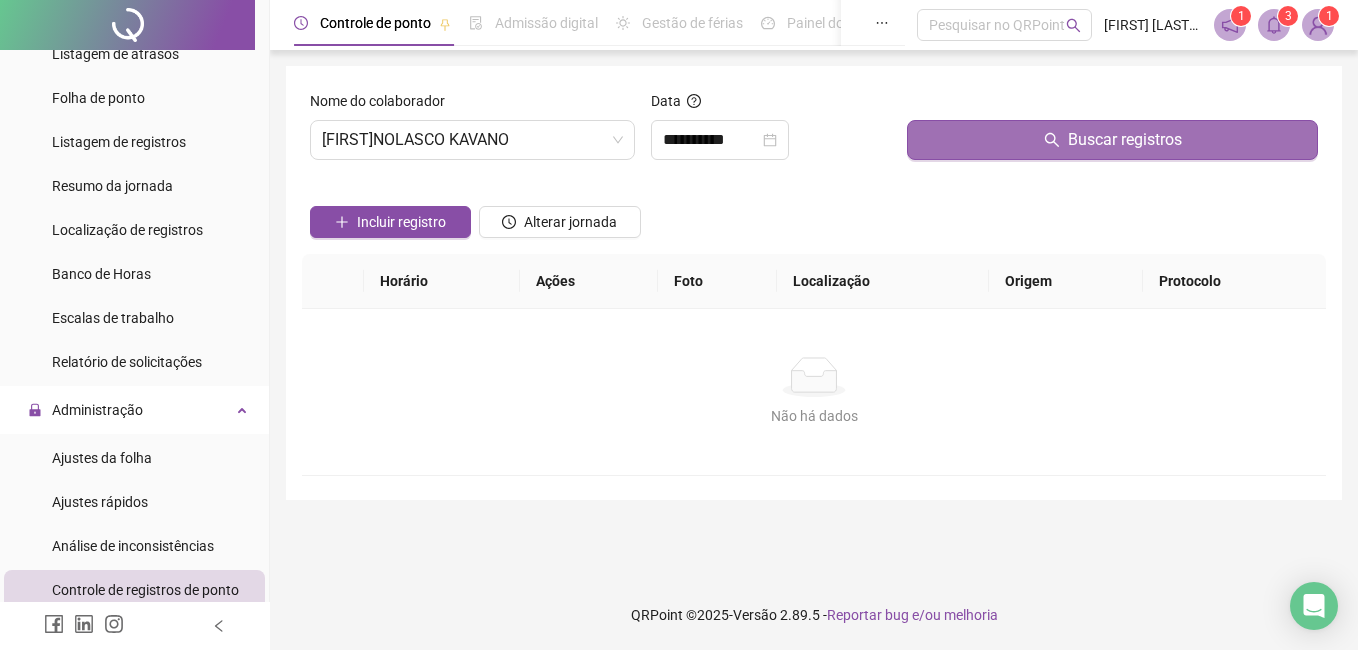 click on "Buscar registros" at bounding box center (1112, 140) 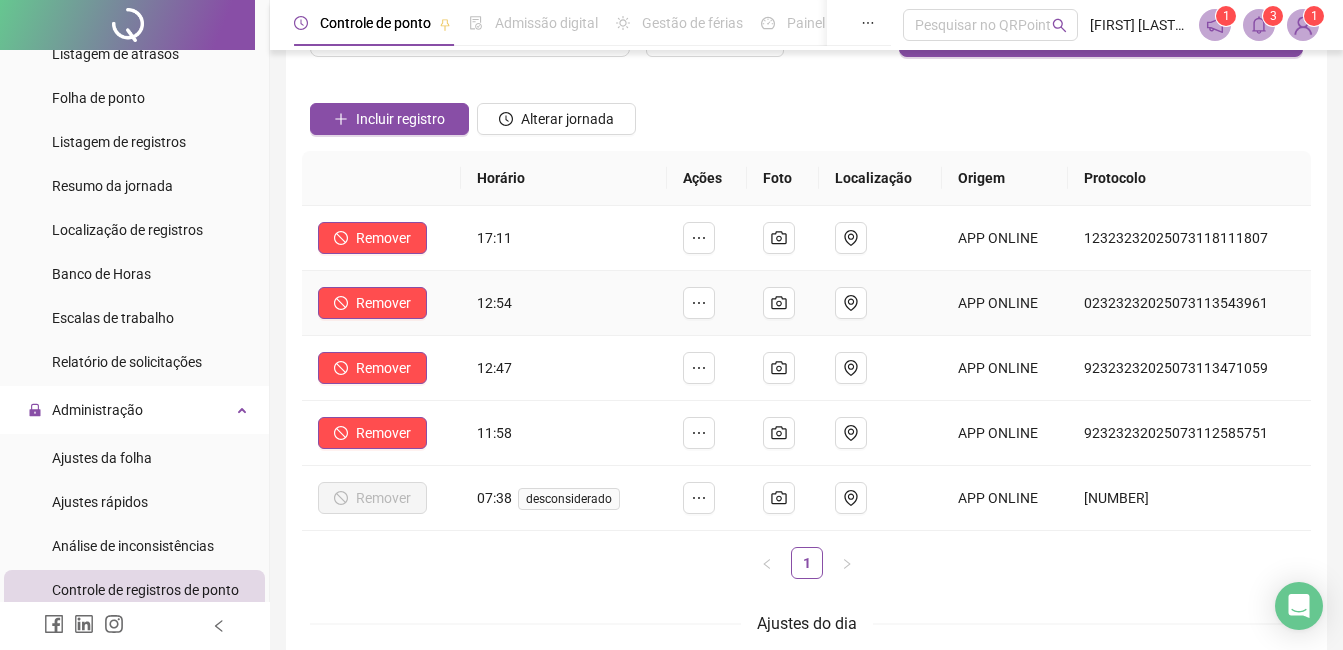 scroll, scrollTop: 200, scrollLeft: 0, axis: vertical 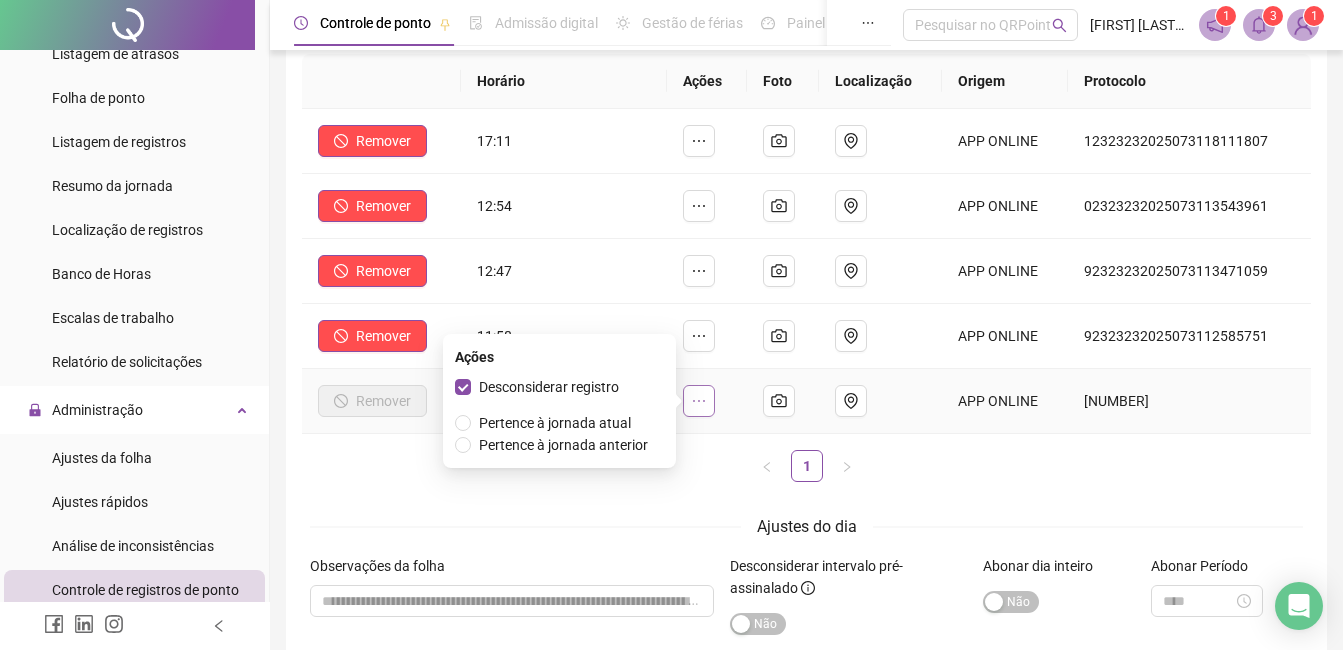 click 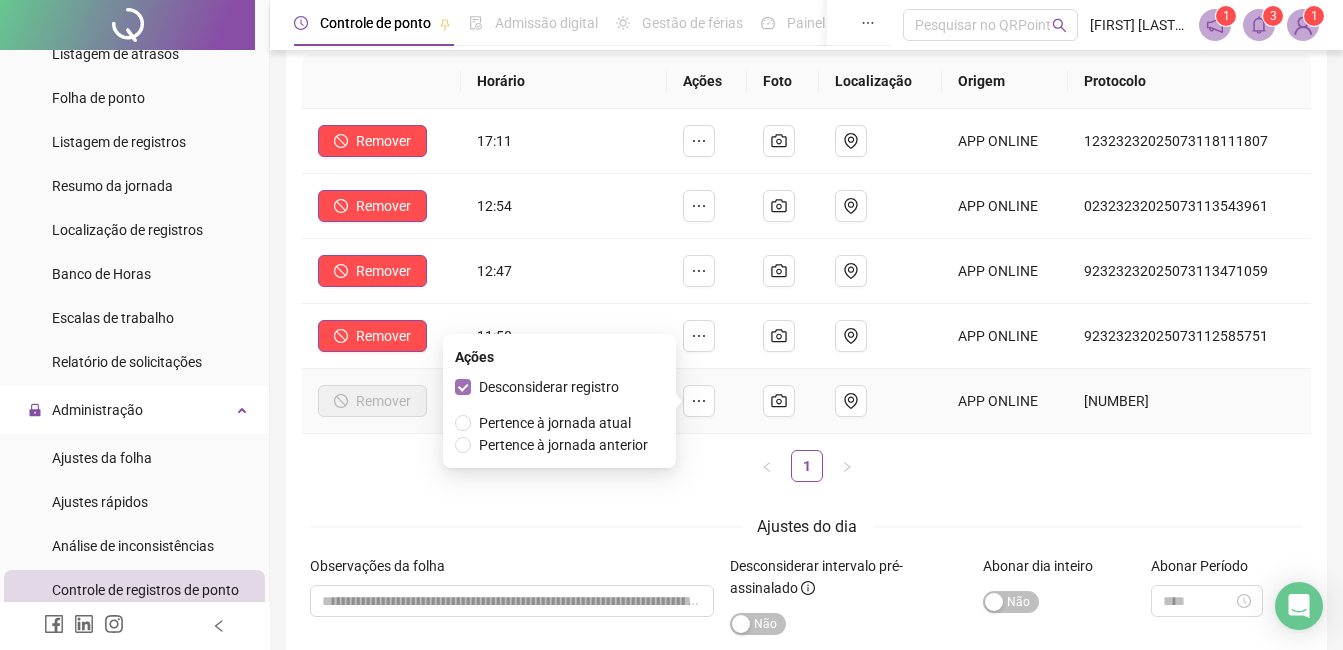 click on "Desconsiderar registro" at bounding box center [549, 387] 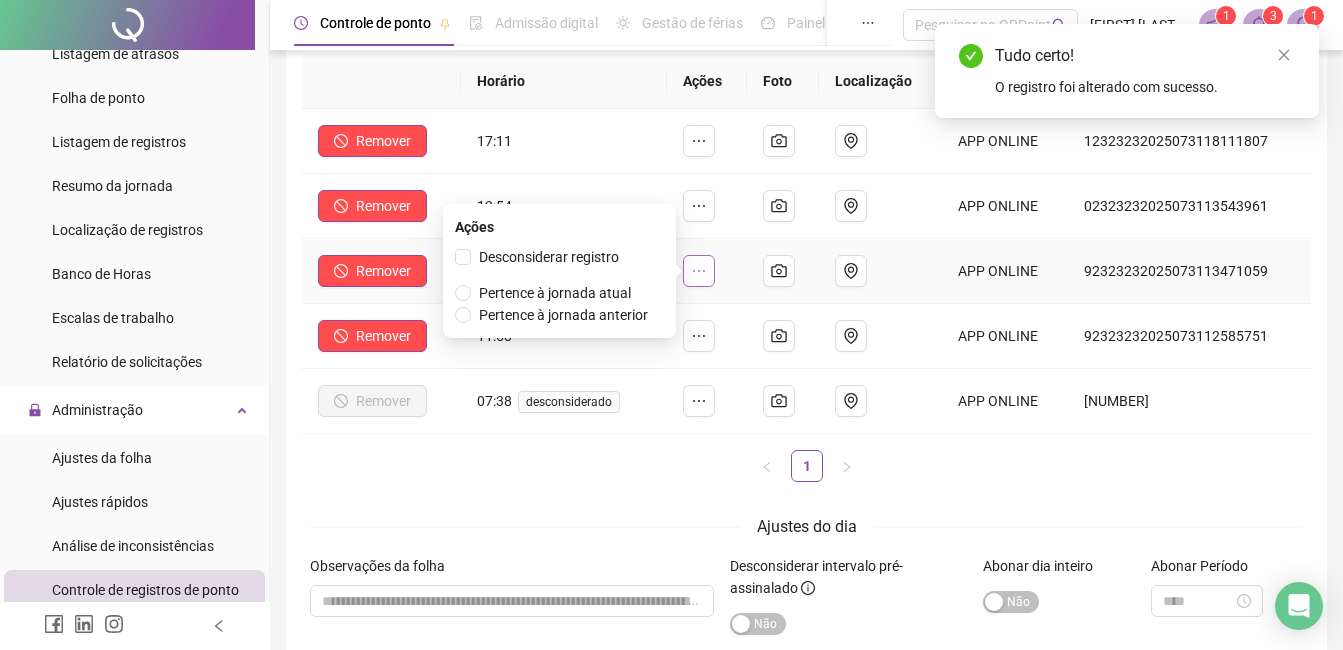 click at bounding box center (699, 271) 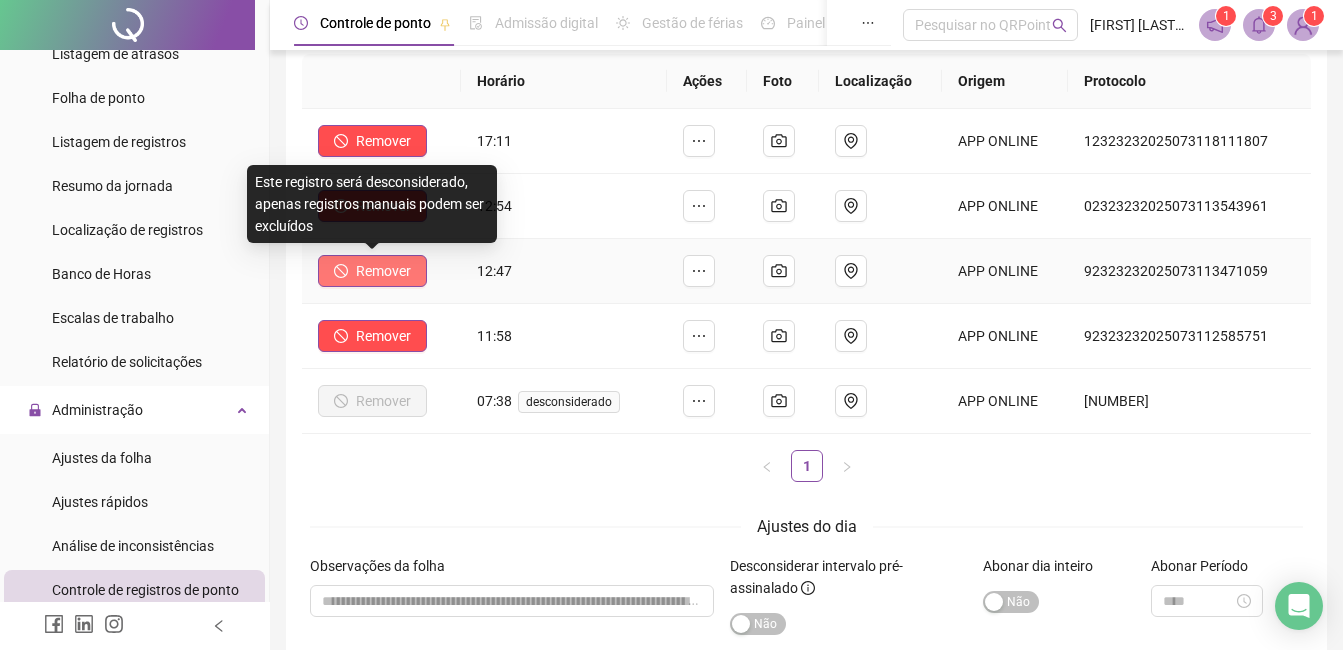 click on "Remover" at bounding box center (383, 271) 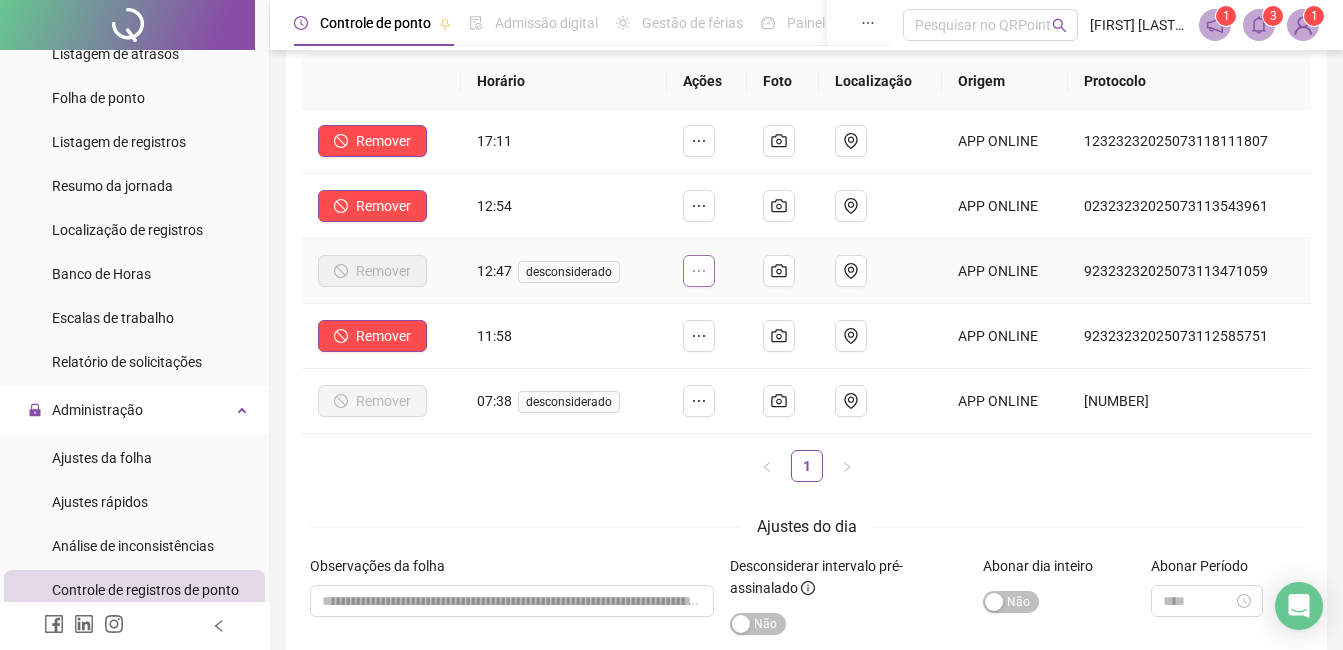 click 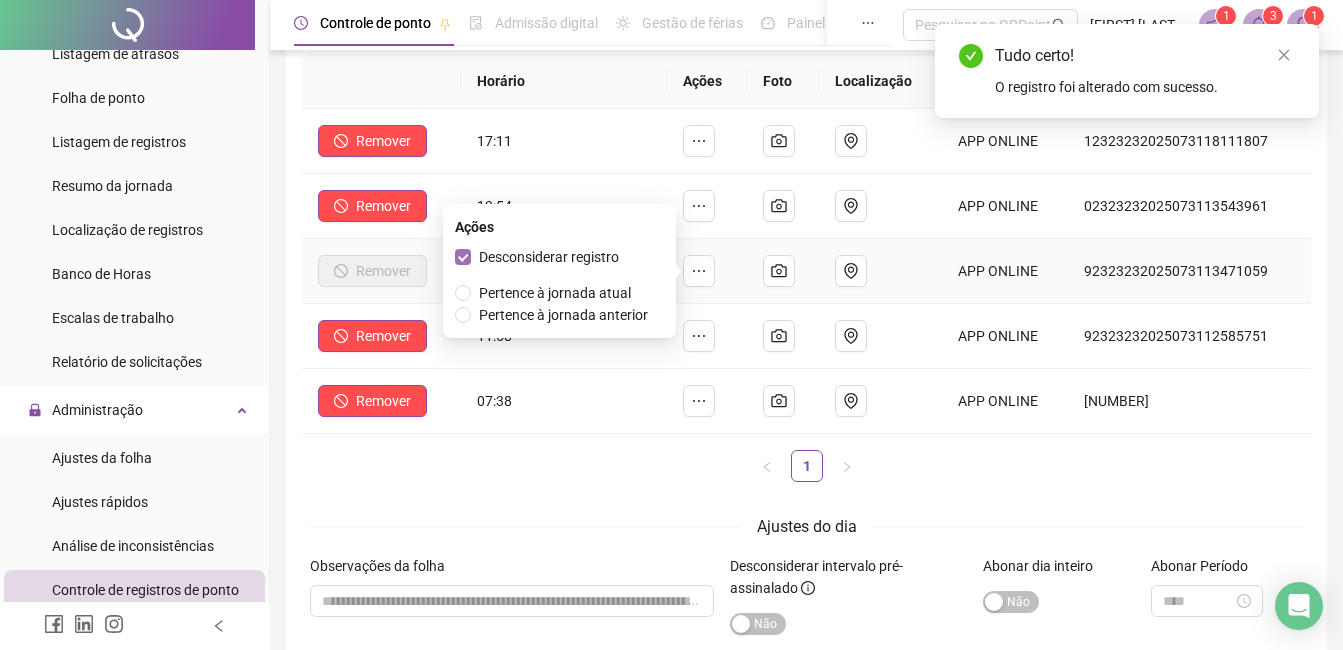 click on "Desconsiderar registro" at bounding box center [549, 257] 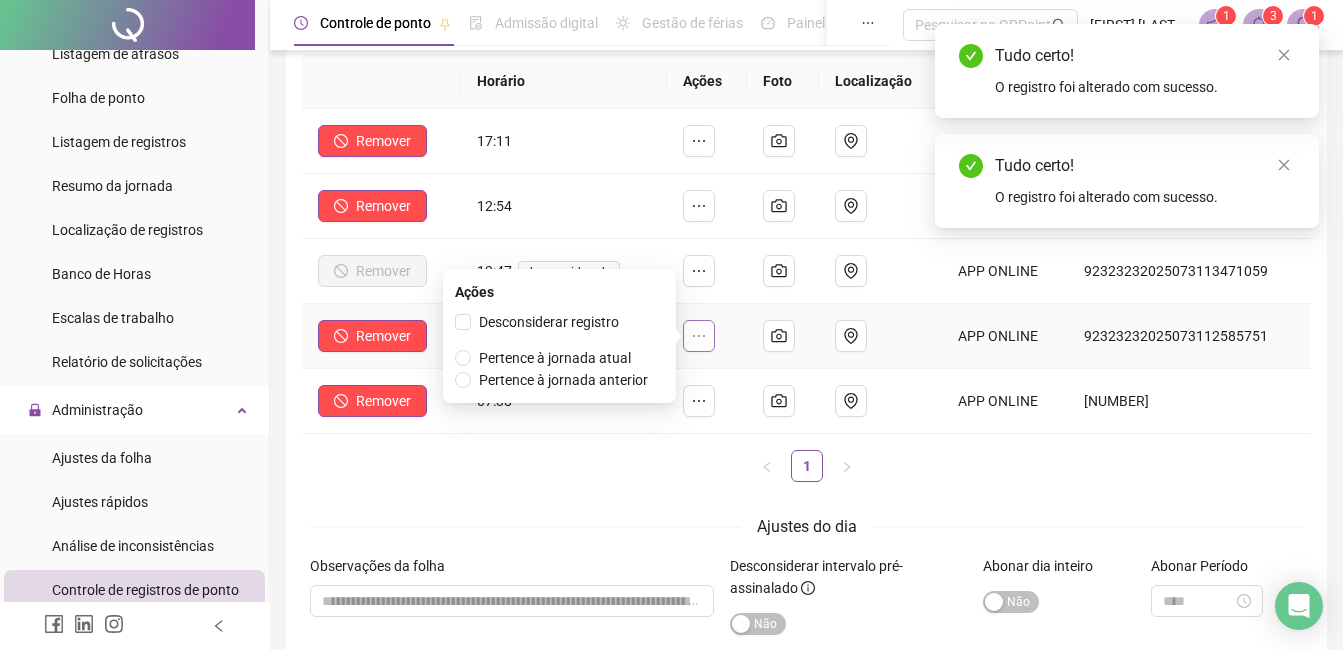 click at bounding box center (699, 336) 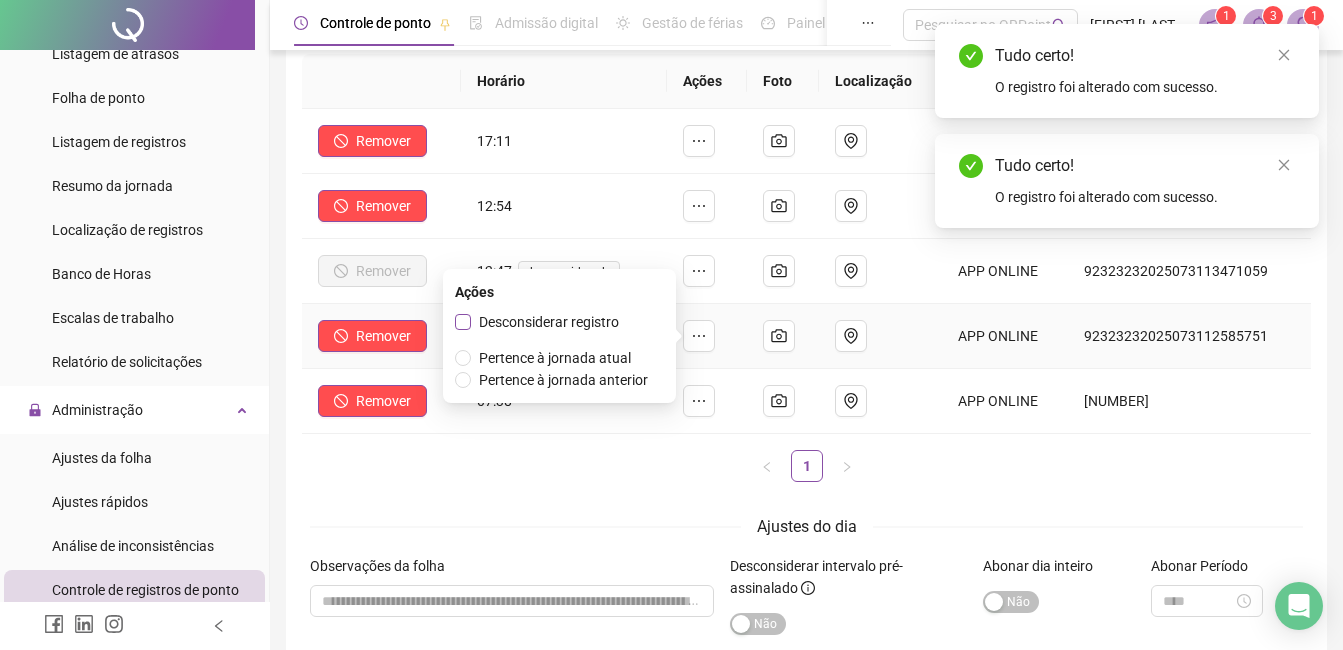 click on "Desconsiderar registro" at bounding box center (549, 322) 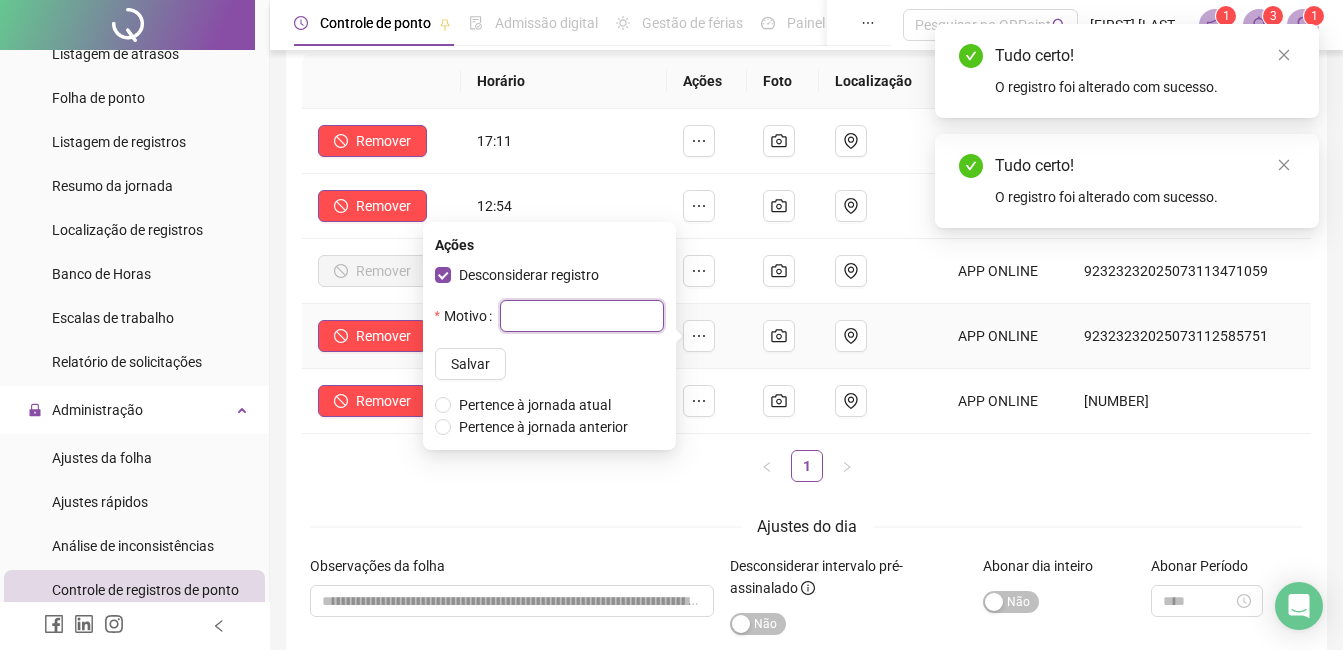 click at bounding box center (582, 316) 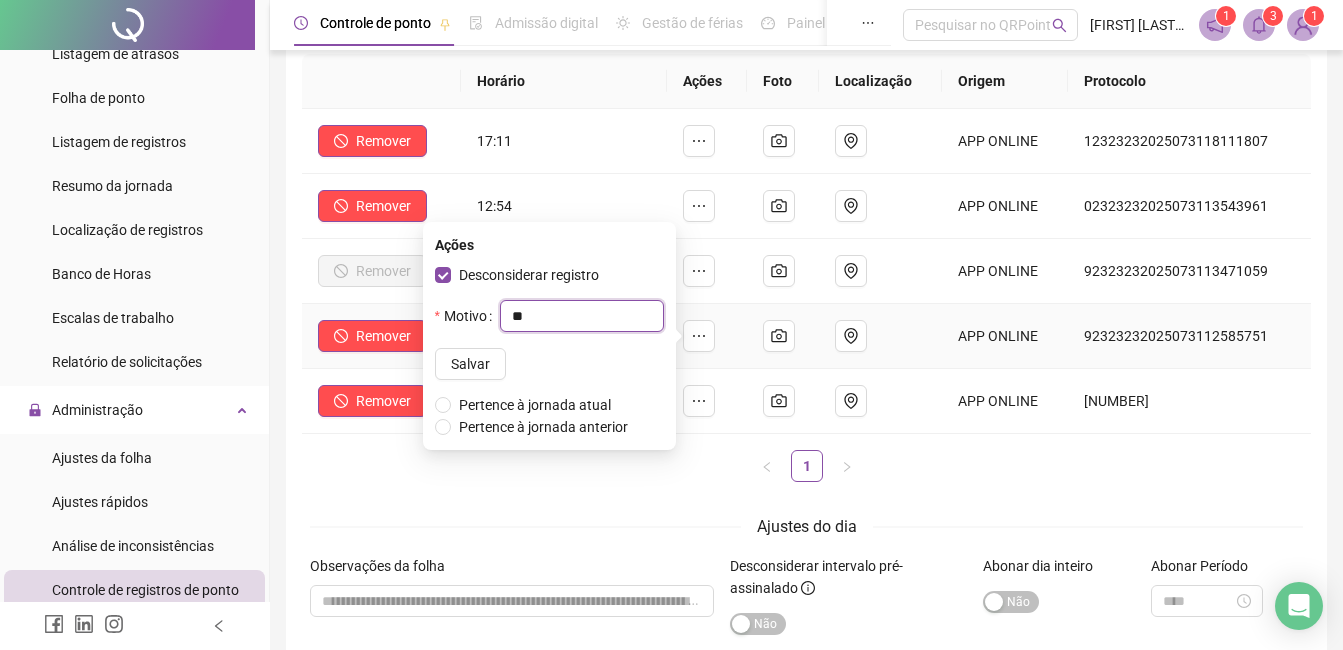 type on "**" 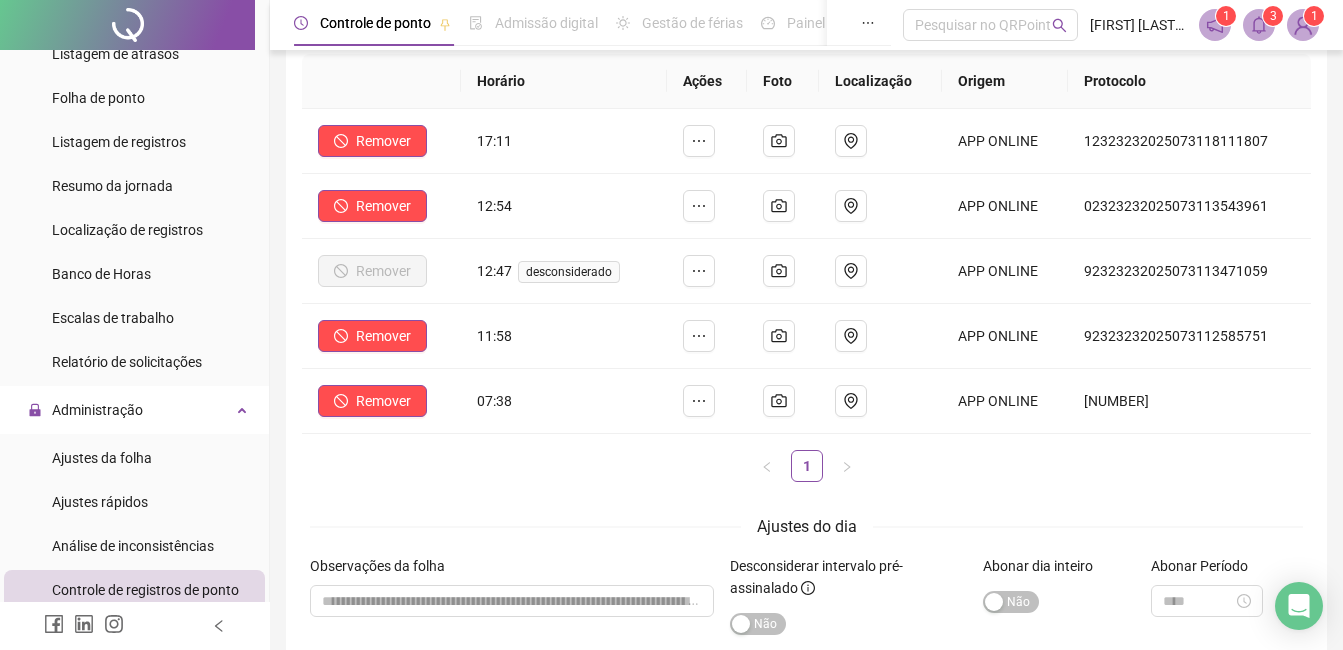 click on "Observações da folha" at bounding box center (512, 570) 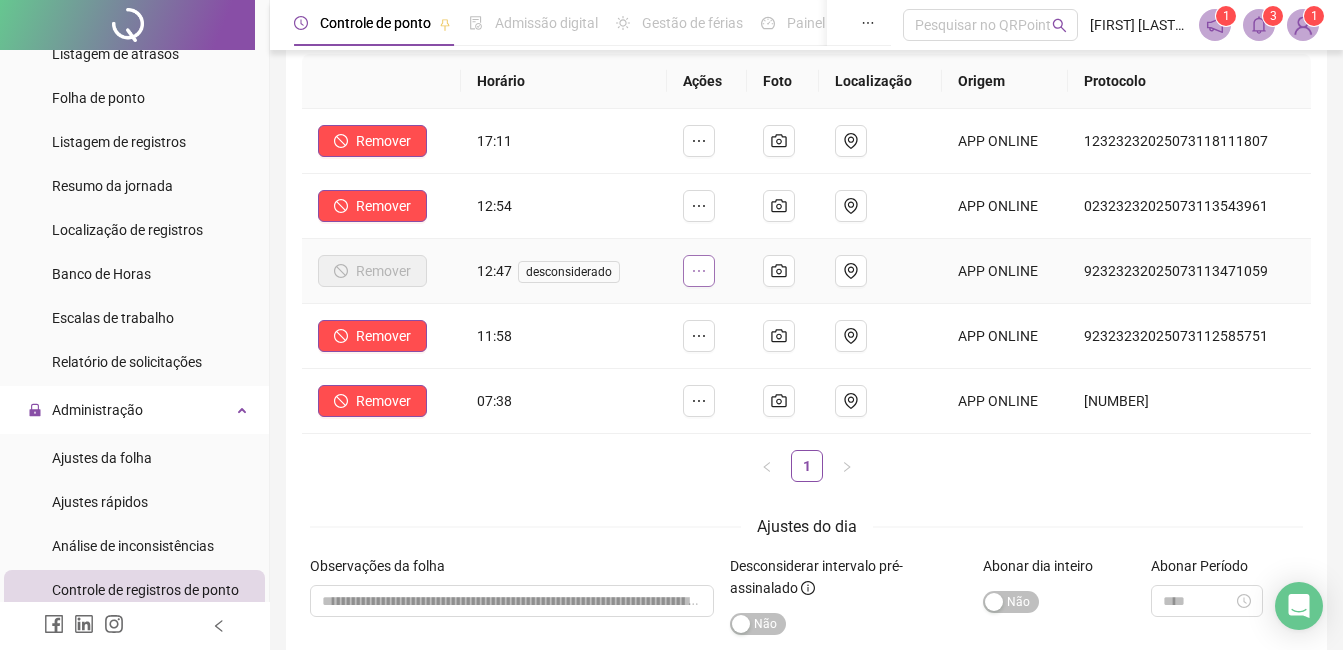 click 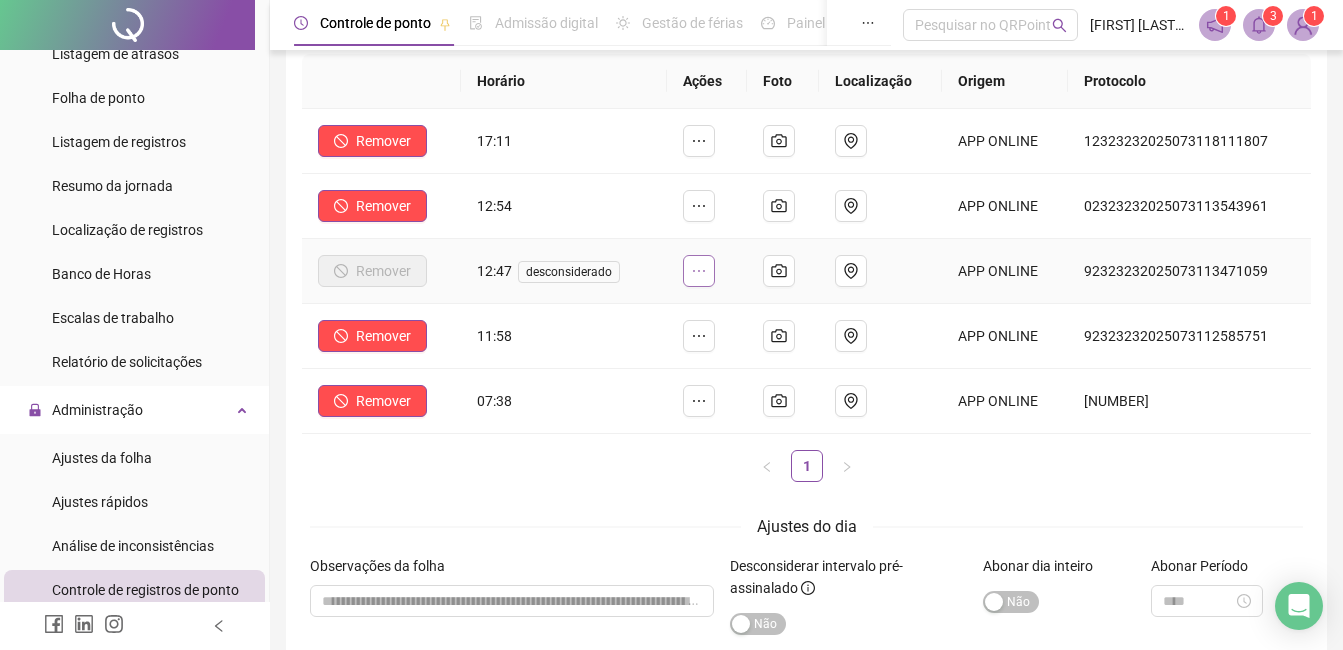 click at bounding box center [699, 271] 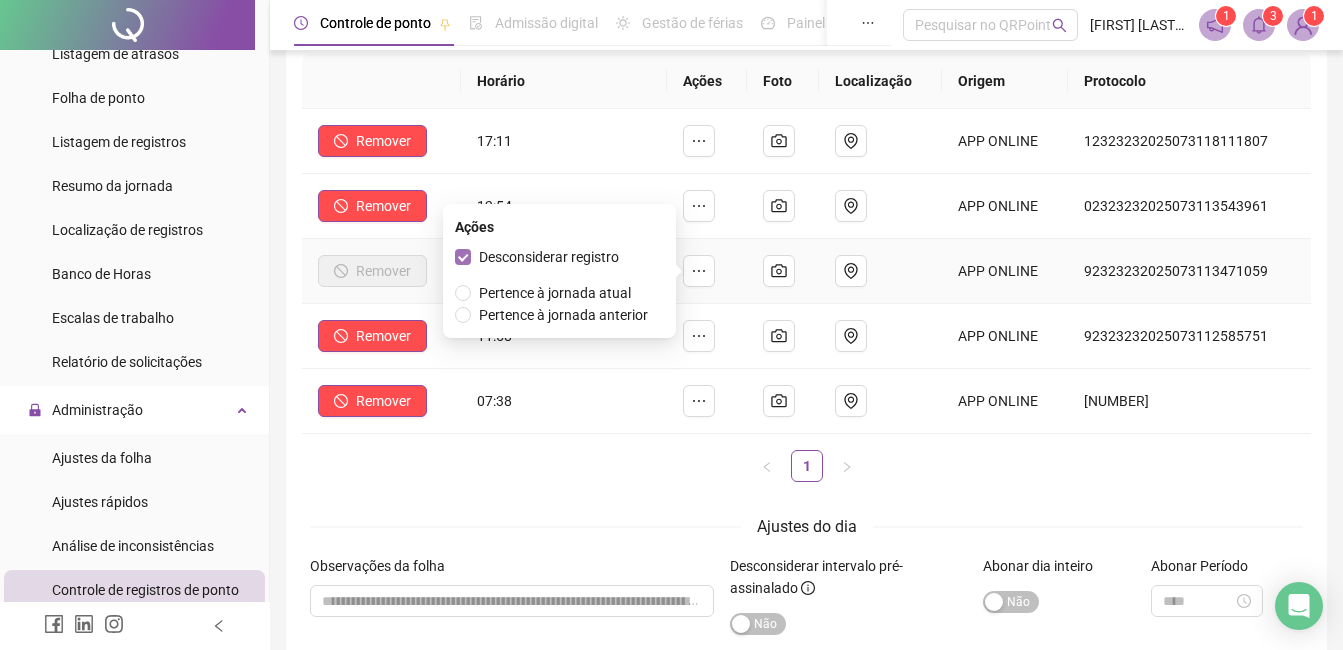 click on "Desconsiderar registro" at bounding box center [549, 257] 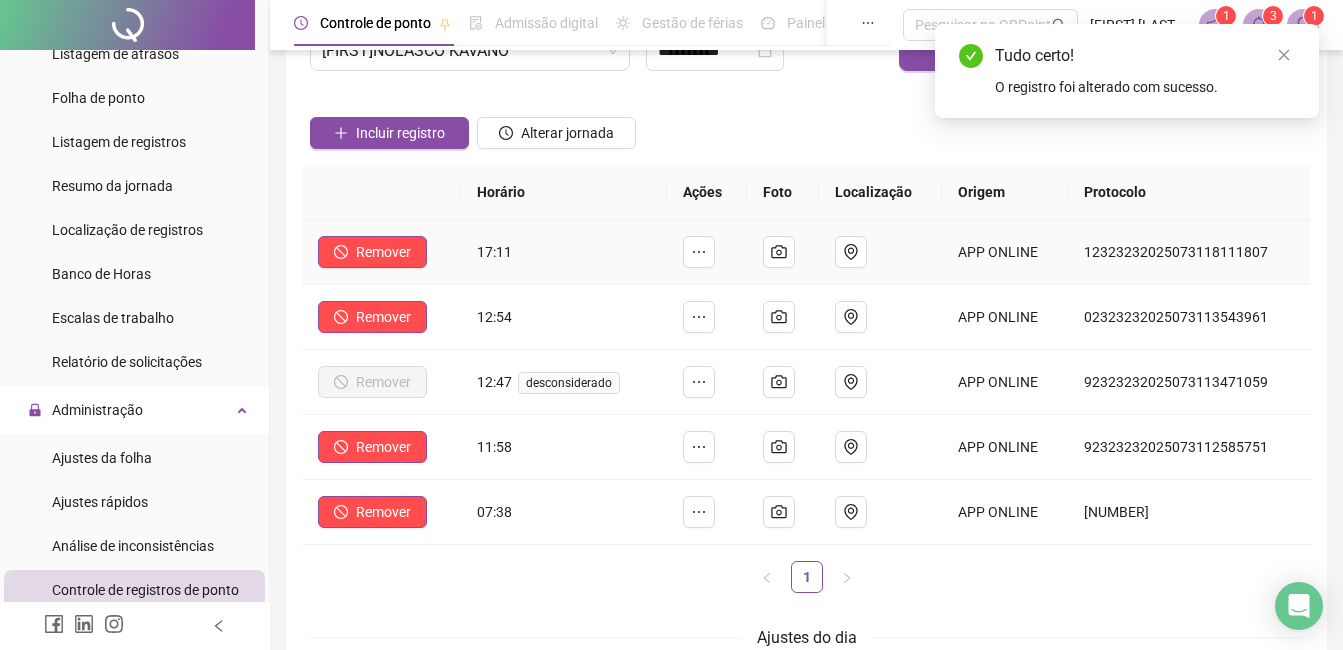 scroll, scrollTop: 0, scrollLeft: 0, axis: both 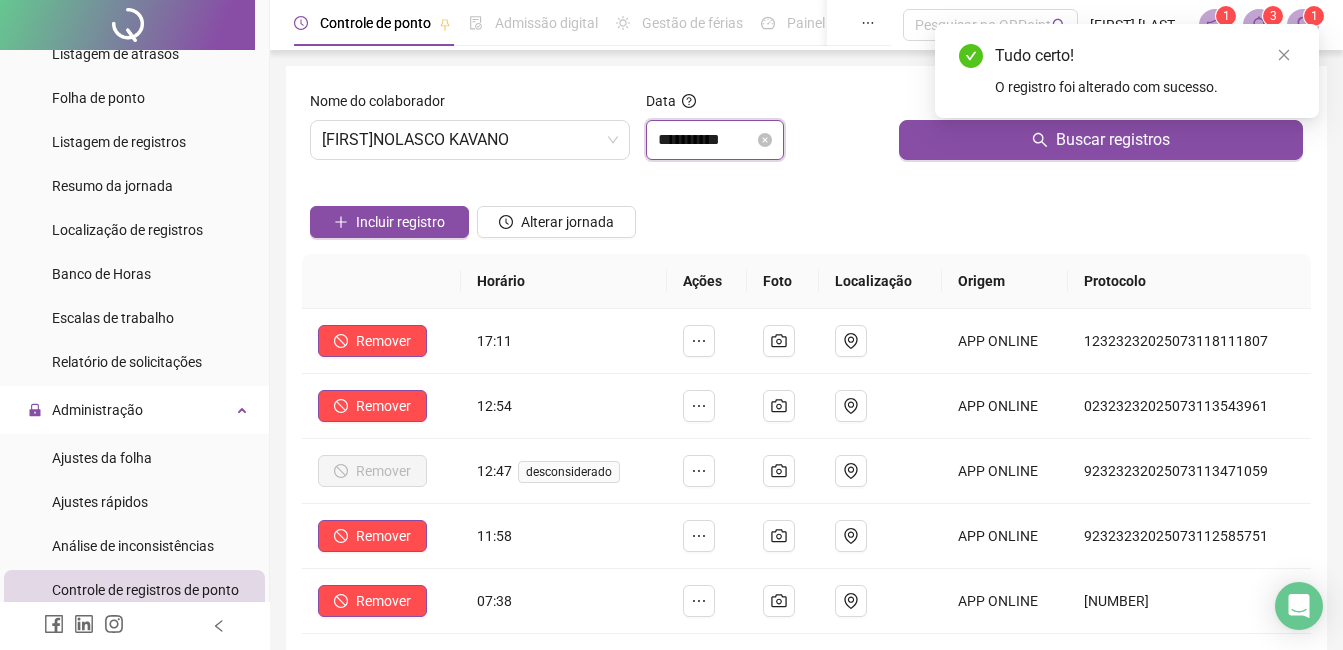 click on "**********" at bounding box center [706, 140] 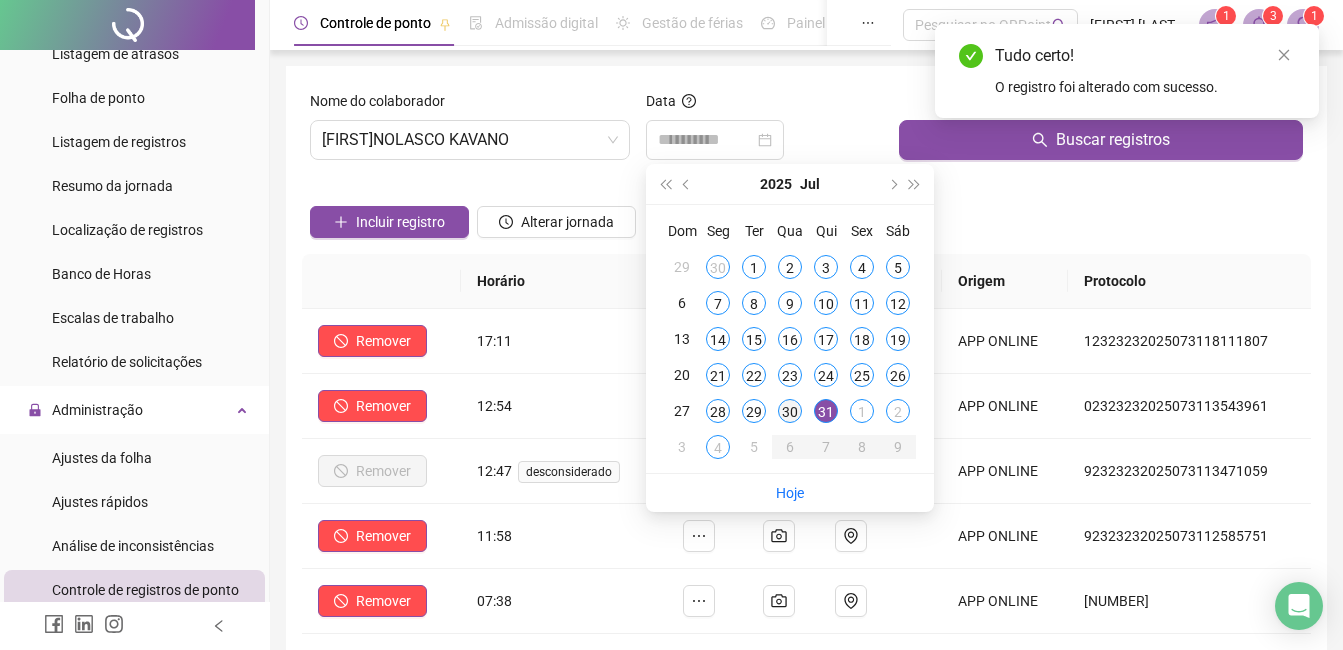 click on "30" at bounding box center [790, 411] 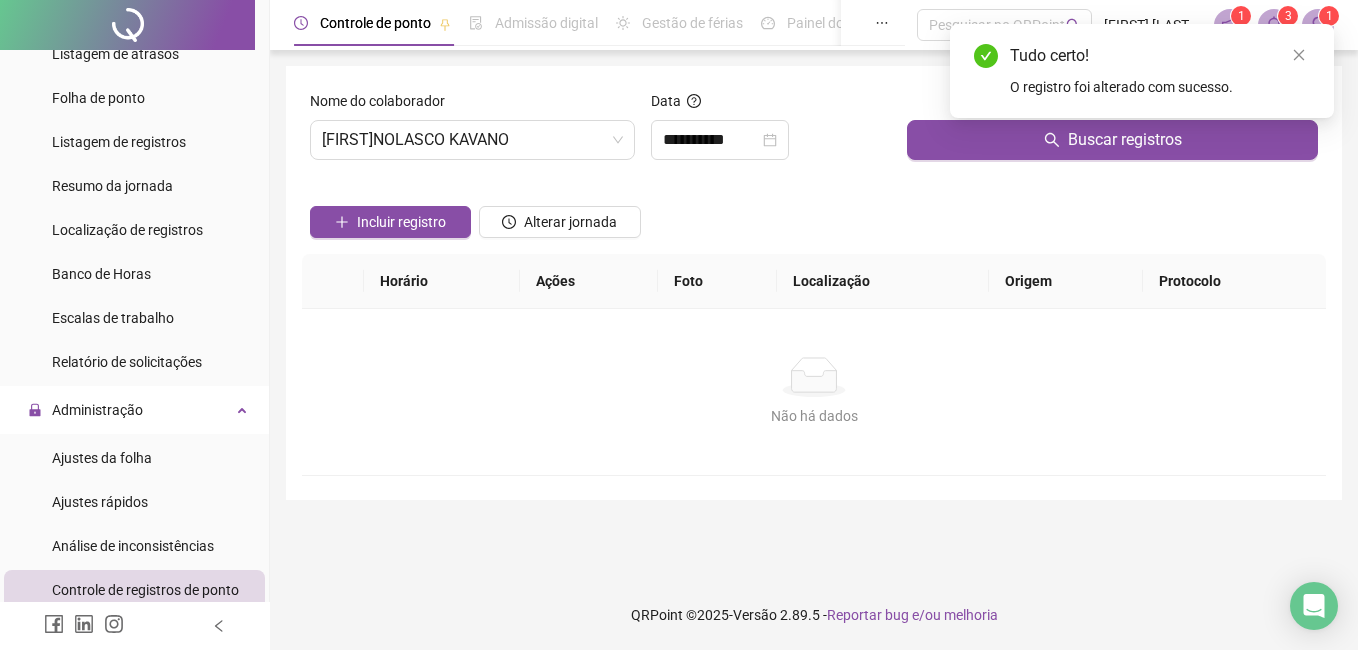 click on "Tudo certo! O registro foi alterado com sucesso." at bounding box center [1142, 71] 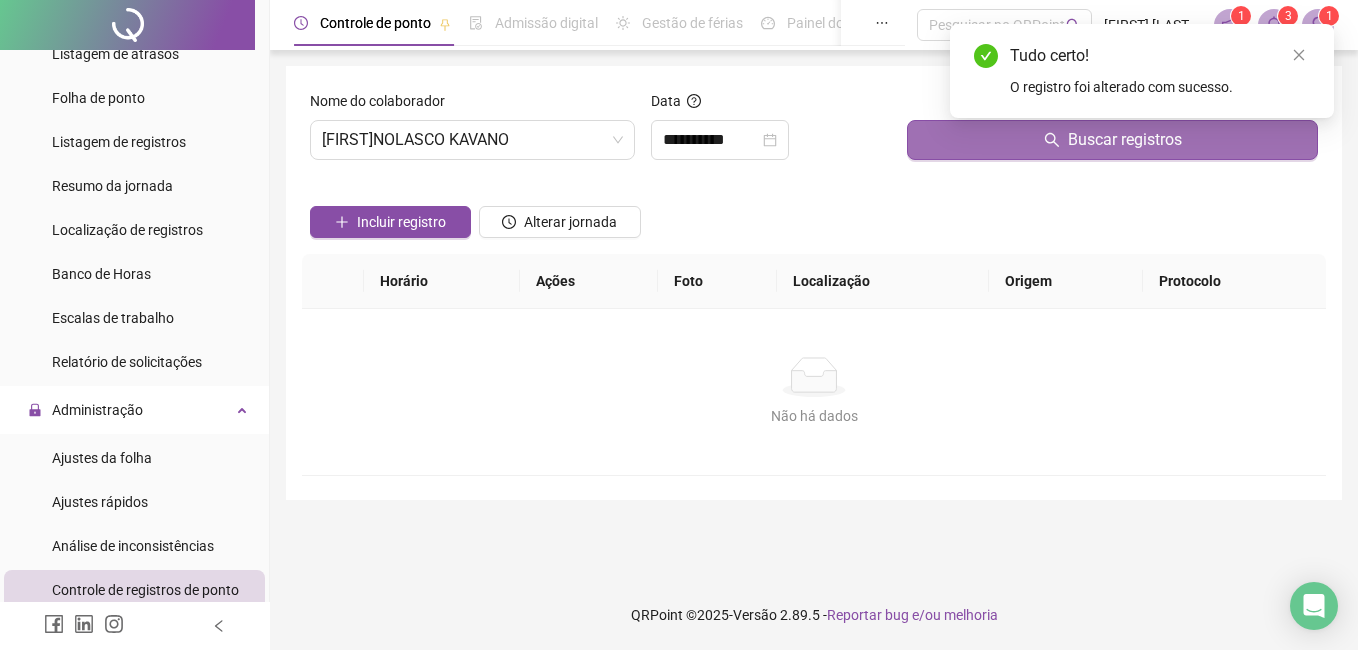 click on "Buscar registros" at bounding box center (1112, 140) 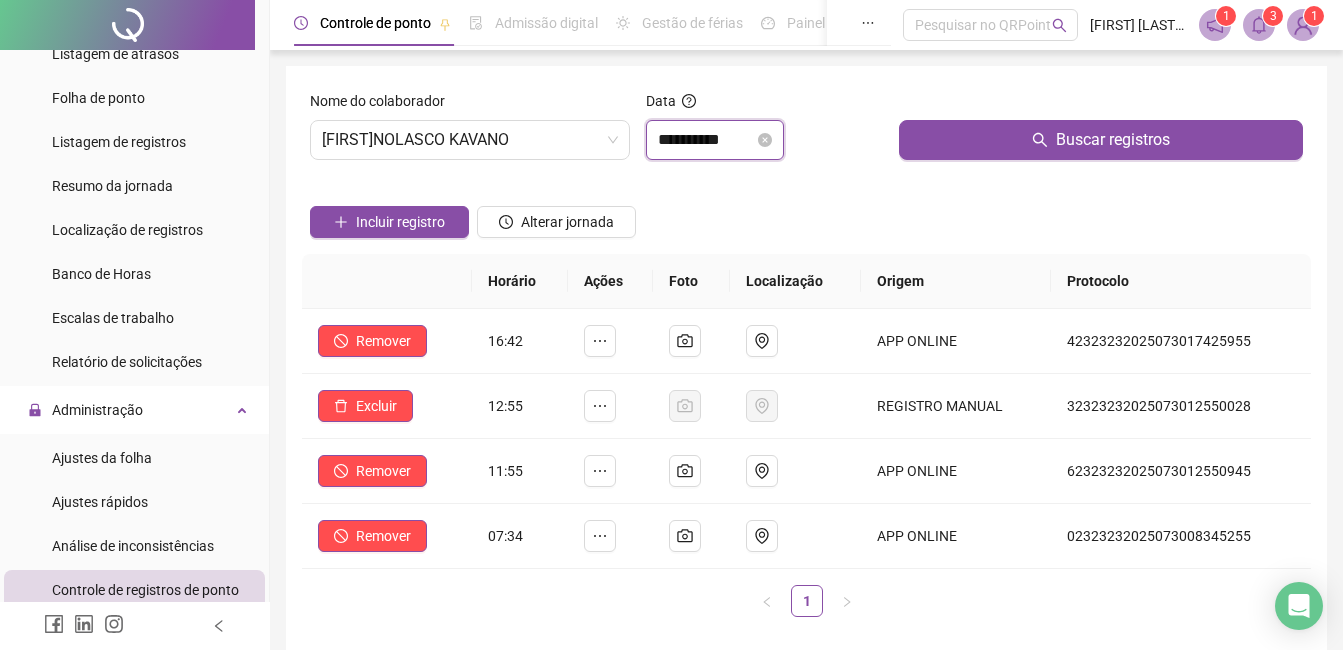 click on "**********" at bounding box center (706, 140) 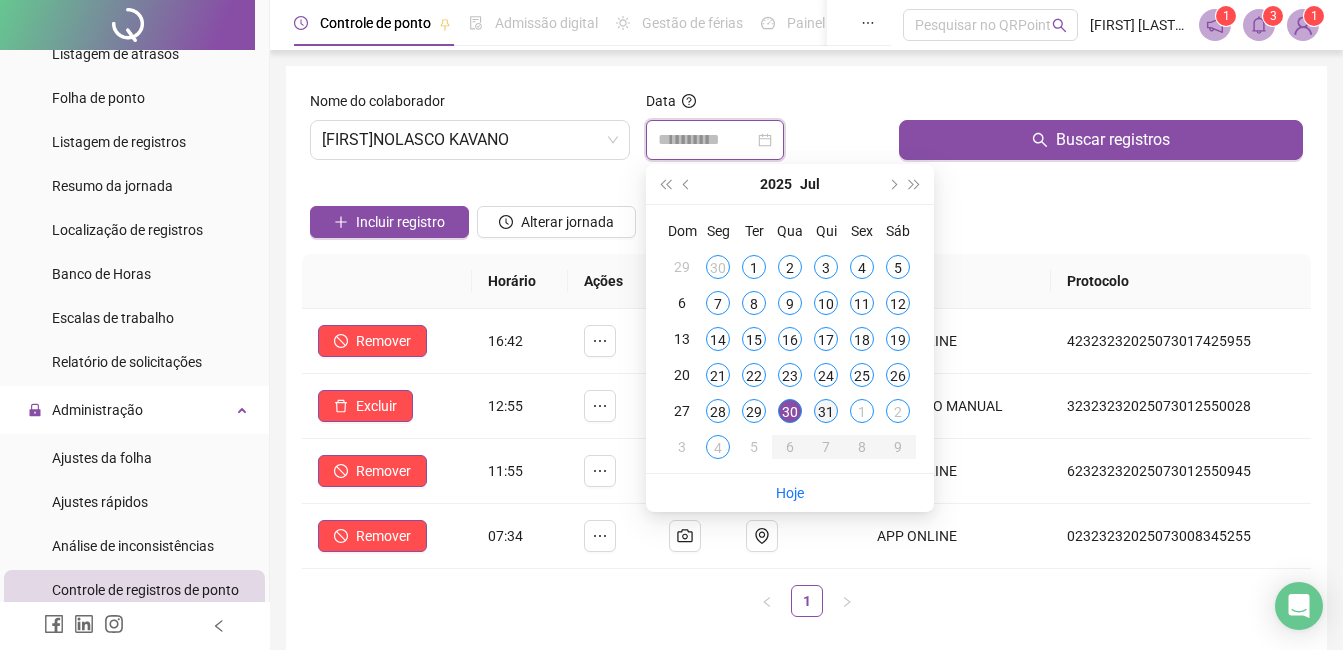 type on "**********" 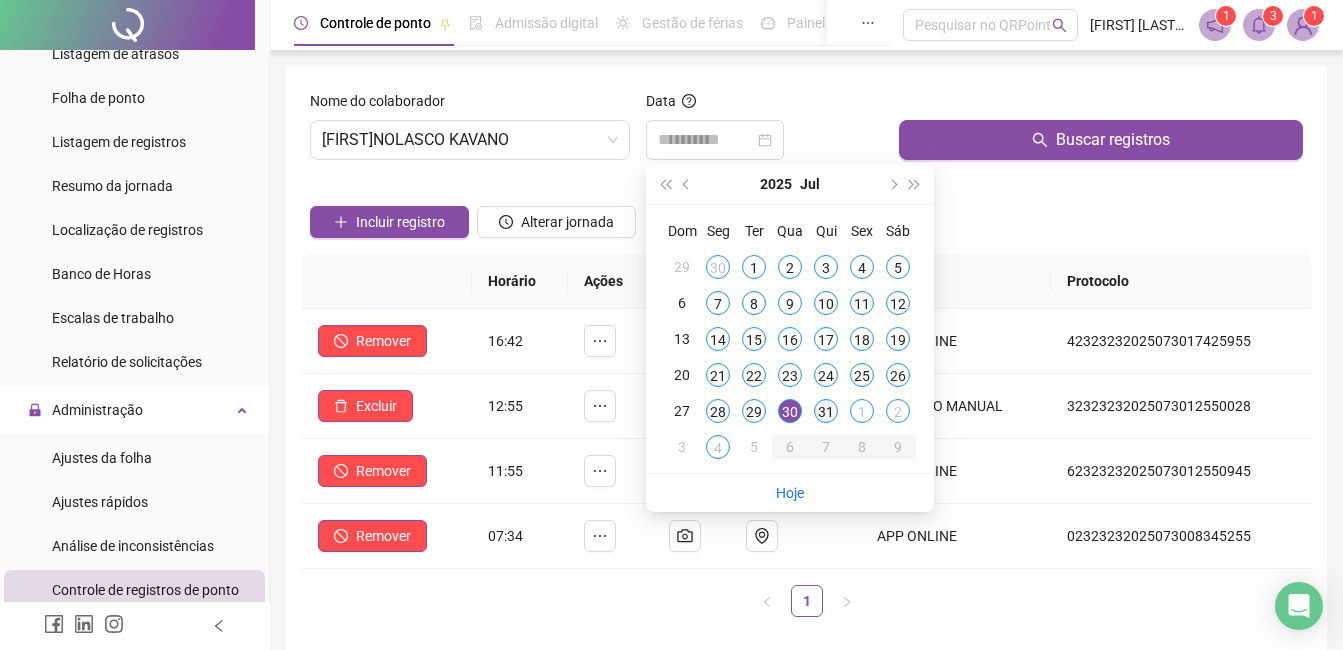 click on "31" at bounding box center (826, 411) 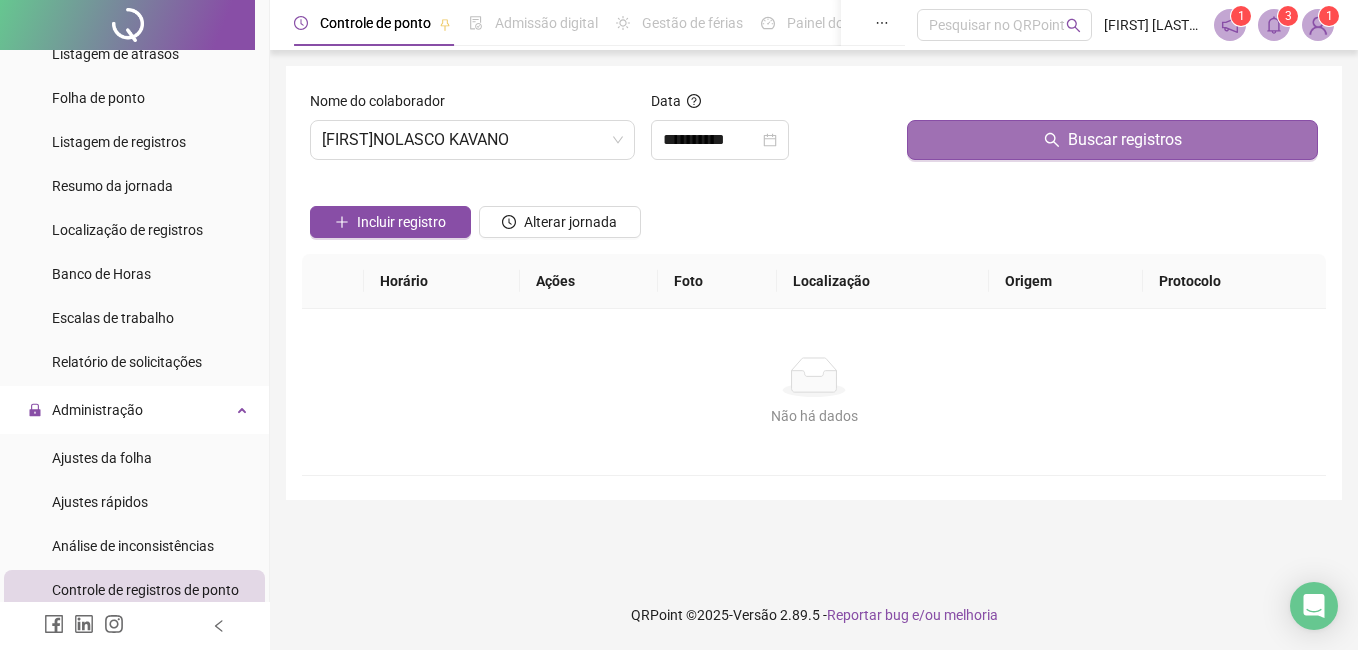 click on "Buscar registros" at bounding box center [1112, 140] 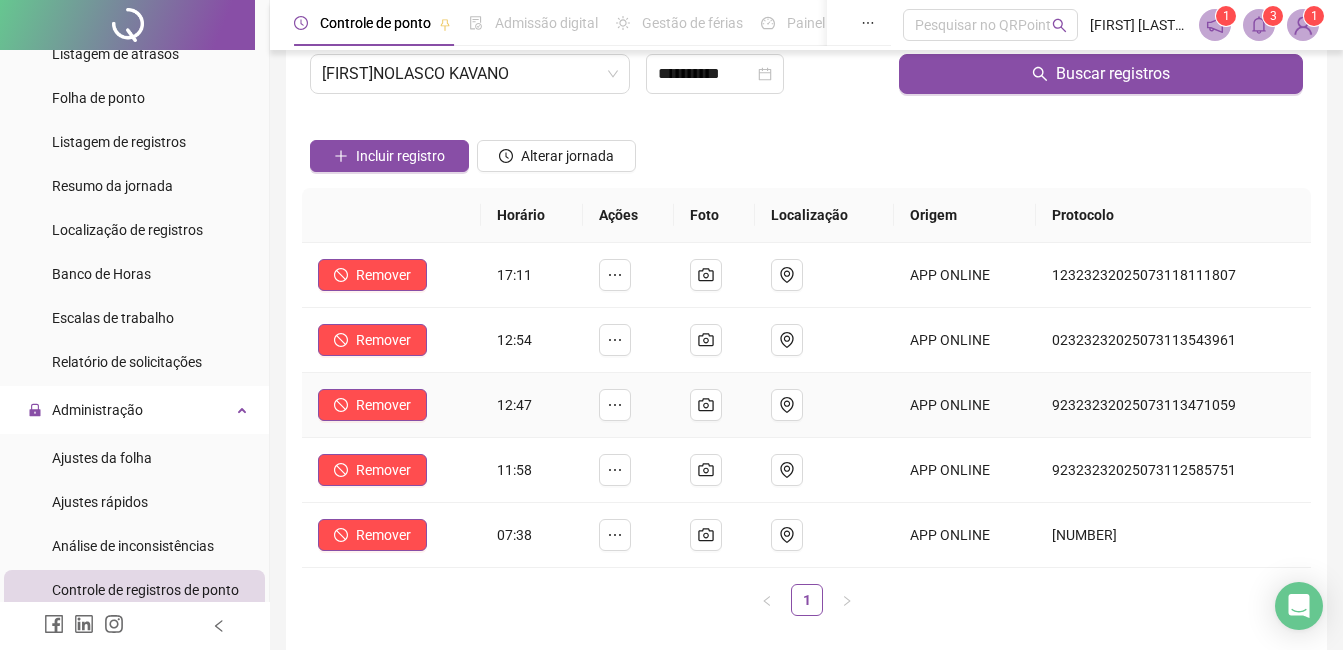 scroll, scrollTop: 100, scrollLeft: 0, axis: vertical 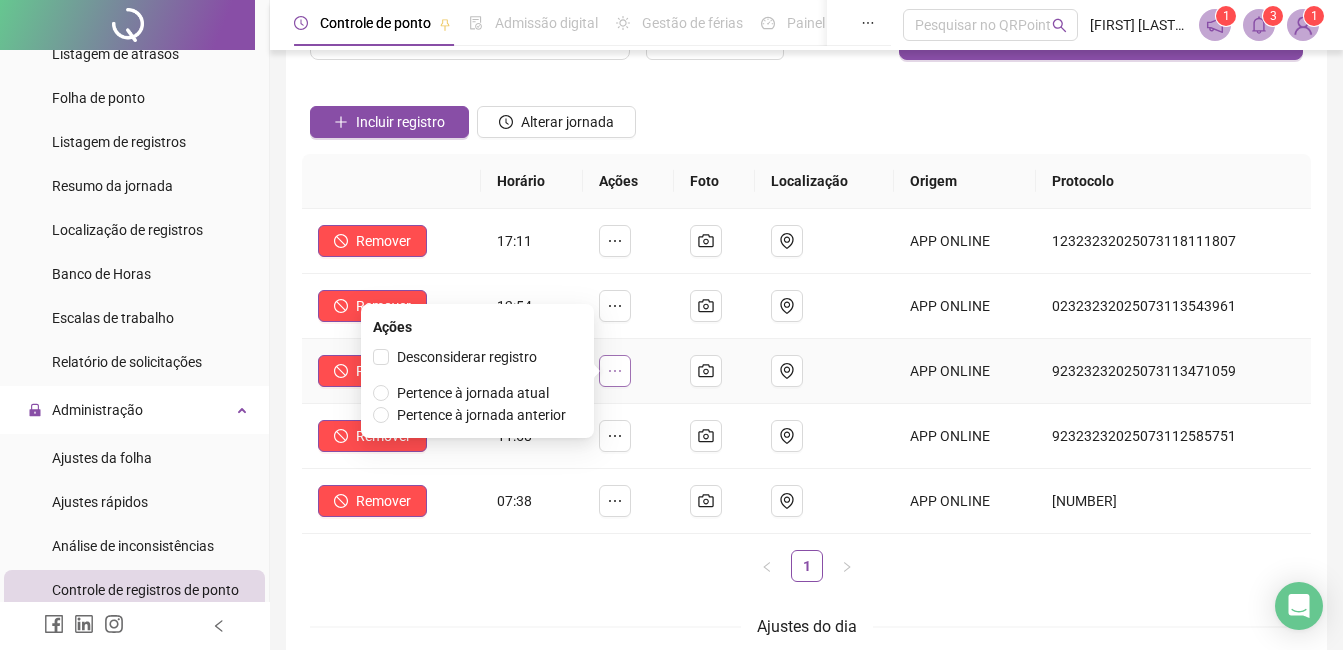 click at bounding box center [615, 371] 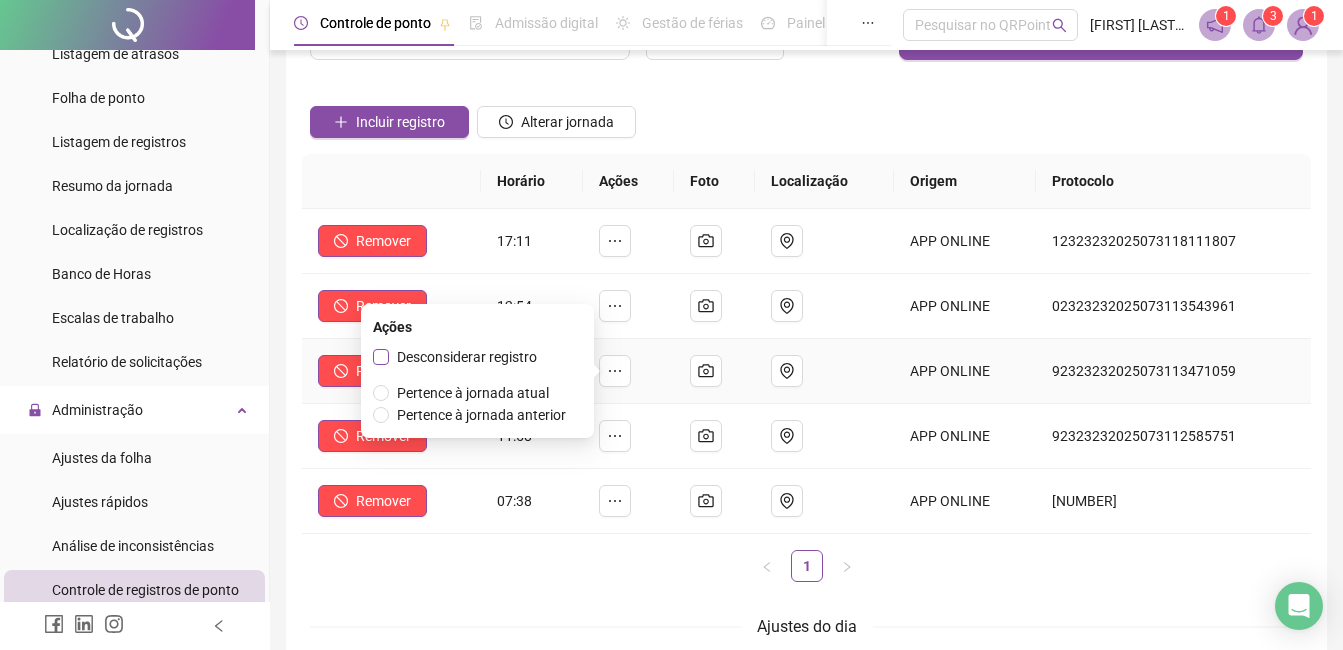 click on "Desconsiderar registro" at bounding box center [467, 357] 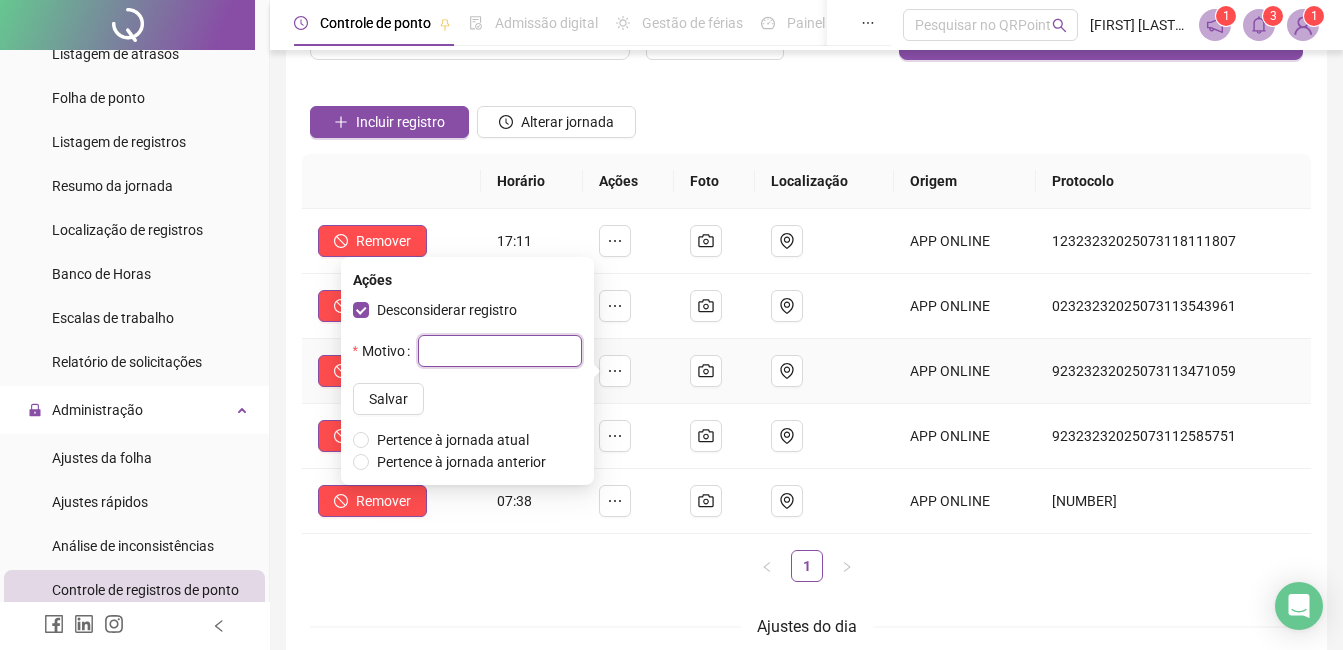 click at bounding box center (500, 351) 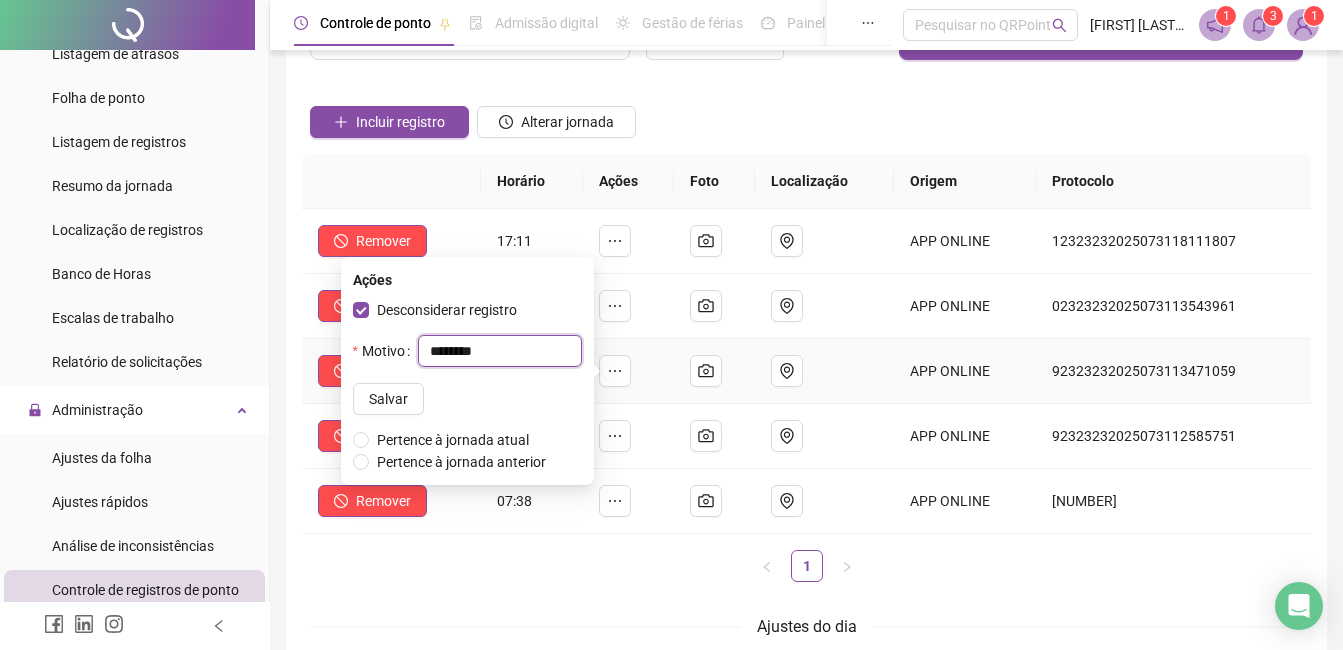 type on "********" 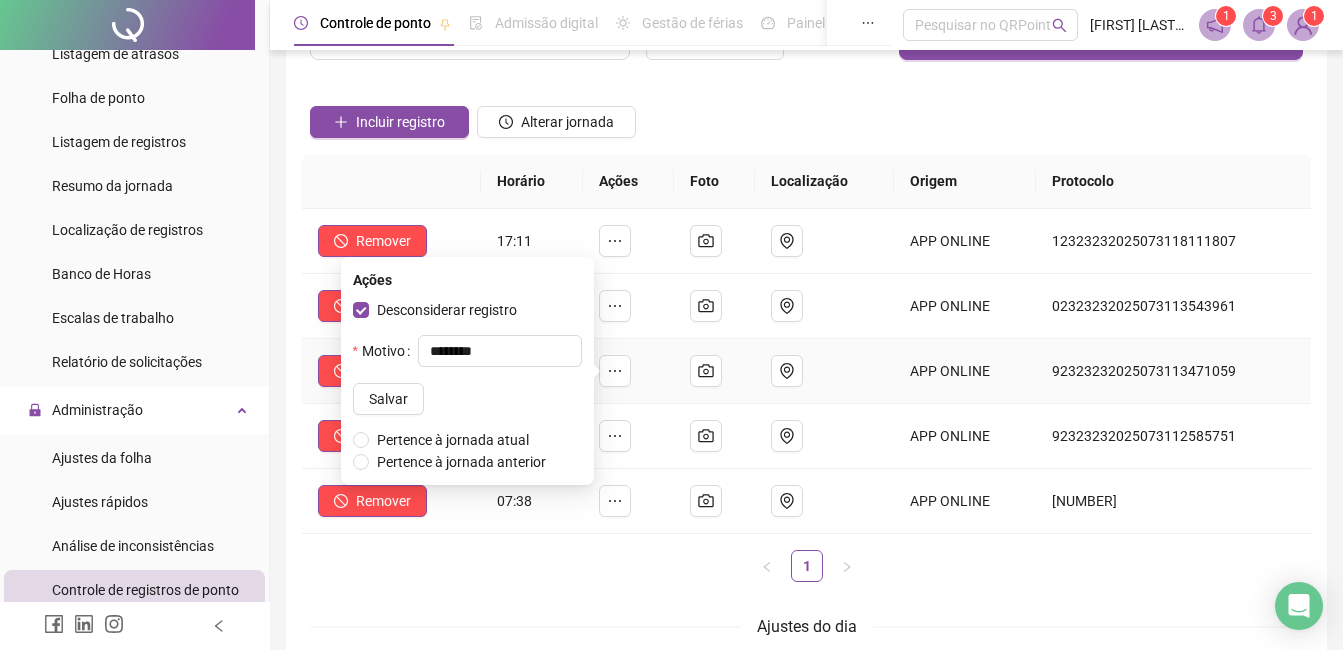 click on "Motivo ******** Salvar" at bounding box center [467, 375] 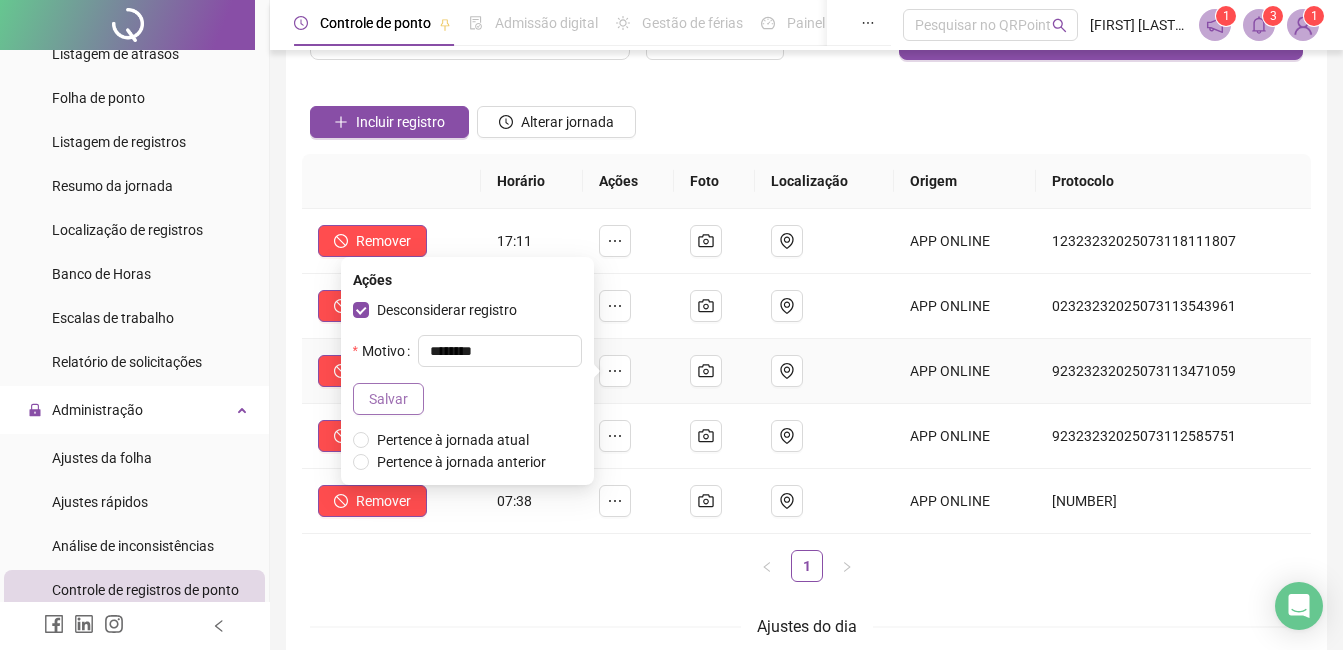 click on "Salvar" at bounding box center (388, 399) 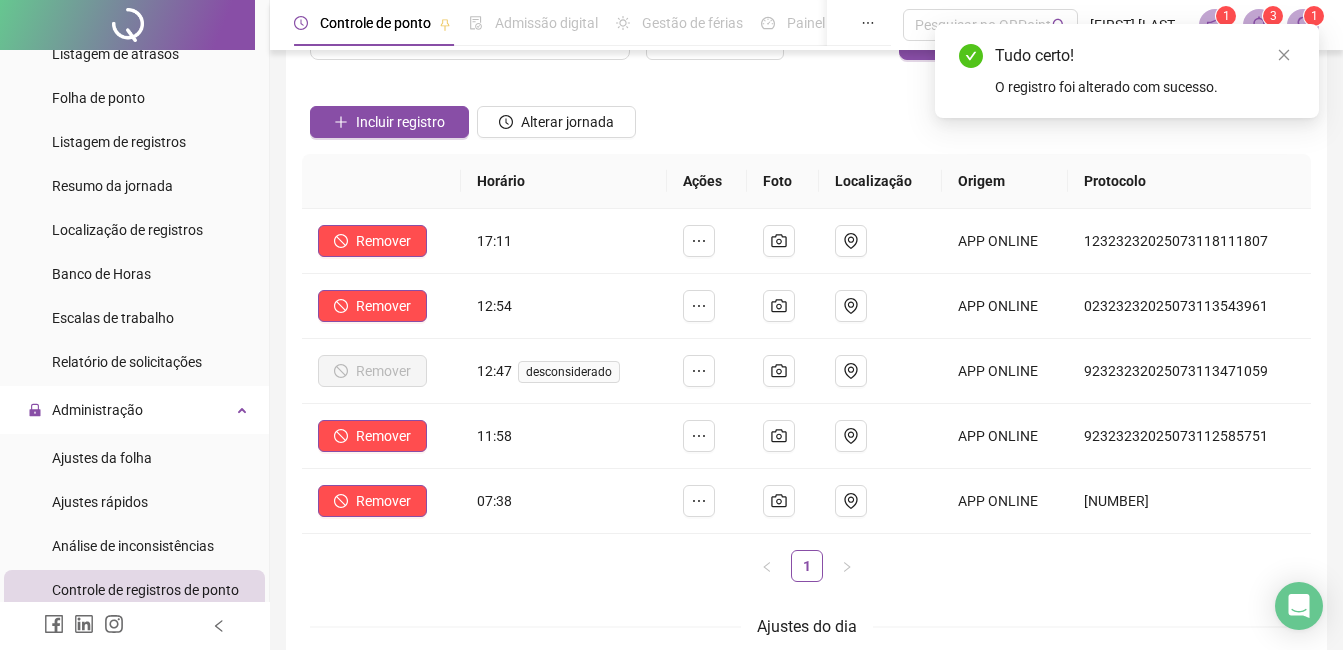 click on "Incluir registro   Alterar jornada" at bounding box center (806, 115) 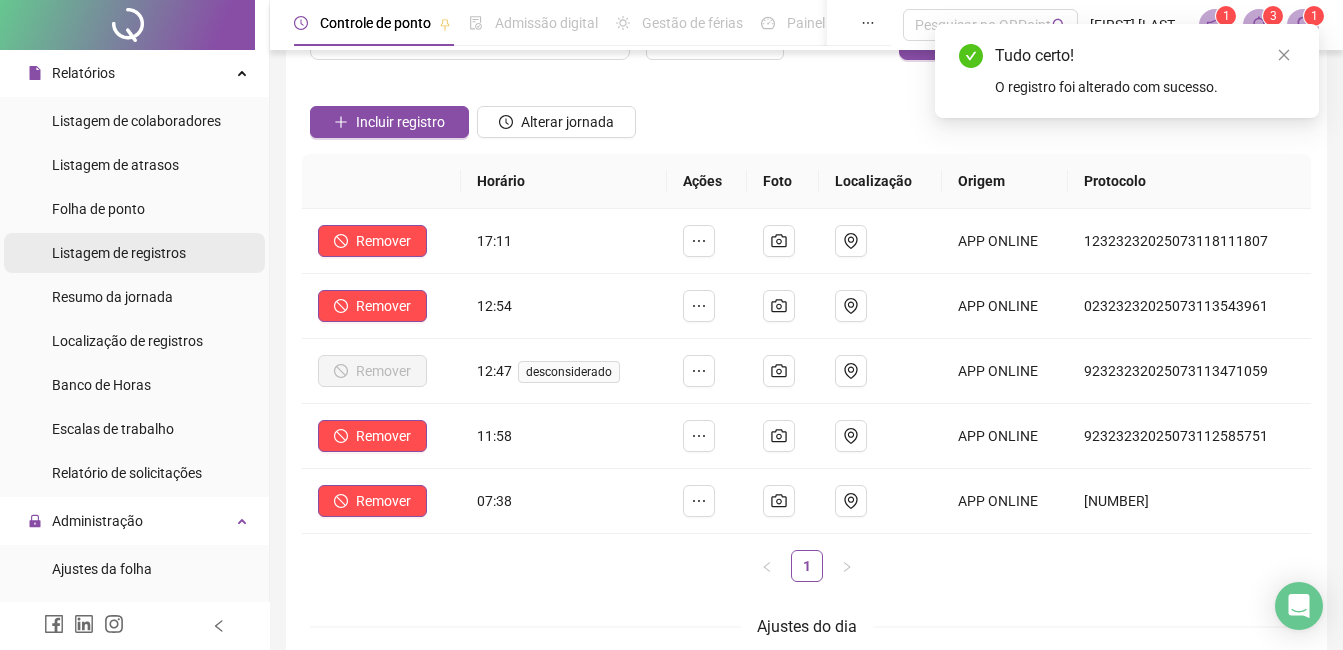 scroll, scrollTop: 0, scrollLeft: 0, axis: both 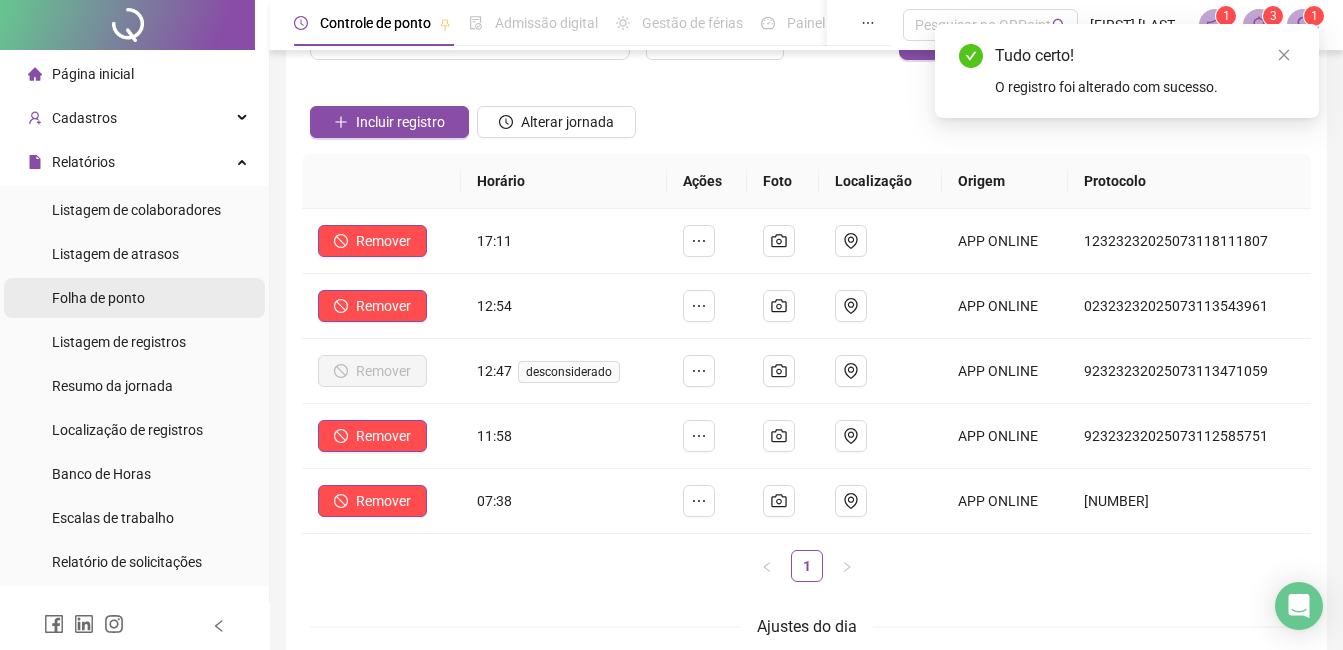 click on "Folha de ponto" at bounding box center (134, 298) 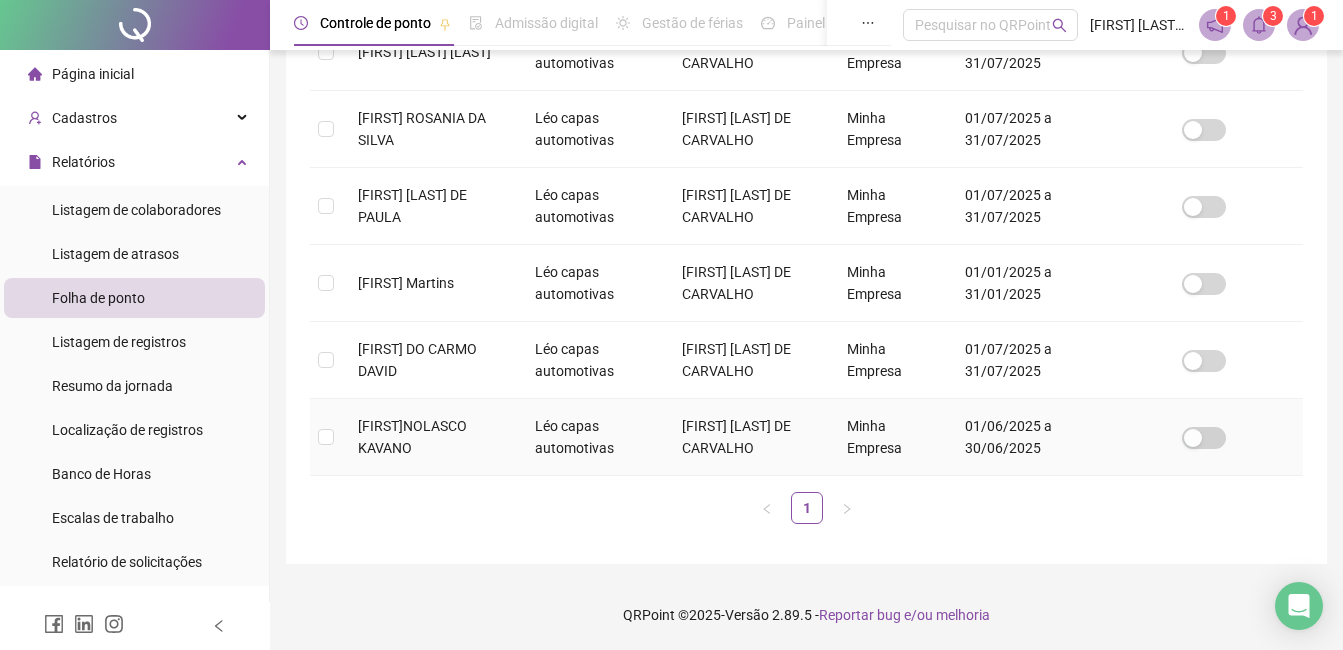 click on "[FIRST]NOLASCO KAVANO" at bounding box center [412, 437] 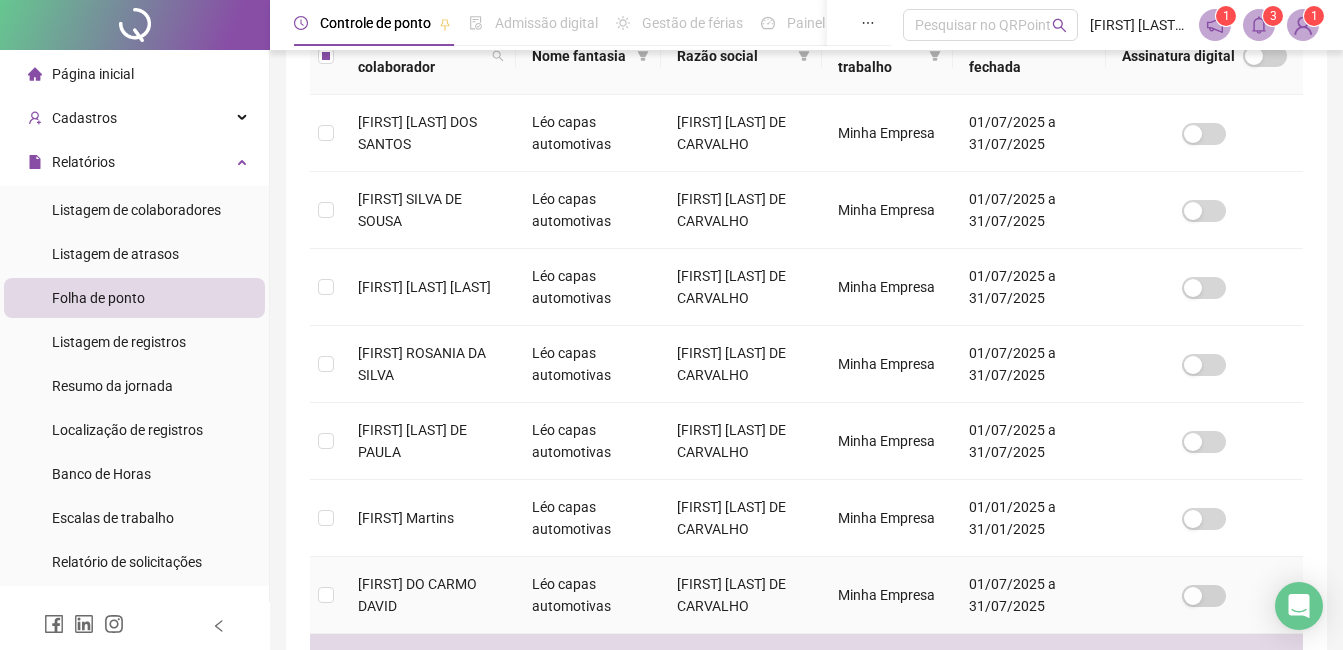 scroll, scrollTop: 0, scrollLeft: 0, axis: both 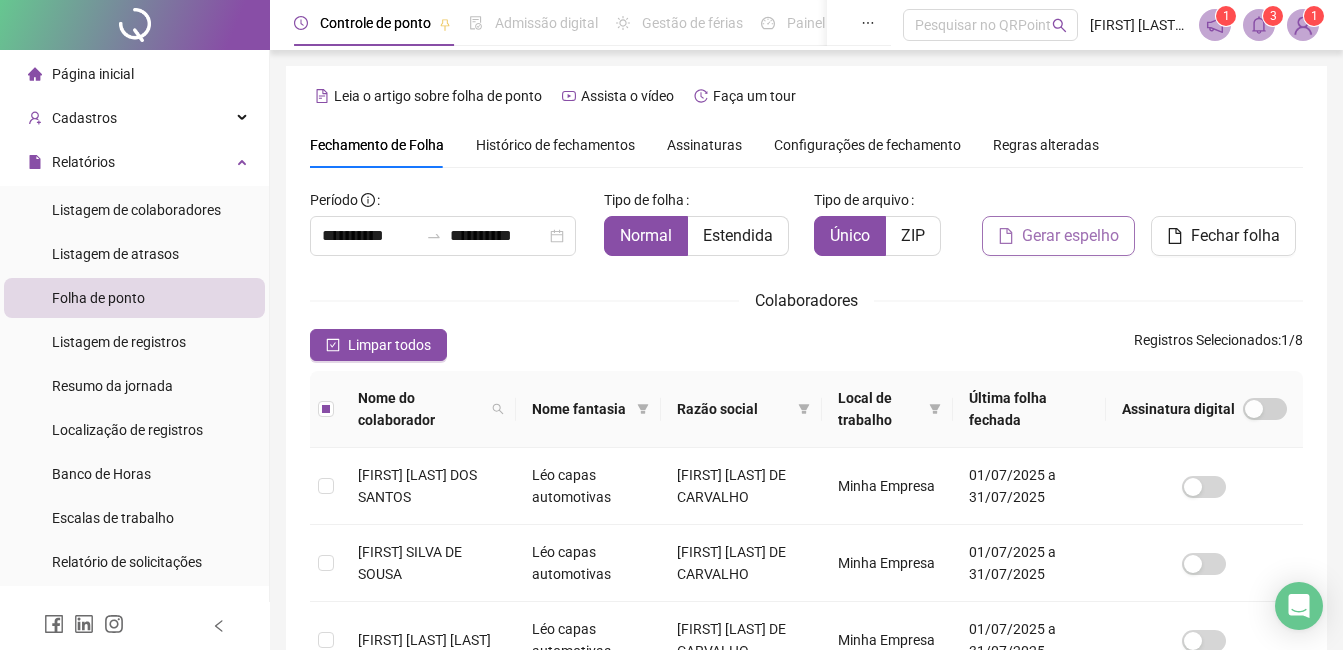 click on "Gerar espelho" at bounding box center (1070, 236) 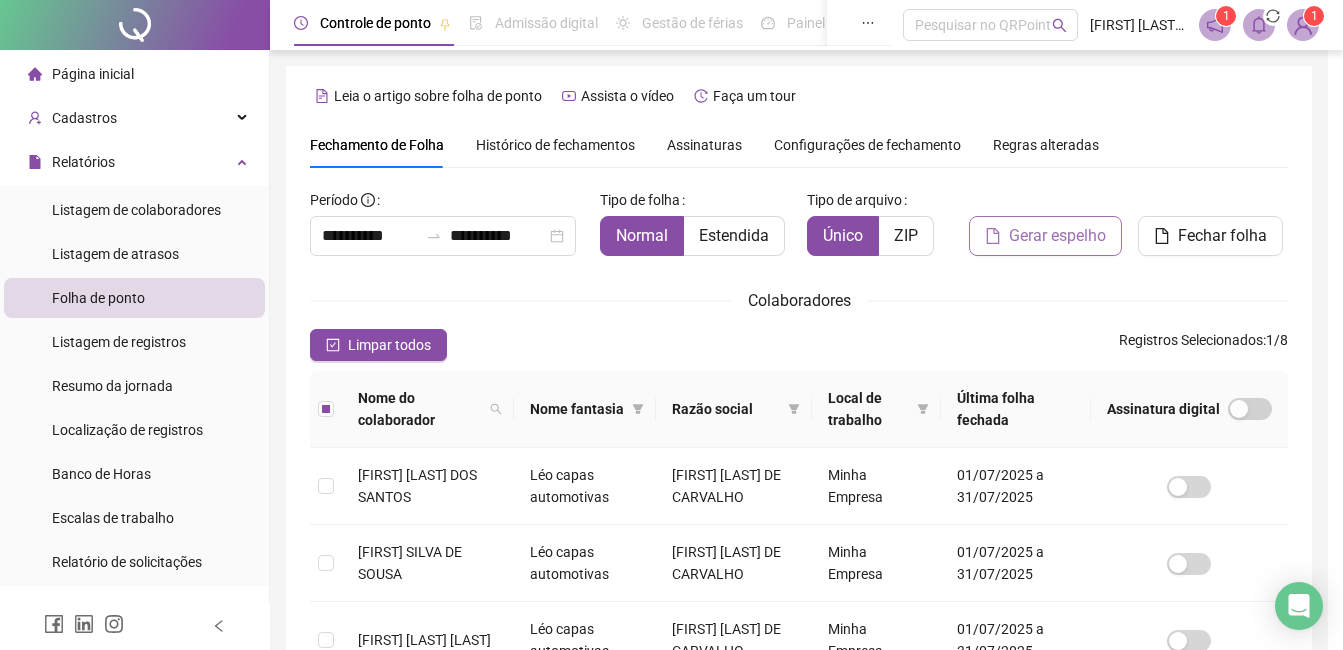 scroll, scrollTop: 85, scrollLeft: 0, axis: vertical 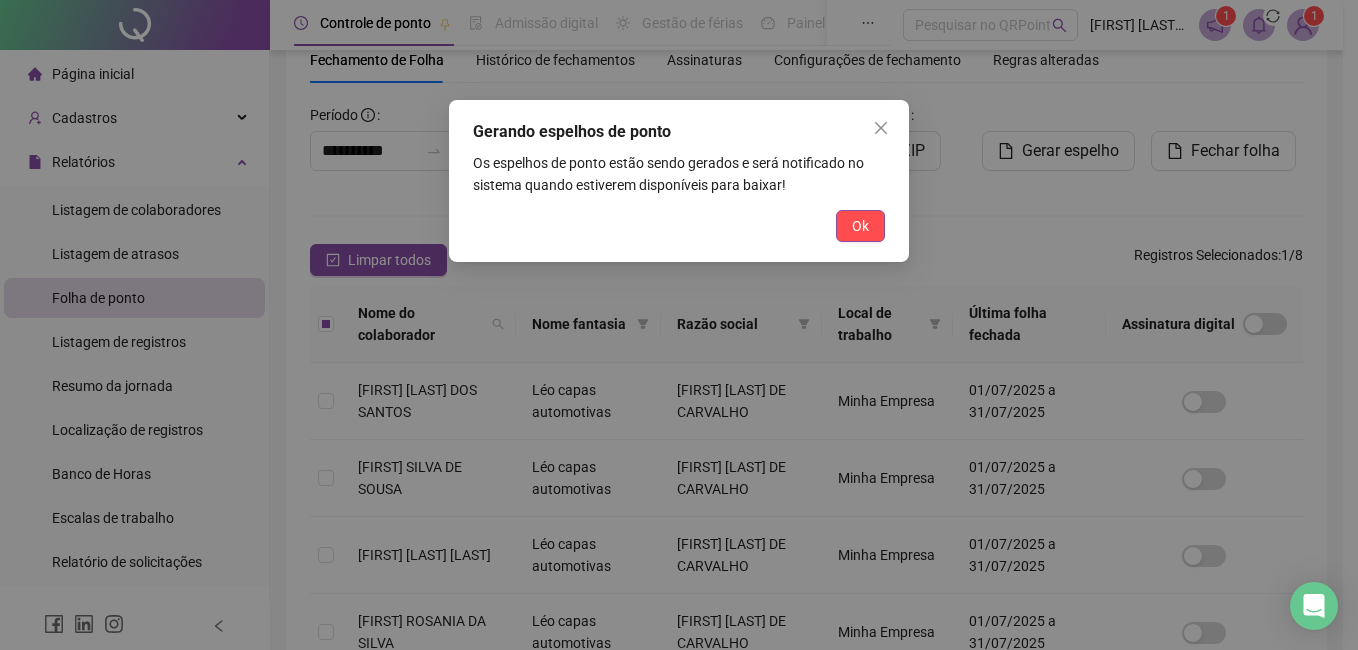 click on "Ok" at bounding box center (679, 226) 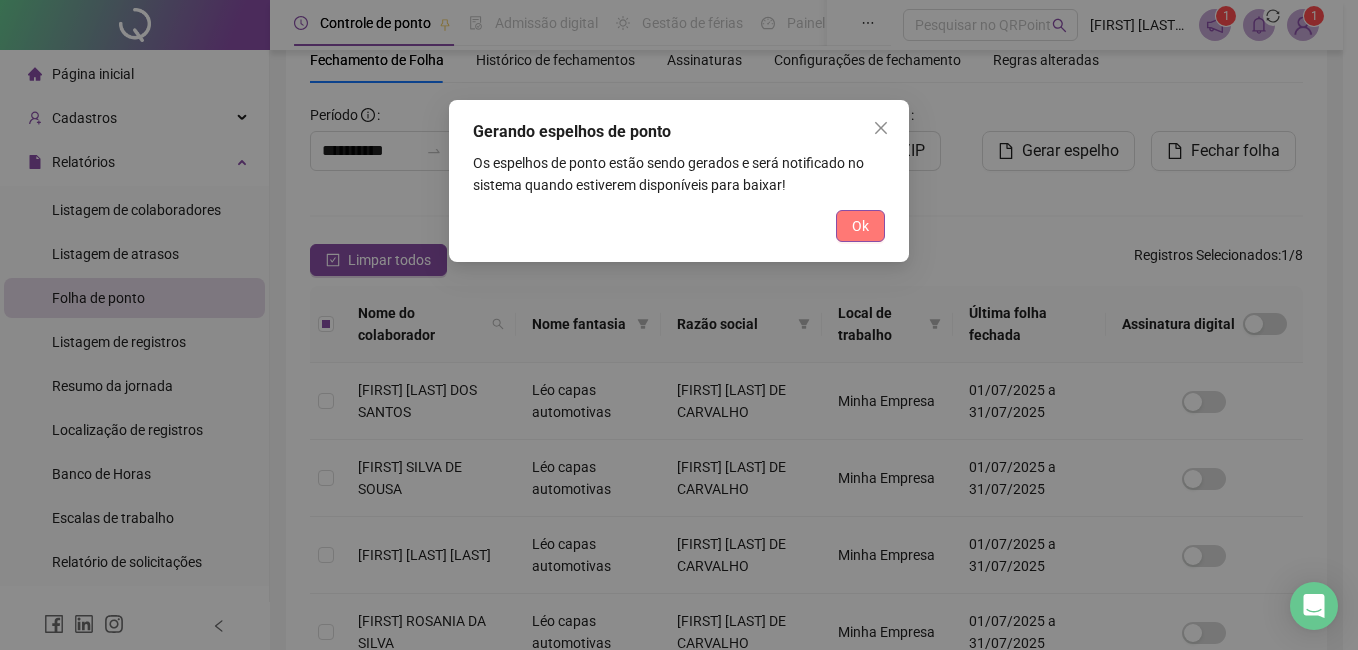 click on "Ok" at bounding box center [860, 226] 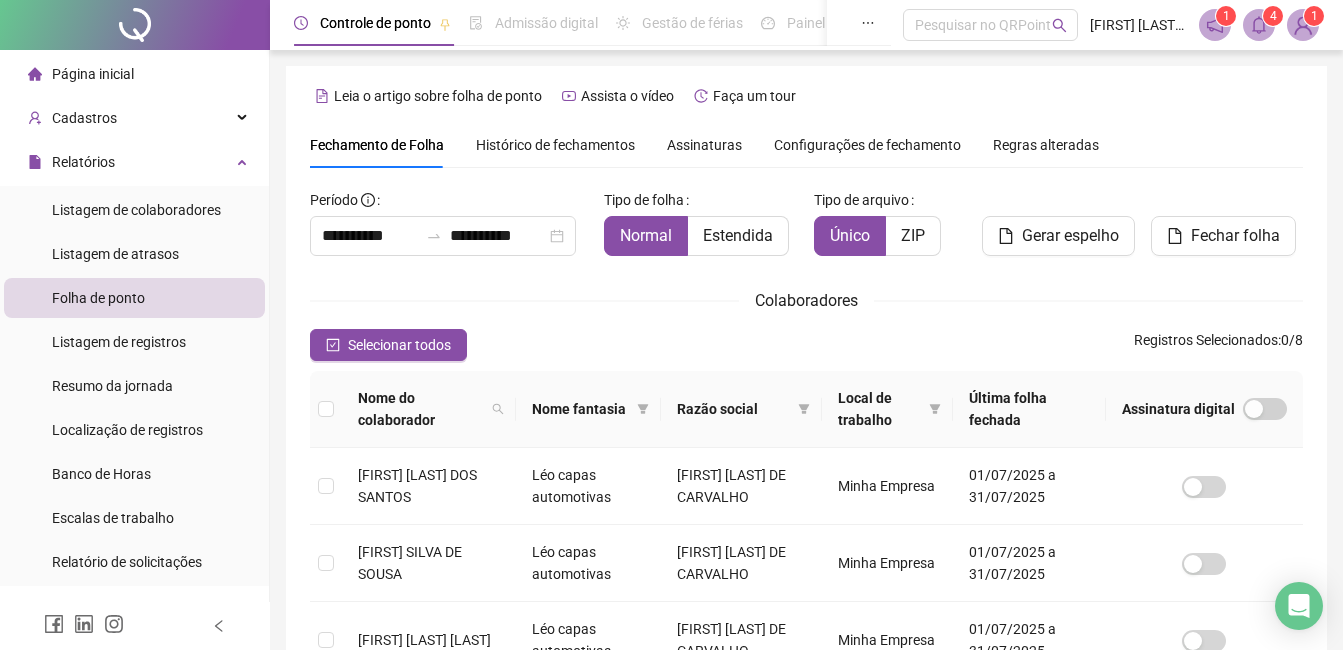 scroll, scrollTop: 85, scrollLeft: 0, axis: vertical 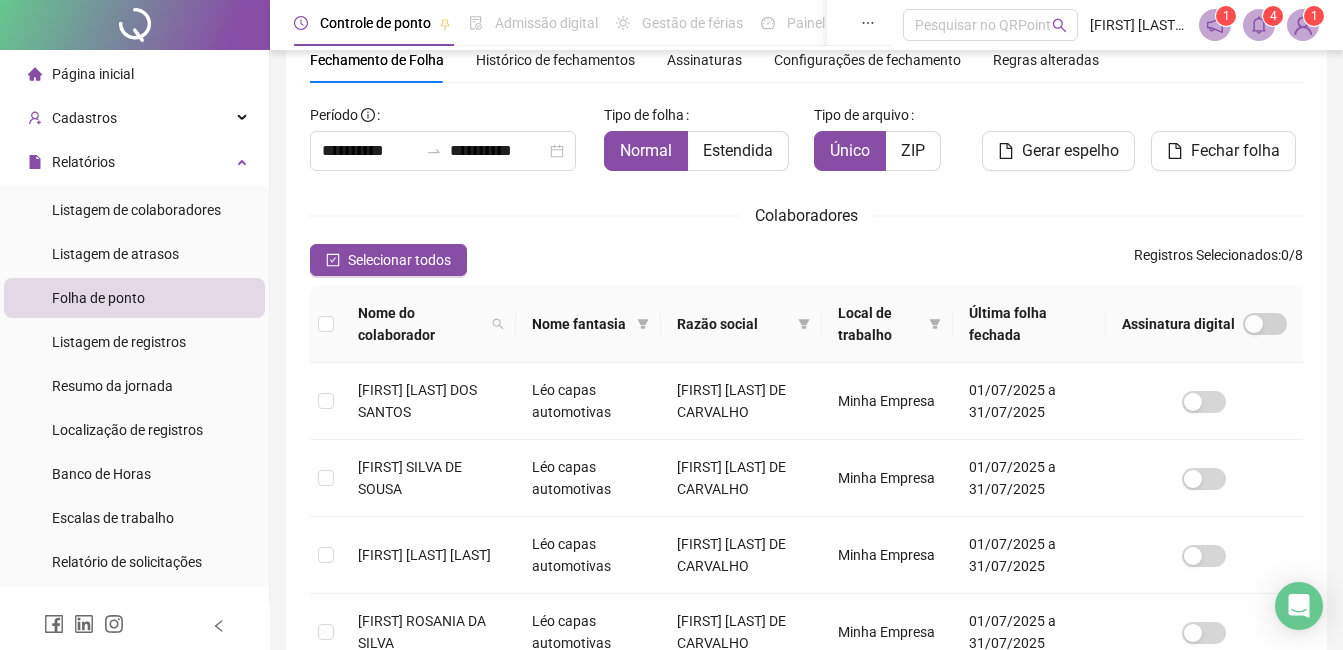 click 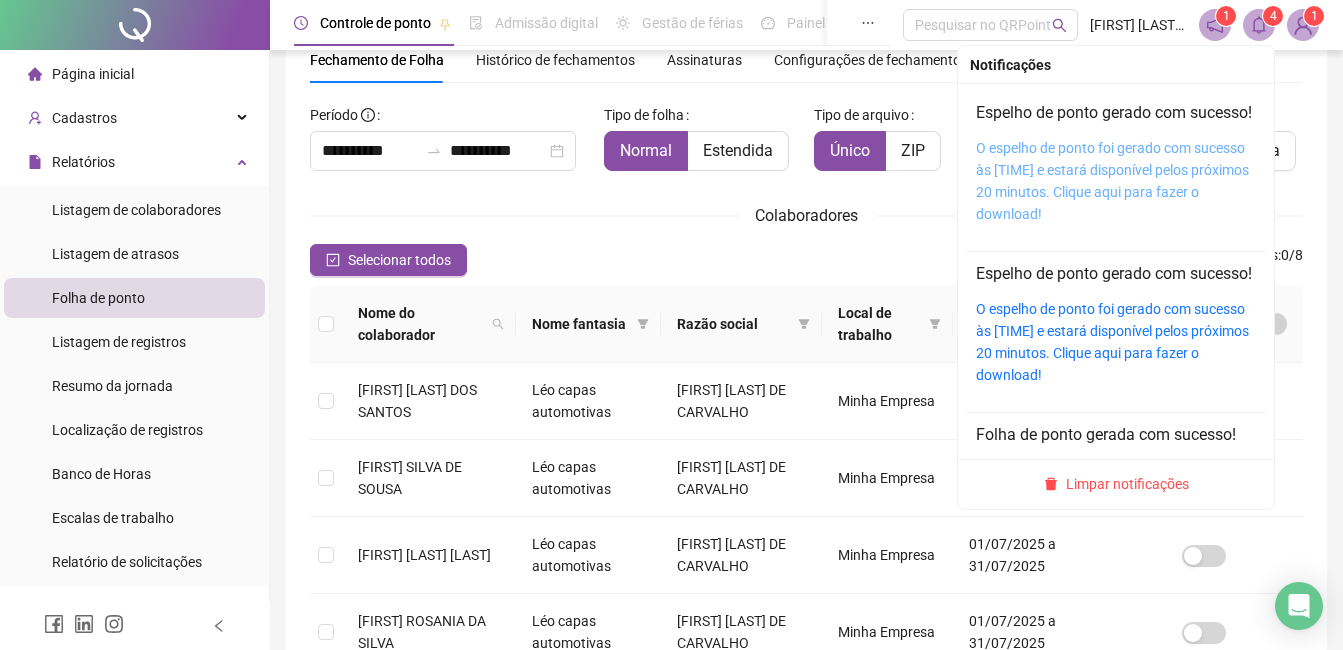 click on "O espelho de ponto foi gerado com sucesso às [TIME] e estará disponível pelos próximos 20 minutos.
Clique aqui para fazer o download!" at bounding box center (1112, 181) 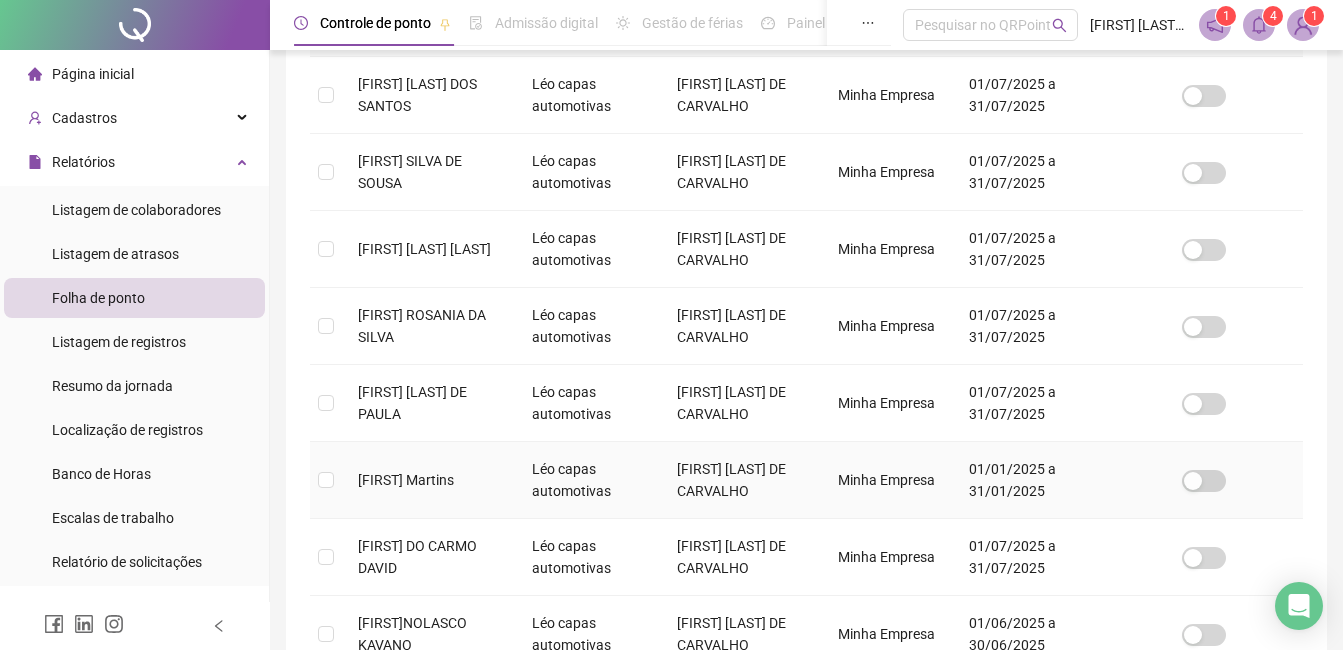 scroll, scrollTop: 585, scrollLeft: 0, axis: vertical 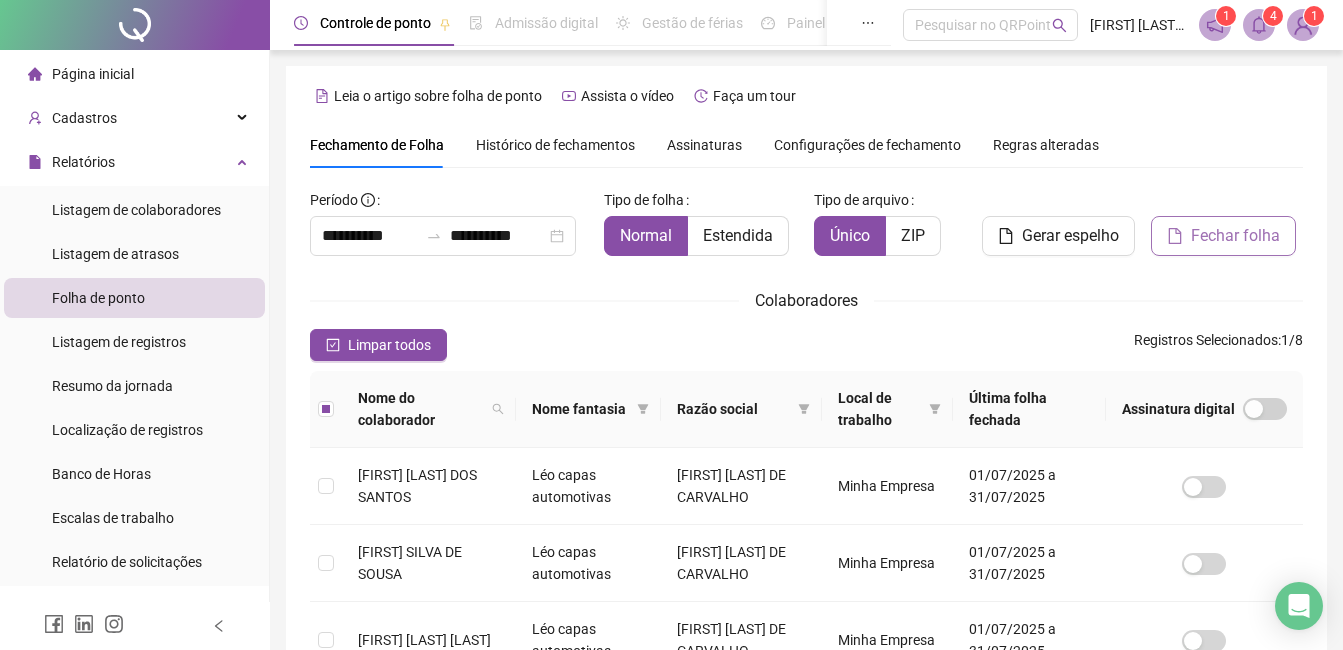 click on "Fechar folha" at bounding box center (1235, 236) 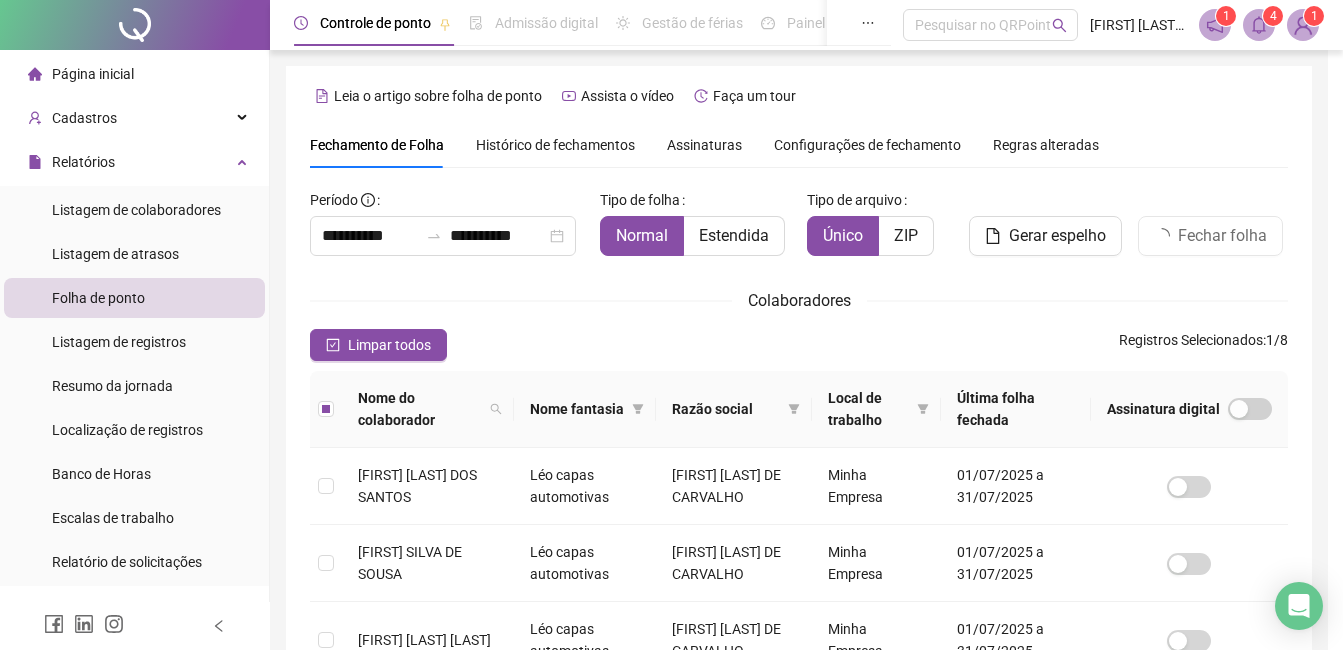 scroll, scrollTop: 85, scrollLeft: 0, axis: vertical 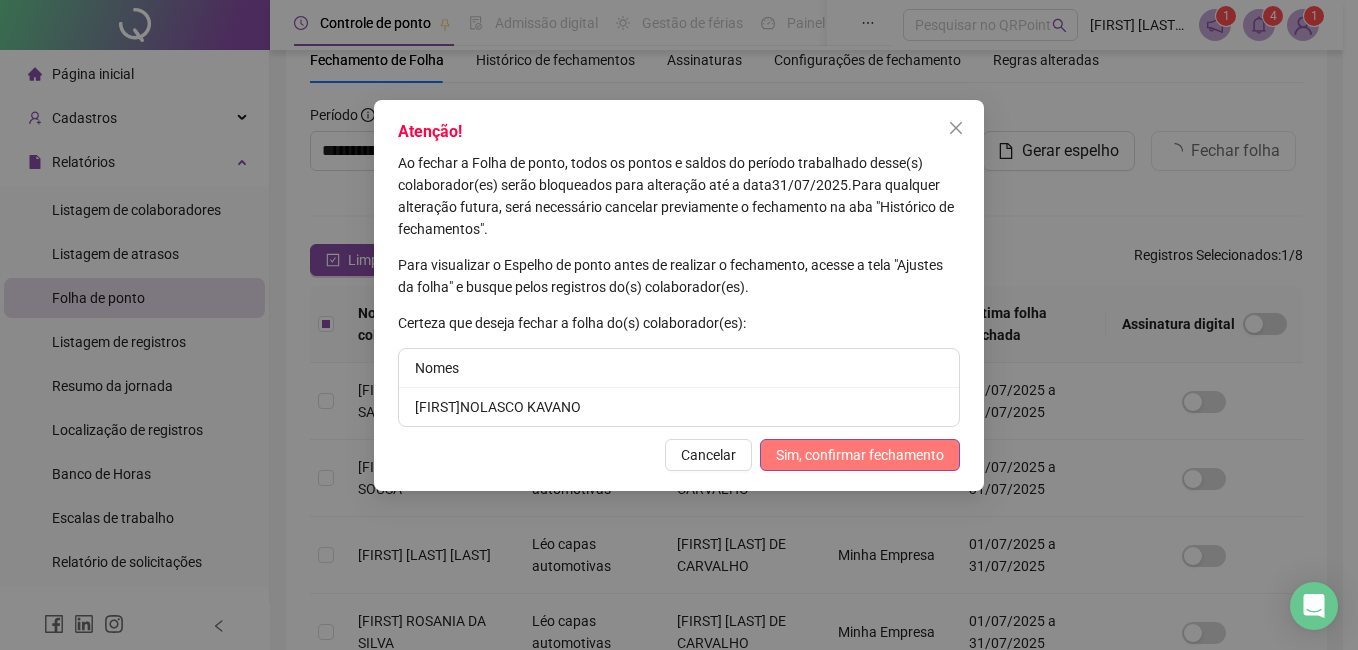 click on "Sim, confirmar fechamento" at bounding box center (860, 455) 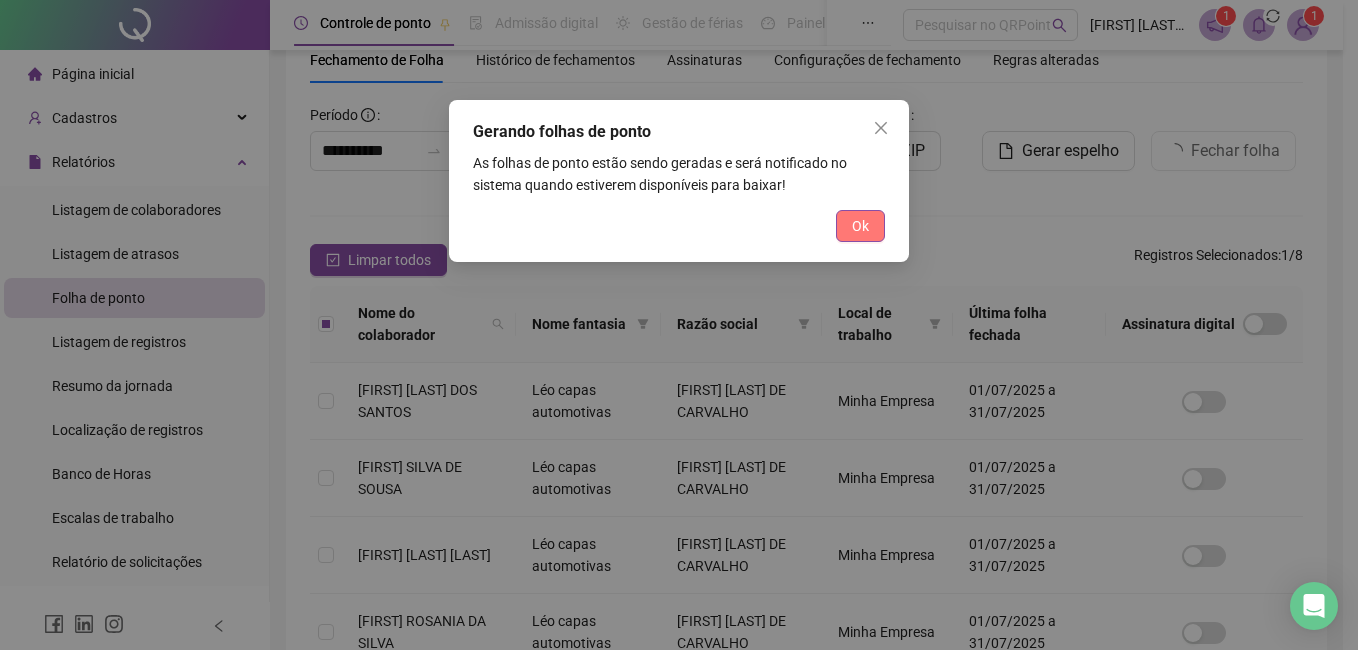 click on "Ok" at bounding box center (860, 226) 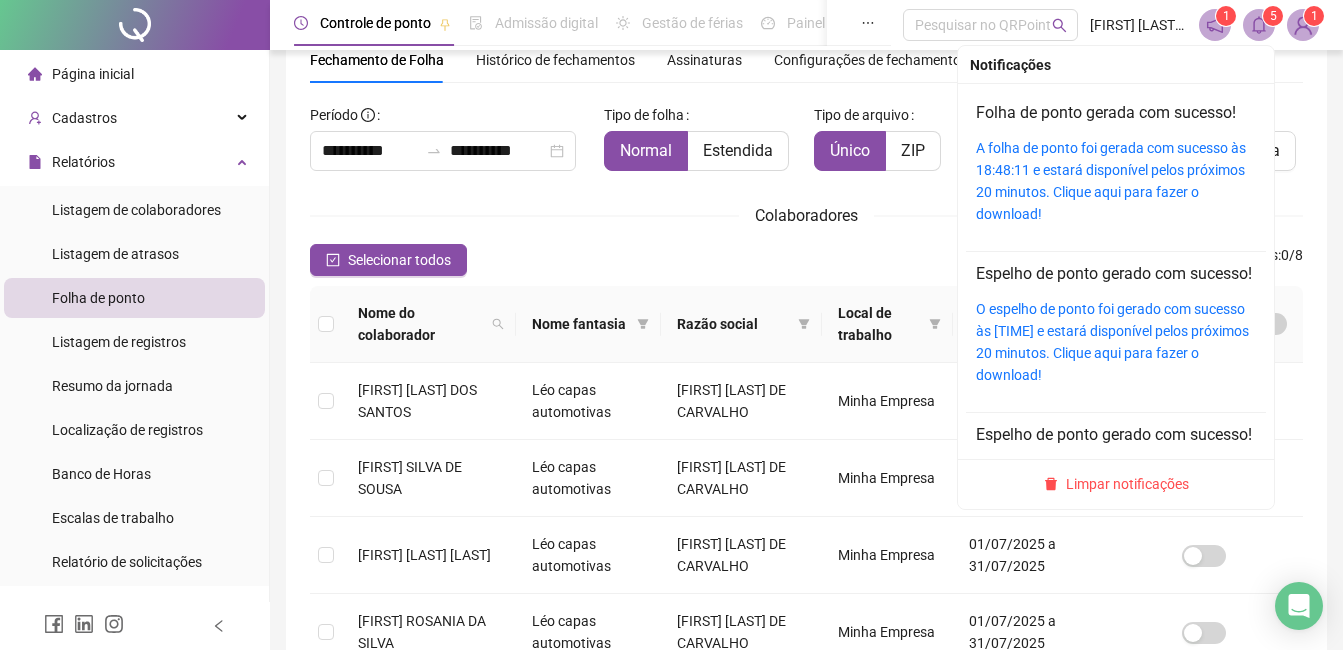 click on "5" at bounding box center [1259, 25] 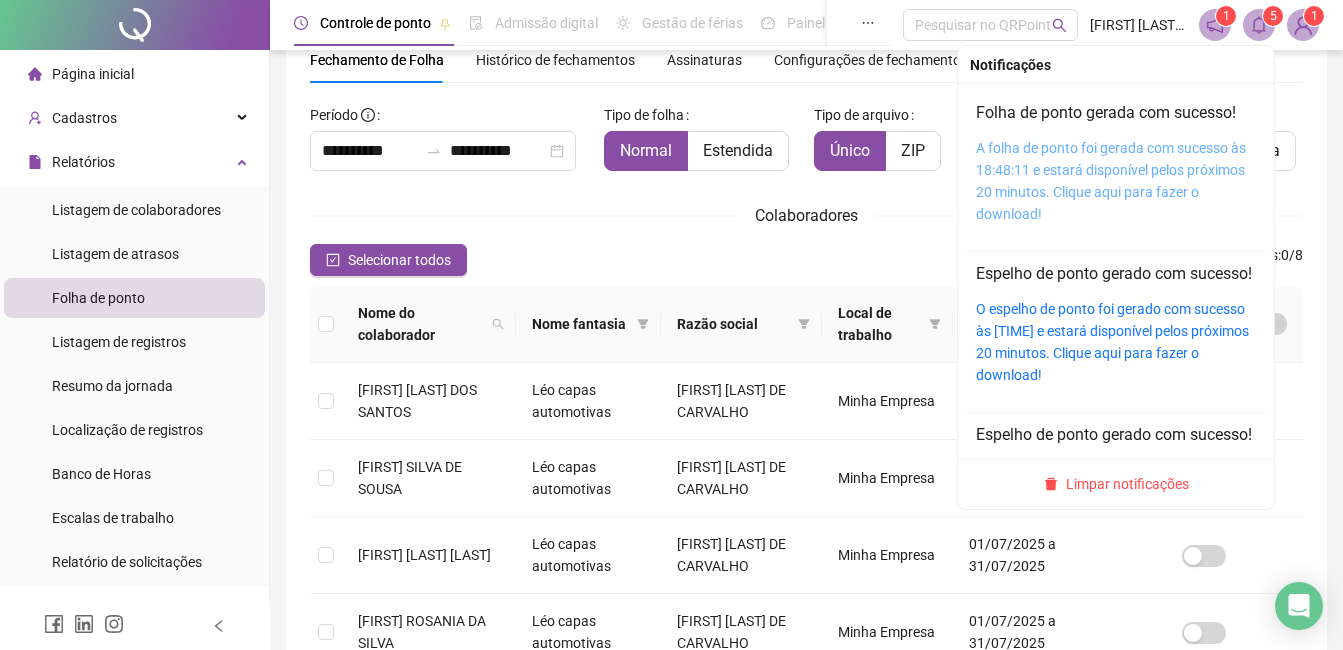click on "A folha de ponto foi gerada com sucesso às 18:48:11 e estará disponível pelos próximos 20 minutos.
Clique aqui para fazer o download!" at bounding box center [1111, 181] 